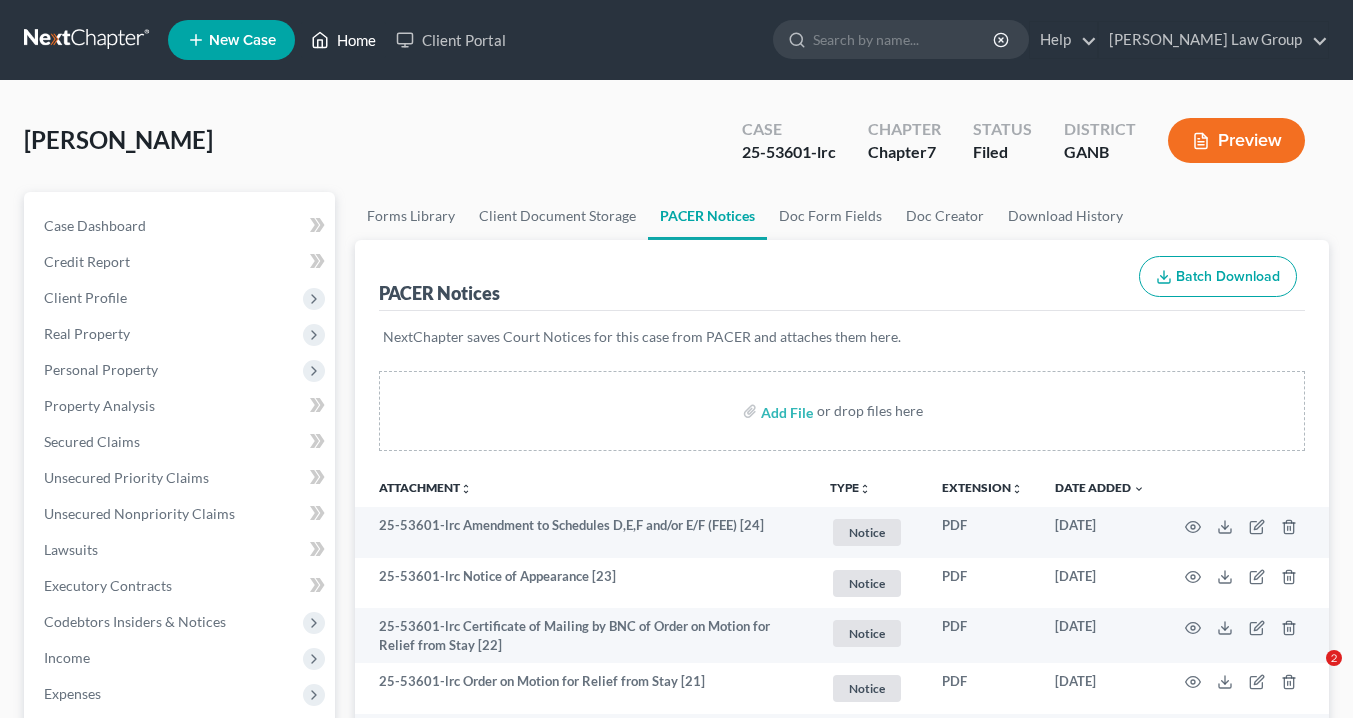 scroll, scrollTop: 0, scrollLeft: 0, axis: both 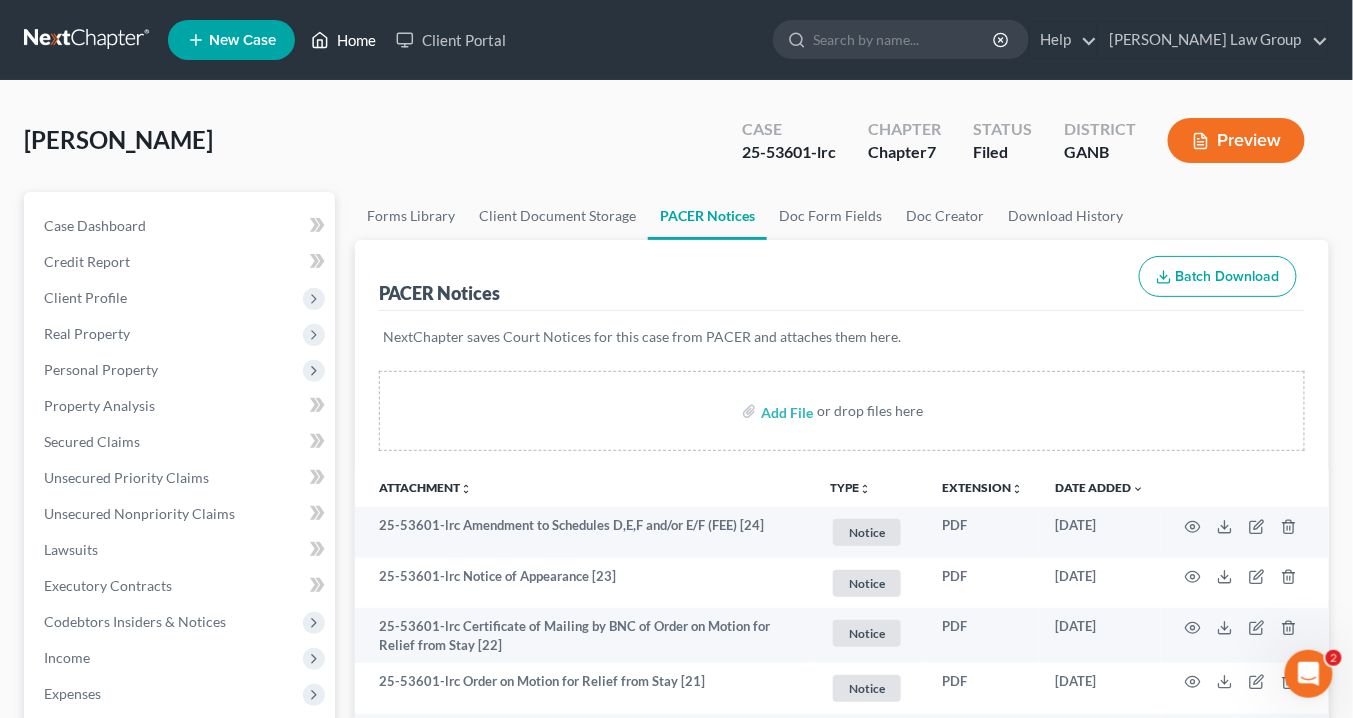 click on "Home" at bounding box center (343, 40) 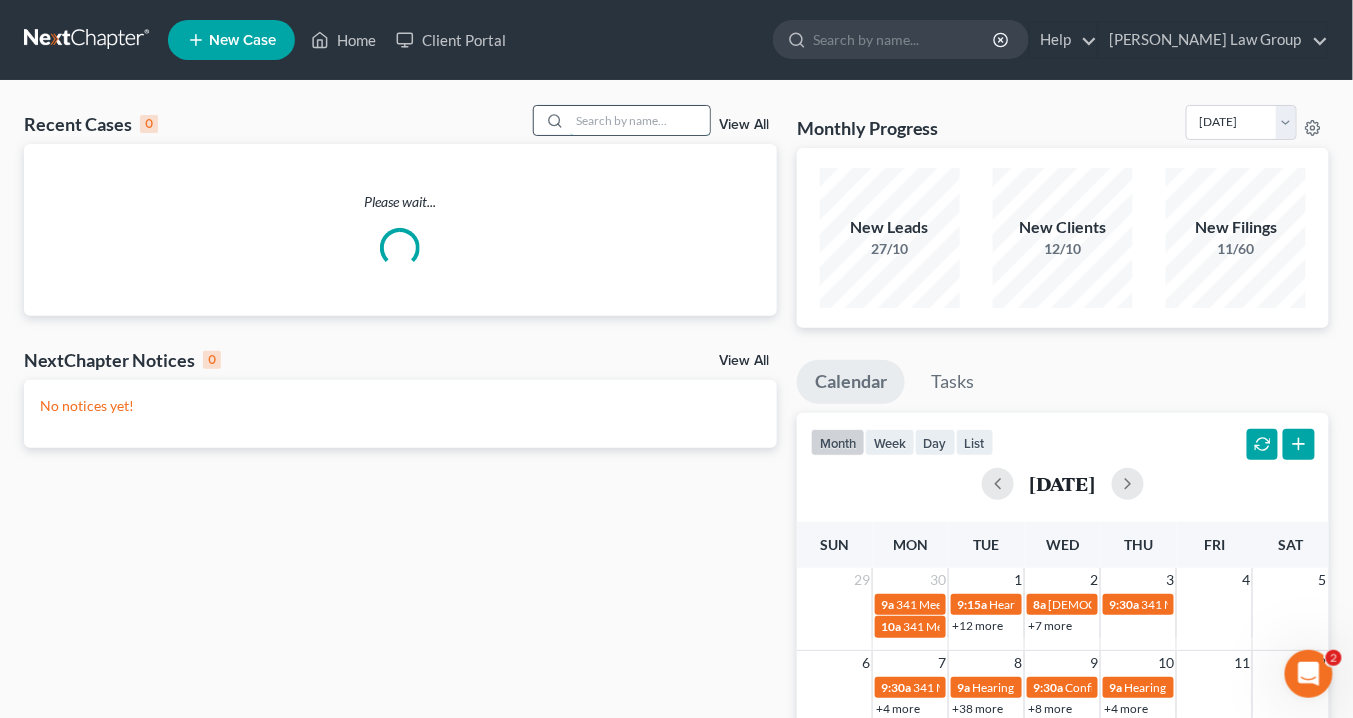 click at bounding box center (640, 120) 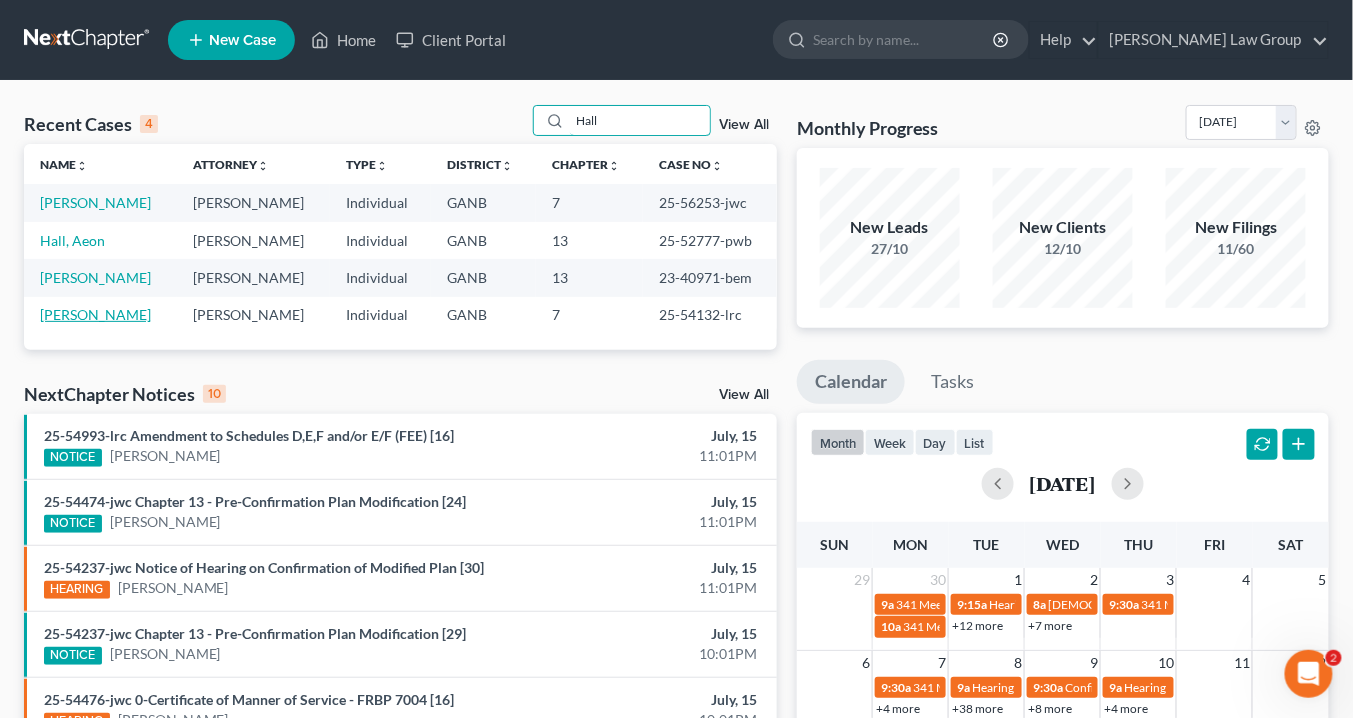 type on "Hall" 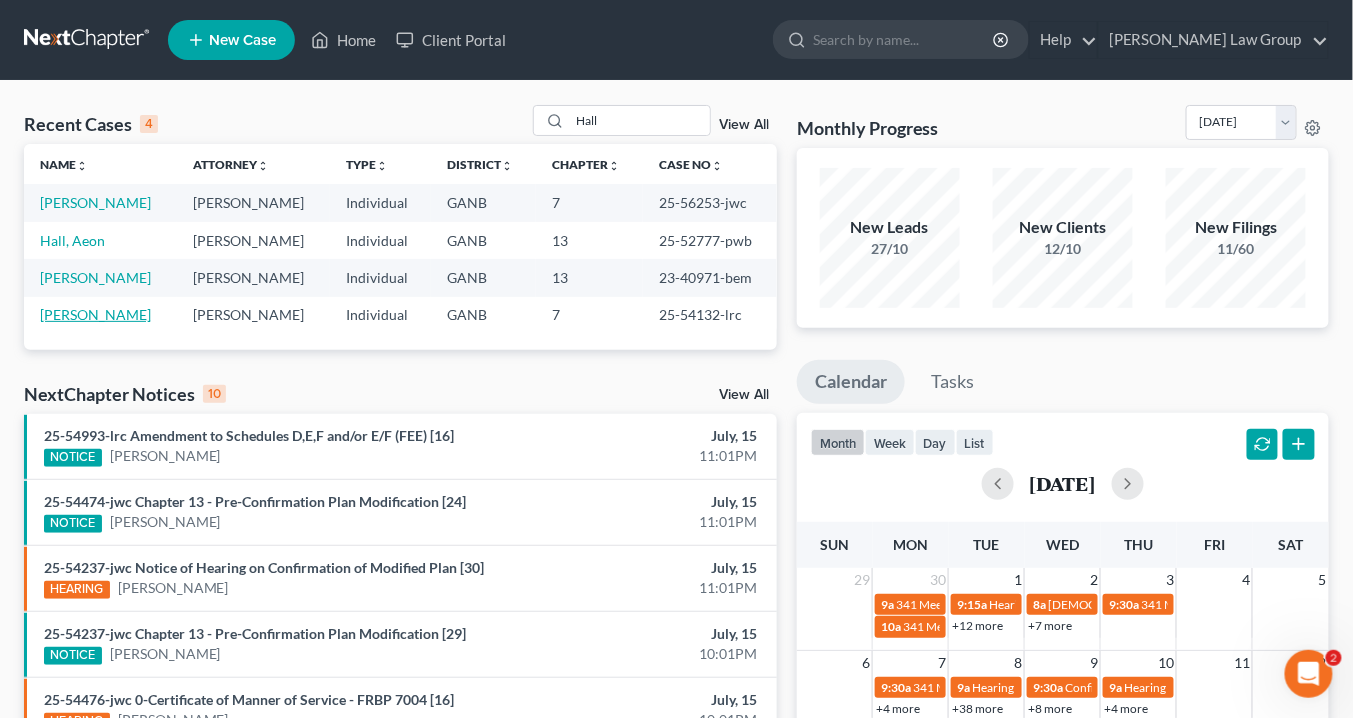 click on "[PERSON_NAME]" at bounding box center [95, 314] 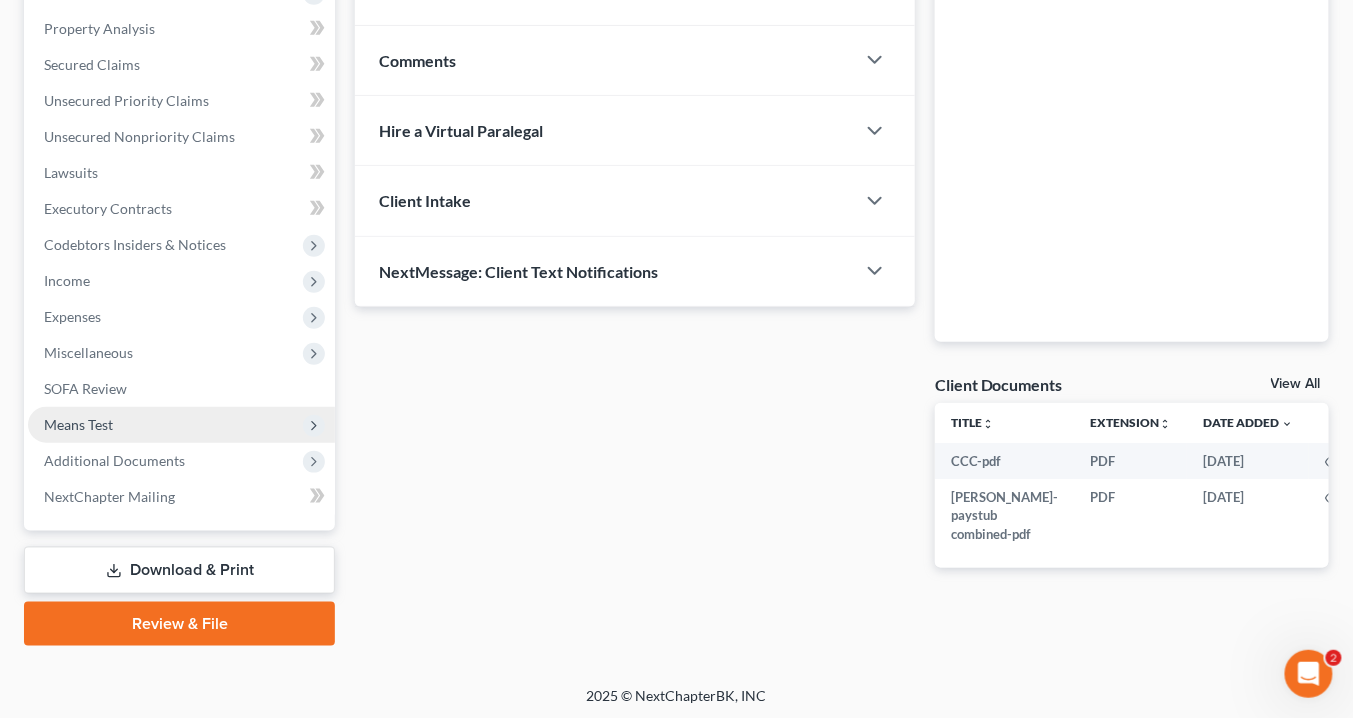scroll, scrollTop: 378, scrollLeft: 0, axis: vertical 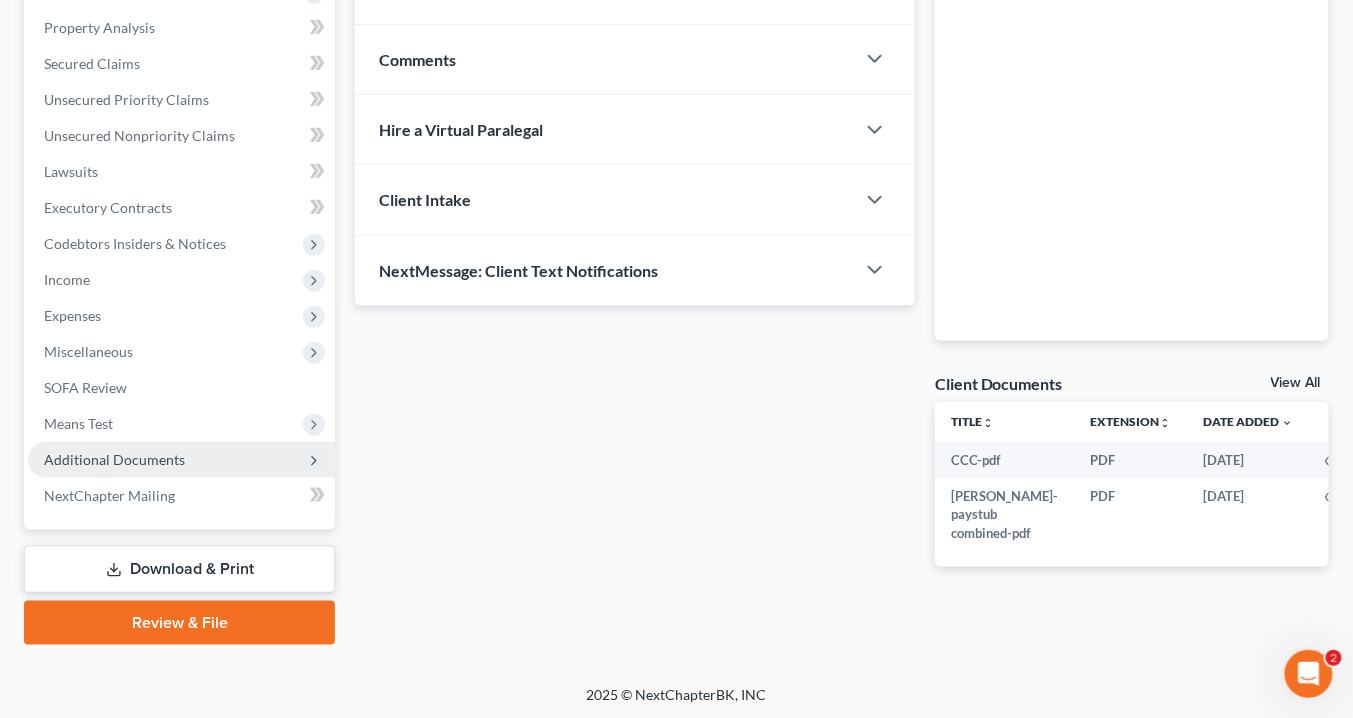 click on "Additional Documents" at bounding box center (114, 459) 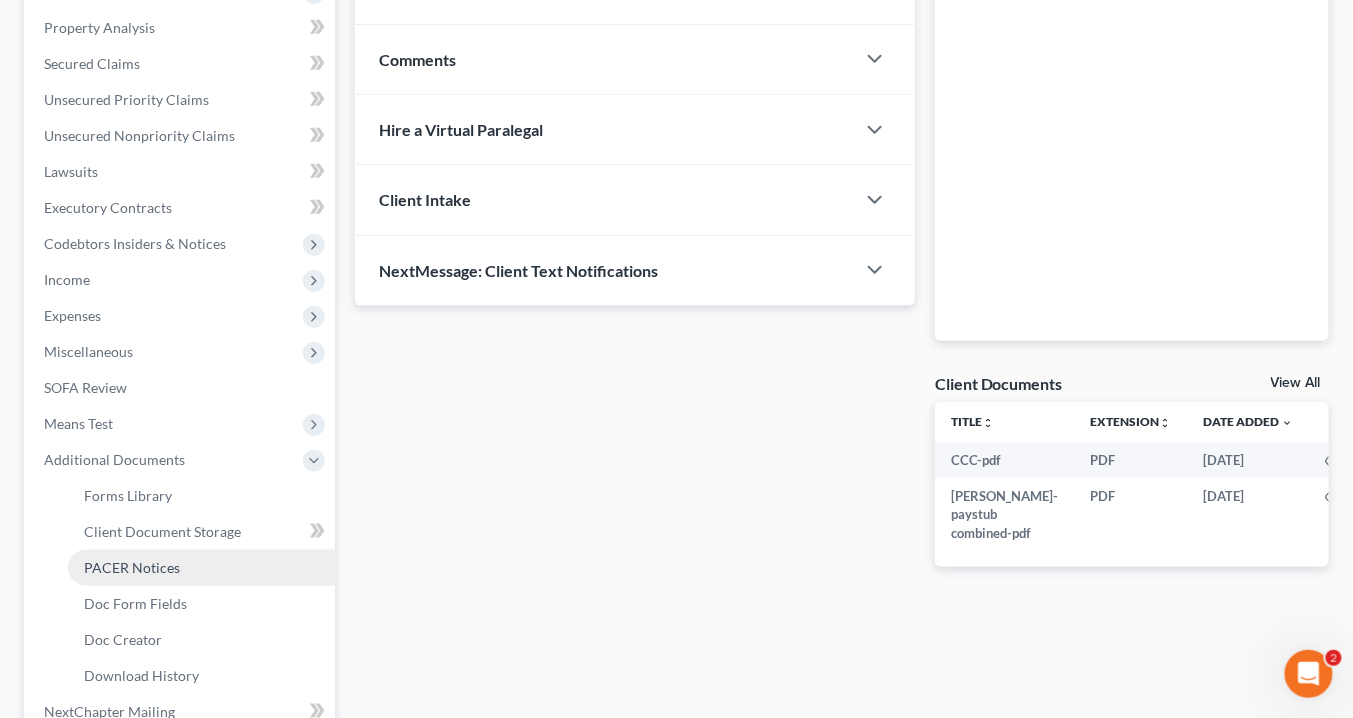 click on "PACER Notices" at bounding box center [132, 567] 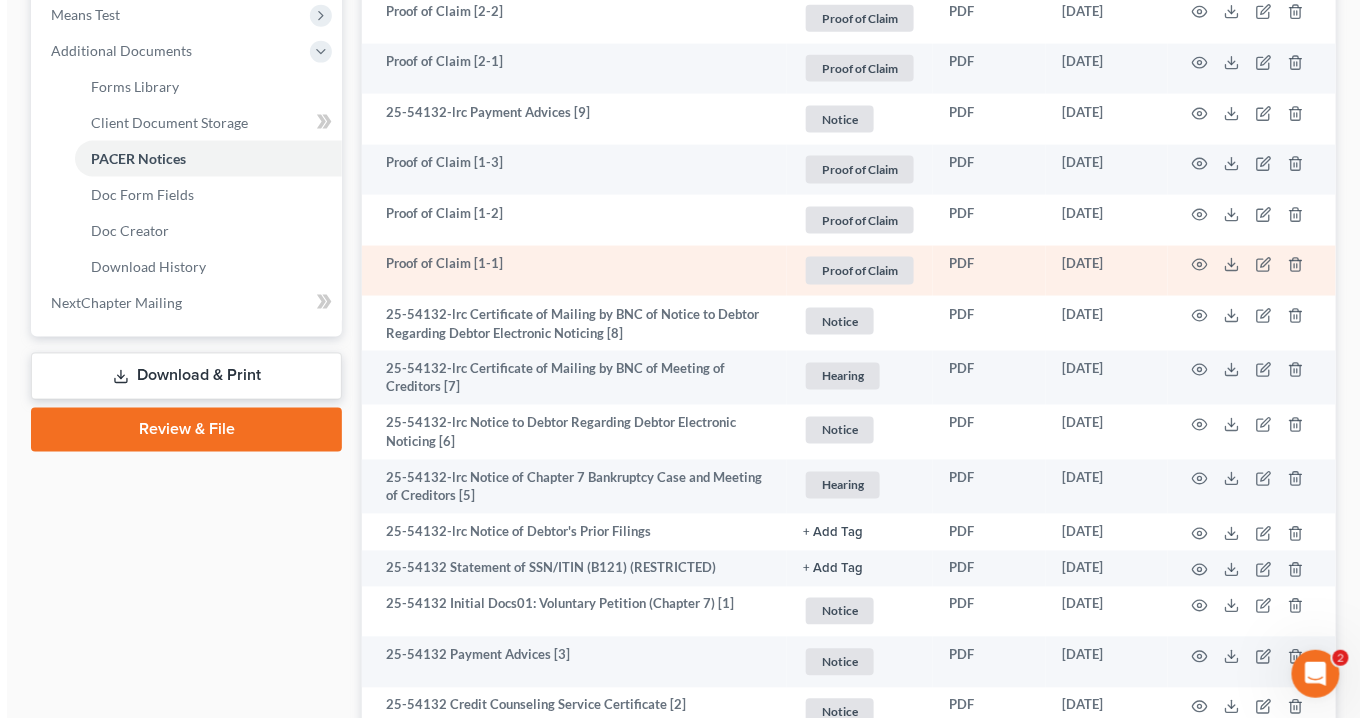 scroll, scrollTop: 880, scrollLeft: 0, axis: vertical 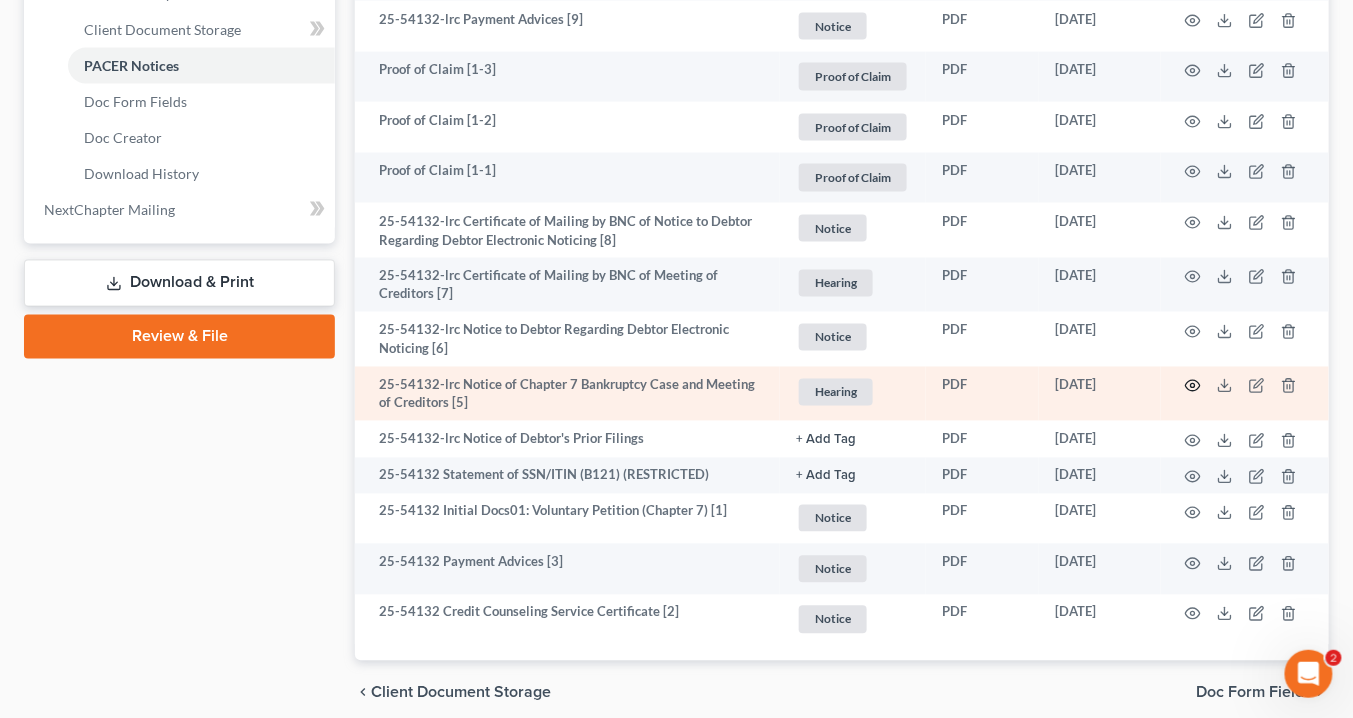 click 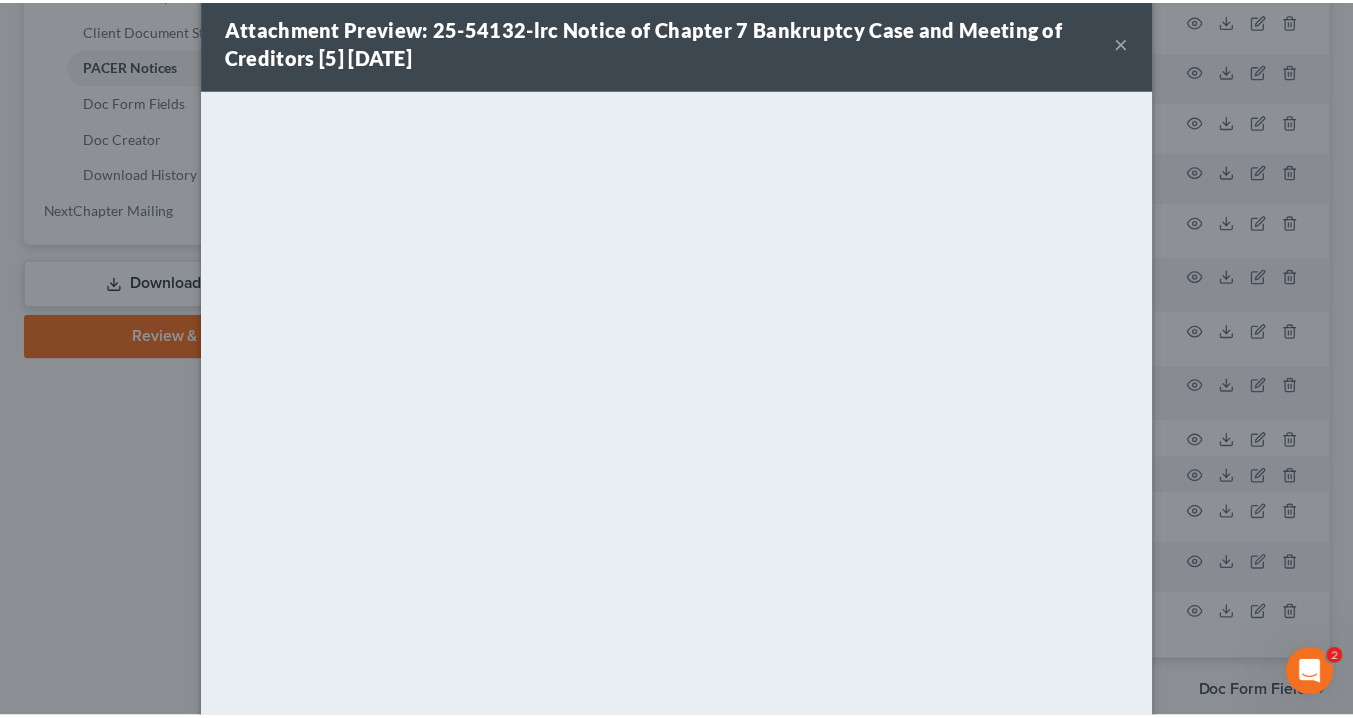 scroll, scrollTop: 0, scrollLeft: 0, axis: both 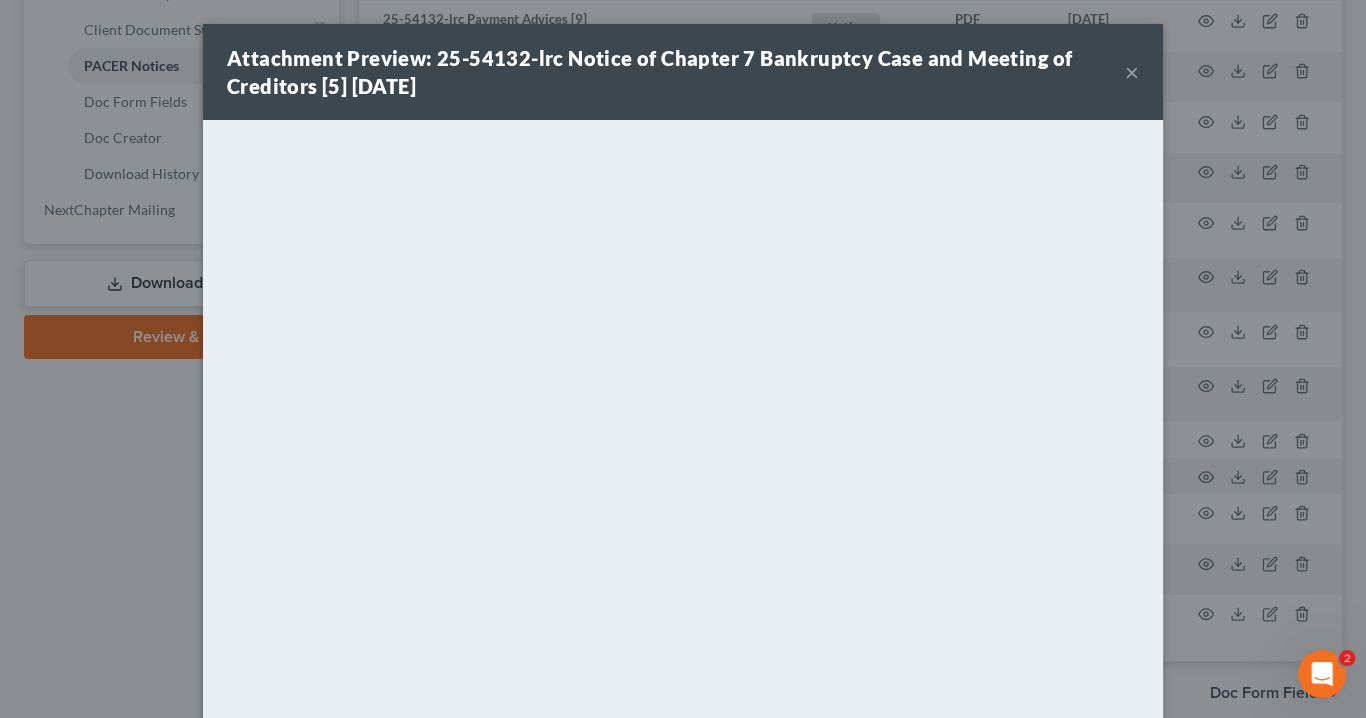 click on "×" at bounding box center (1132, 72) 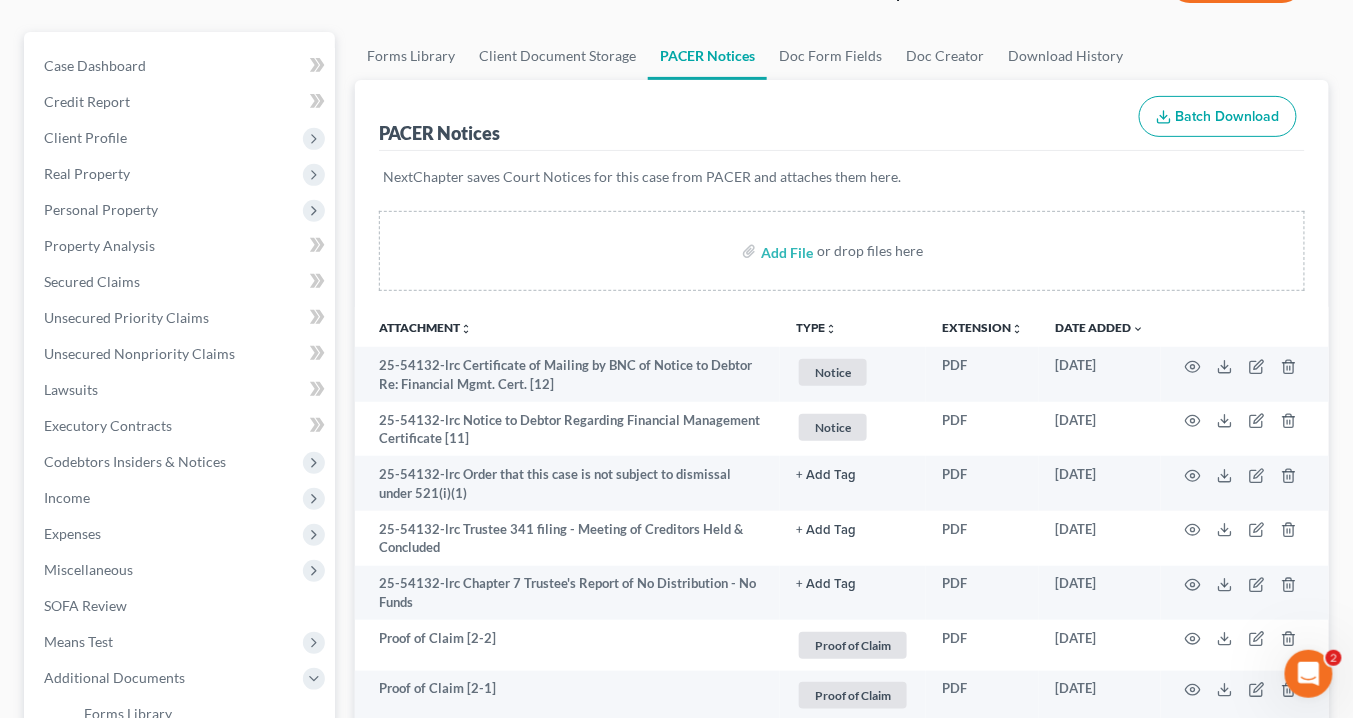 scroll, scrollTop: 400, scrollLeft: 0, axis: vertical 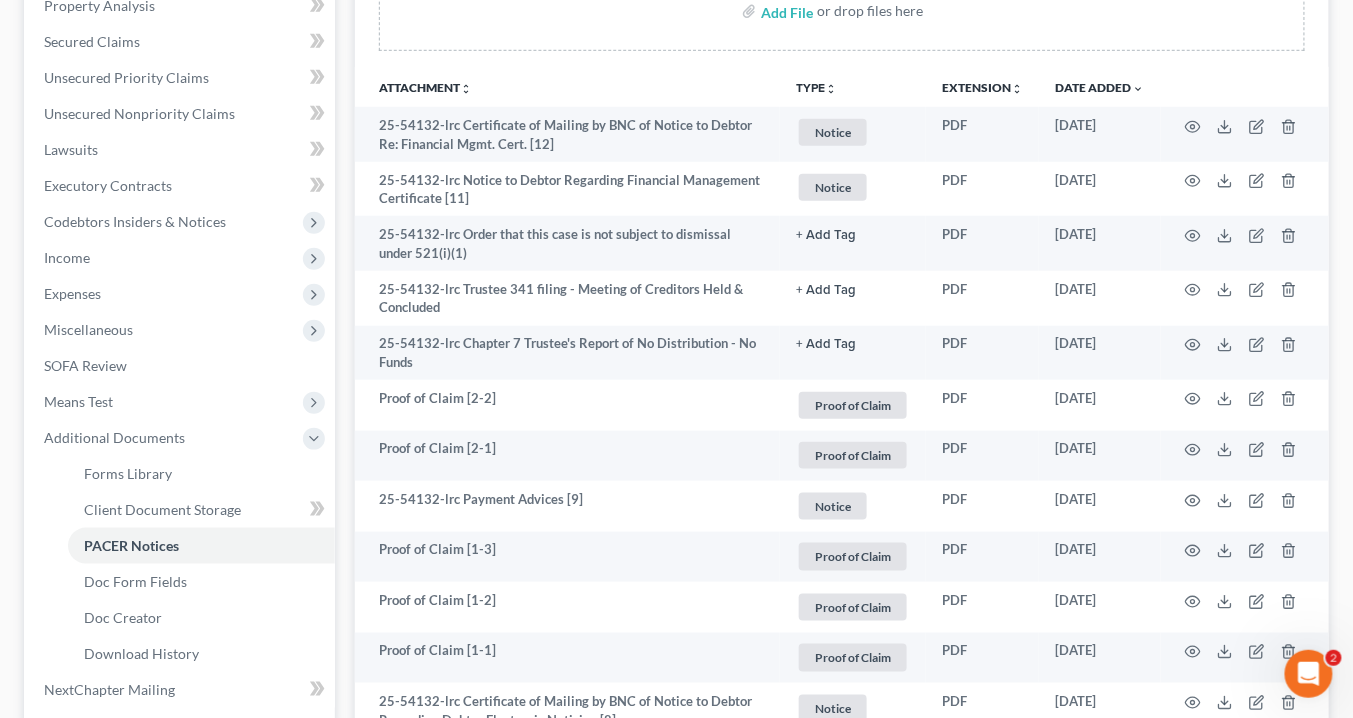 click on "Extension
unfold_more
expand_more
expand_less" at bounding box center [982, 87] 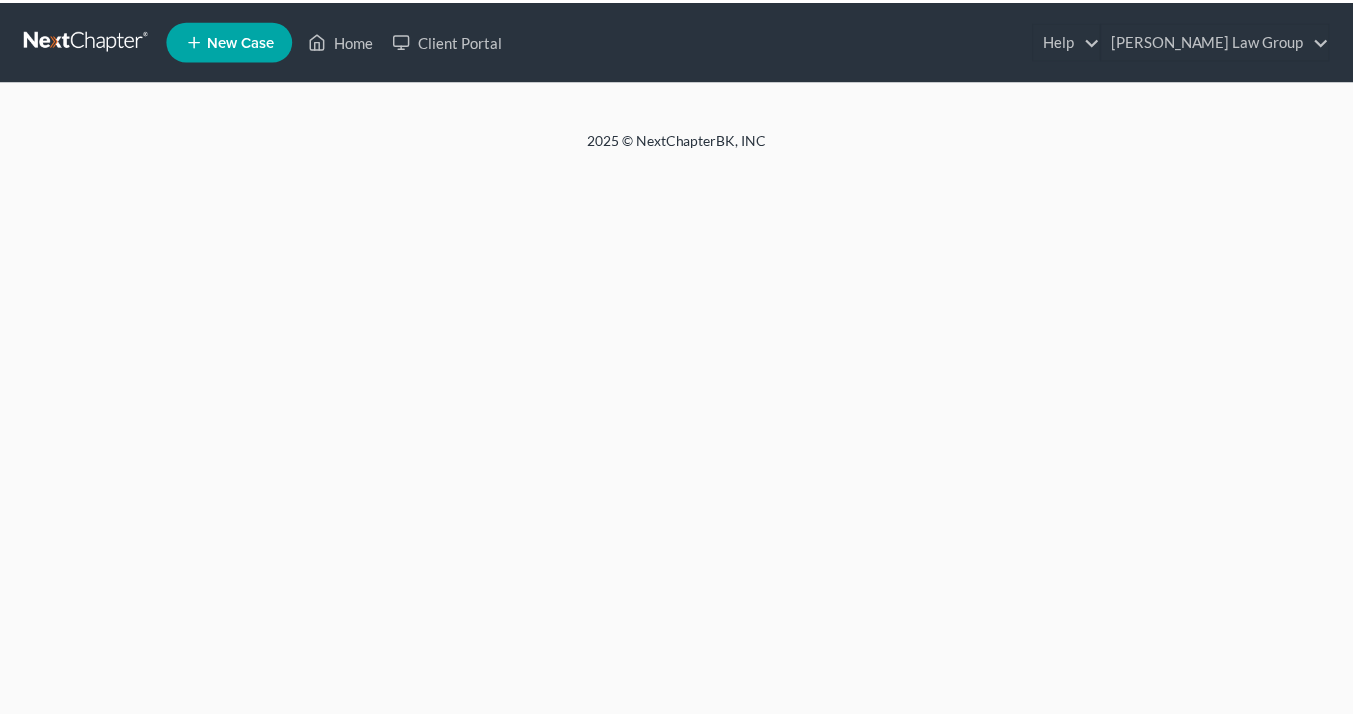 scroll, scrollTop: 0, scrollLeft: 0, axis: both 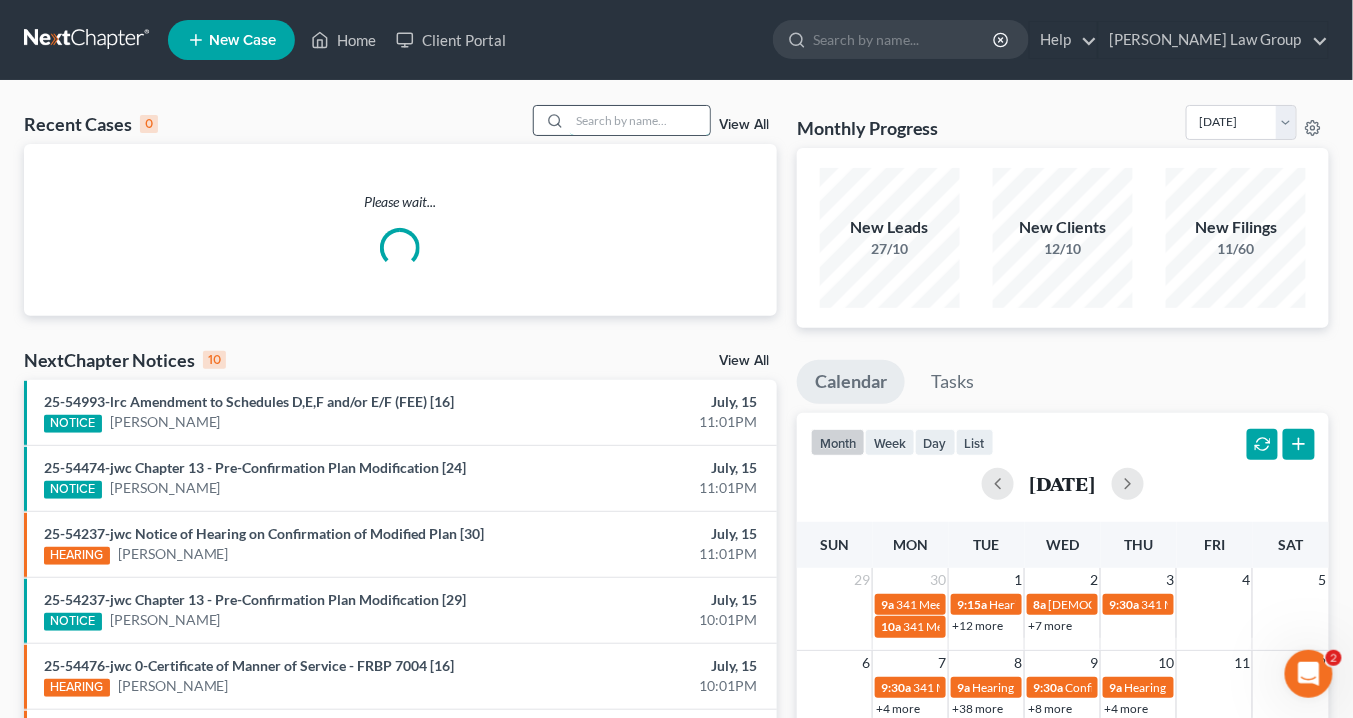 drag, startPoint x: 604, startPoint y: 126, endPoint x: 618, endPoint y: 122, distance: 14.56022 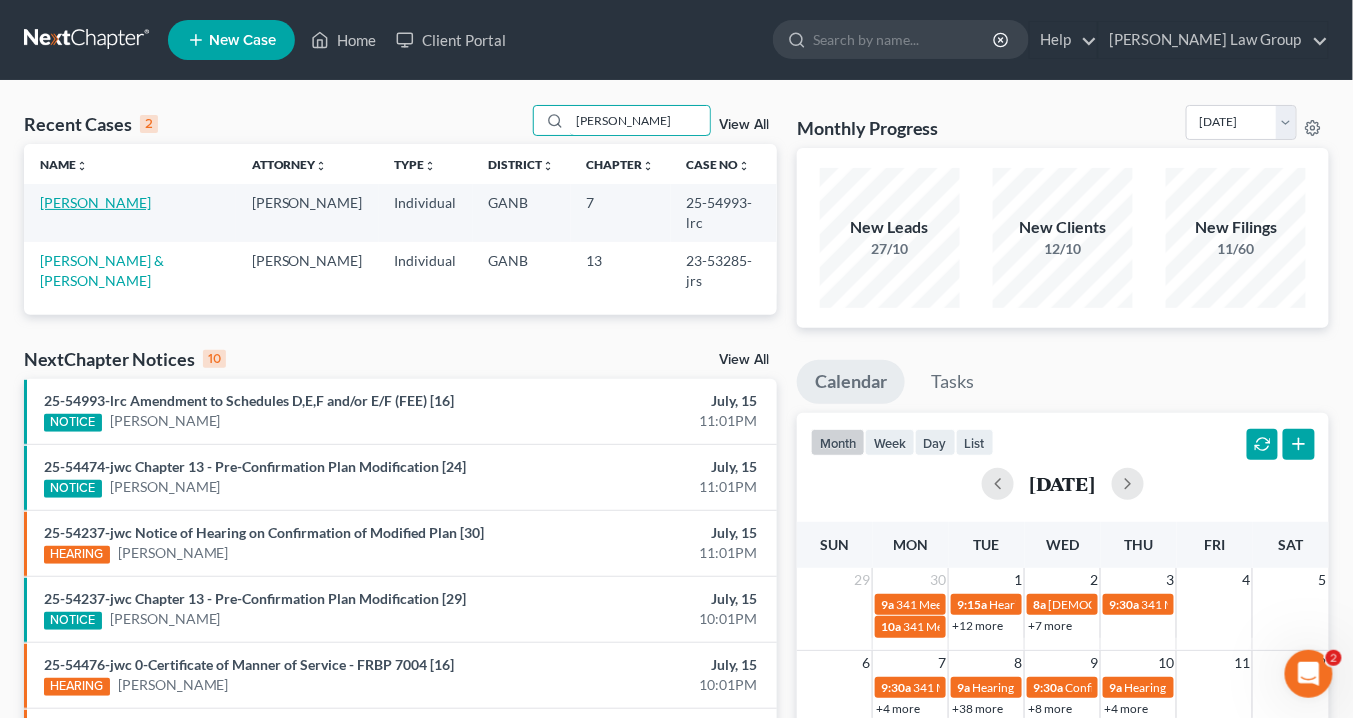 type on "baker" 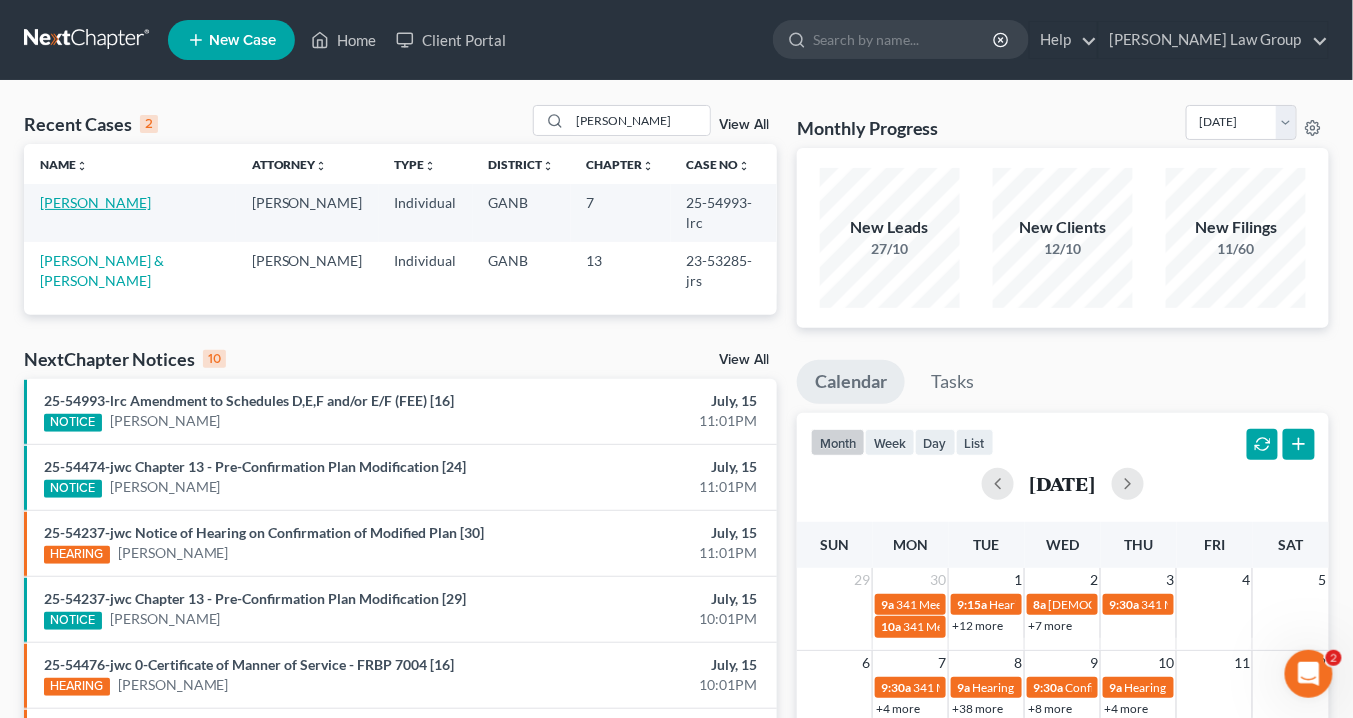 click on "[PERSON_NAME]" at bounding box center [95, 202] 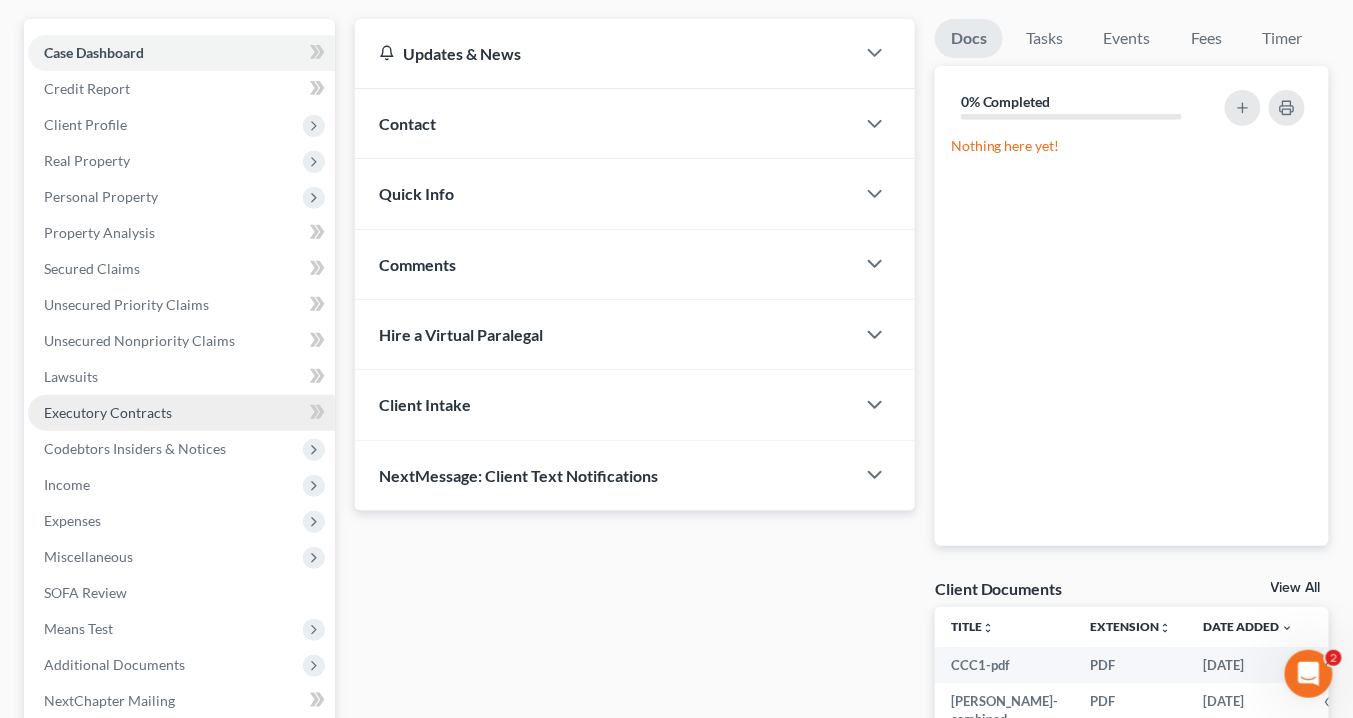 scroll, scrollTop: 240, scrollLeft: 0, axis: vertical 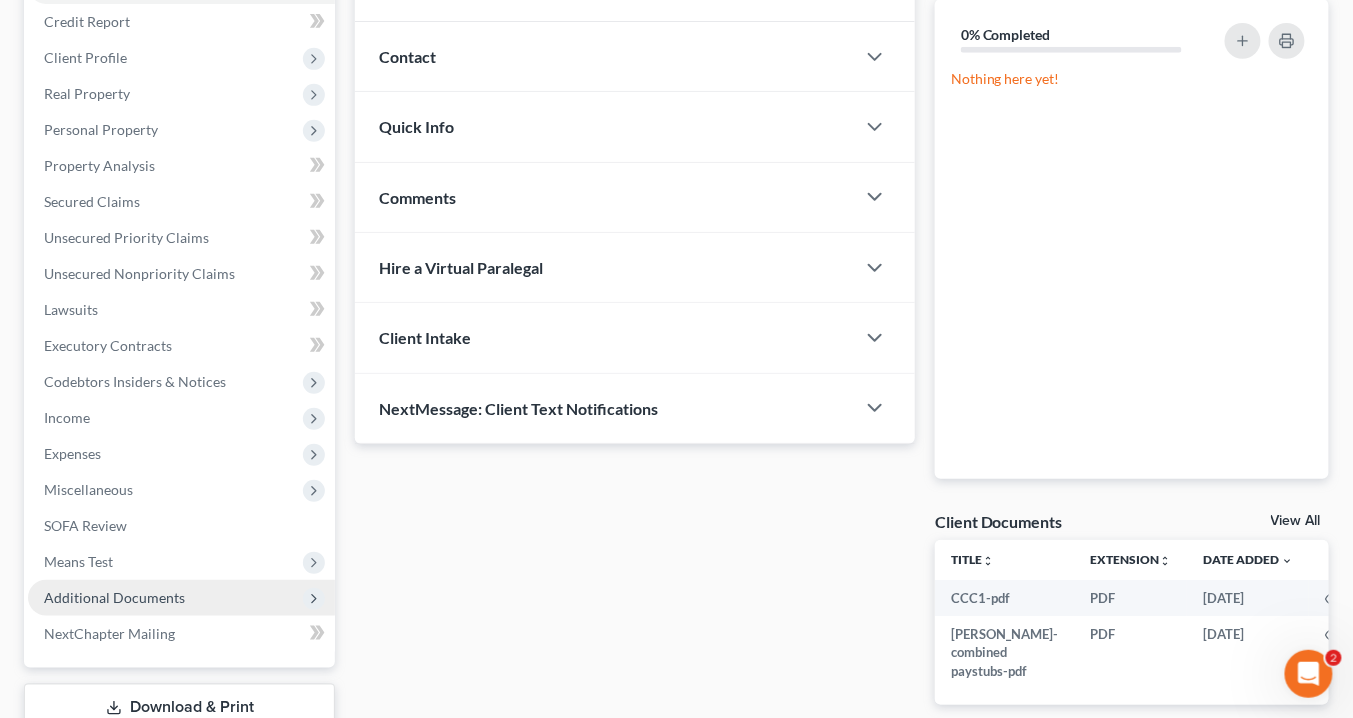 click on "Additional Documents" at bounding box center (181, 598) 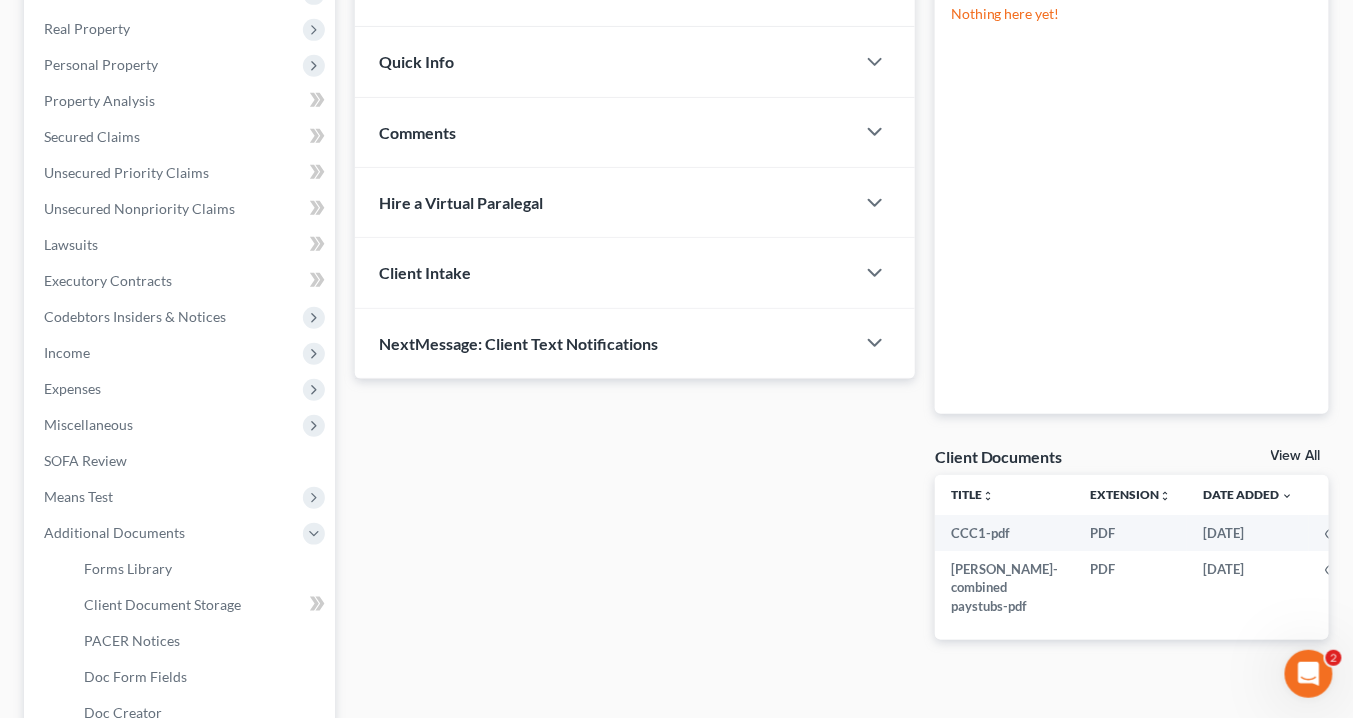 scroll, scrollTop: 480, scrollLeft: 0, axis: vertical 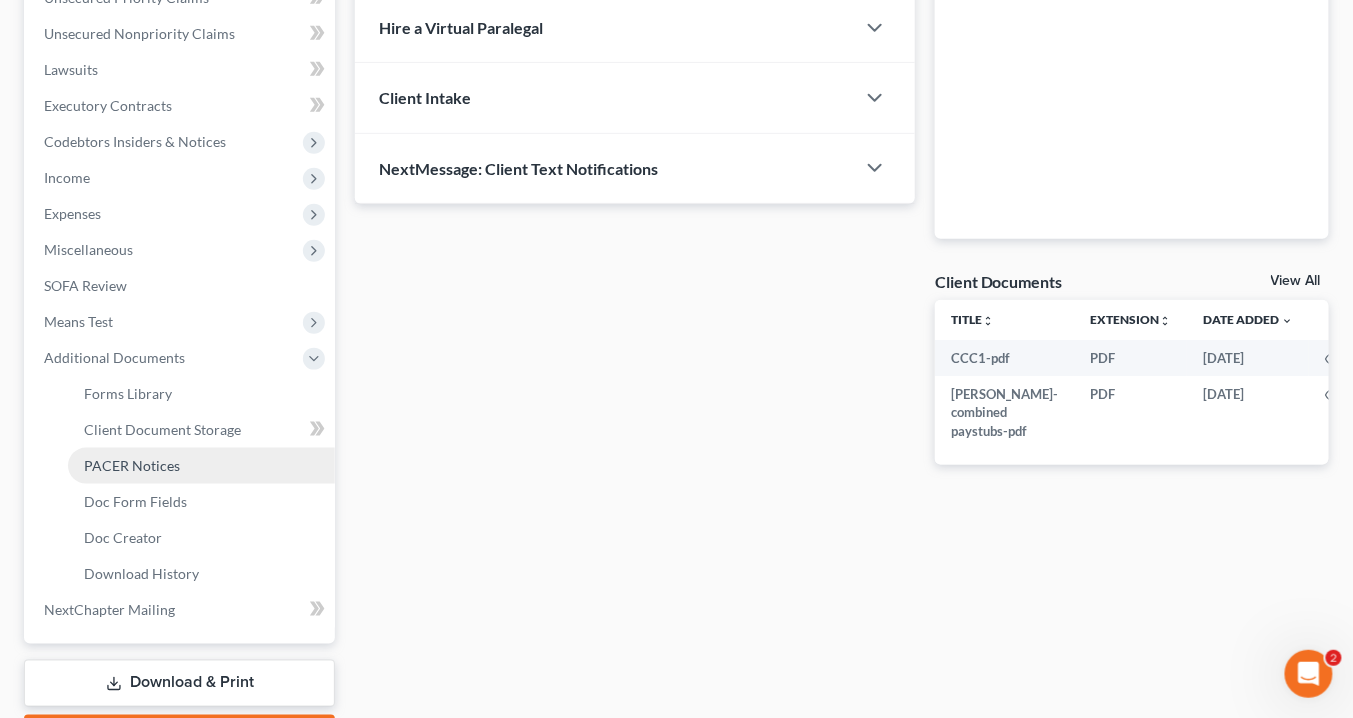 click on "PACER Notices" at bounding box center [132, 465] 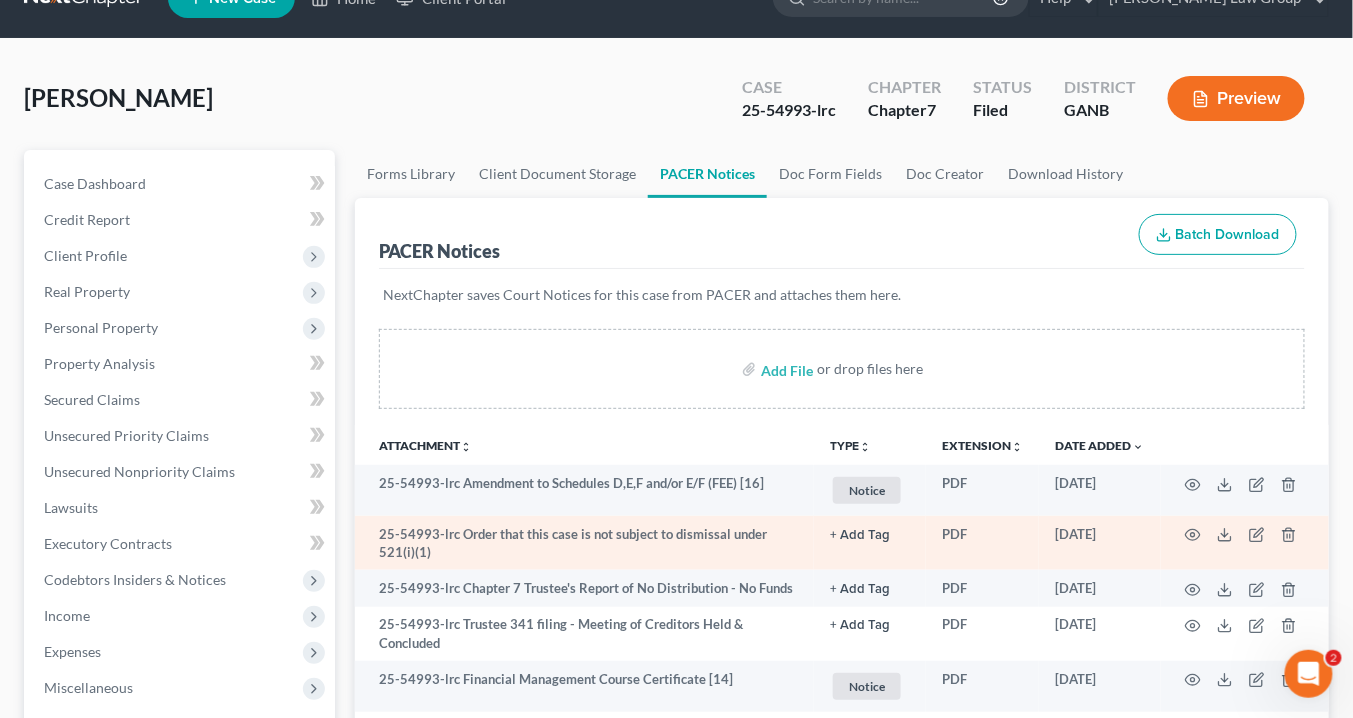 scroll, scrollTop: 240, scrollLeft: 0, axis: vertical 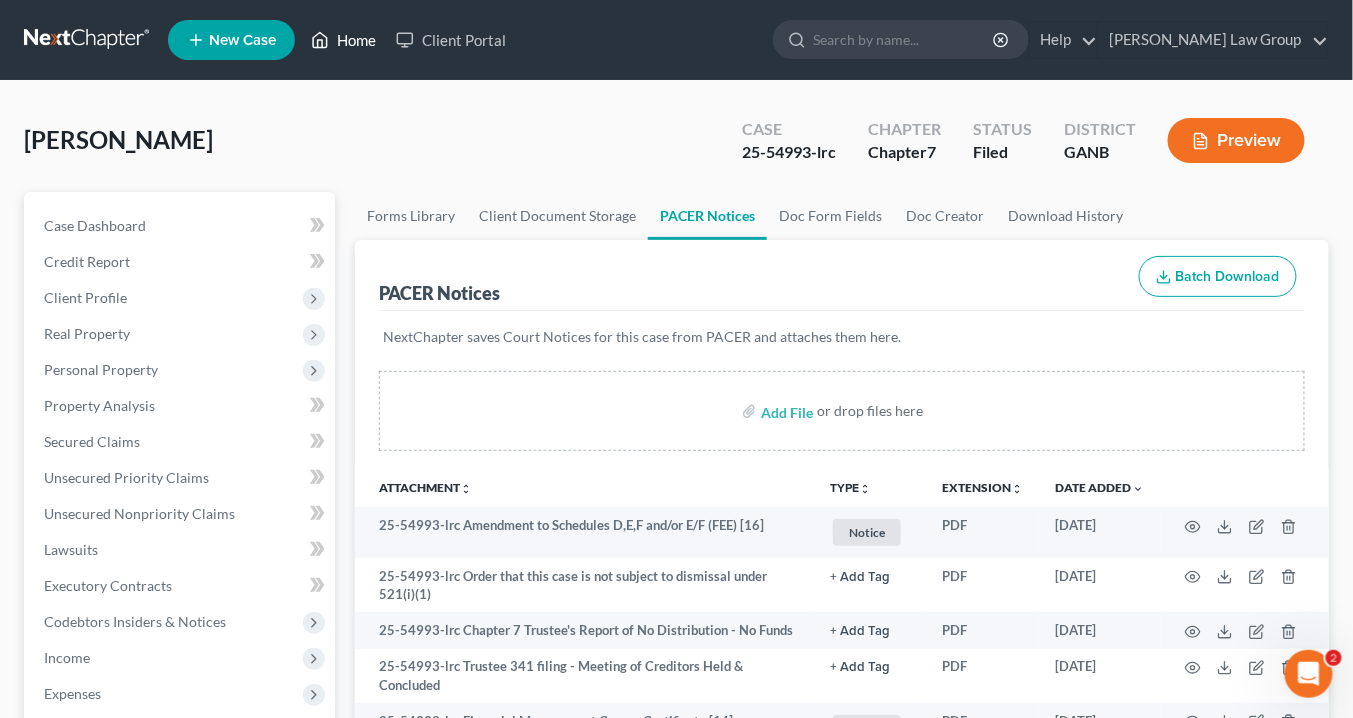 click on "Home" at bounding box center [343, 40] 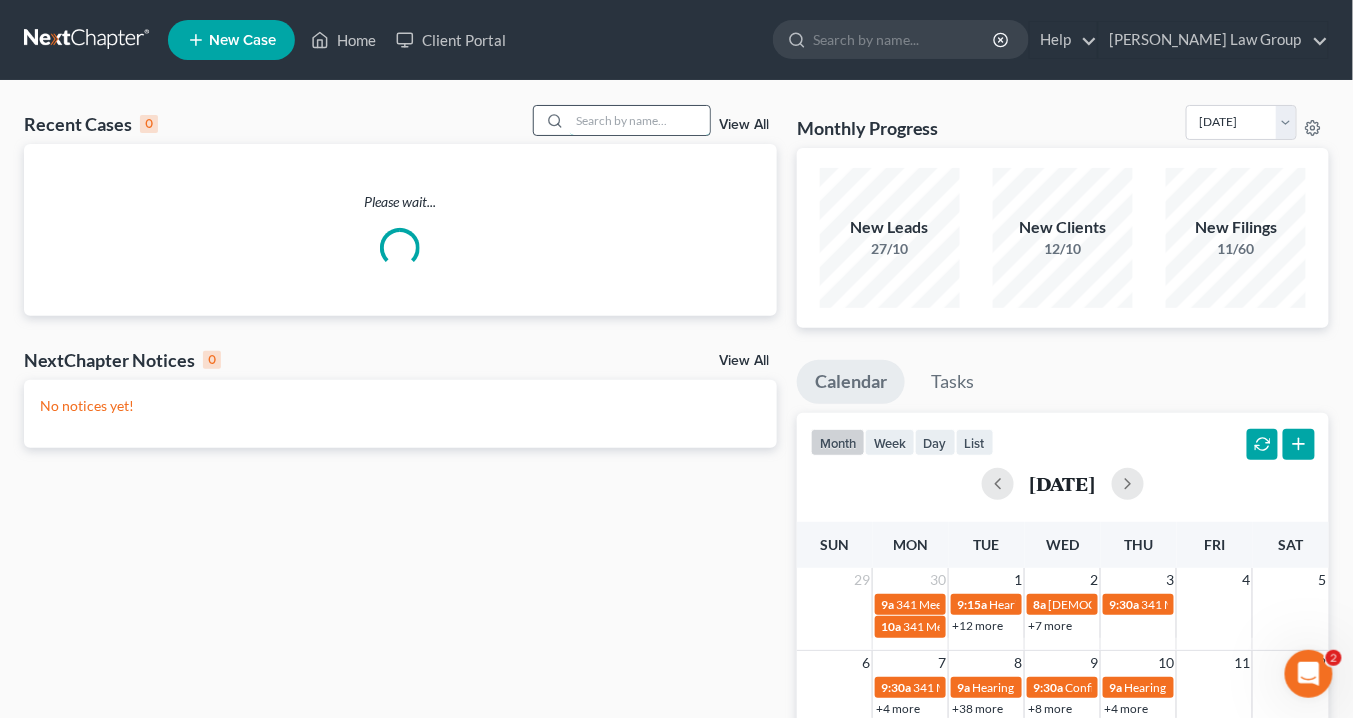 drag, startPoint x: 638, startPoint y: 126, endPoint x: 698, endPoint y: 120, distance: 60.299255 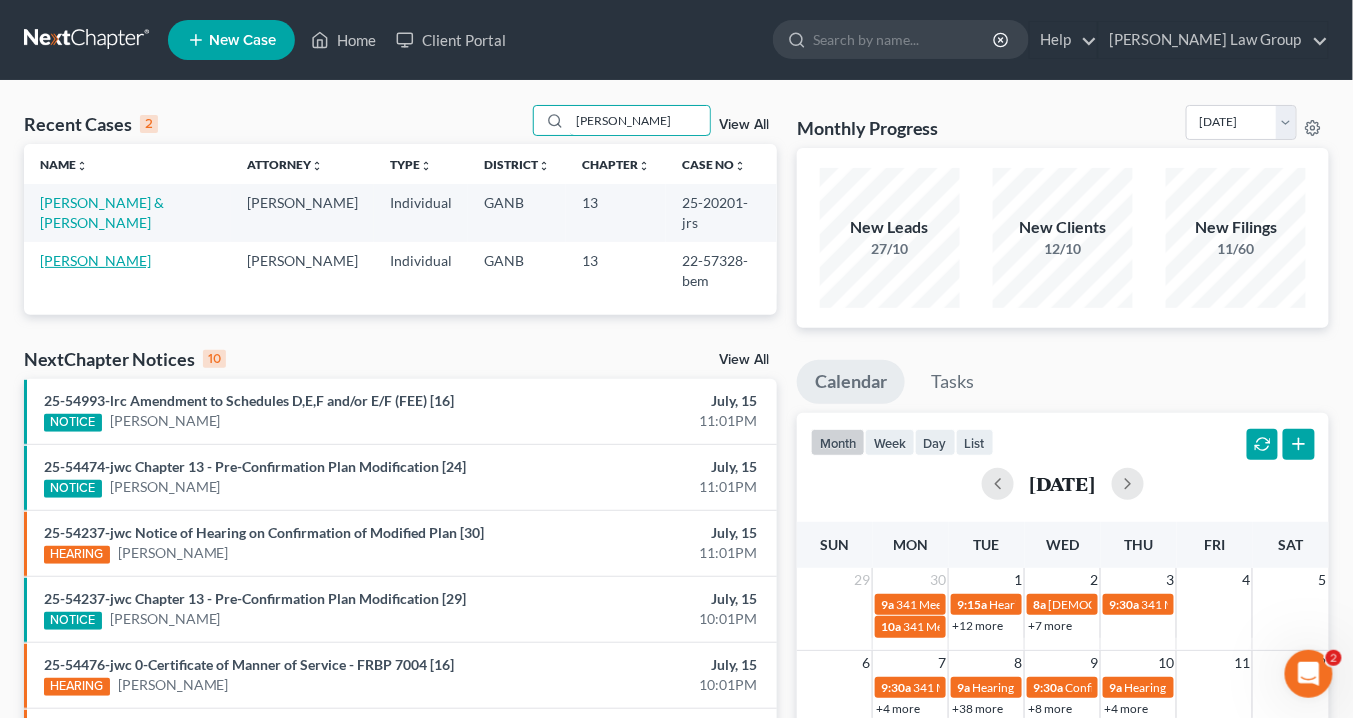 type on "Mae" 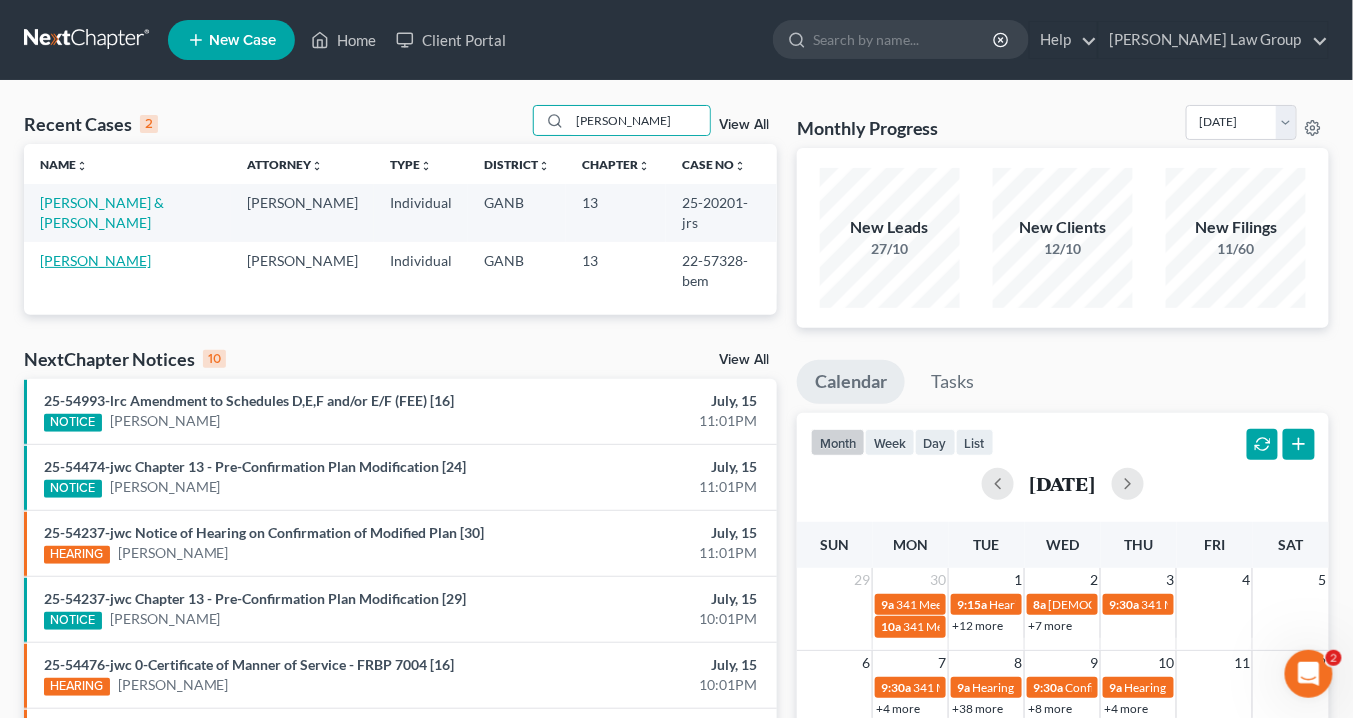 click on "[PERSON_NAME]" at bounding box center [95, 260] 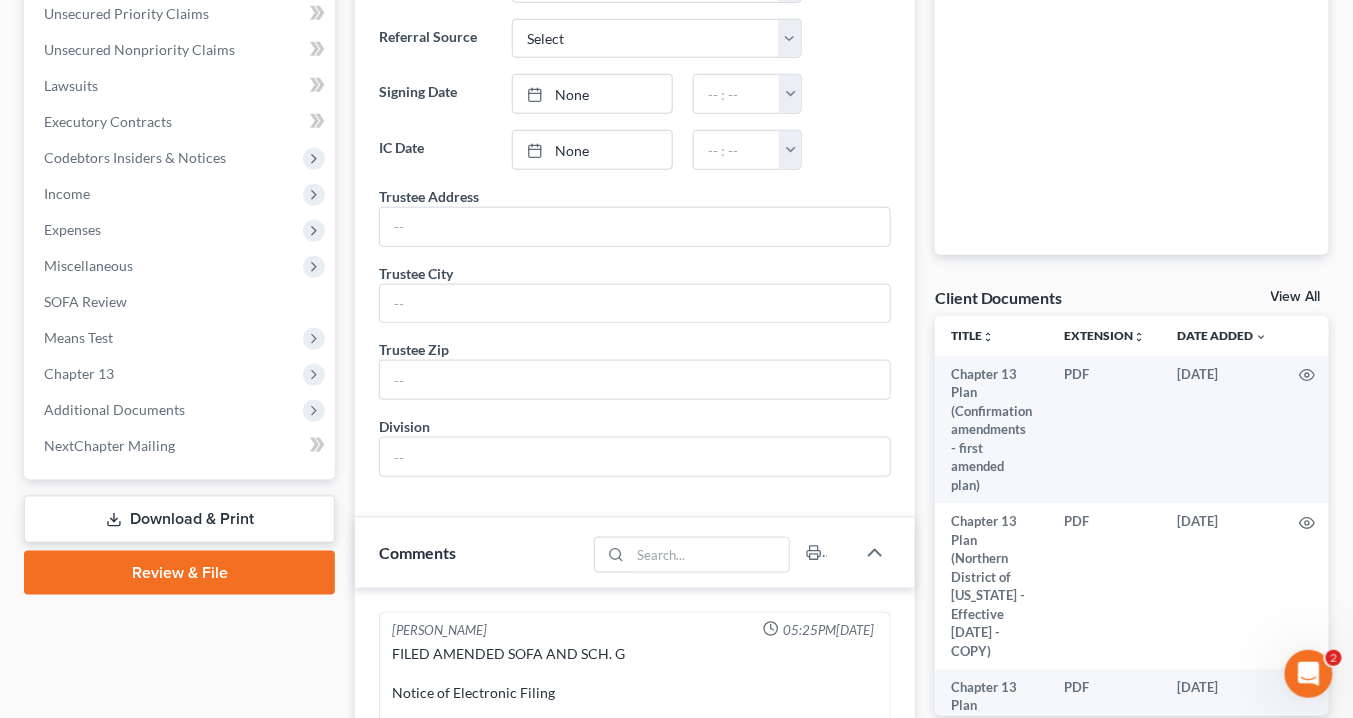 scroll, scrollTop: 560, scrollLeft: 0, axis: vertical 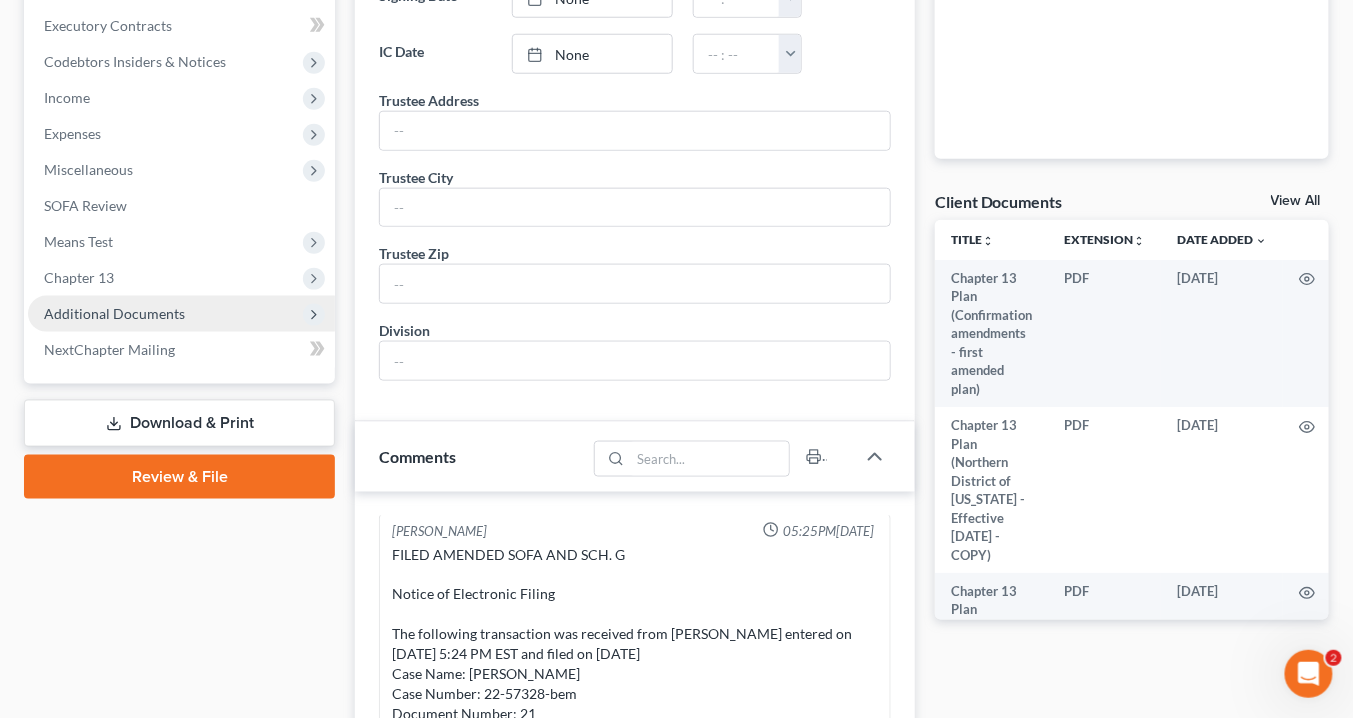 click on "Additional Documents" at bounding box center (114, 313) 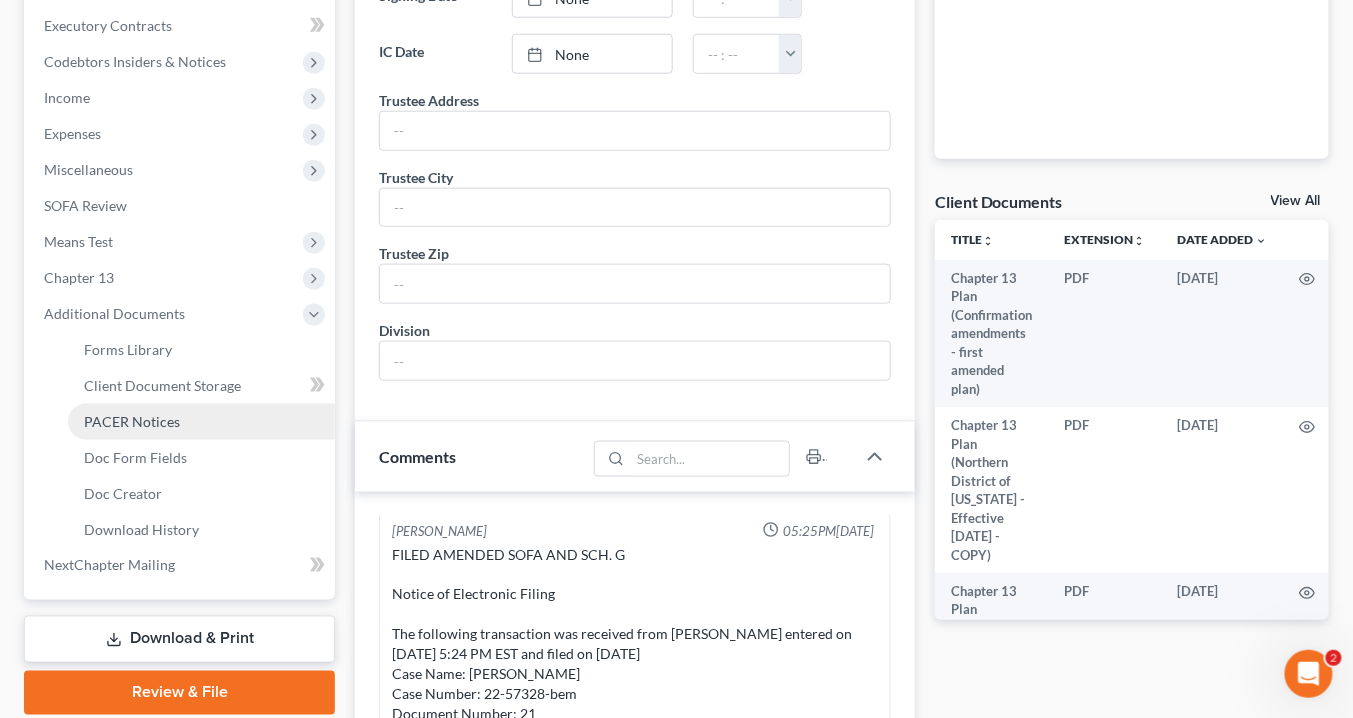 click on "PACER Notices" at bounding box center (132, 421) 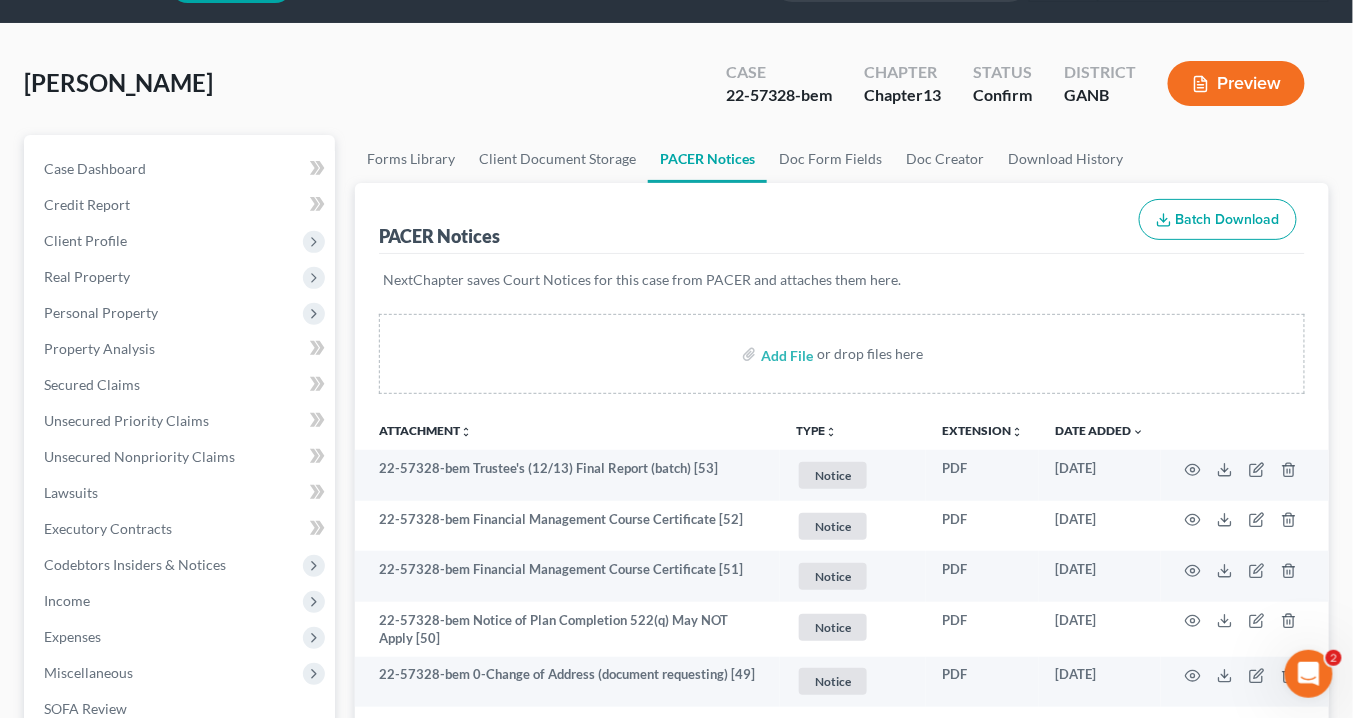scroll, scrollTop: 0, scrollLeft: 0, axis: both 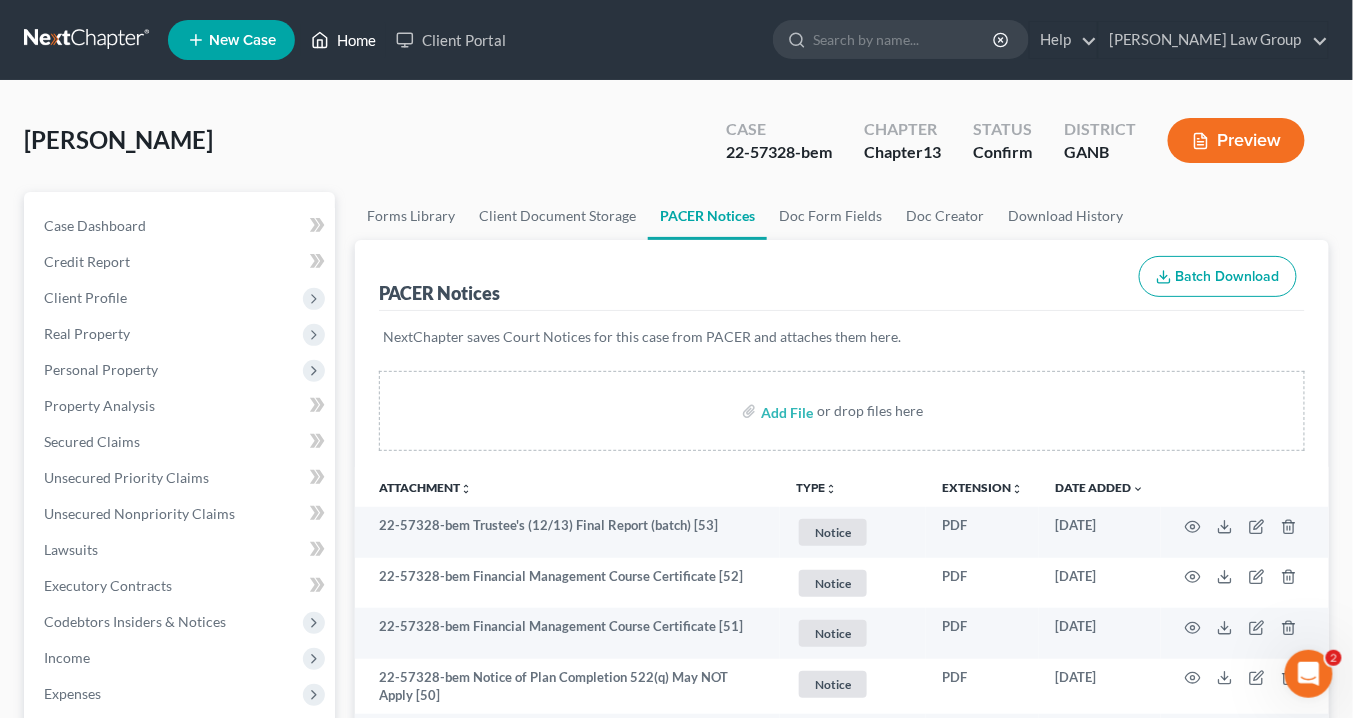 click on "Home" at bounding box center [343, 40] 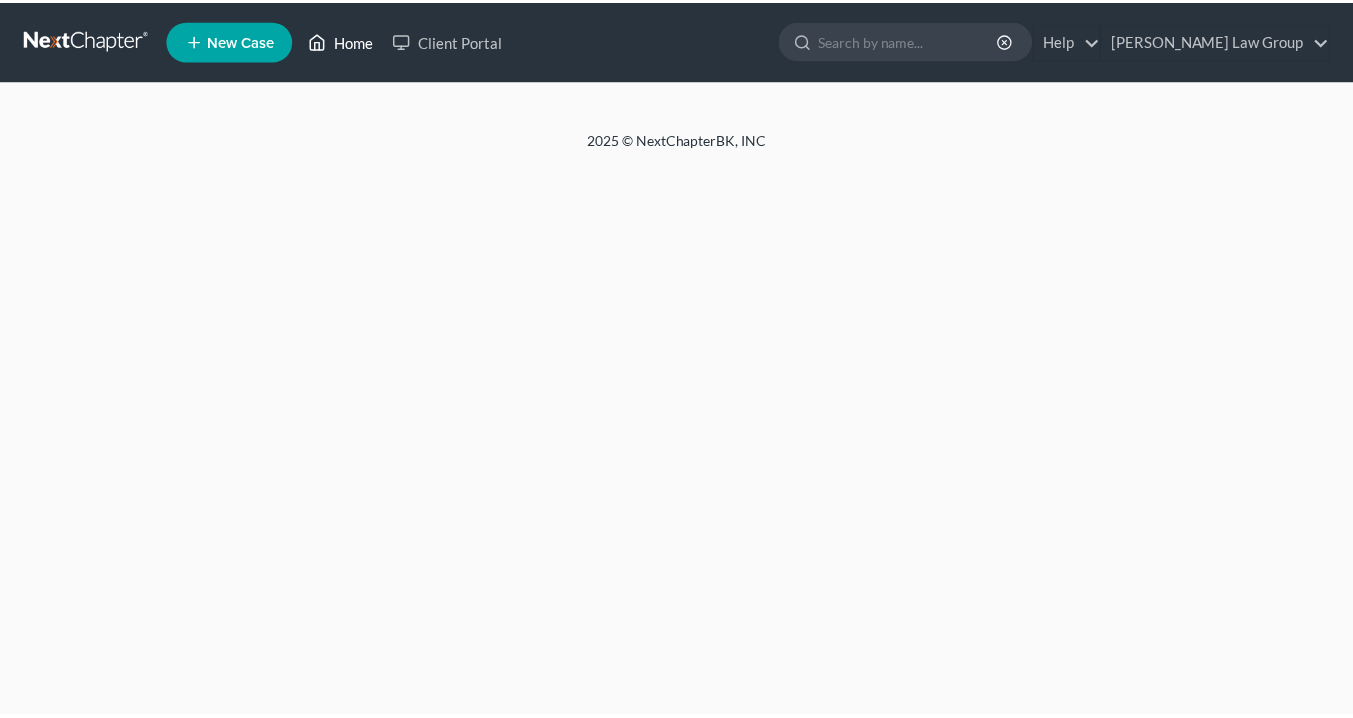 scroll, scrollTop: 0, scrollLeft: 0, axis: both 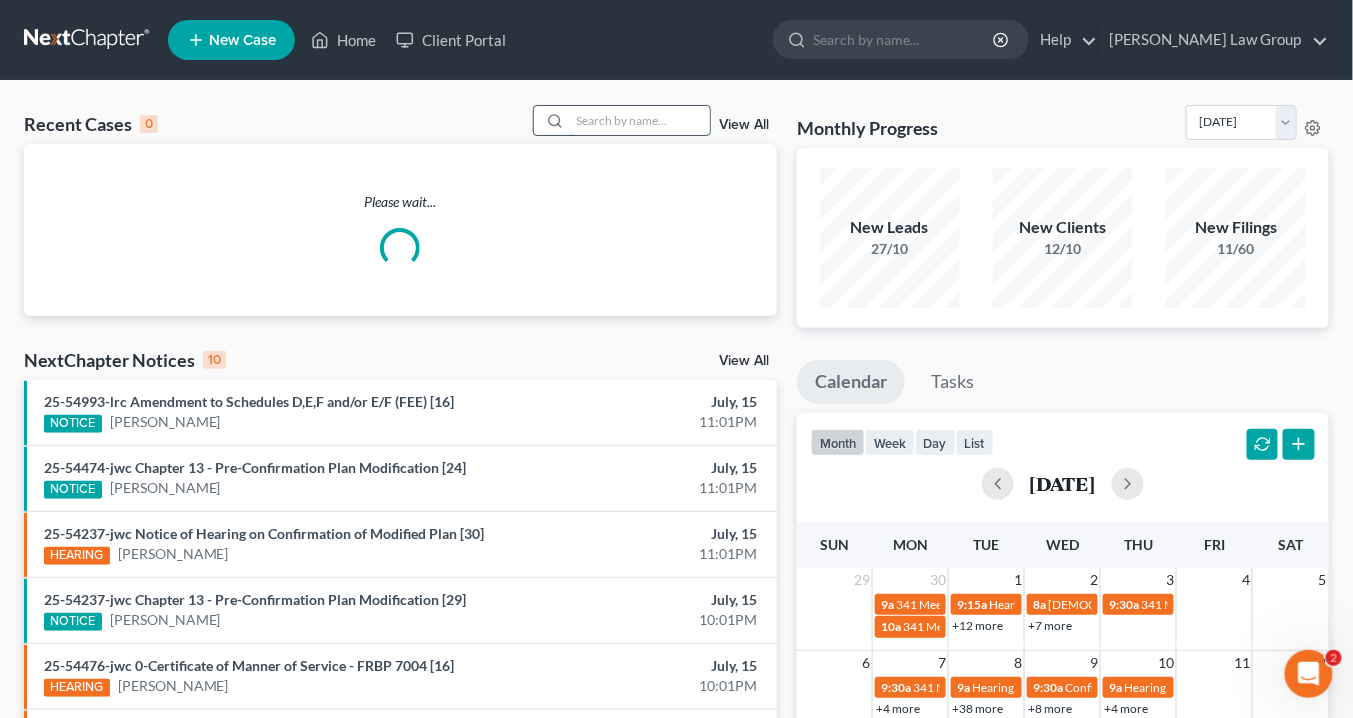 click at bounding box center (640, 120) 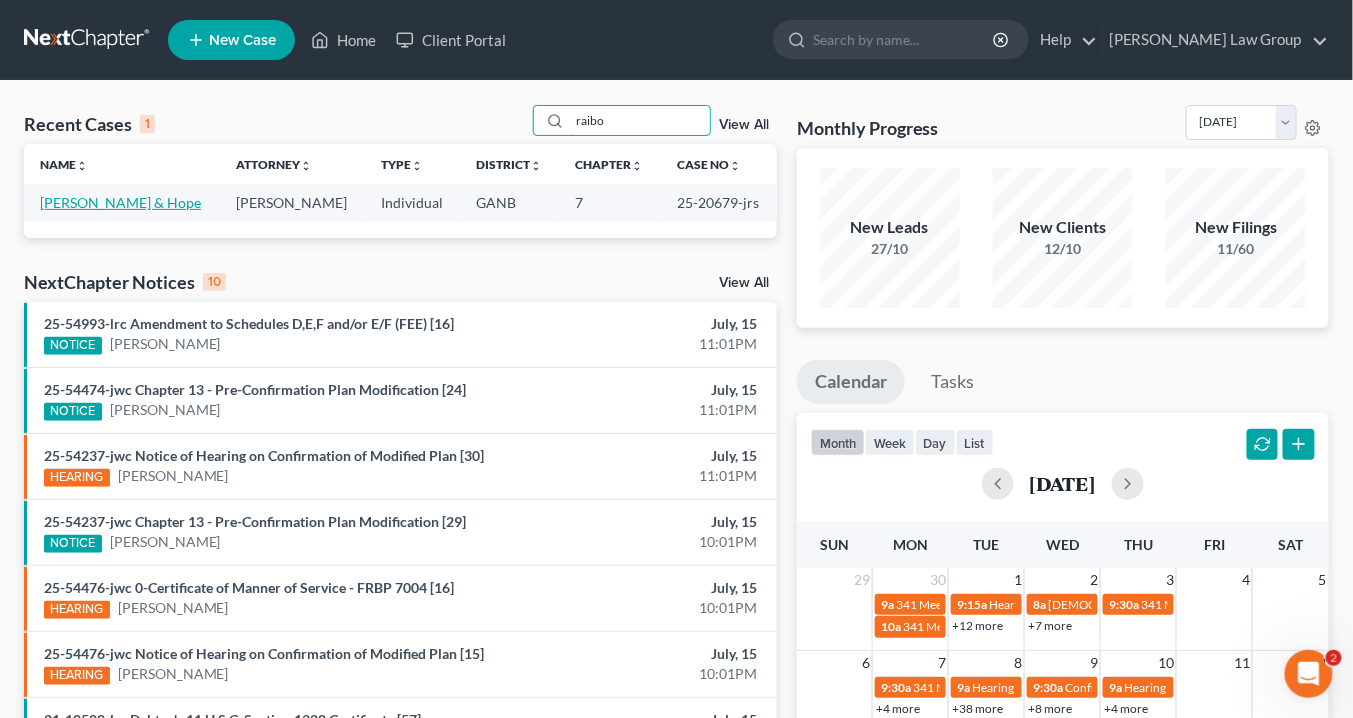 type on "raibo" 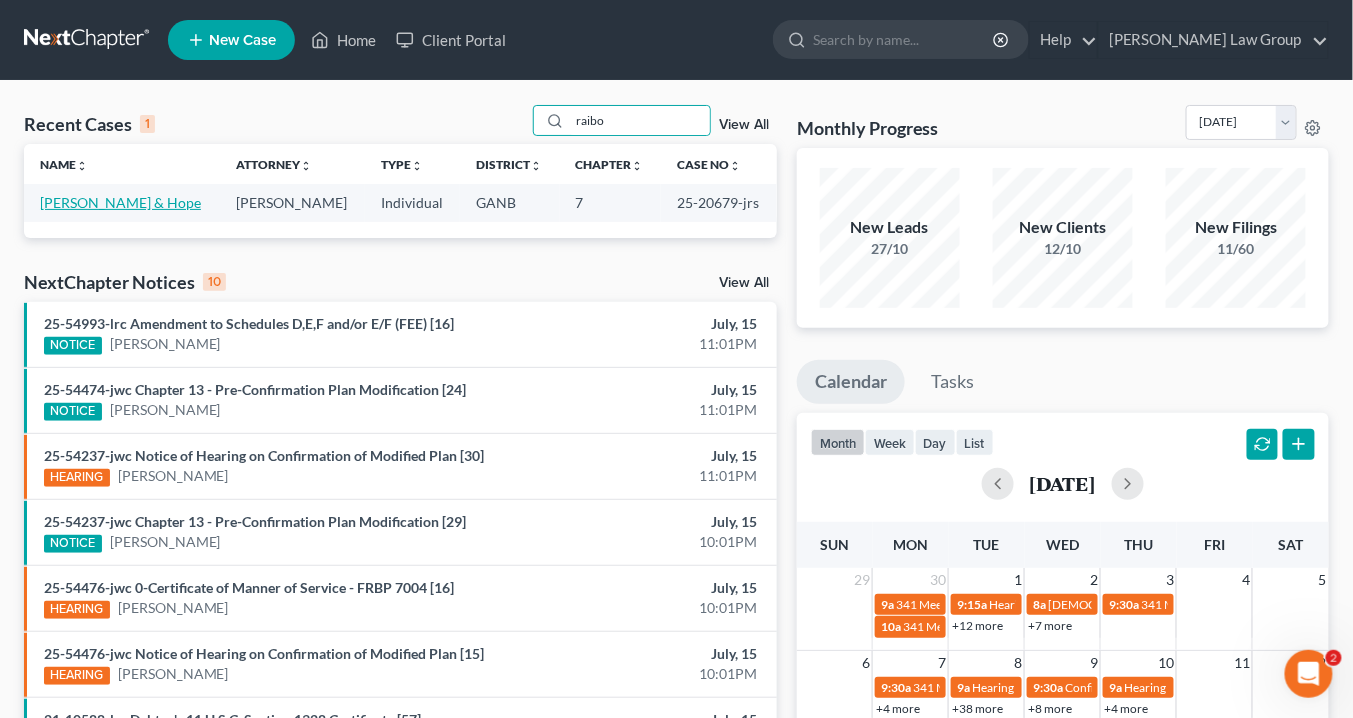 click on "[PERSON_NAME] & Hope" at bounding box center (120, 202) 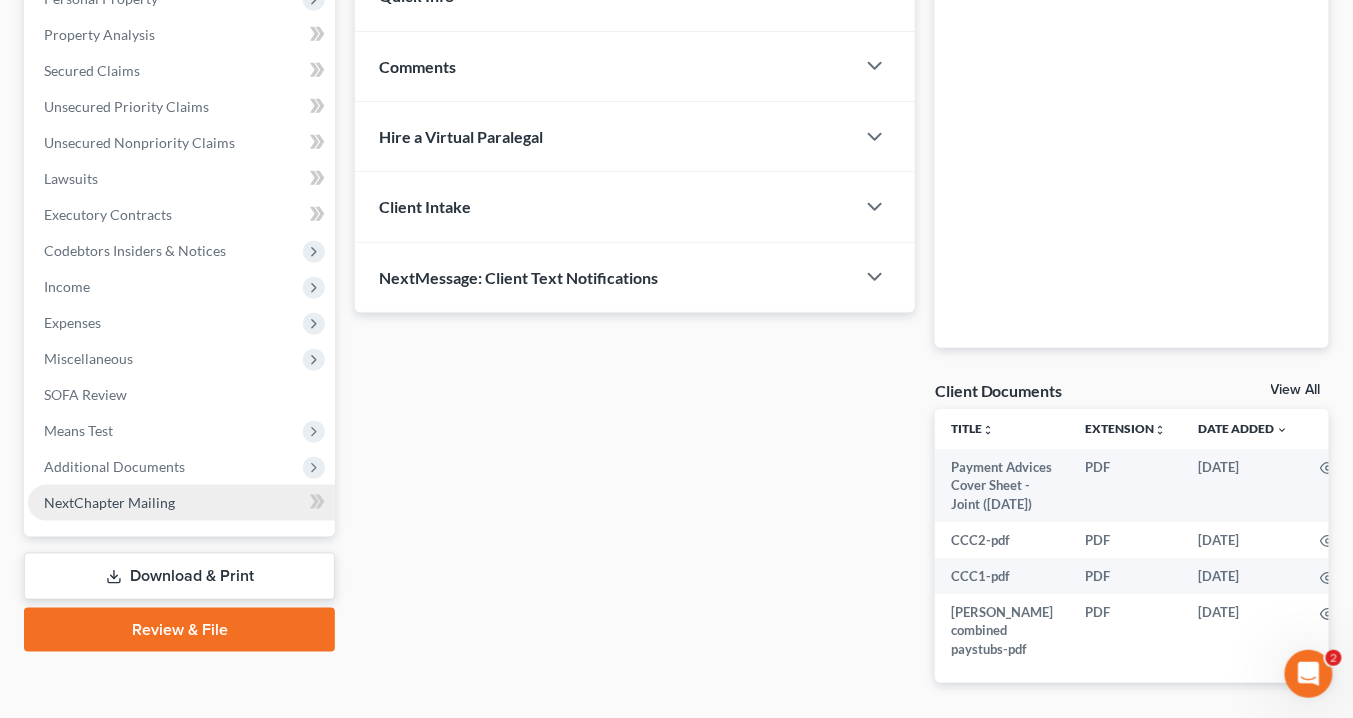 scroll, scrollTop: 480, scrollLeft: 0, axis: vertical 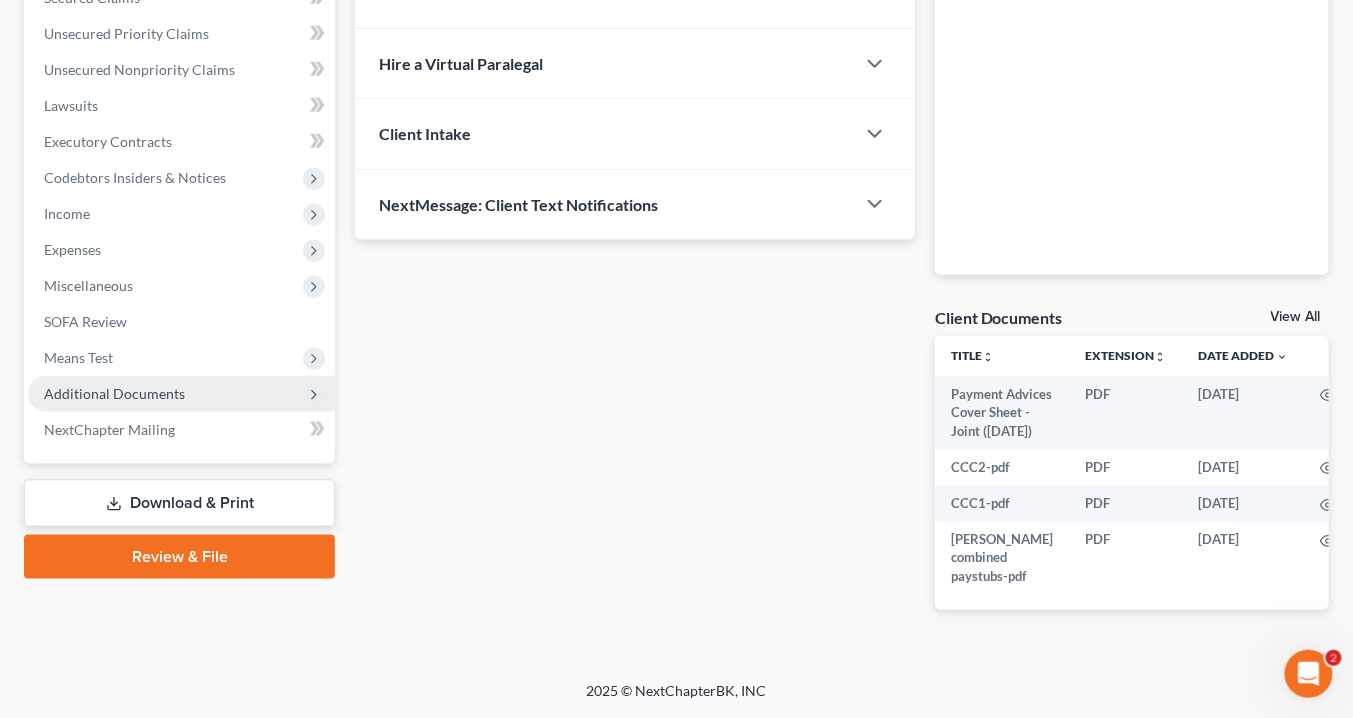 click on "Additional Documents" at bounding box center (114, 393) 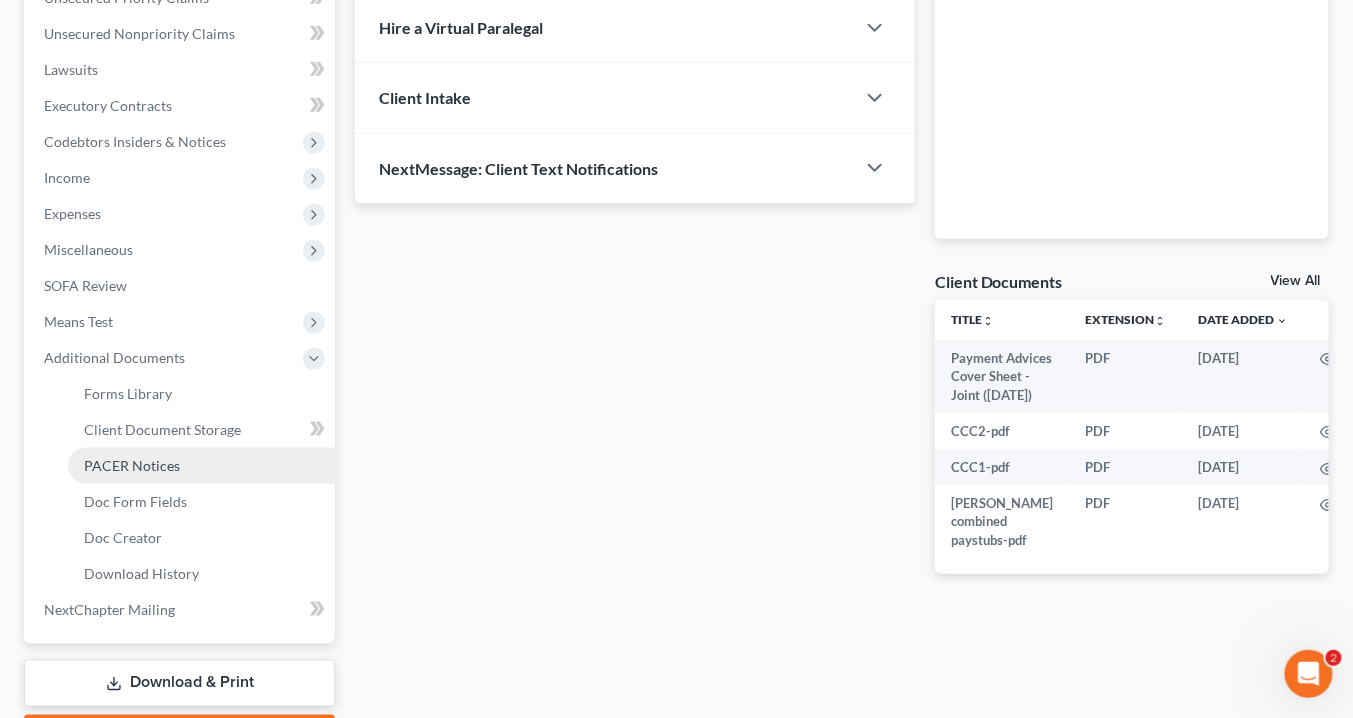 click on "PACER Notices" at bounding box center [132, 465] 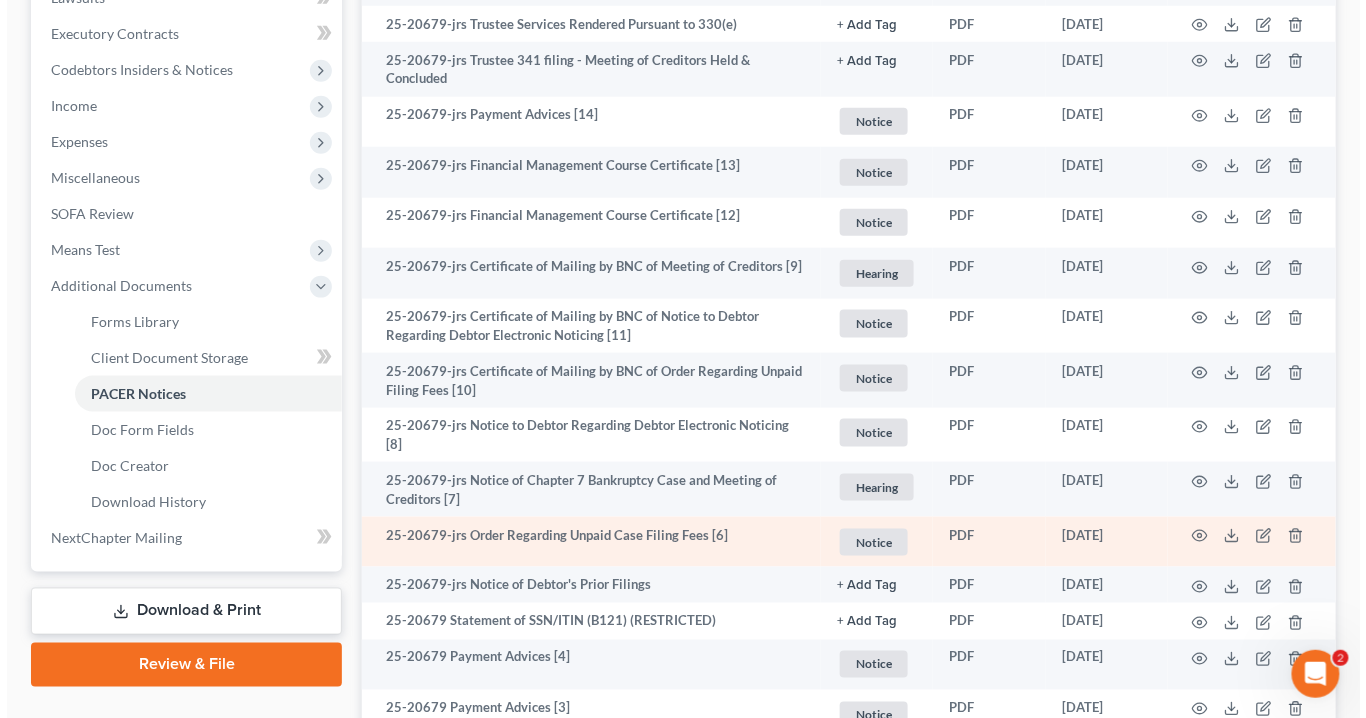 scroll, scrollTop: 726, scrollLeft: 0, axis: vertical 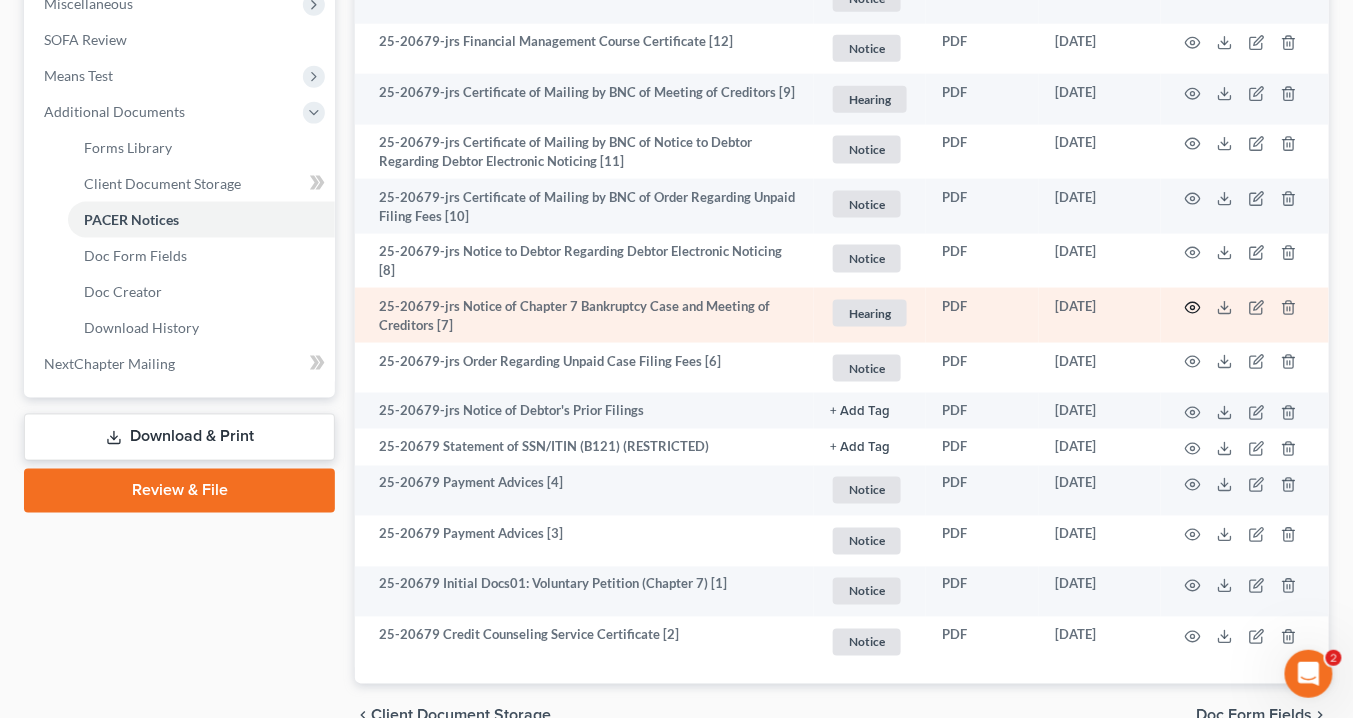 click 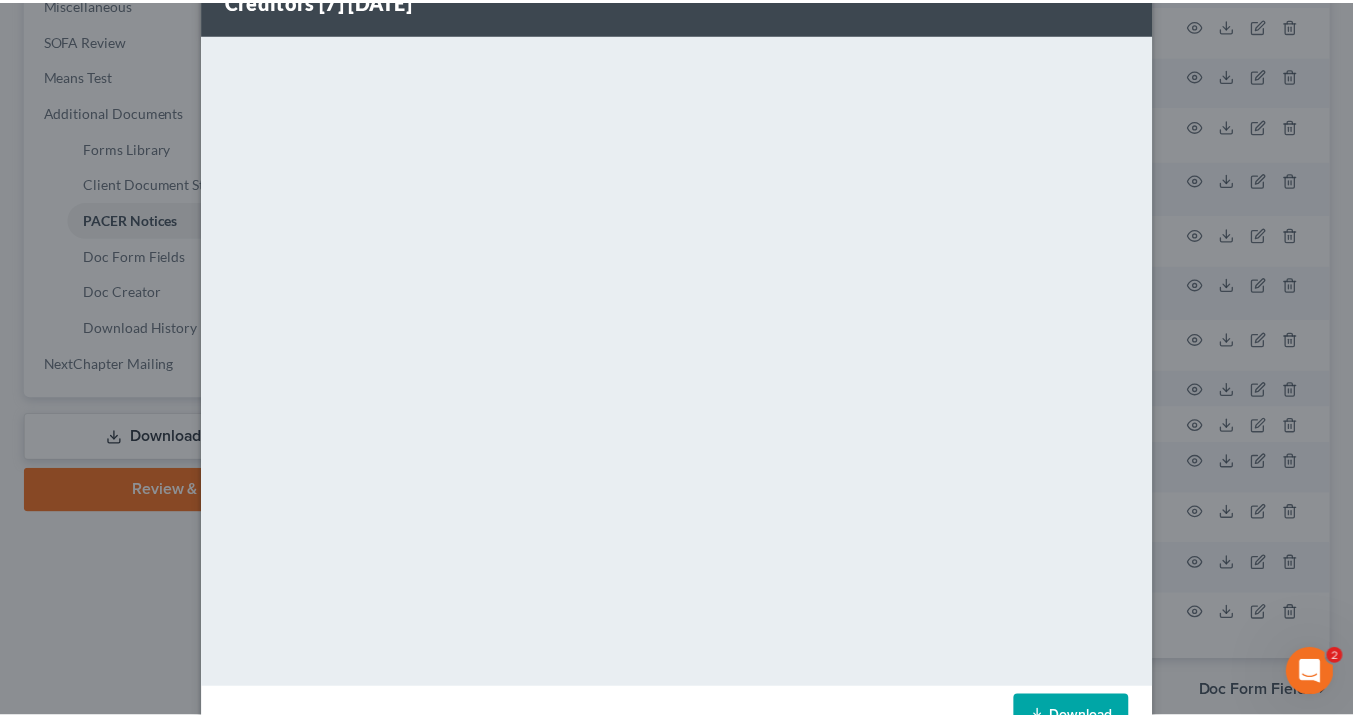 scroll, scrollTop: 0, scrollLeft: 0, axis: both 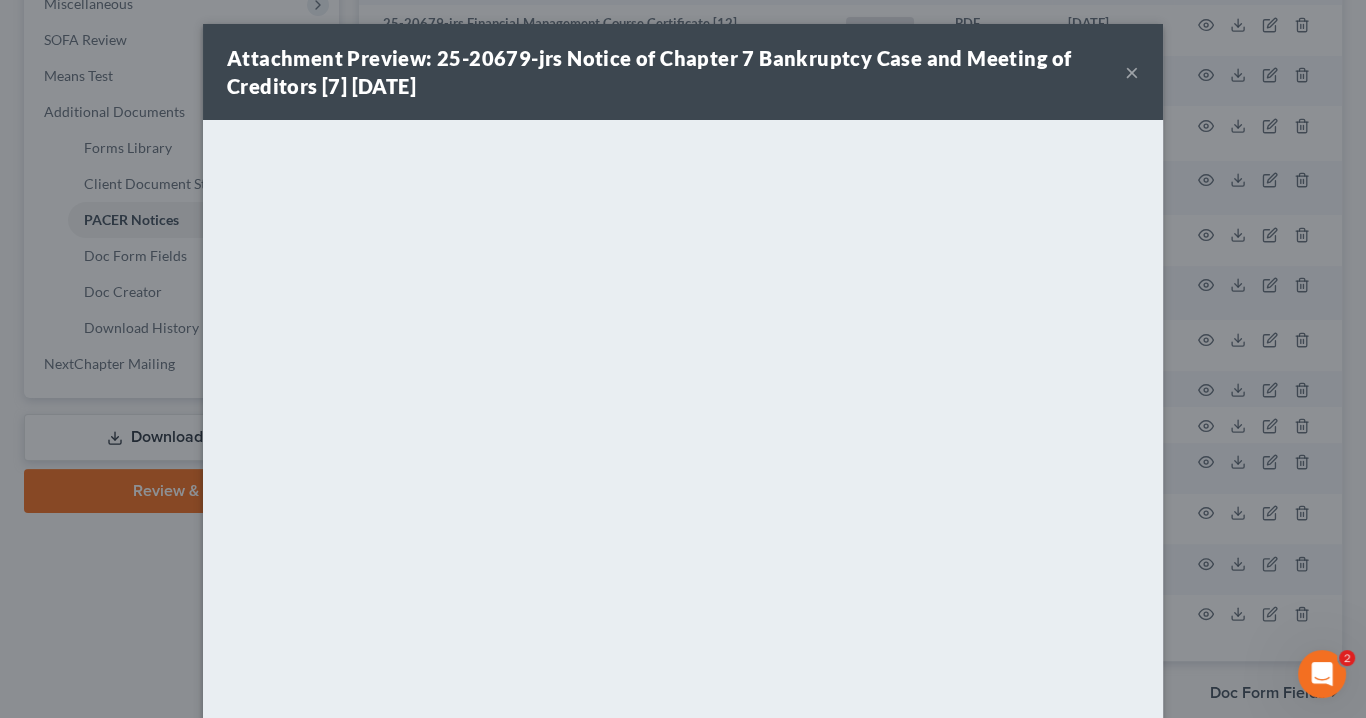 drag, startPoint x: 1126, startPoint y: 74, endPoint x: 1042, endPoint y: 8, distance: 106.826965 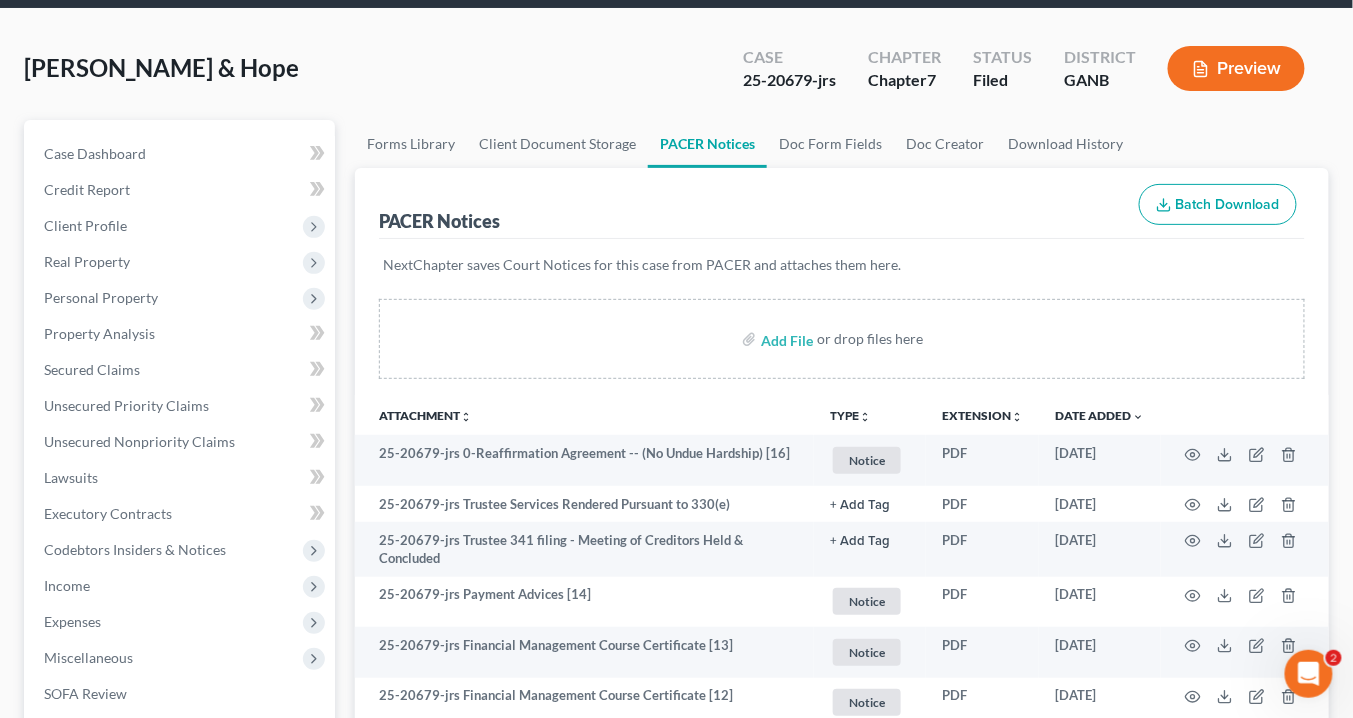 scroll, scrollTop: 0, scrollLeft: 0, axis: both 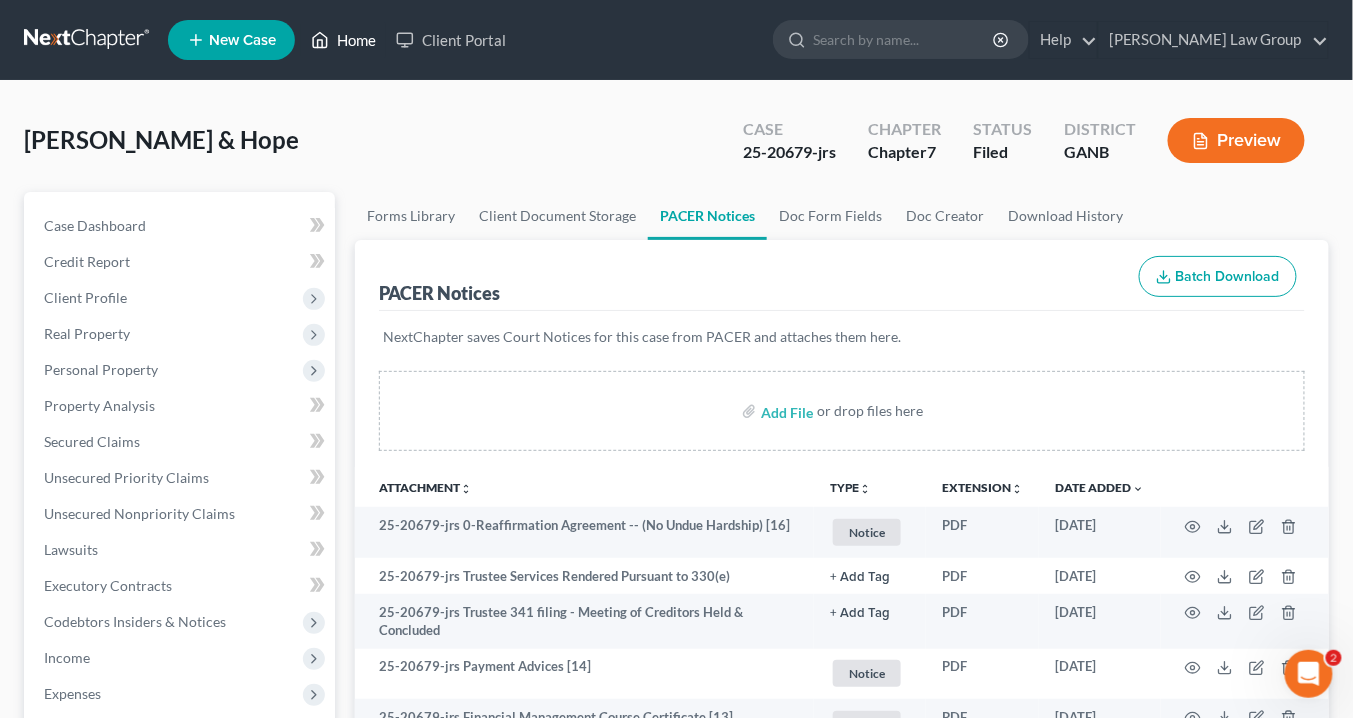 click on "Home" at bounding box center [343, 40] 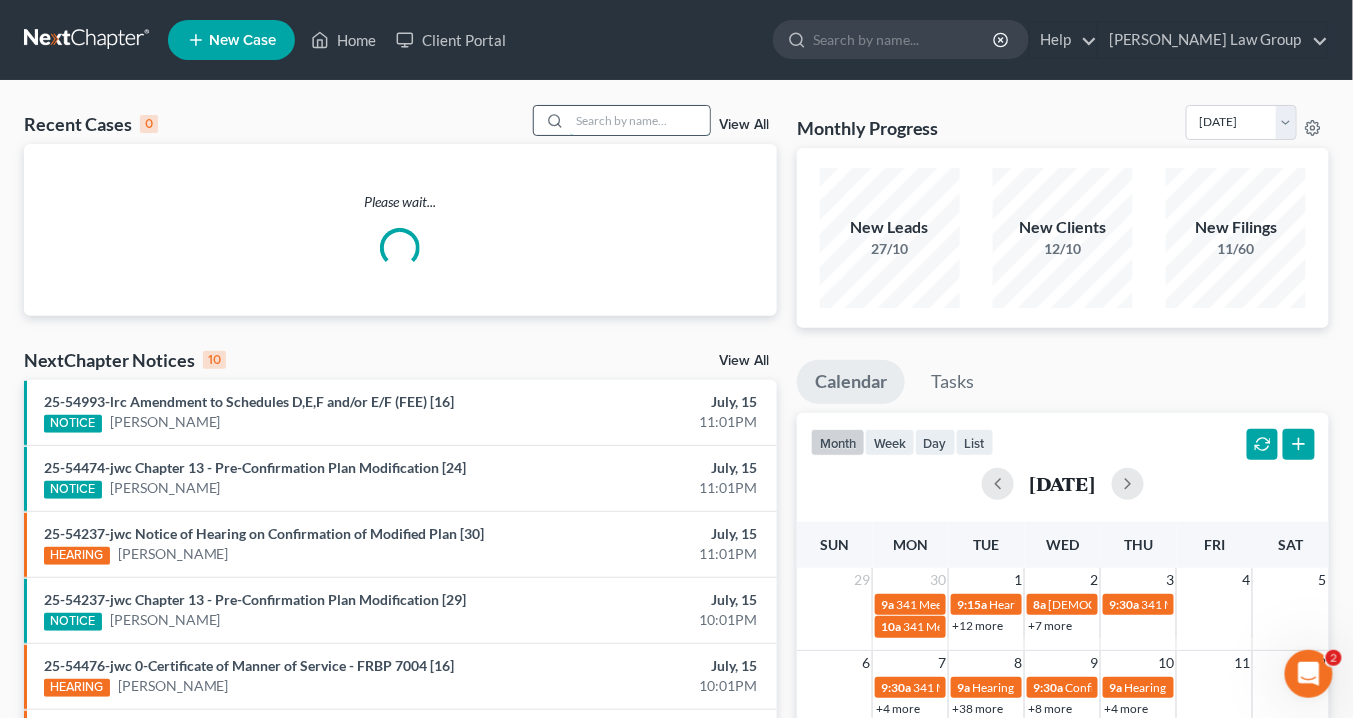drag, startPoint x: 616, startPoint y: 119, endPoint x: 650, endPoint y: 111, distance: 34.928497 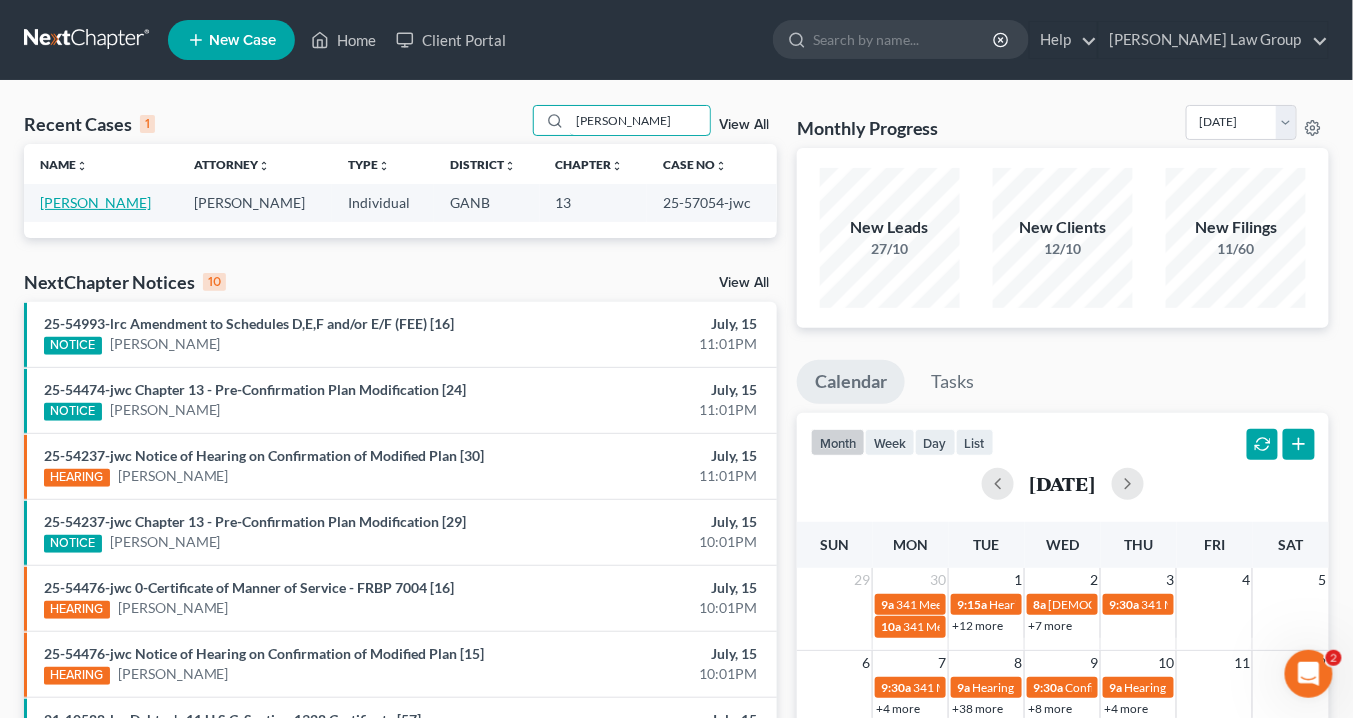 type on "[PERSON_NAME]" 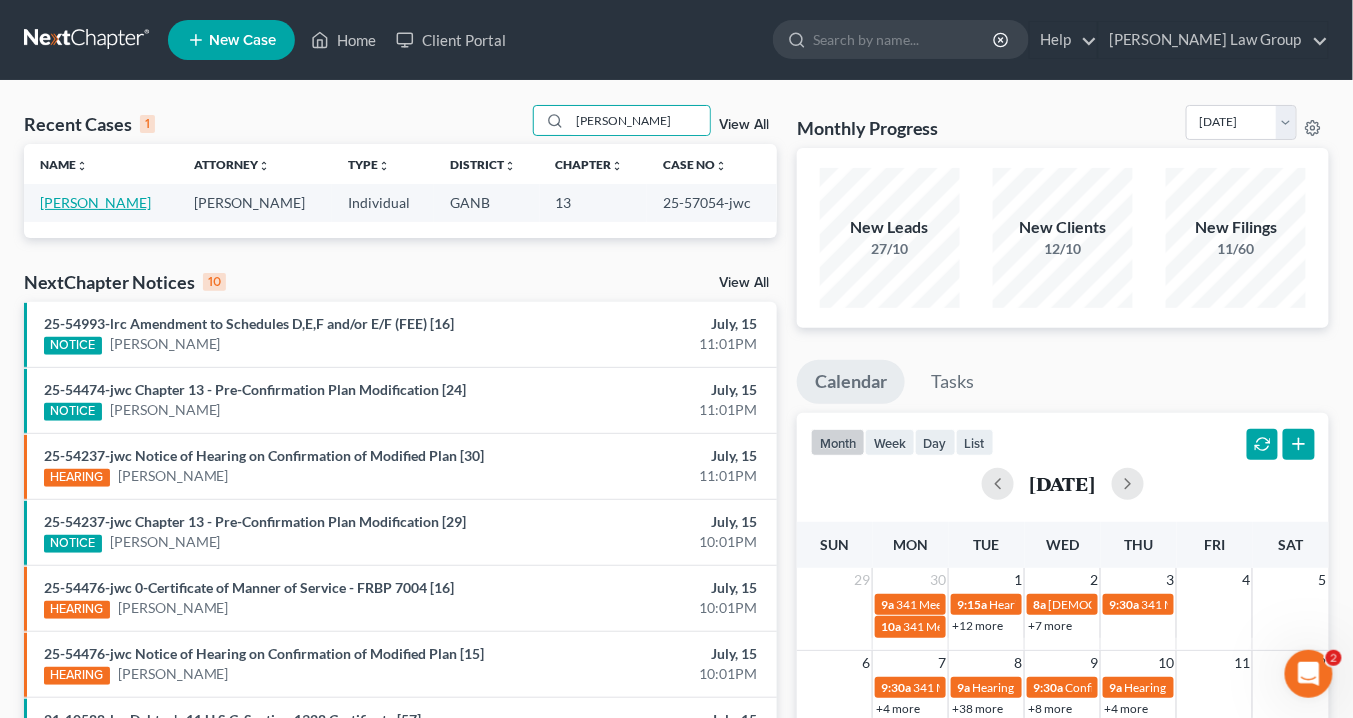 click on "[PERSON_NAME]" at bounding box center (95, 202) 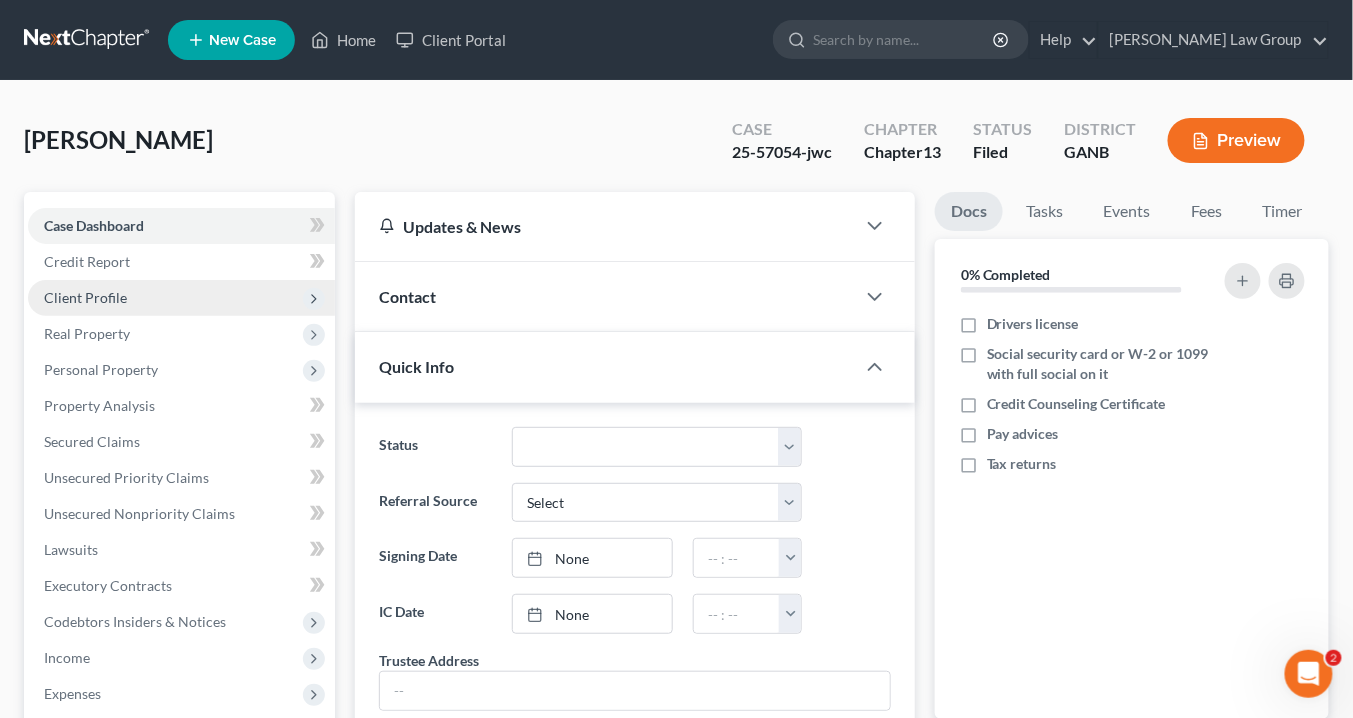 click on "Client Profile" at bounding box center (85, 297) 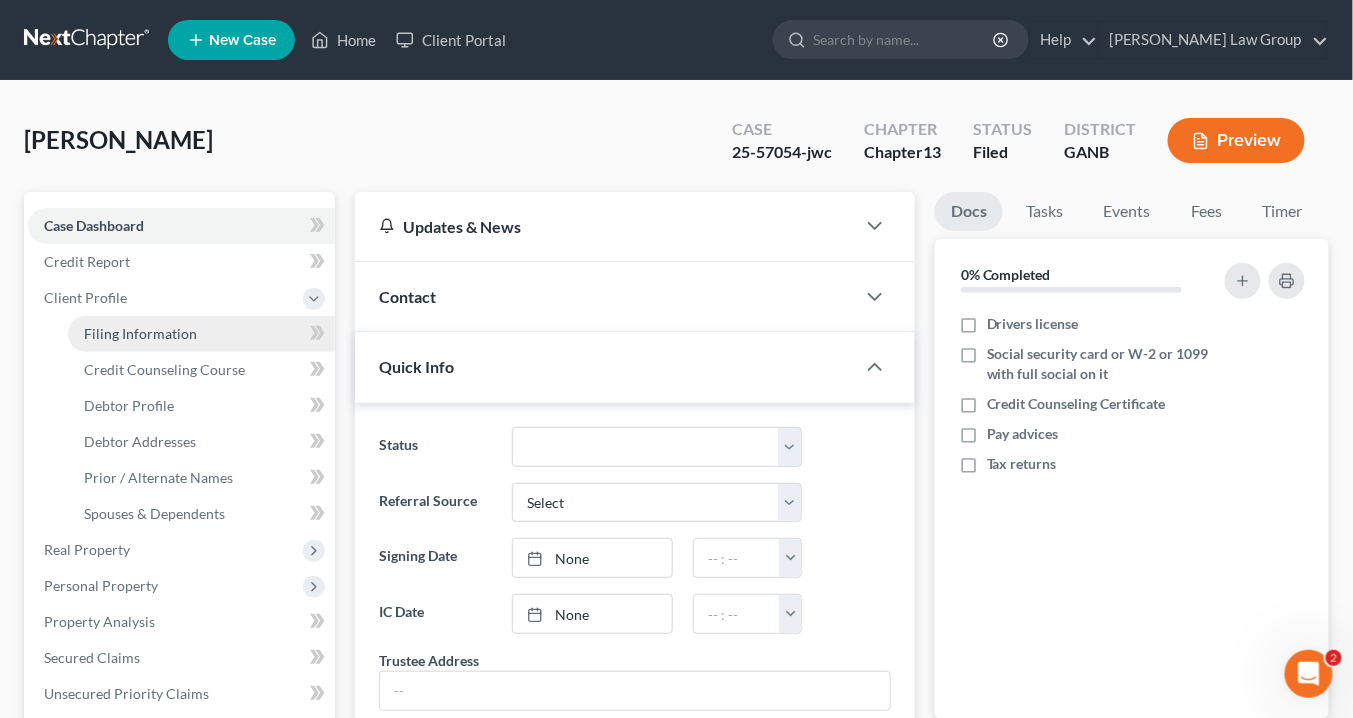 click on "Filing Information" at bounding box center [140, 333] 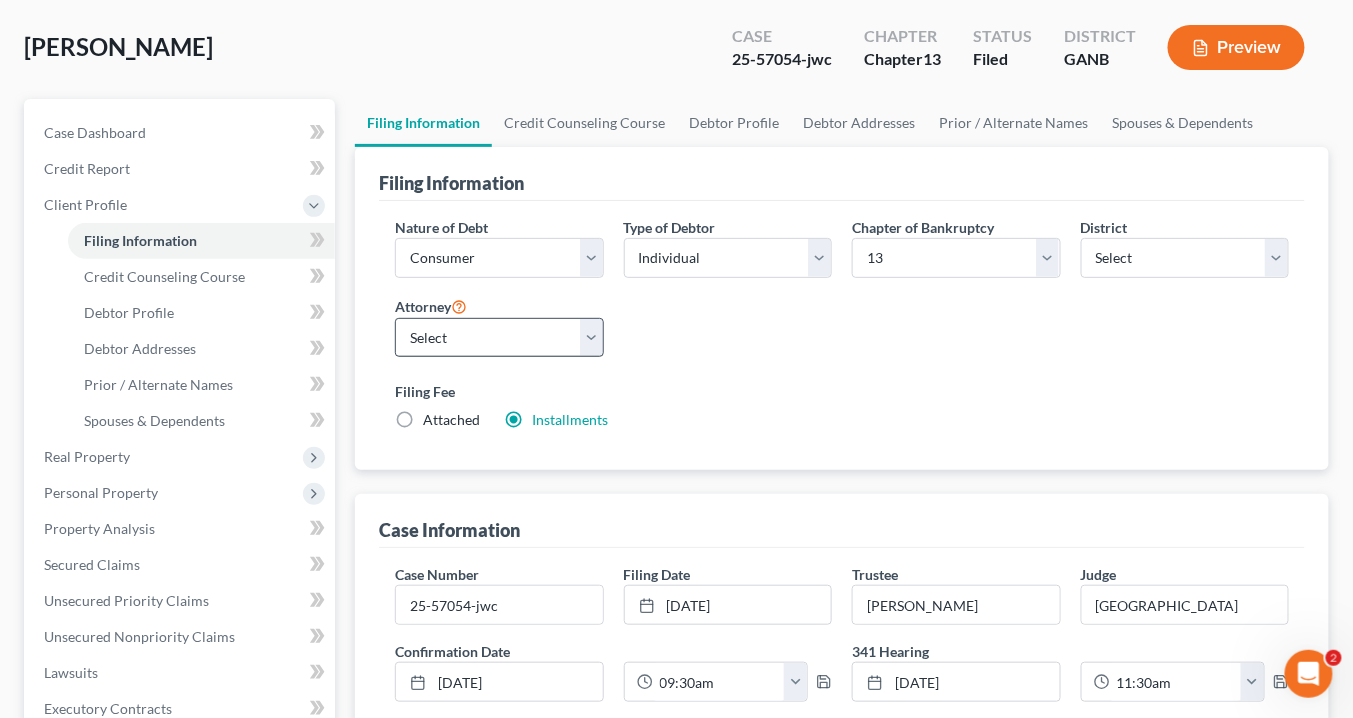 scroll, scrollTop: 160, scrollLeft: 0, axis: vertical 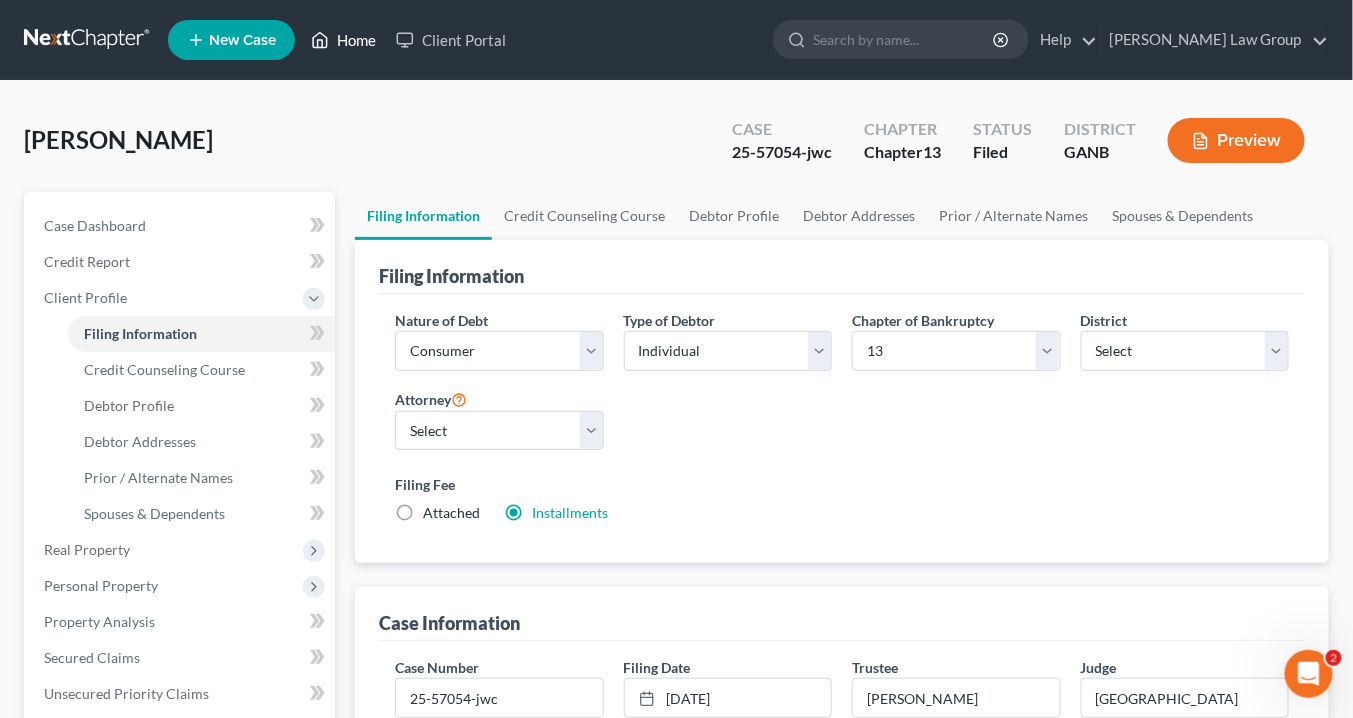 click on "Home" at bounding box center (343, 40) 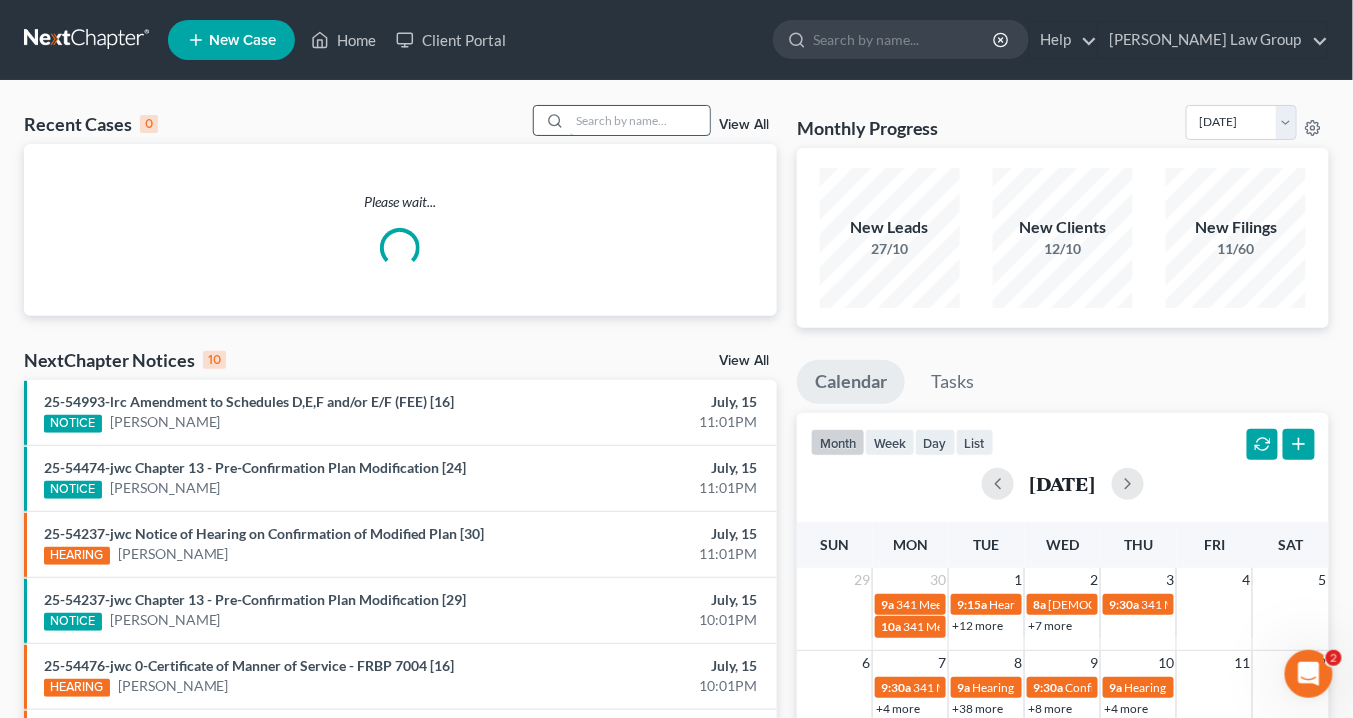 click at bounding box center (640, 120) 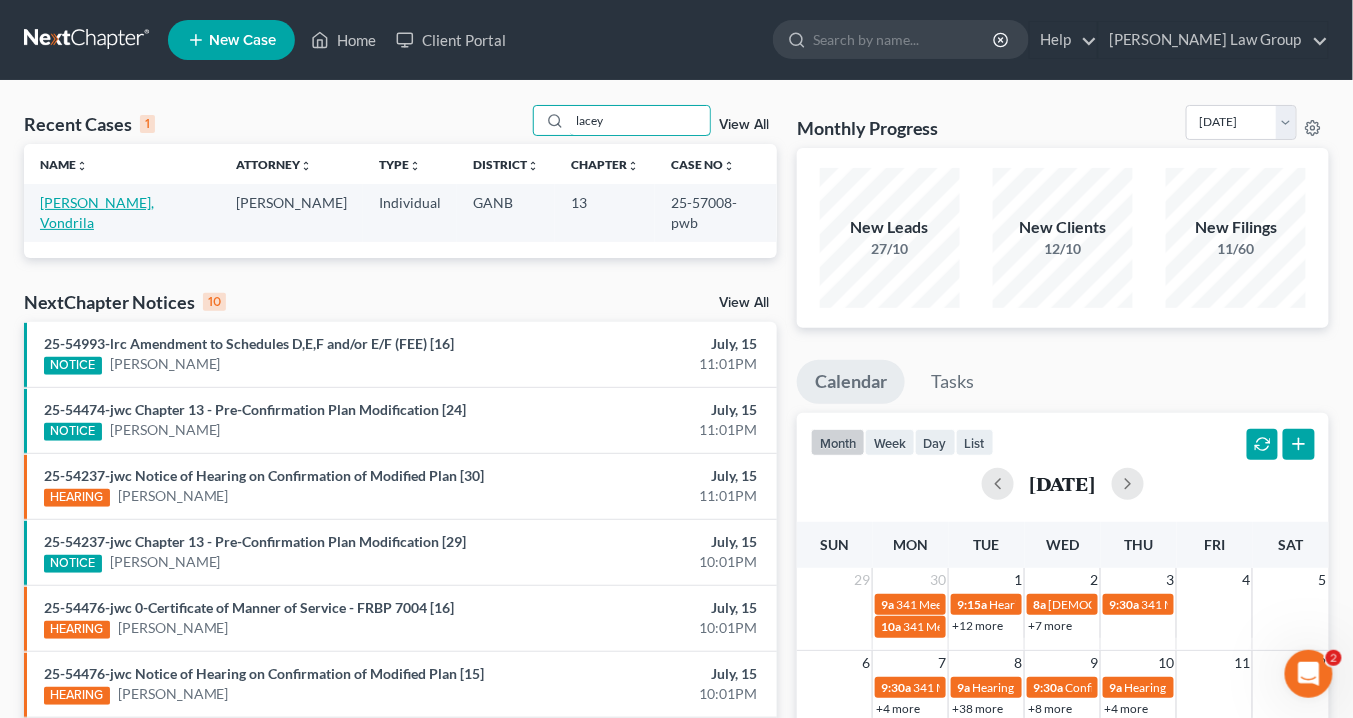 type on "lacey" 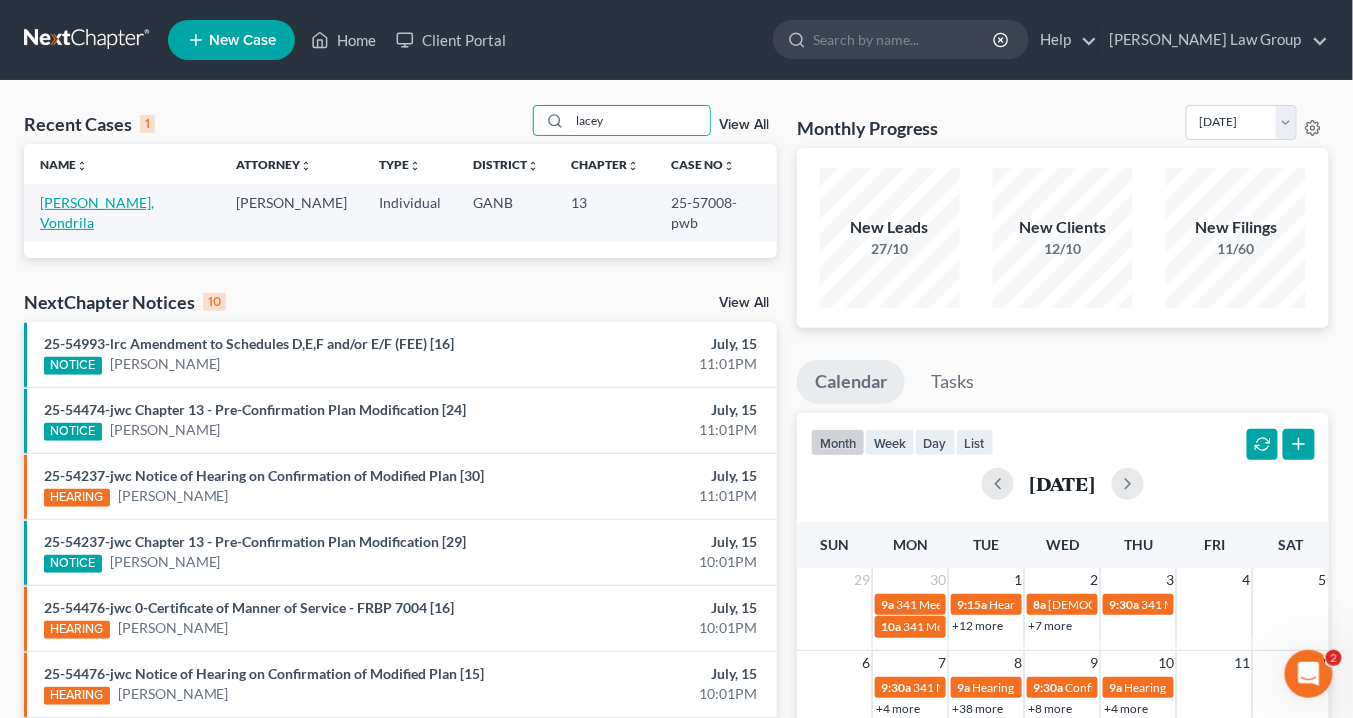 click on "[PERSON_NAME], Vondrila" at bounding box center [97, 212] 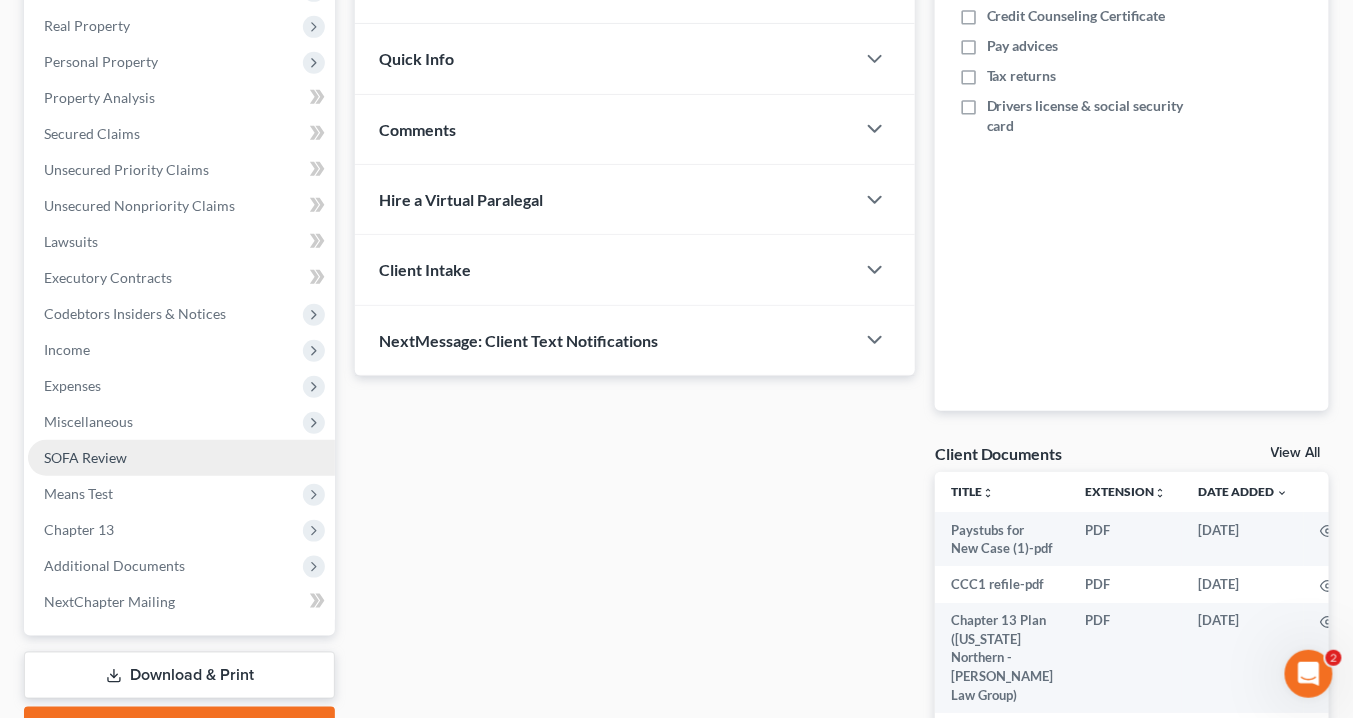 scroll, scrollTop: 400, scrollLeft: 0, axis: vertical 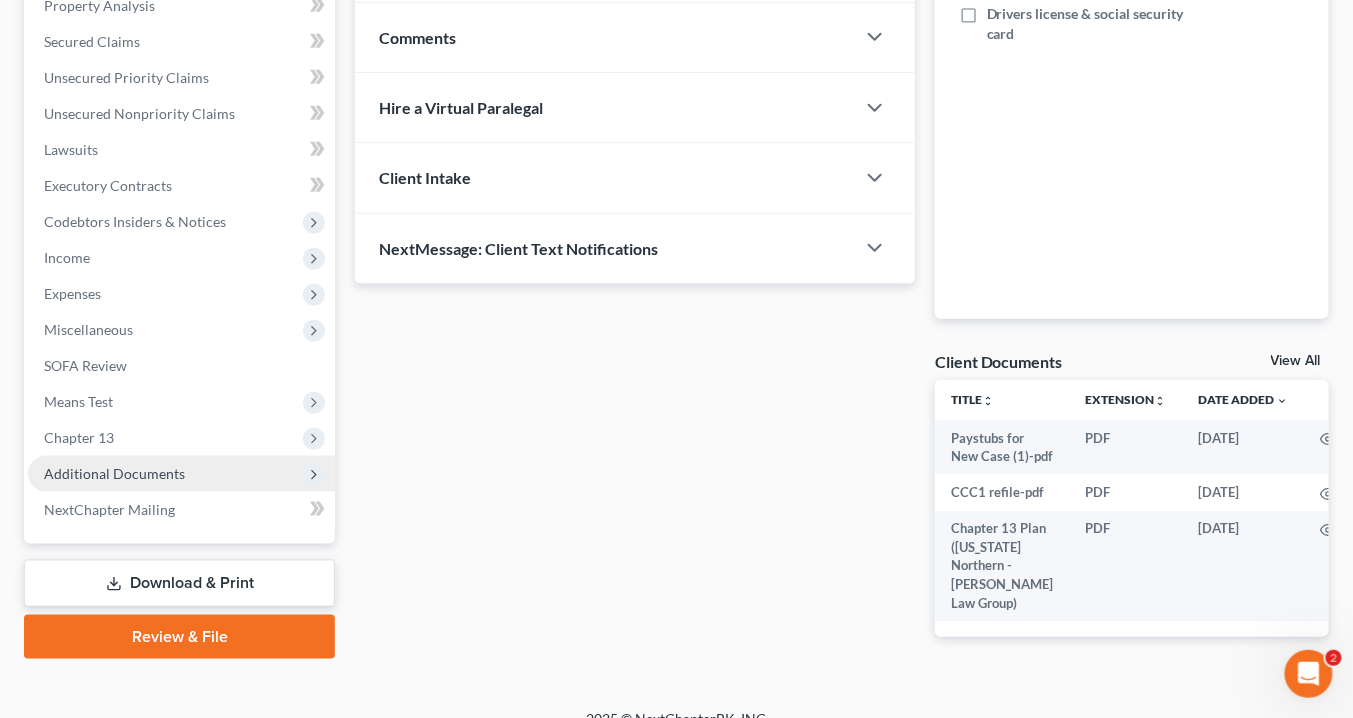 click on "Additional Documents" at bounding box center [114, 473] 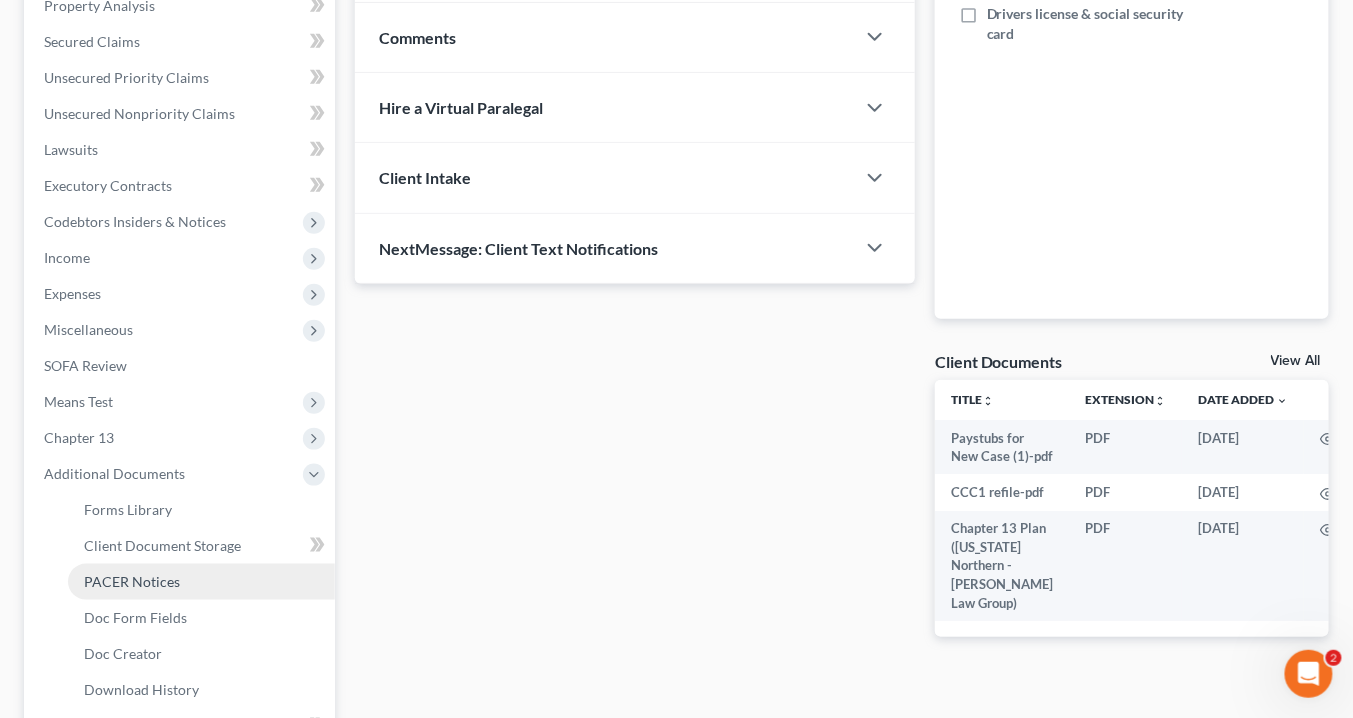 click on "PACER Notices" at bounding box center [132, 581] 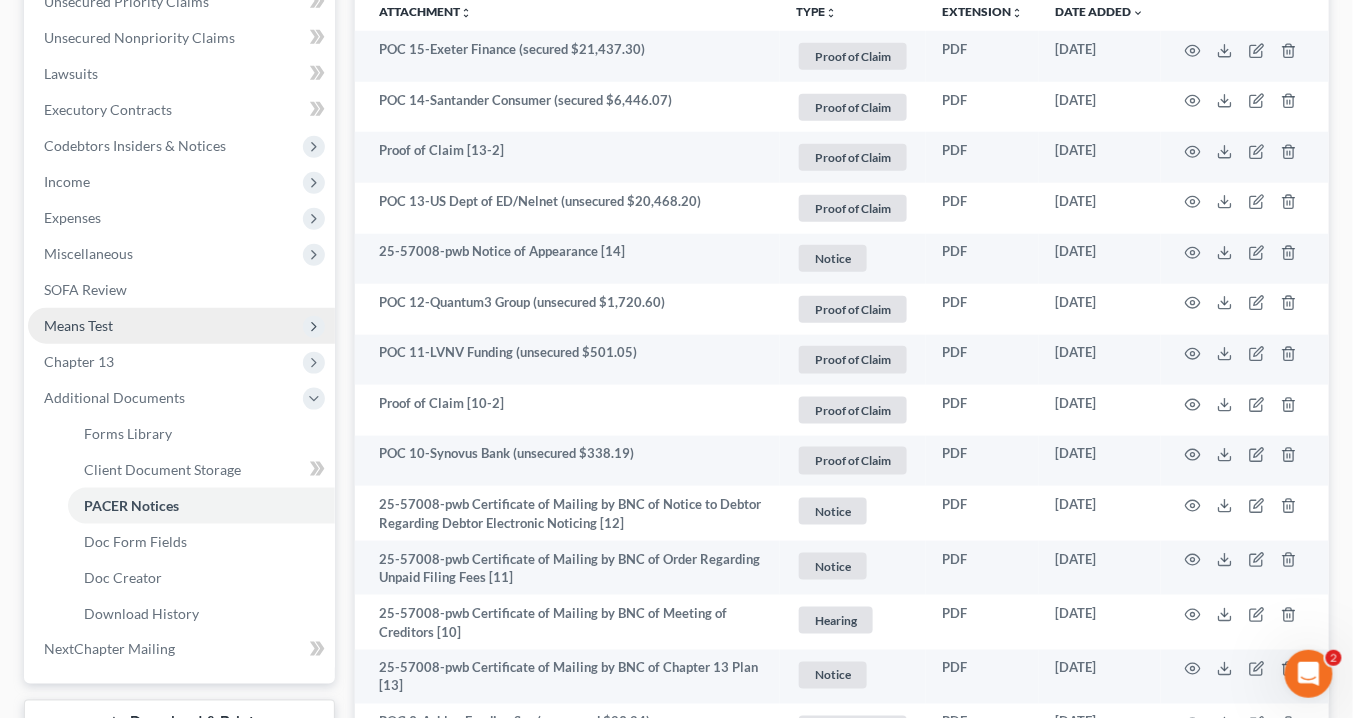 scroll, scrollTop: 480, scrollLeft: 0, axis: vertical 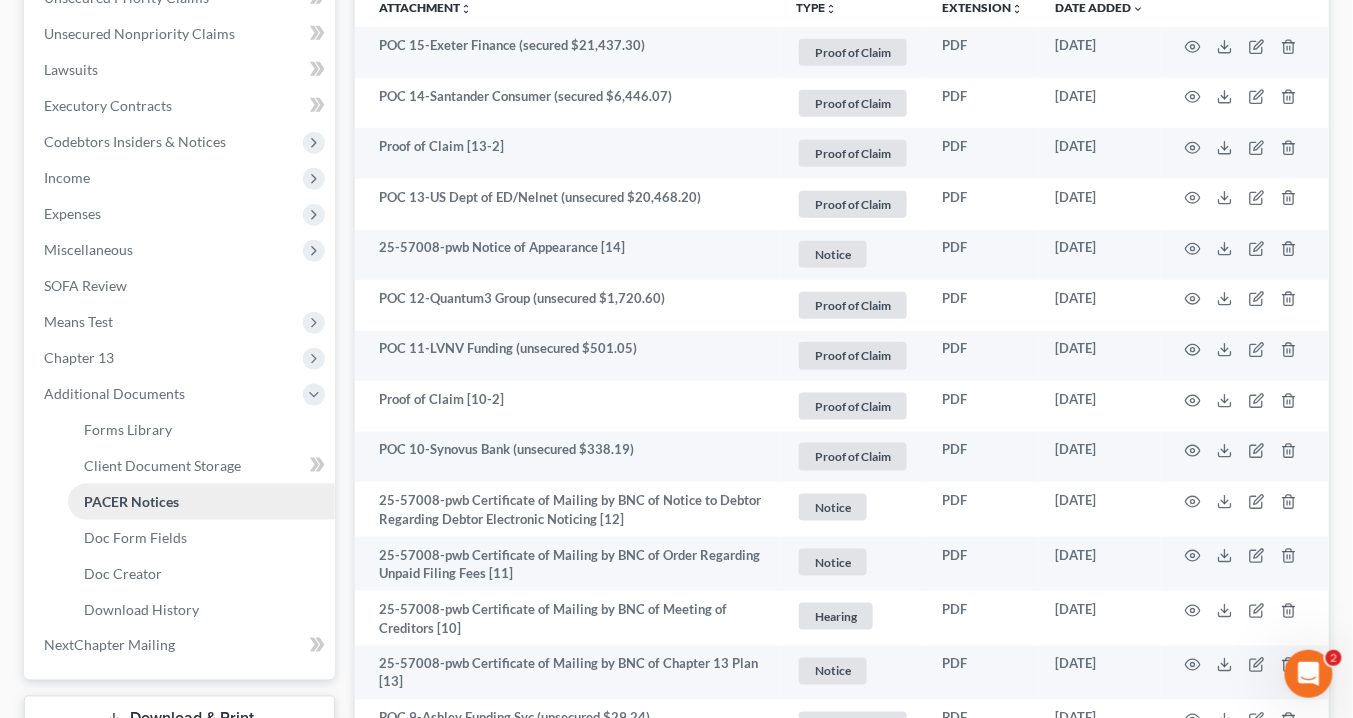 click on "PACER Notices" at bounding box center [131, 501] 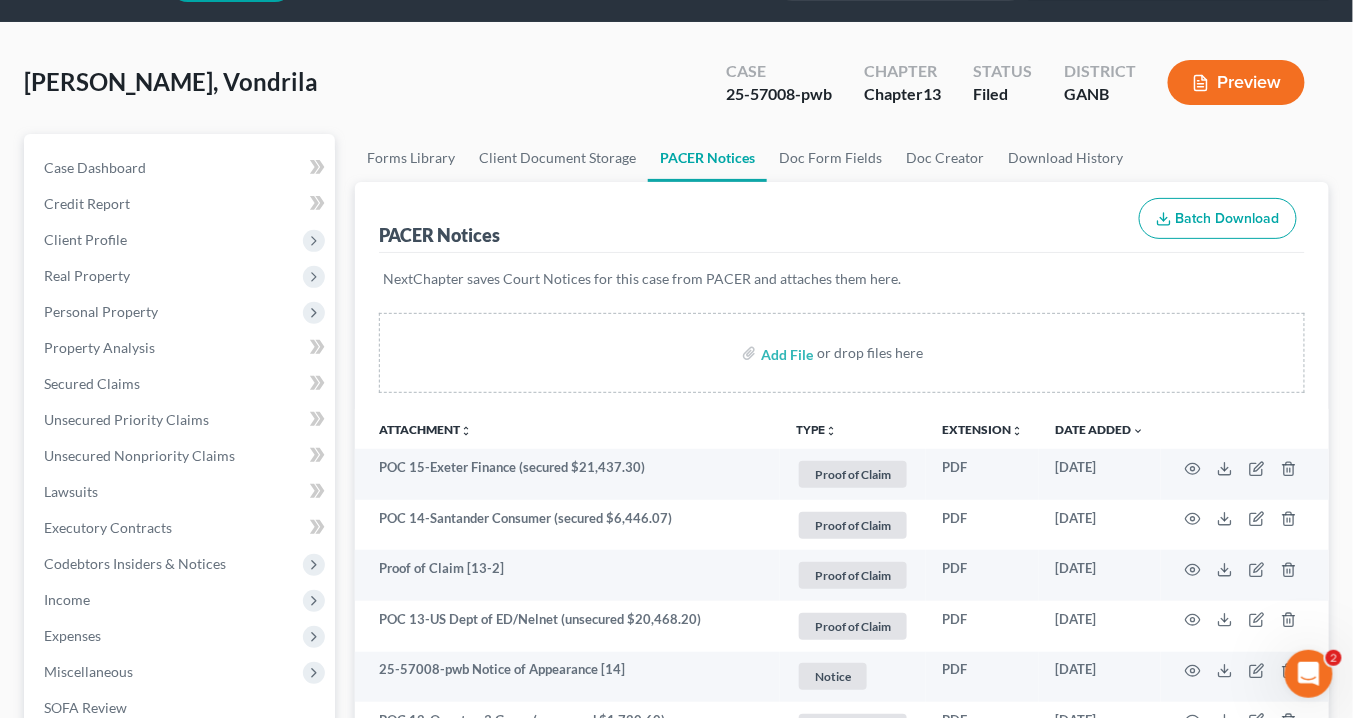 scroll, scrollTop: 0, scrollLeft: 0, axis: both 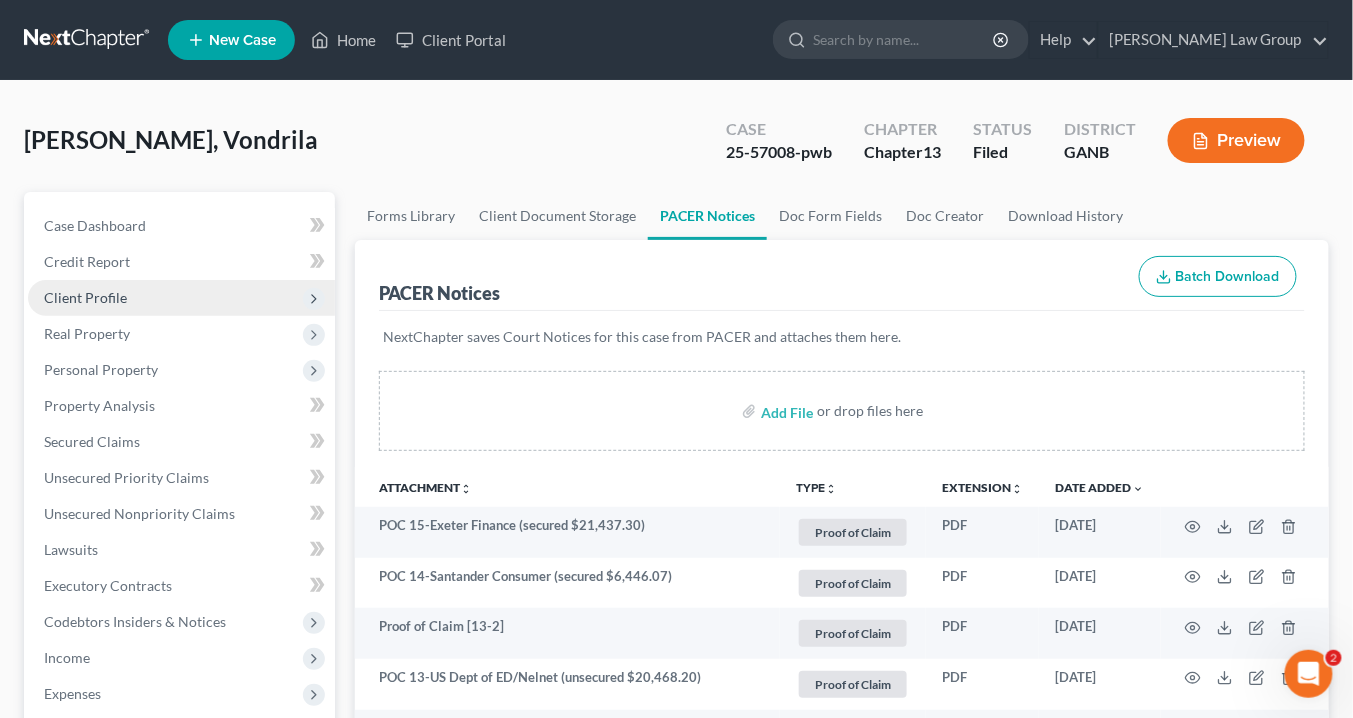 click on "Client Profile" at bounding box center [85, 297] 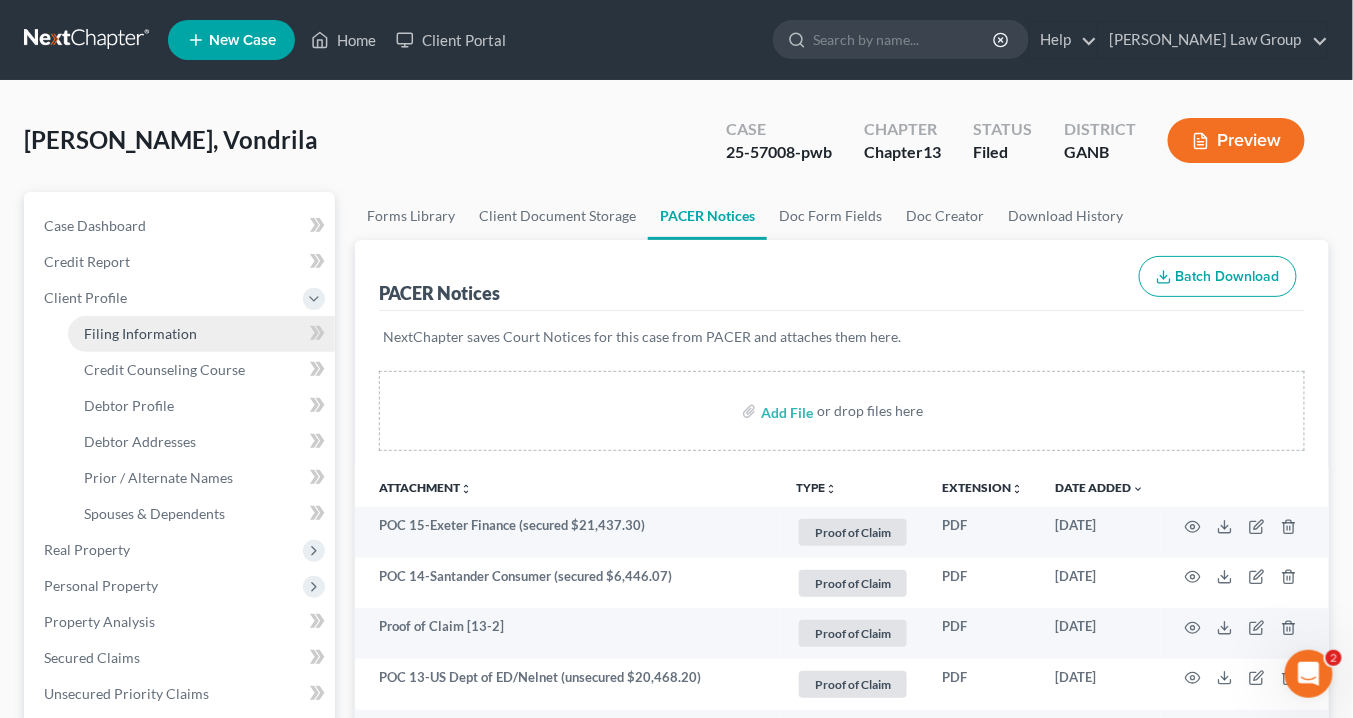 click on "Filing Information" at bounding box center (140, 333) 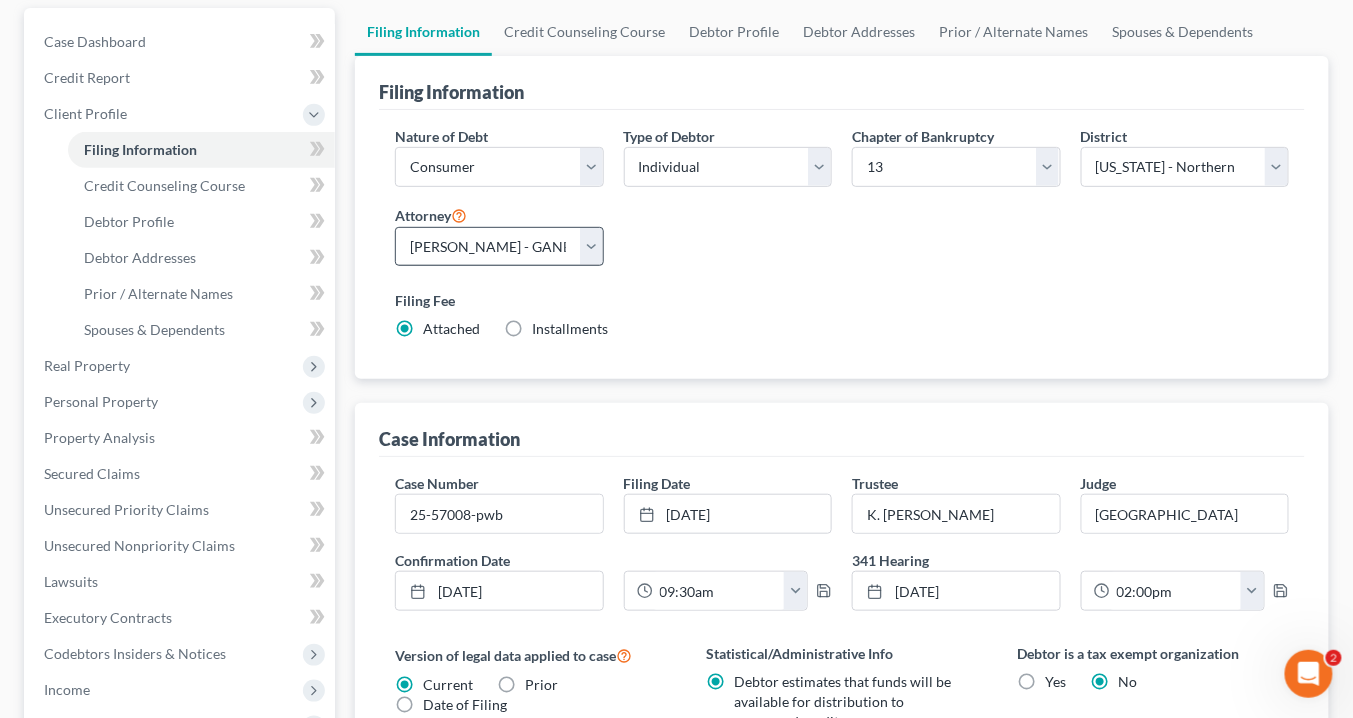 scroll, scrollTop: 240, scrollLeft: 0, axis: vertical 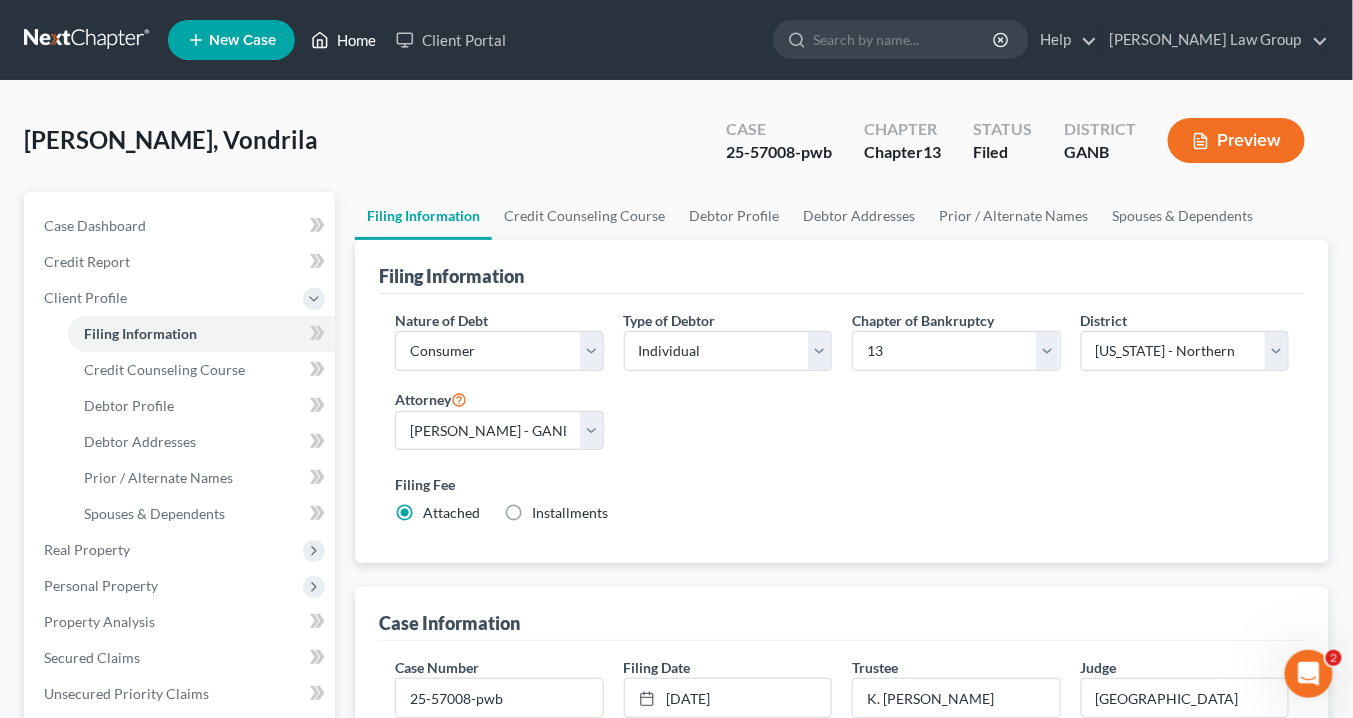 click on "Home" at bounding box center (343, 40) 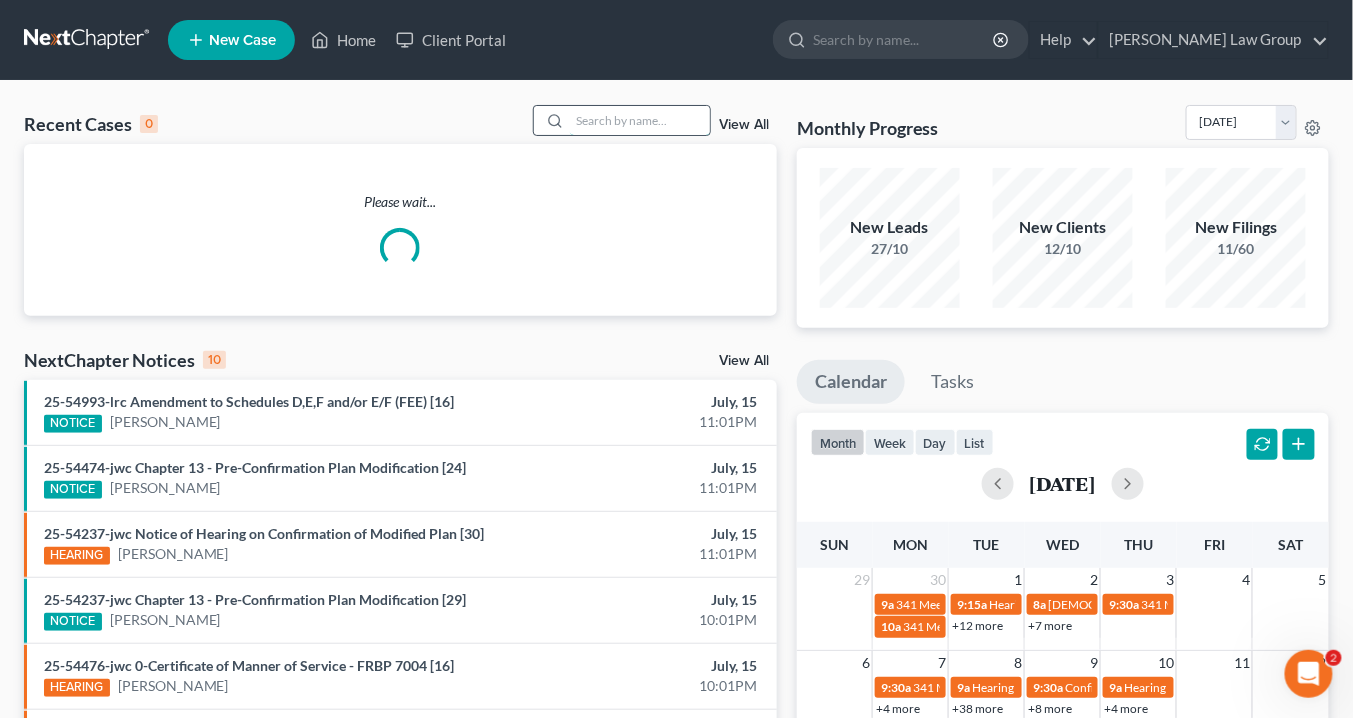 click at bounding box center (640, 120) 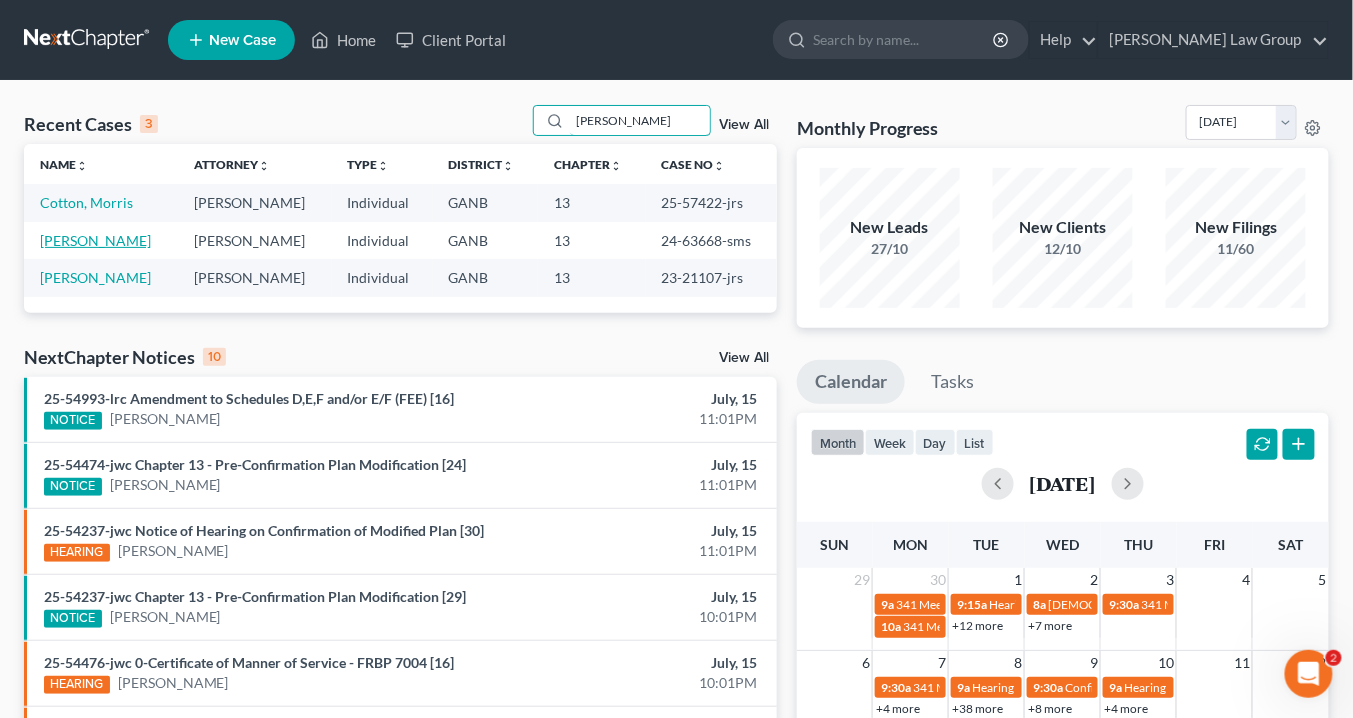 type on "[PERSON_NAME]" 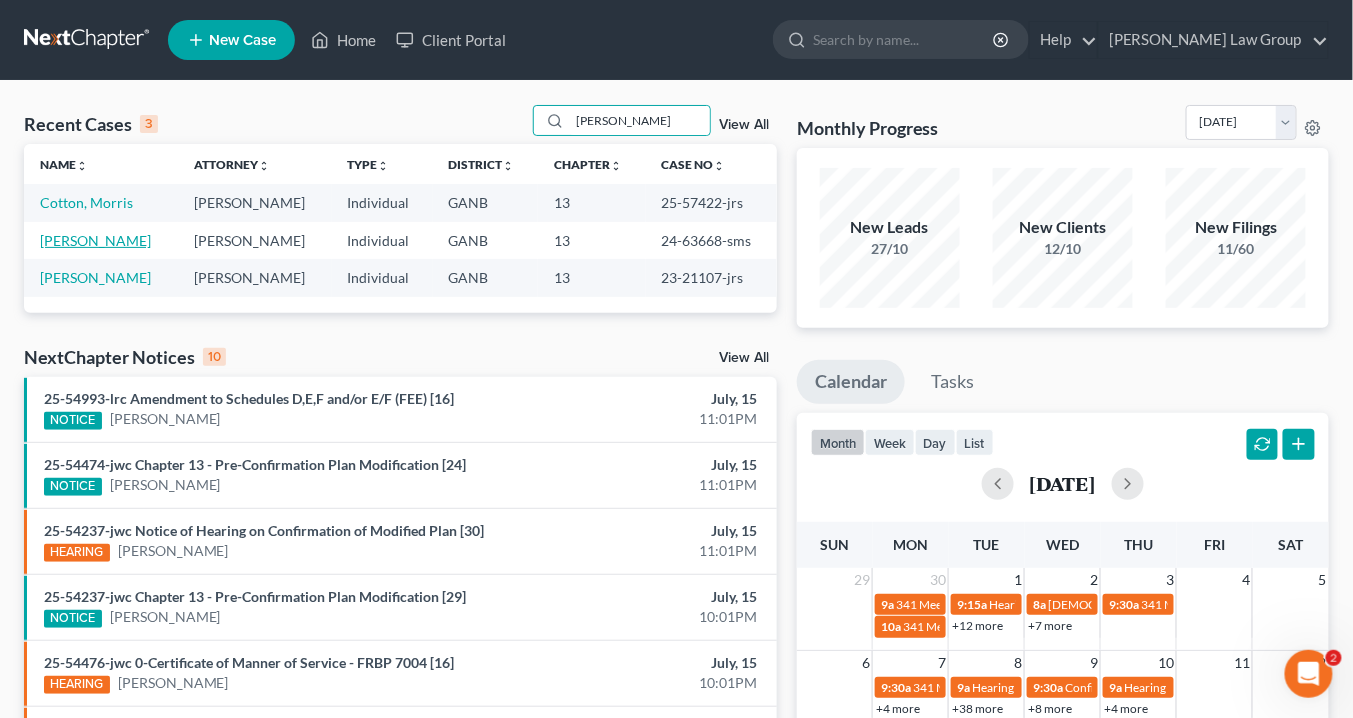 click on "[PERSON_NAME]" at bounding box center [95, 240] 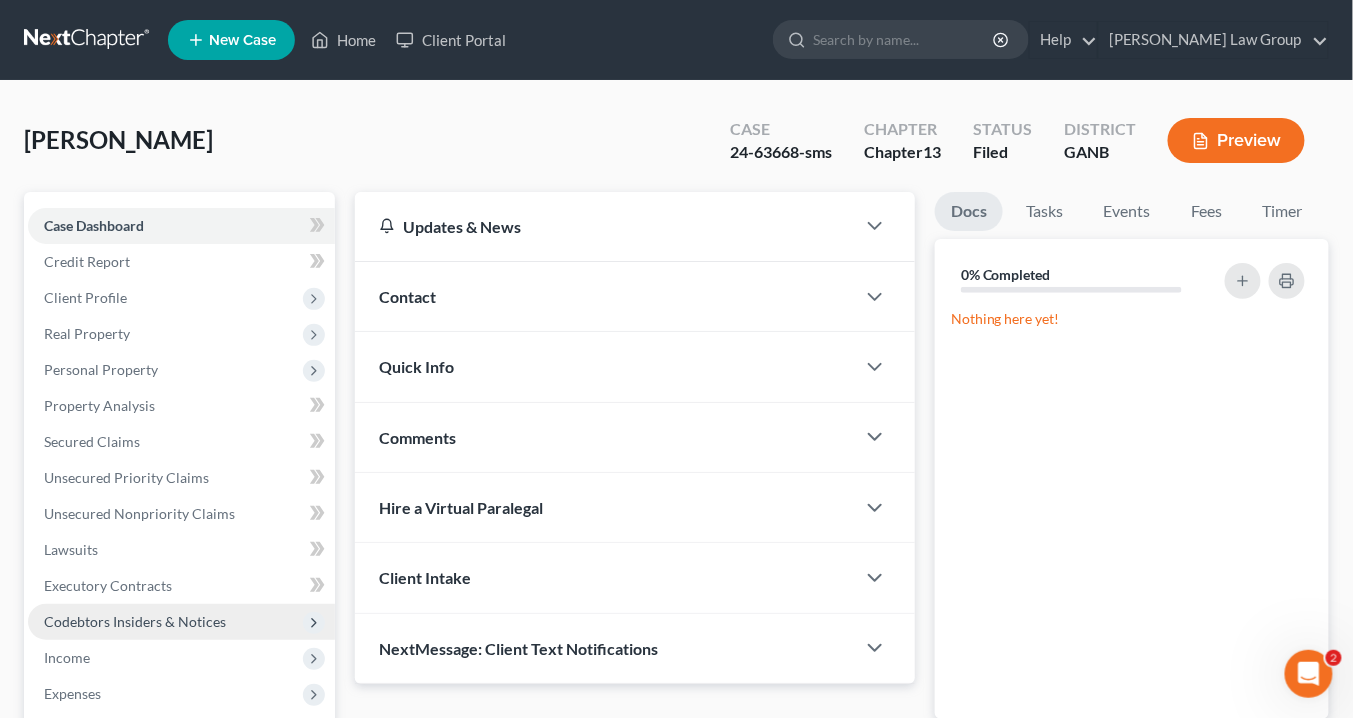 scroll, scrollTop: 240, scrollLeft: 0, axis: vertical 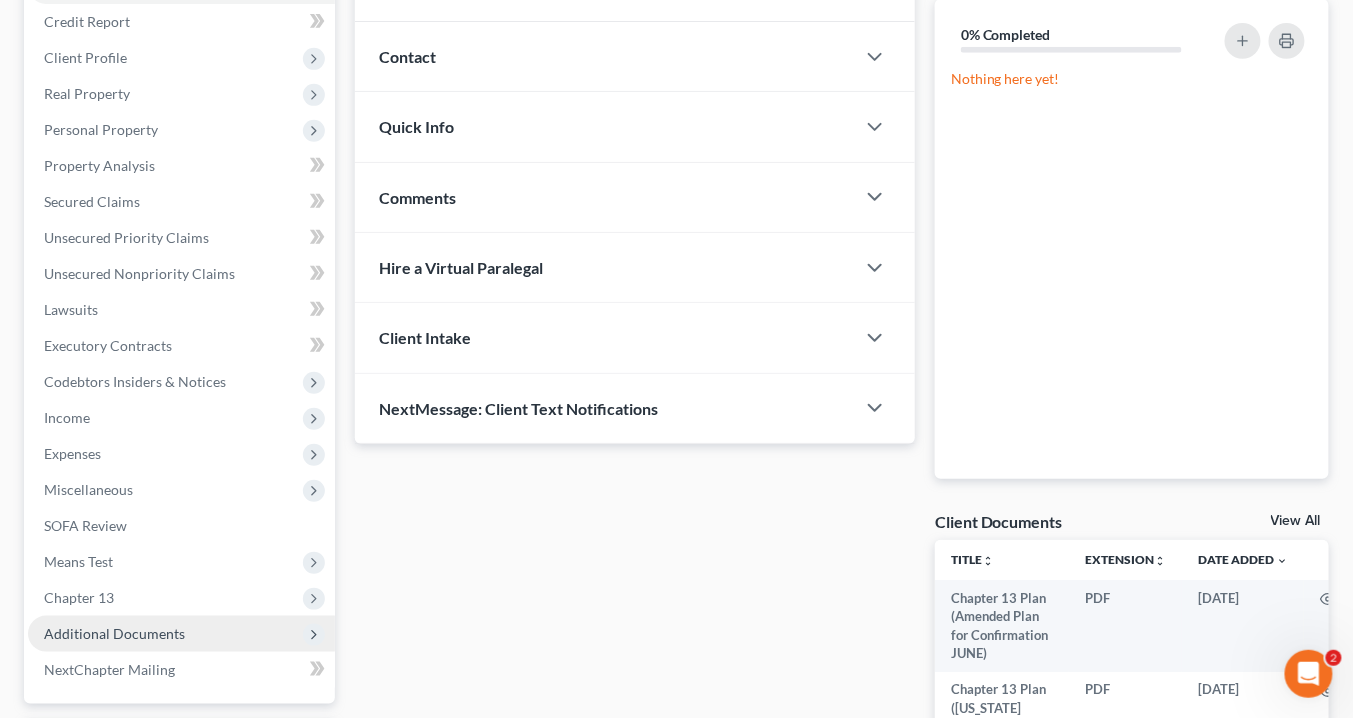 click on "Additional Documents" at bounding box center (114, 633) 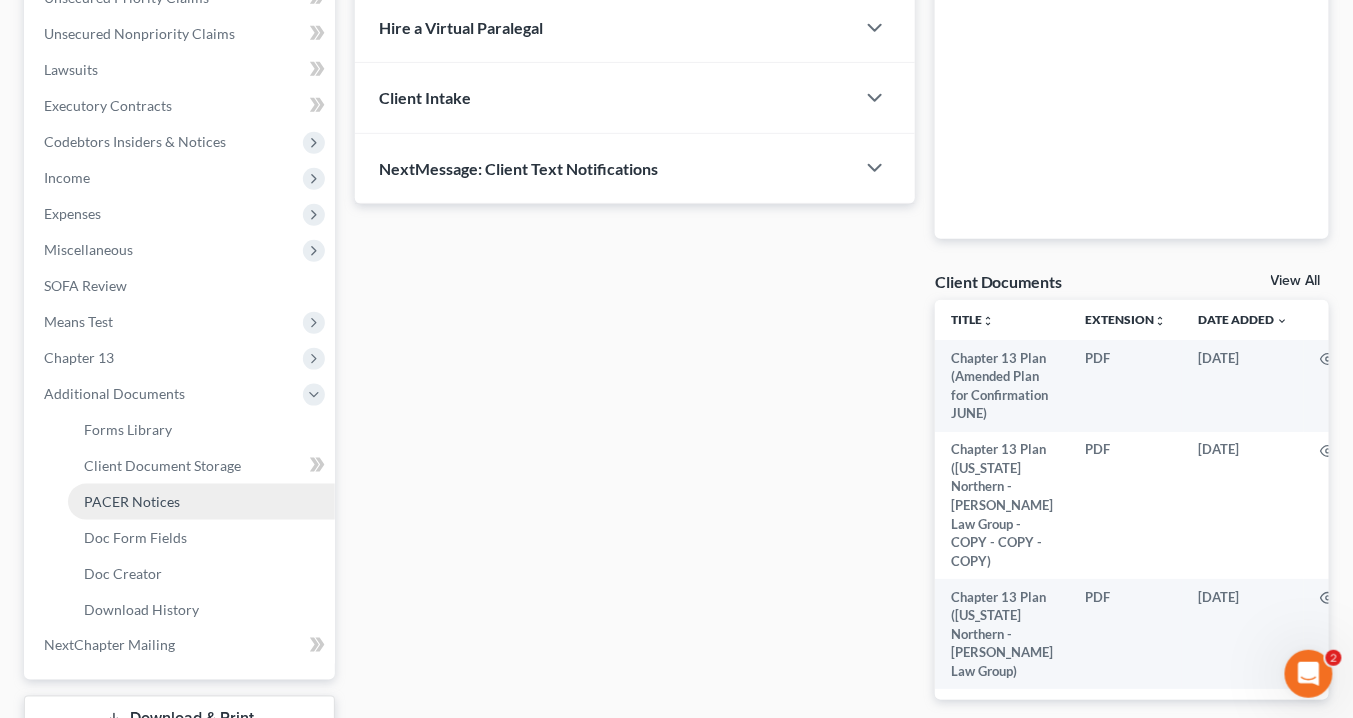 drag, startPoint x: 159, startPoint y: 501, endPoint x: 179, endPoint y: 498, distance: 20.22375 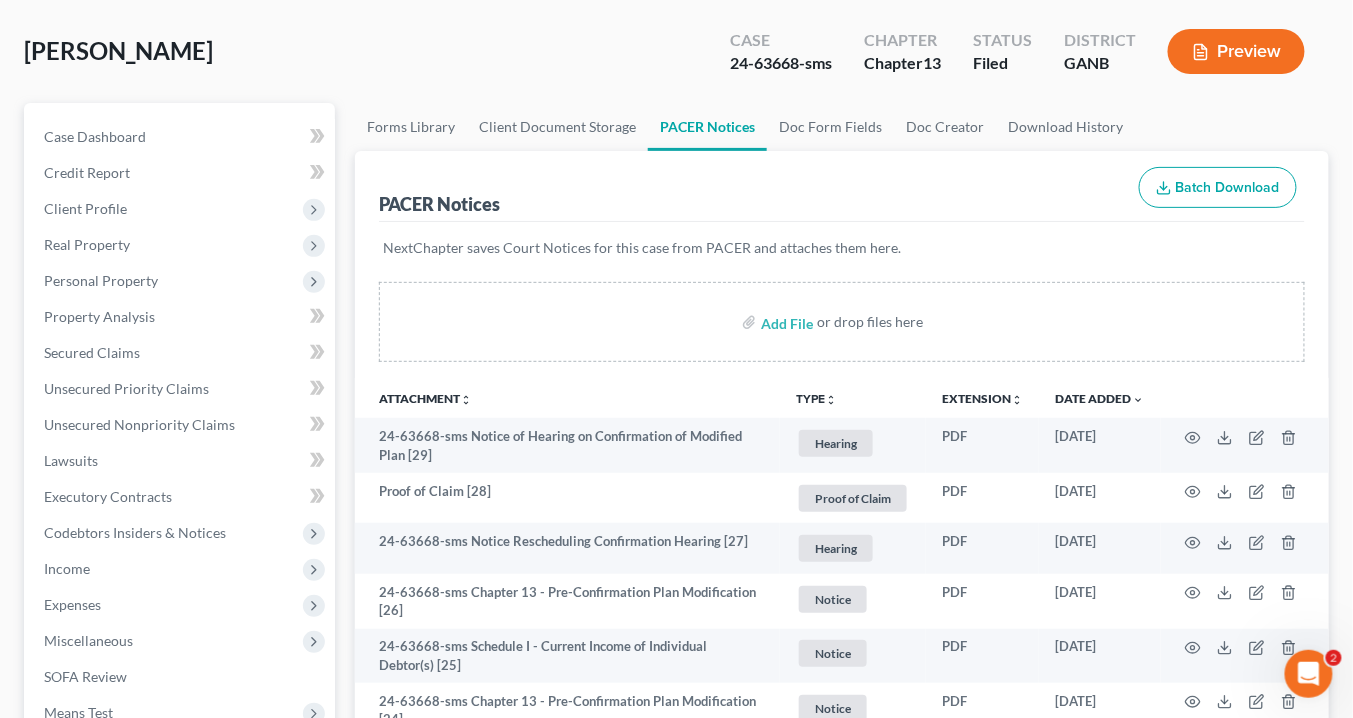 scroll, scrollTop: 0, scrollLeft: 0, axis: both 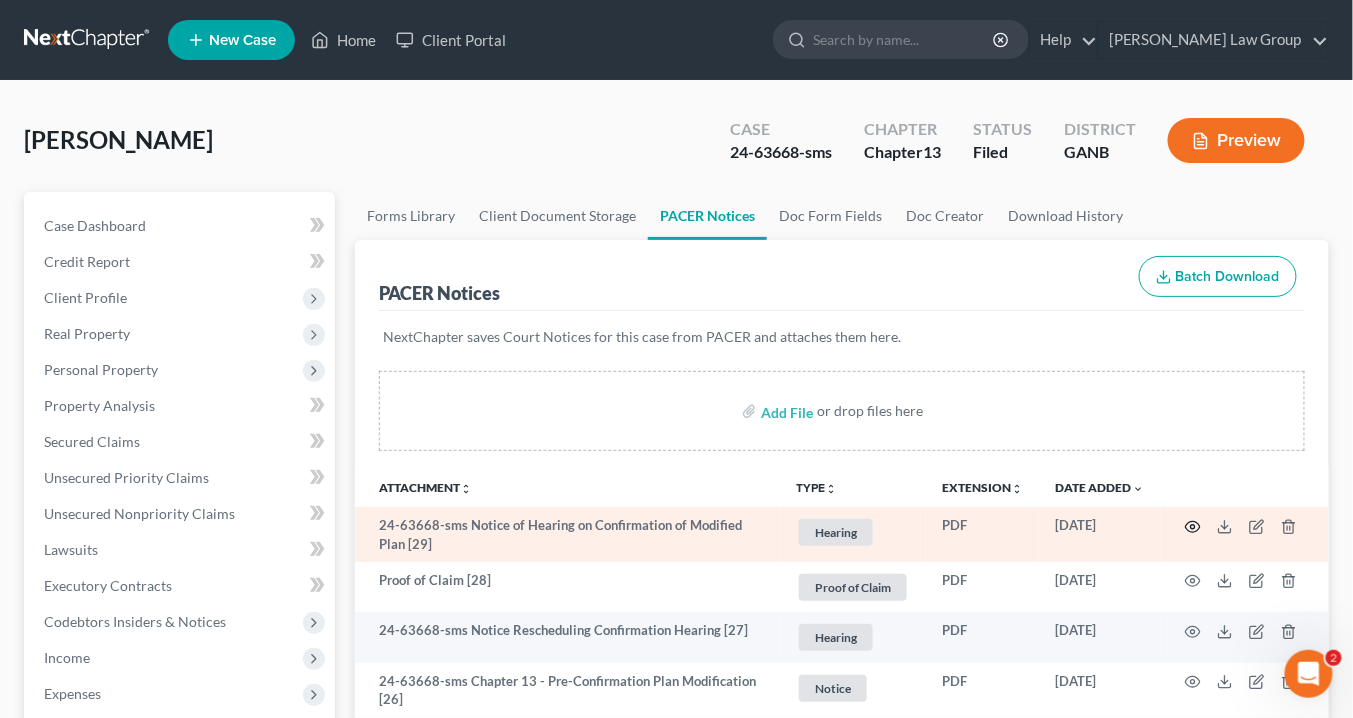 click 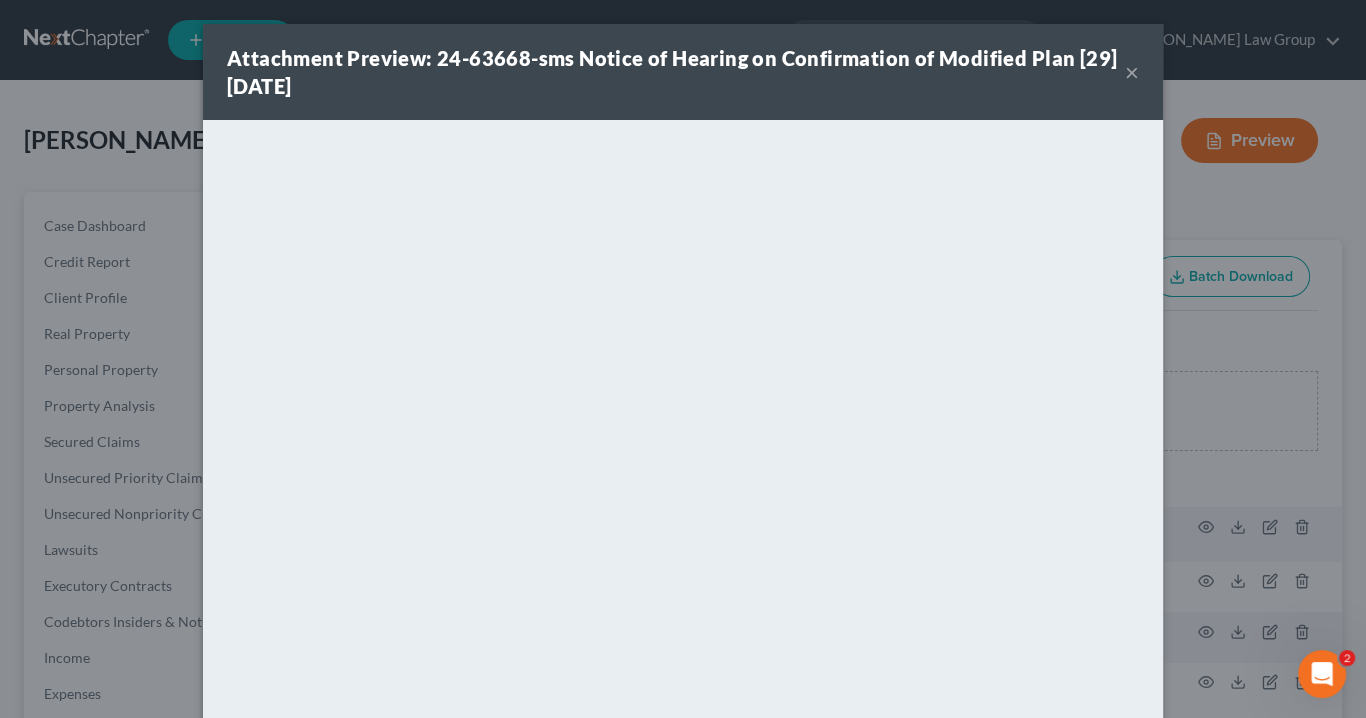 click on "×" at bounding box center (1132, 72) 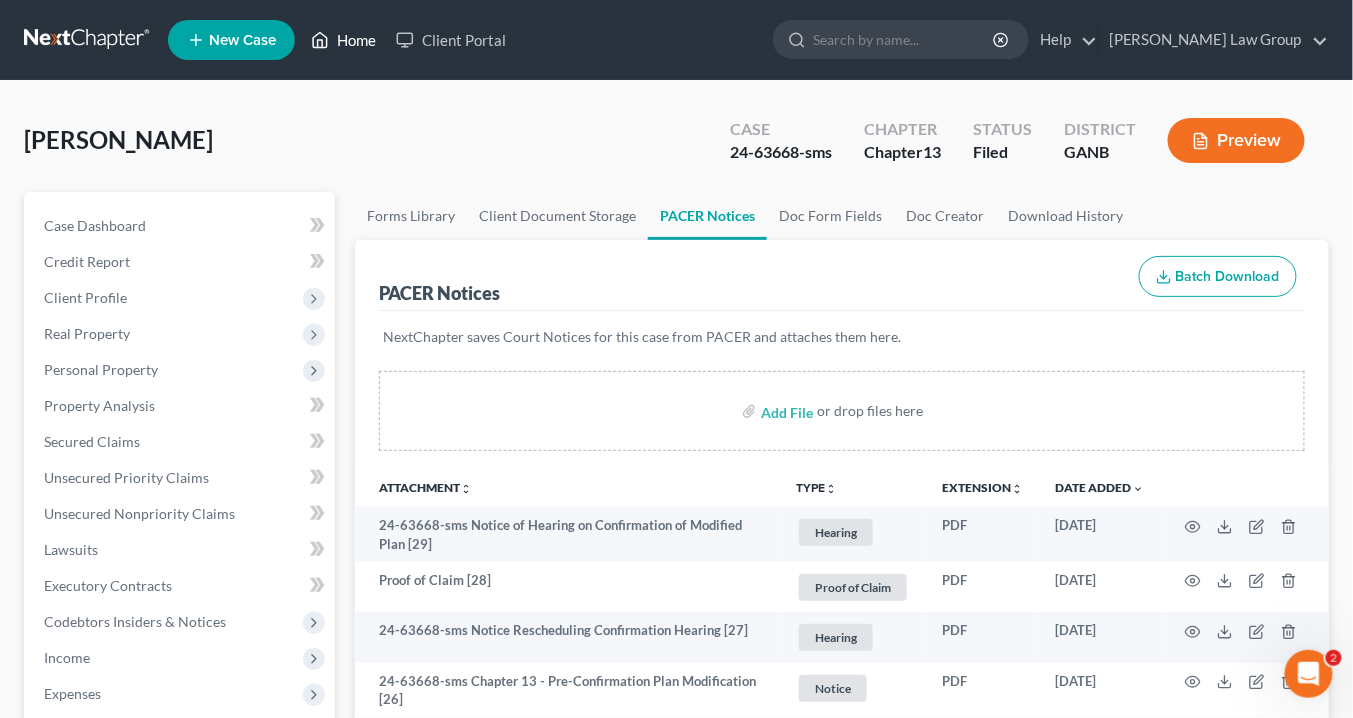 click on "Home" at bounding box center (343, 40) 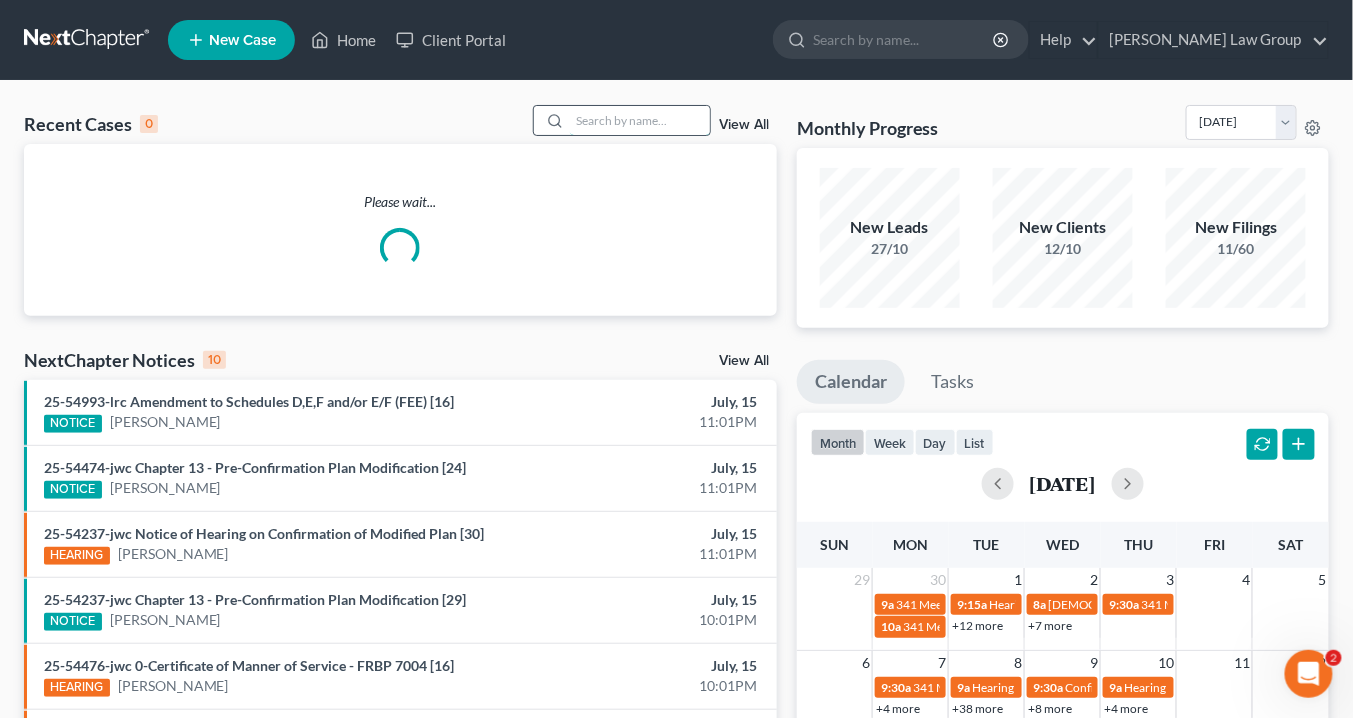 click at bounding box center [640, 120] 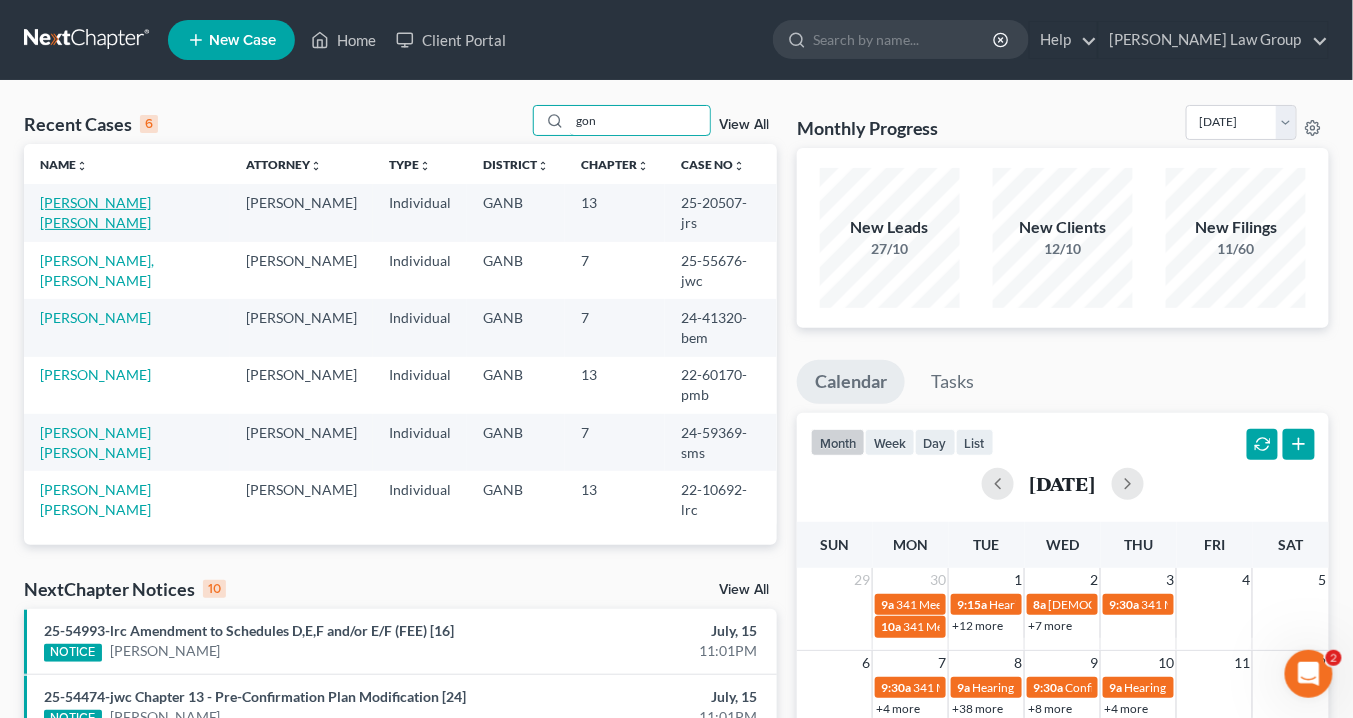 type on "gon" 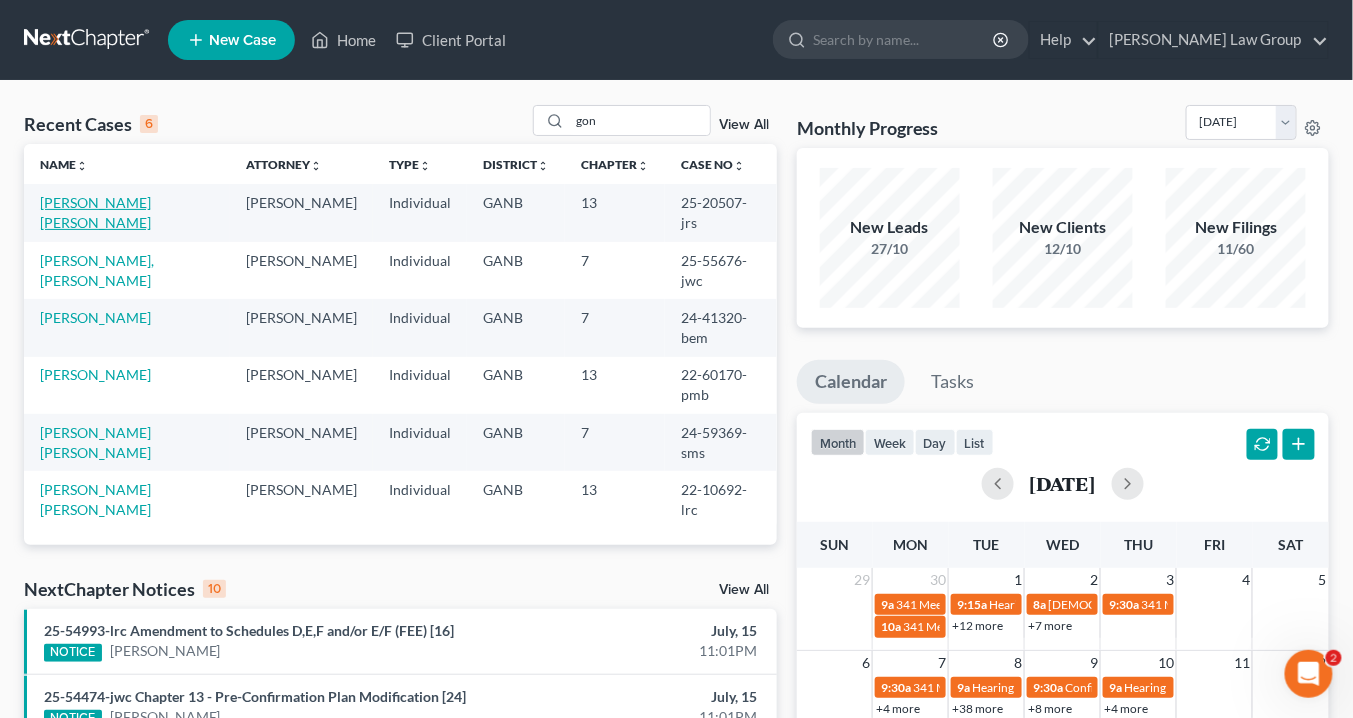click on "[PERSON_NAME] [PERSON_NAME]" at bounding box center (95, 212) 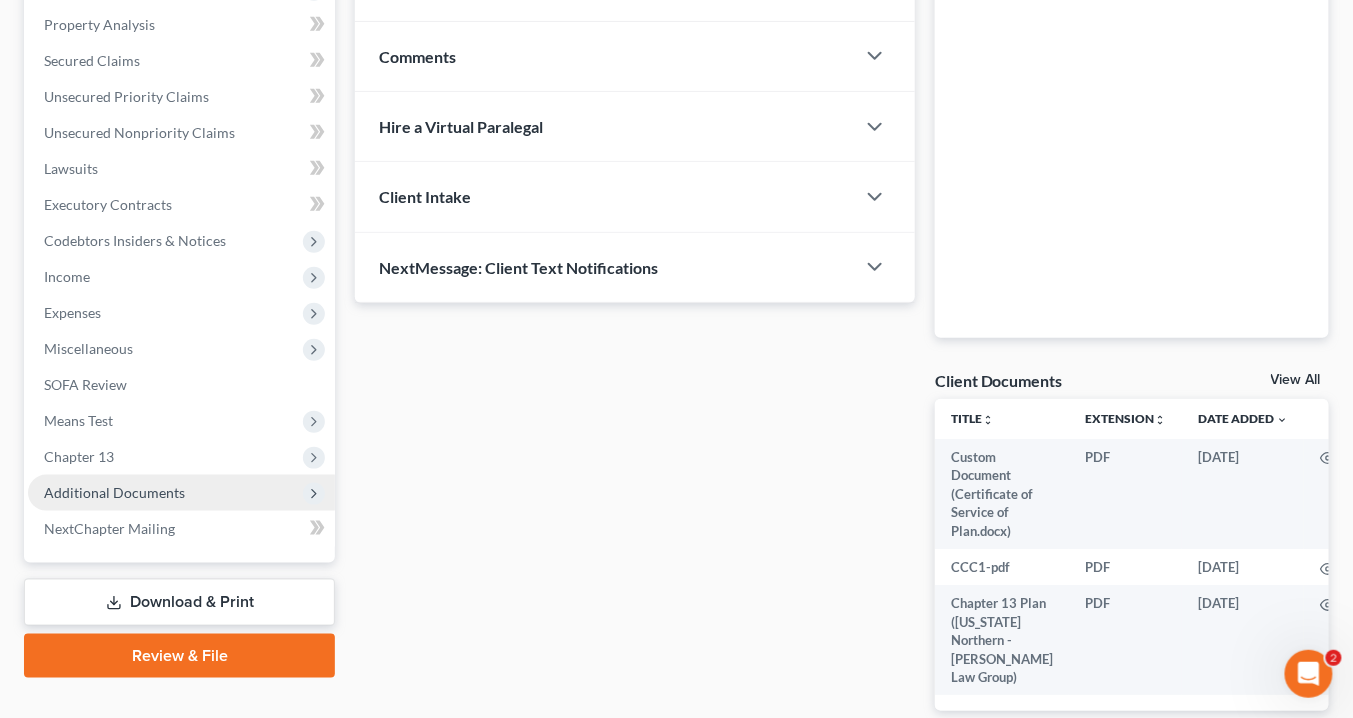 scroll, scrollTop: 480, scrollLeft: 0, axis: vertical 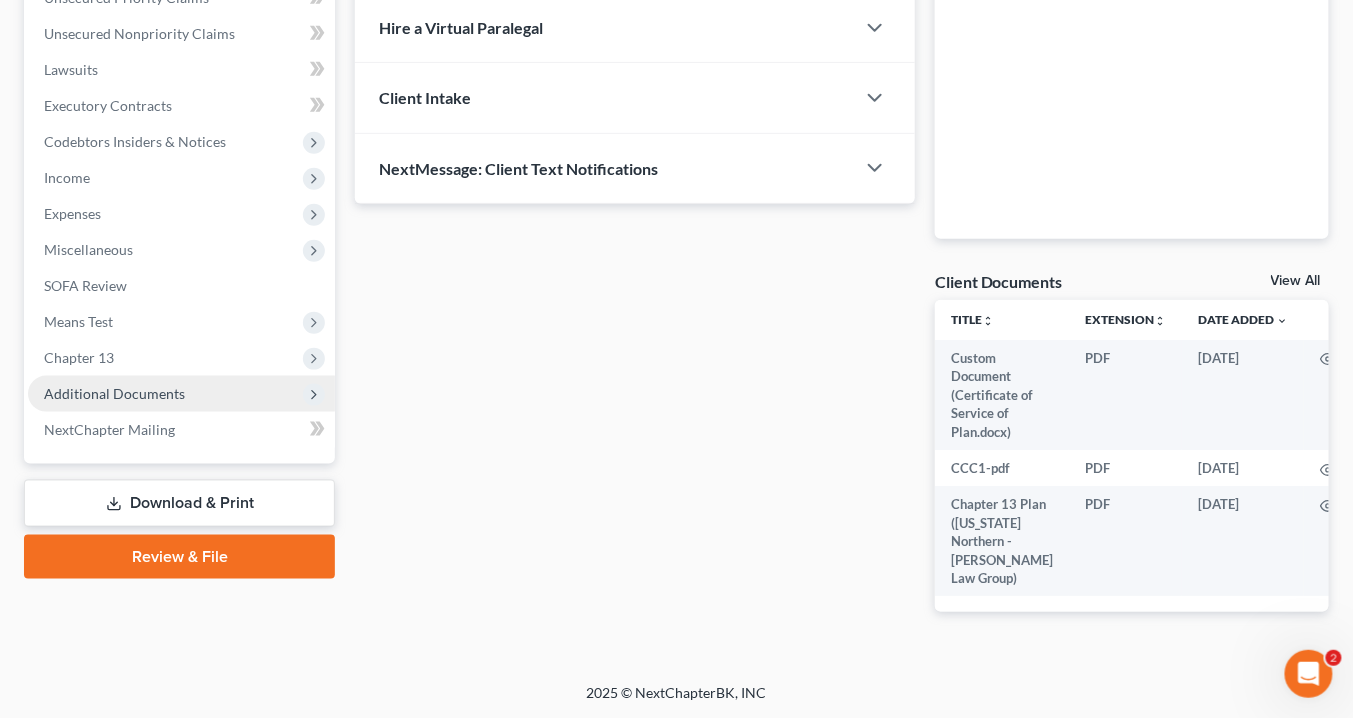 click on "Additional Documents" at bounding box center (114, 393) 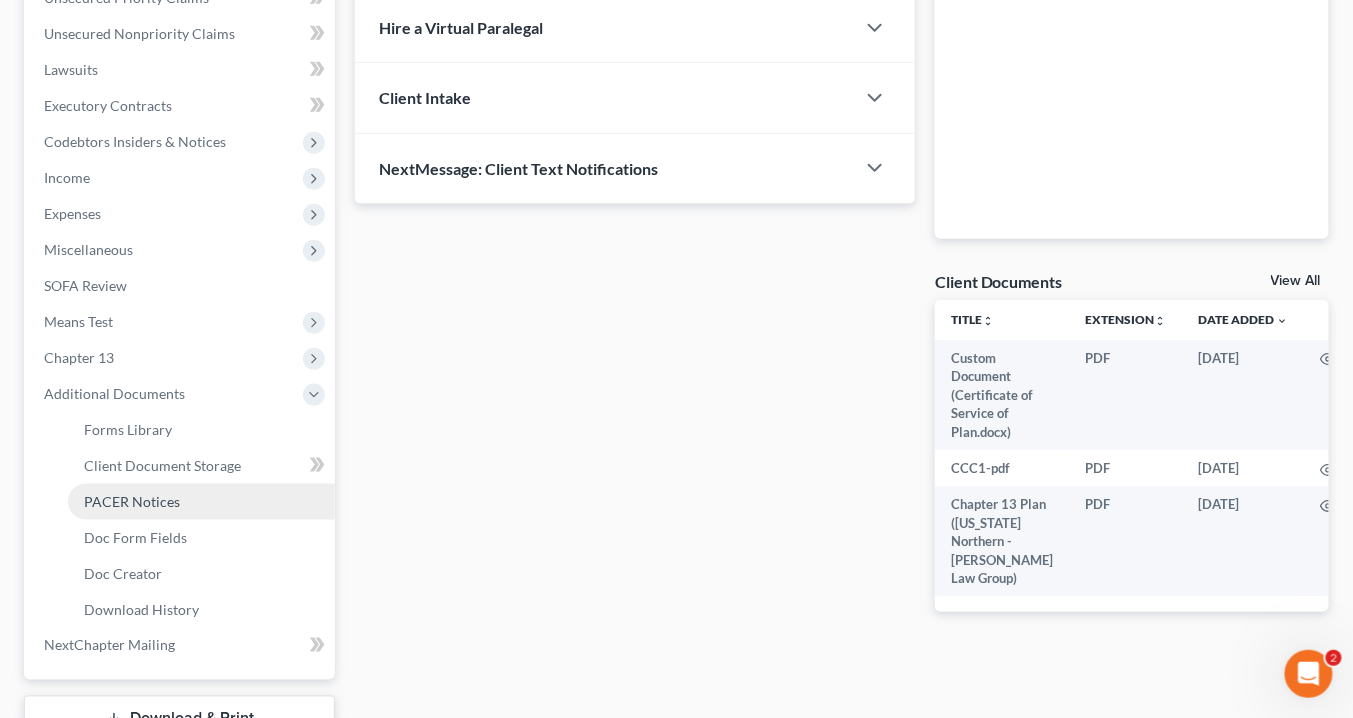 click on "PACER Notices" at bounding box center [132, 501] 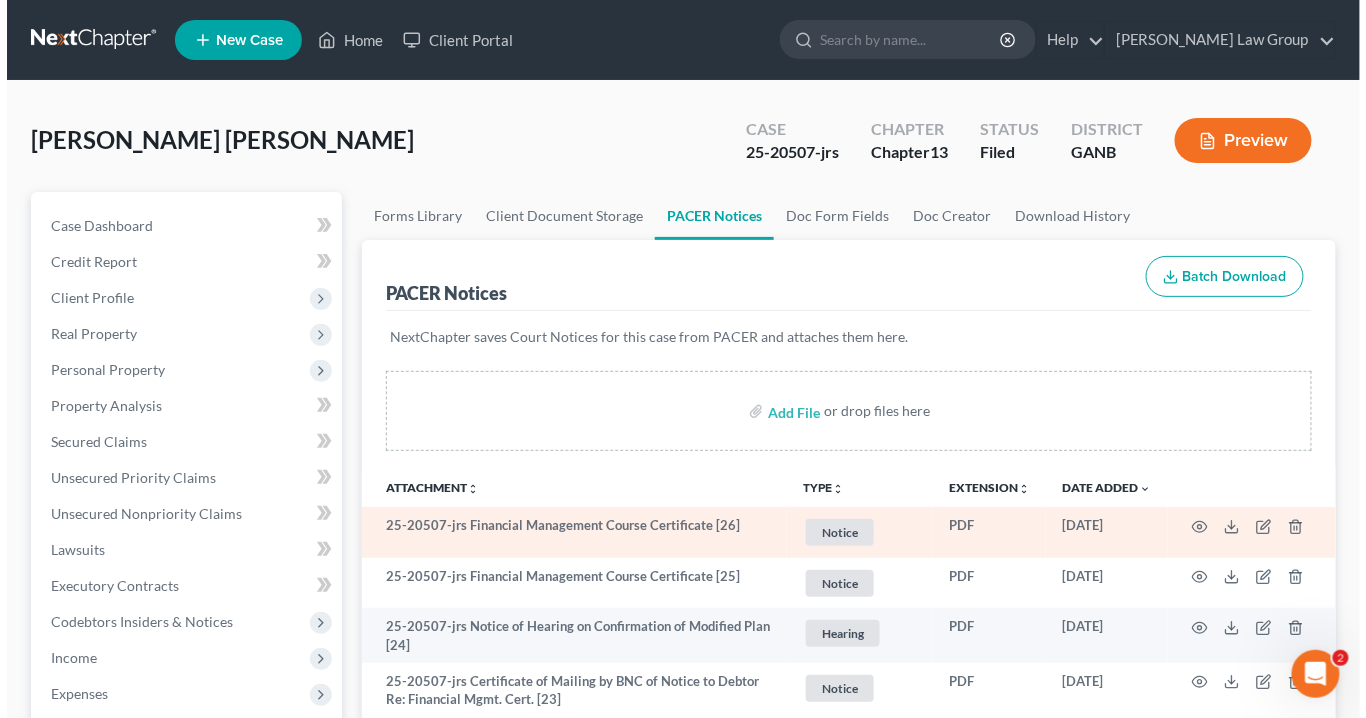 scroll, scrollTop: 320, scrollLeft: 0, axis: vertical 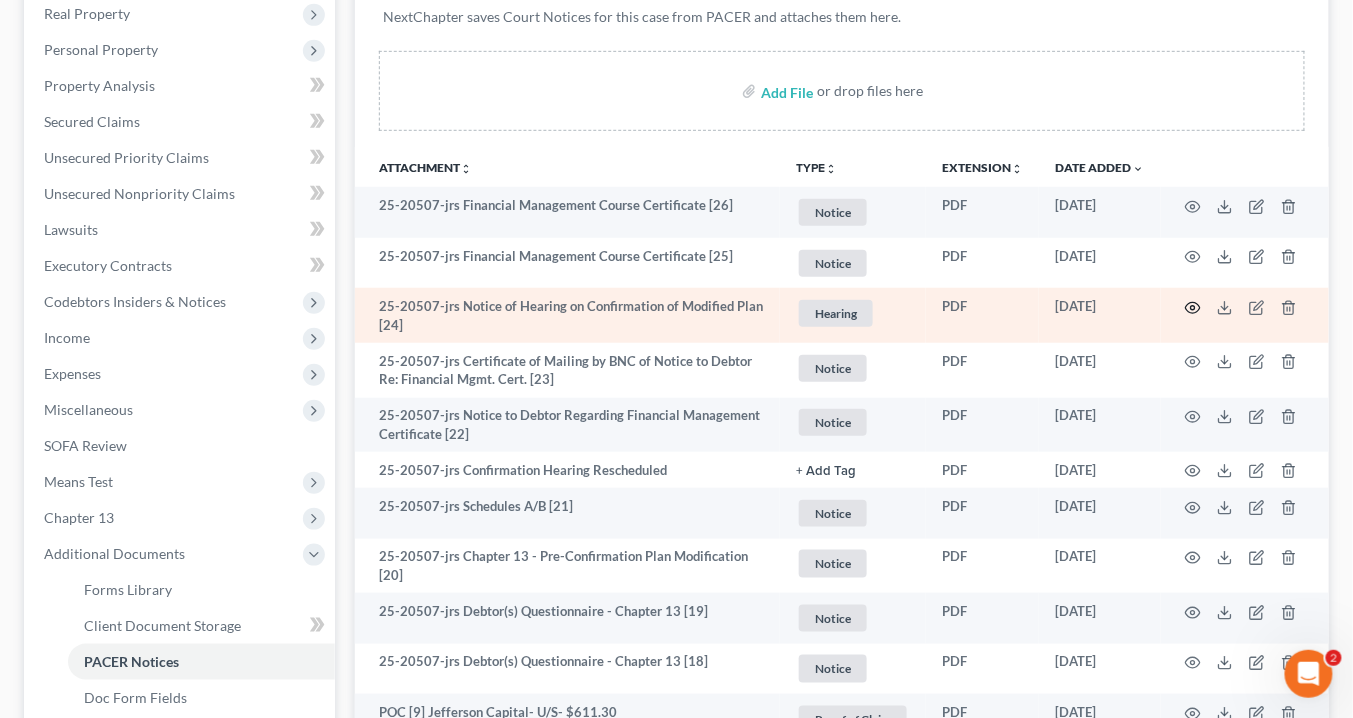 click 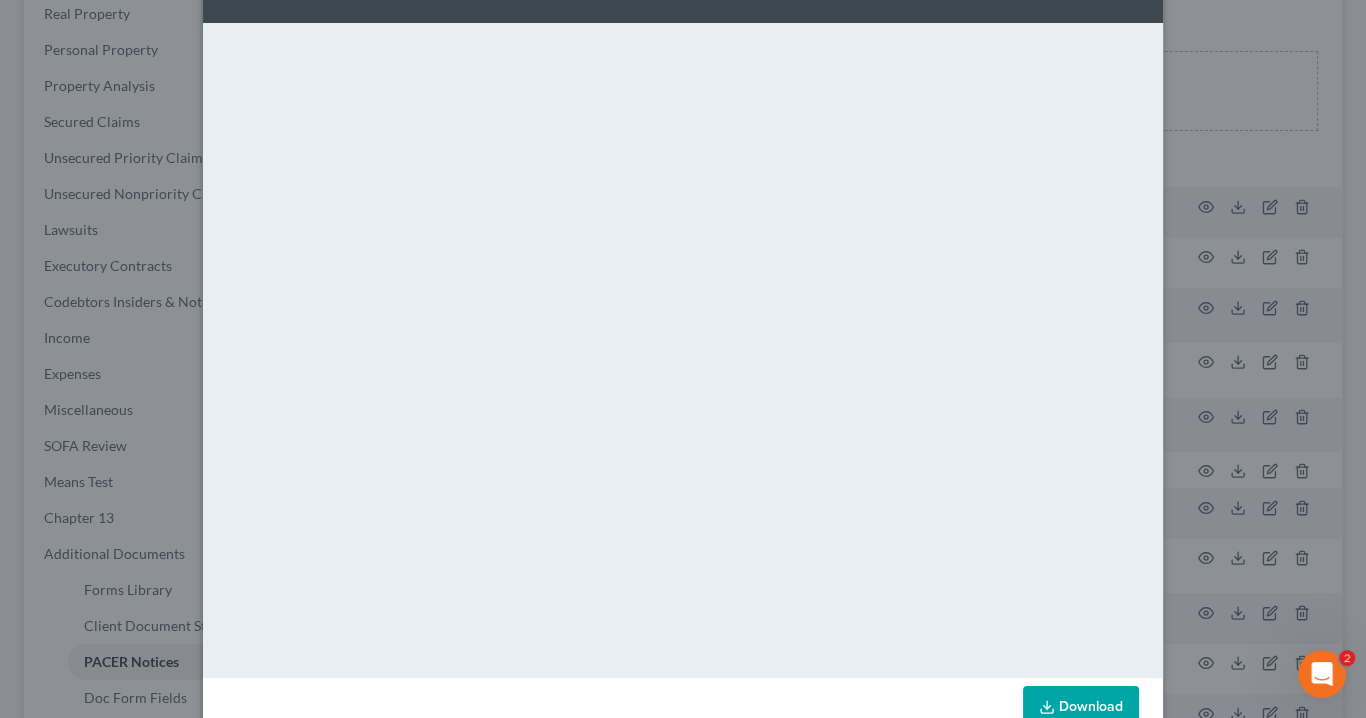 scroll, scrollTop: 146, scrollLeft: 0, axis: vertical 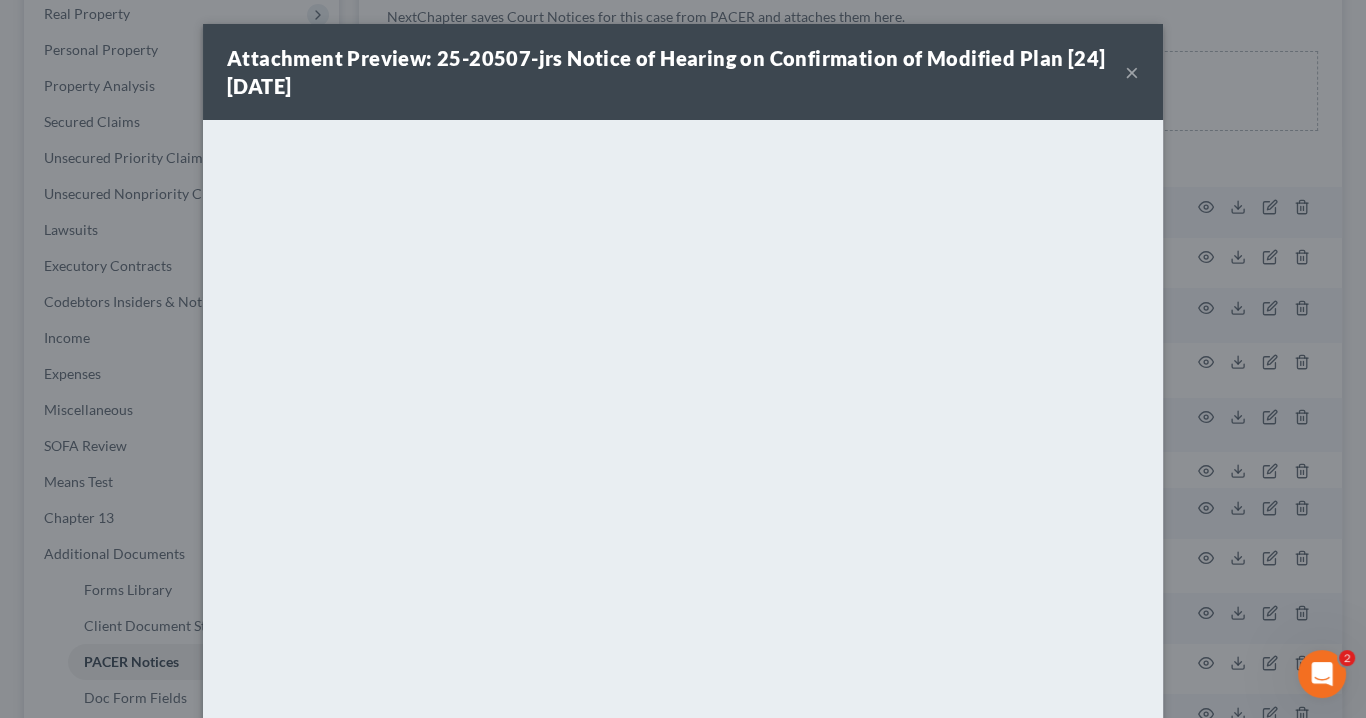 click on "×" at bounding box center (1132, 72) 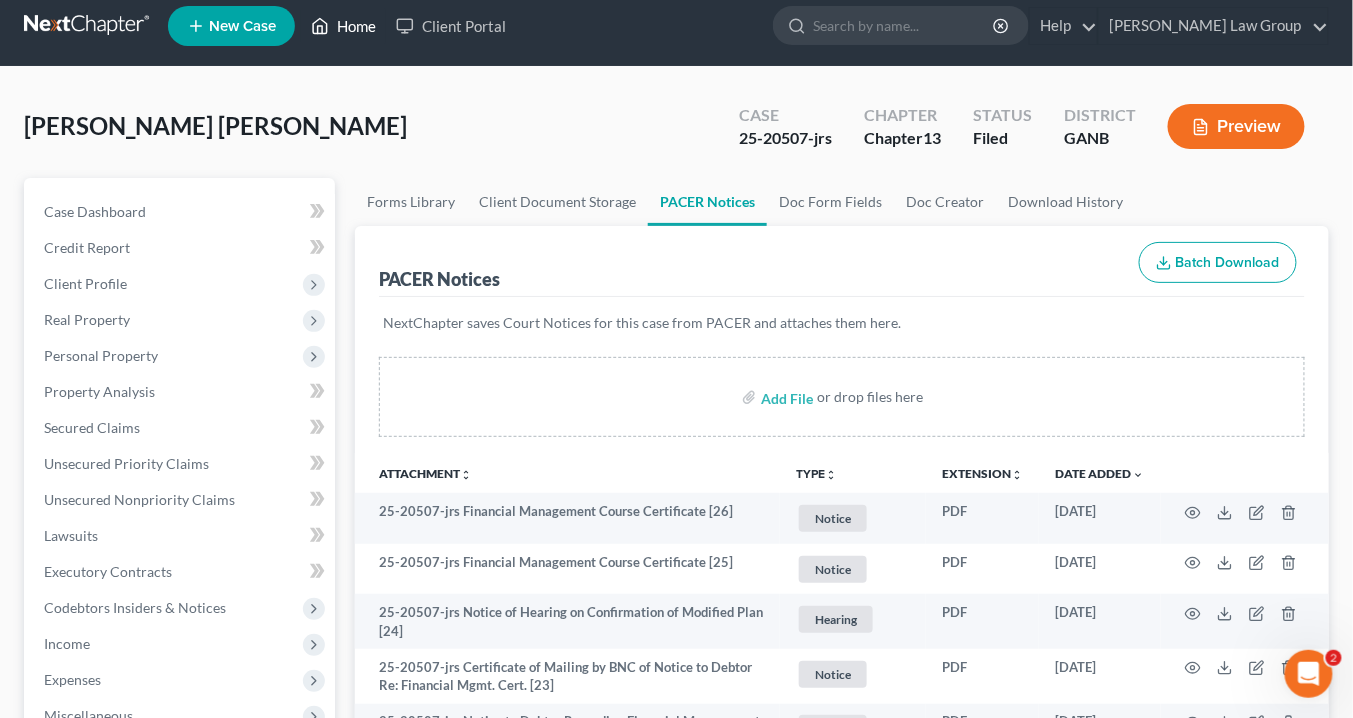 scroll, scrollTop: 0, scrollLeft: 0, axis: both 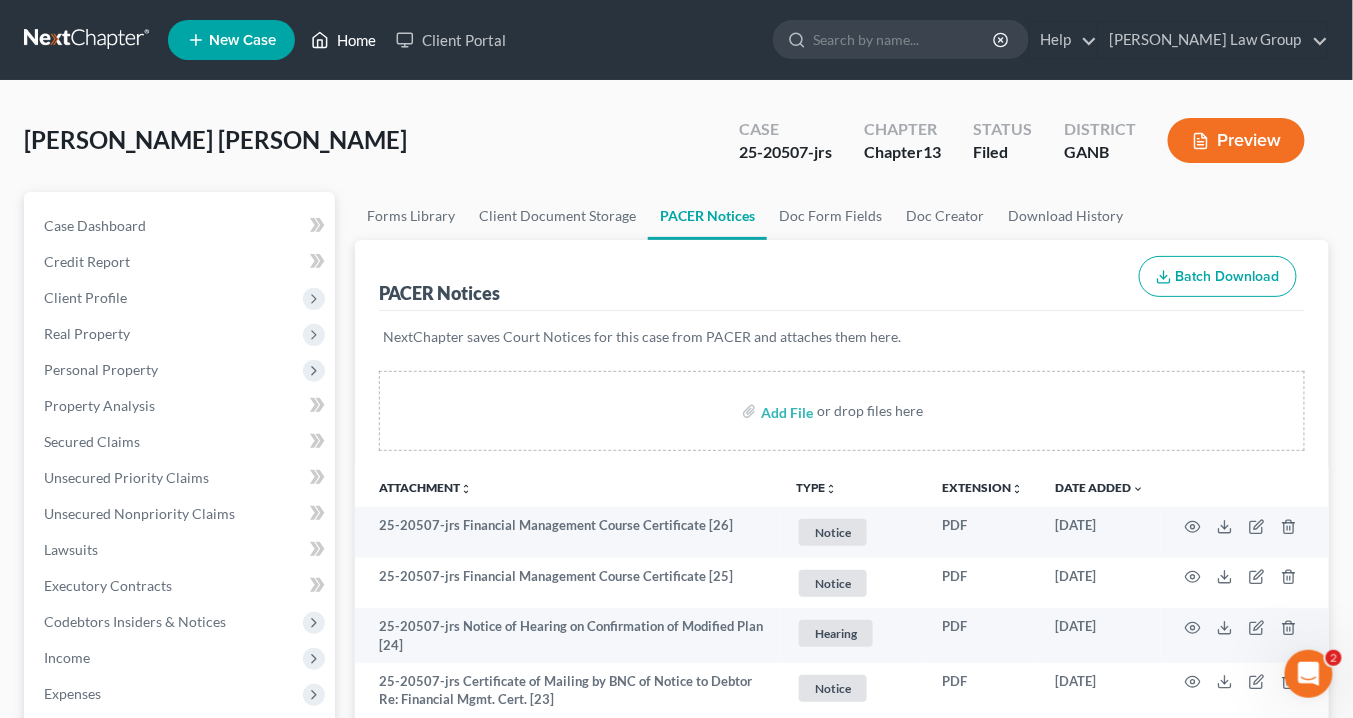 click on "Home" at bounding box center (343, 40) 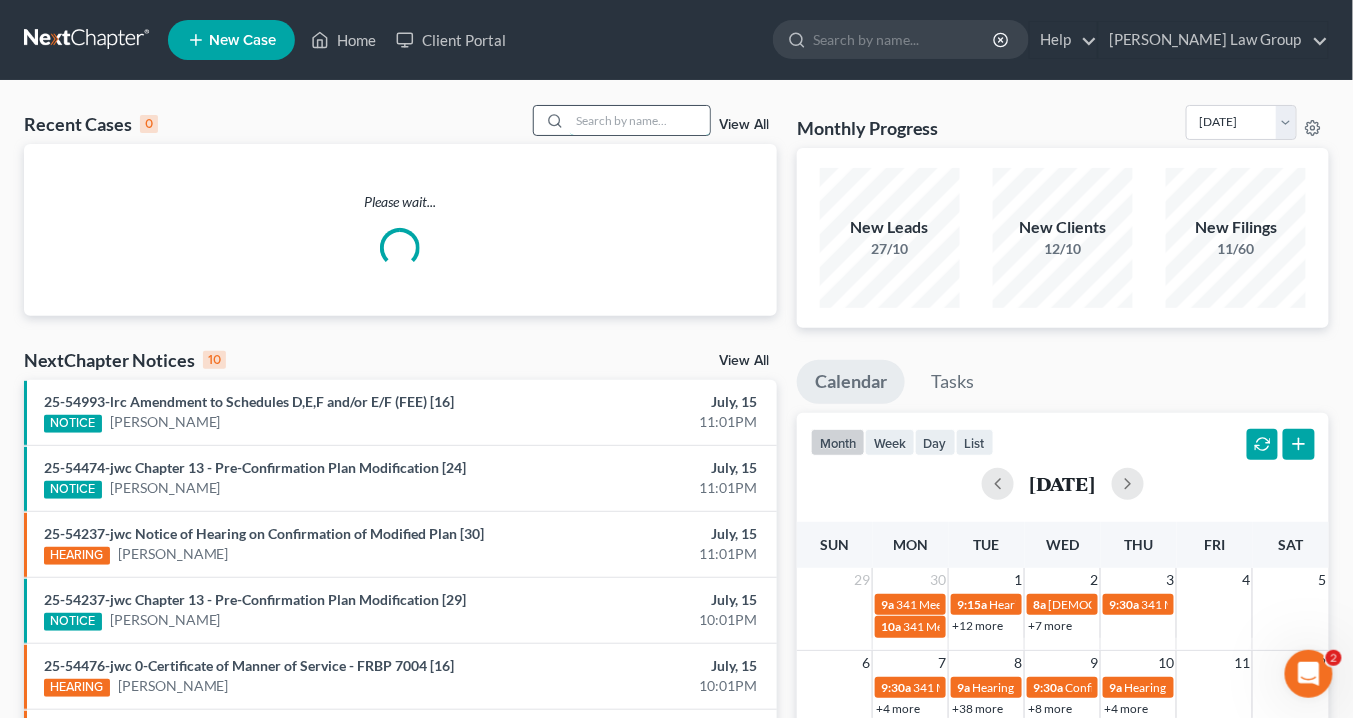 click at bounding box center (640, 120) 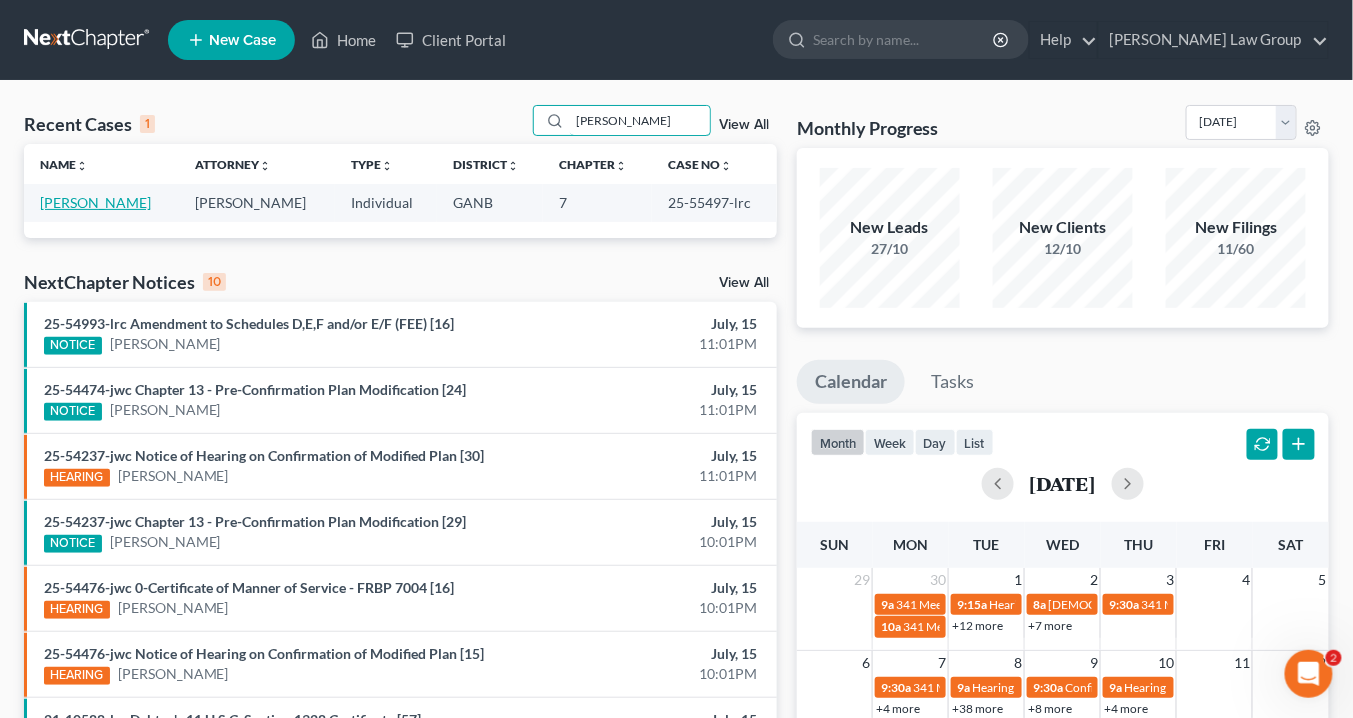 type on "[PERSON_NAME]" 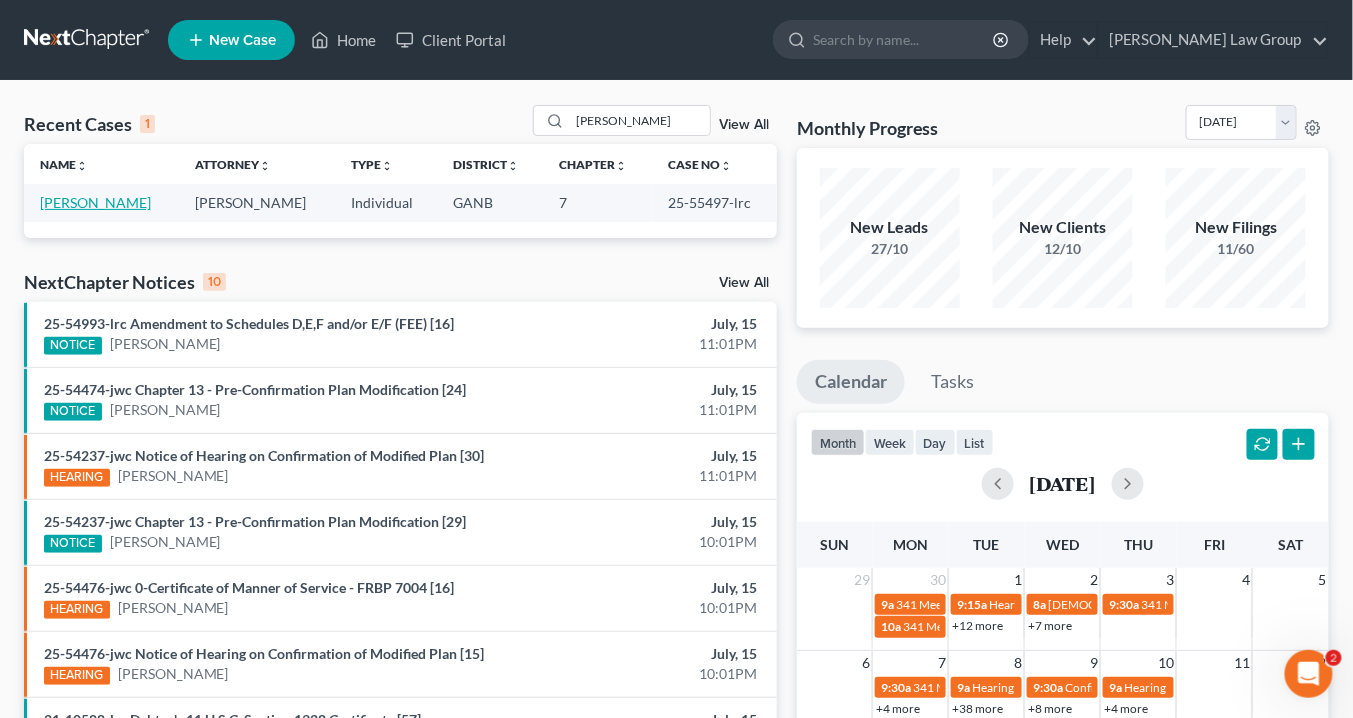 click on "[PERSON_NAME]" at bounding box center (95, 202) 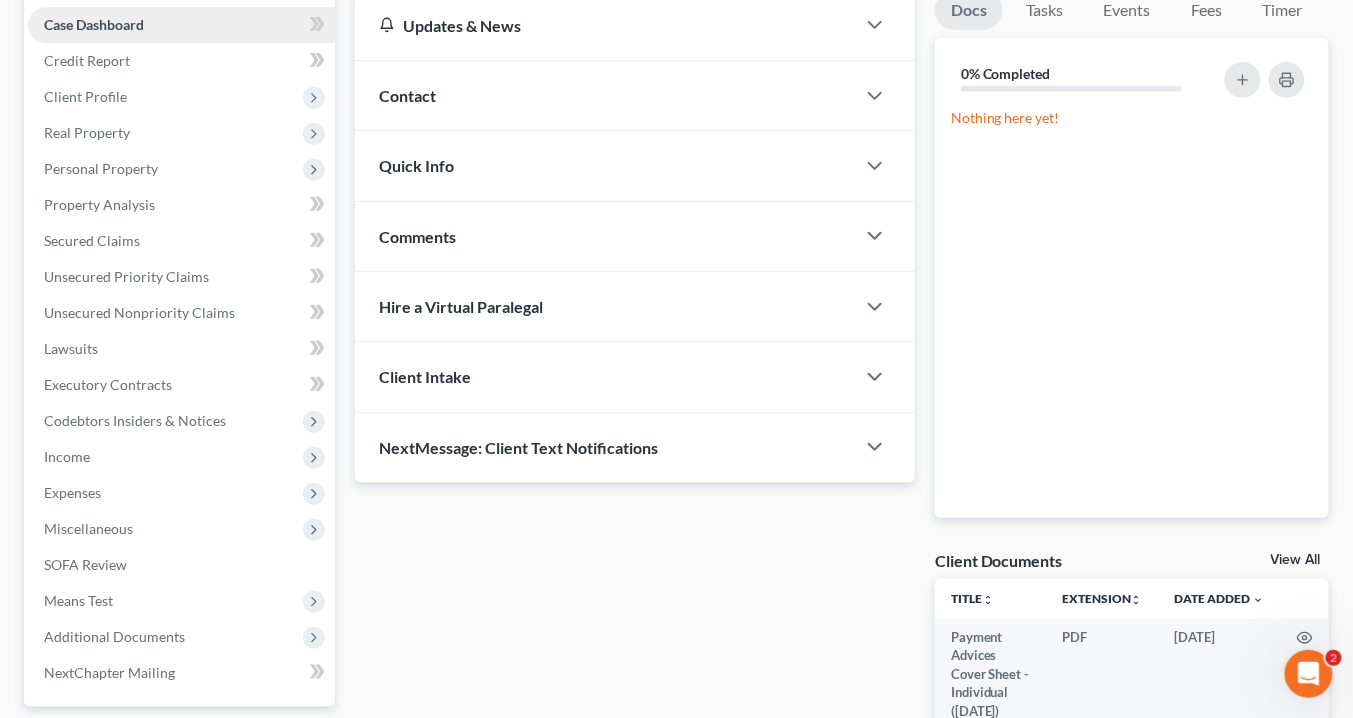 scroll, scrollTop: 138, scrollLeft: 0, axis: vertical 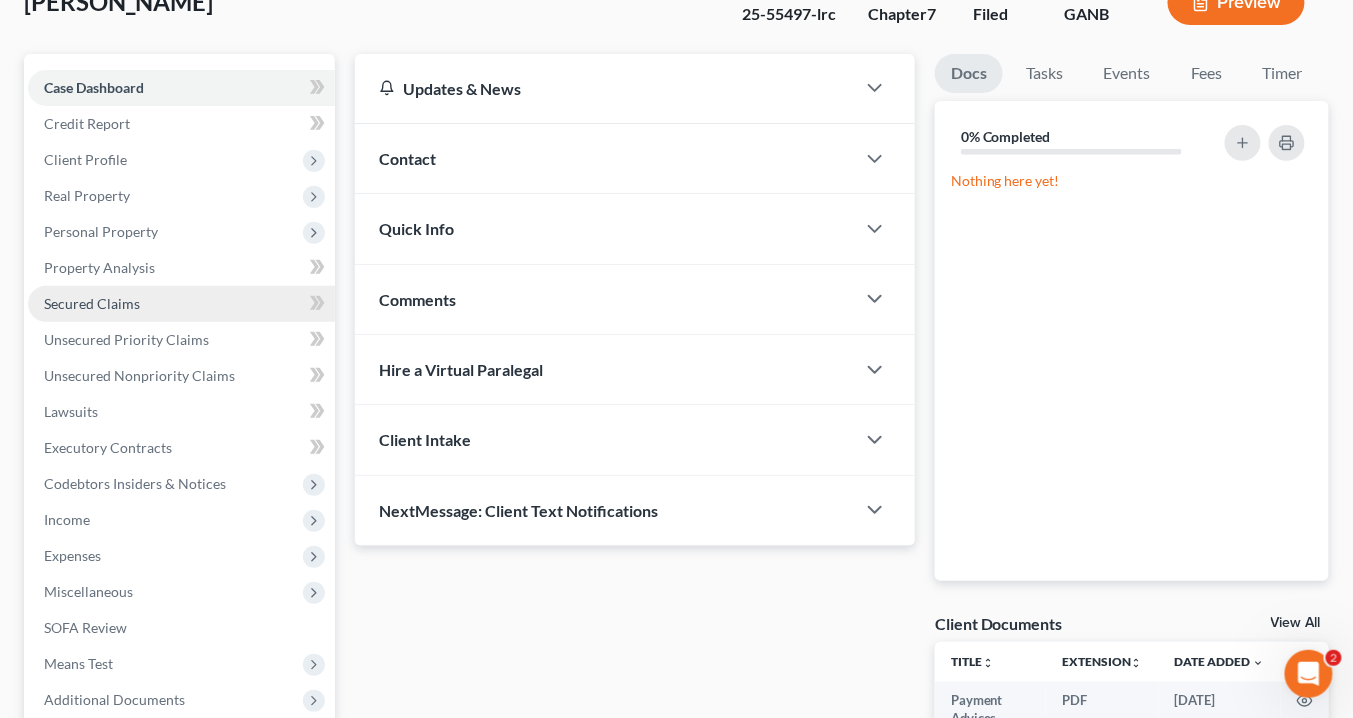click on "Secured Claims" at bounding box center [92, 303] 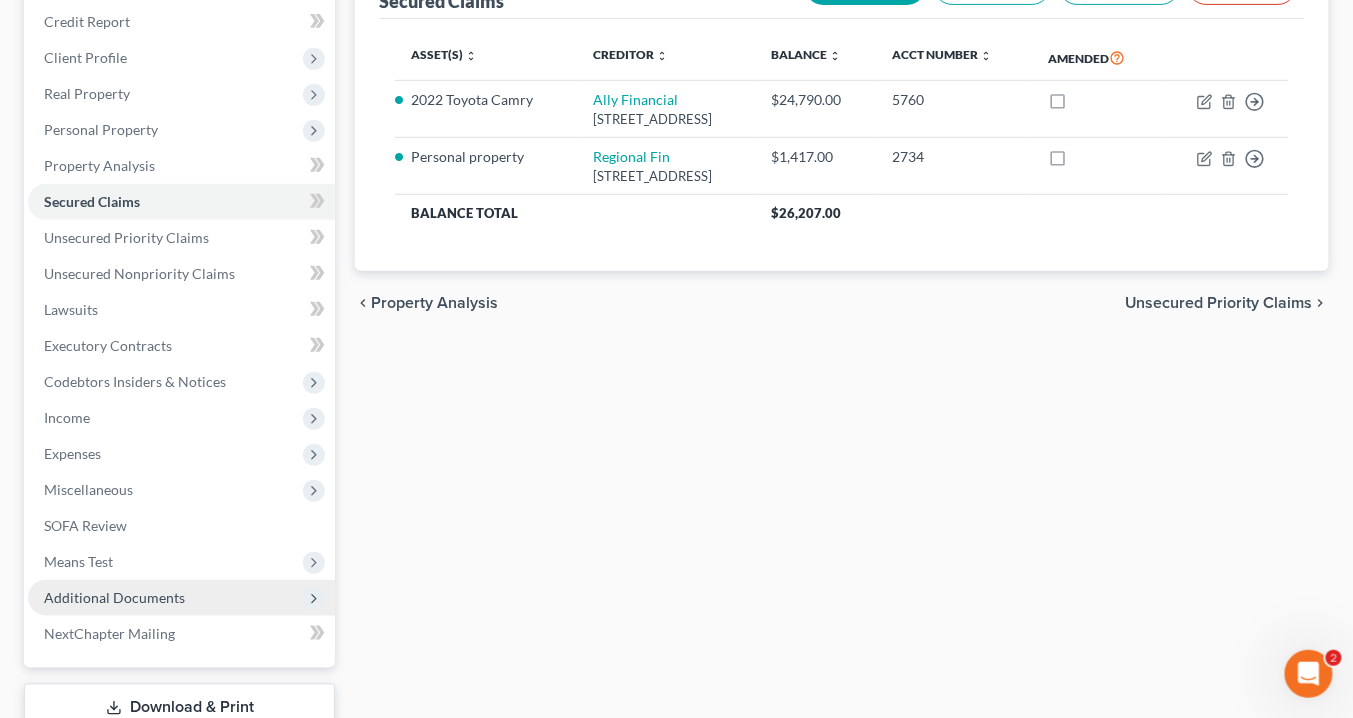 scroll, scrollTop: 378, scrollLeft: 0, axis: vertical 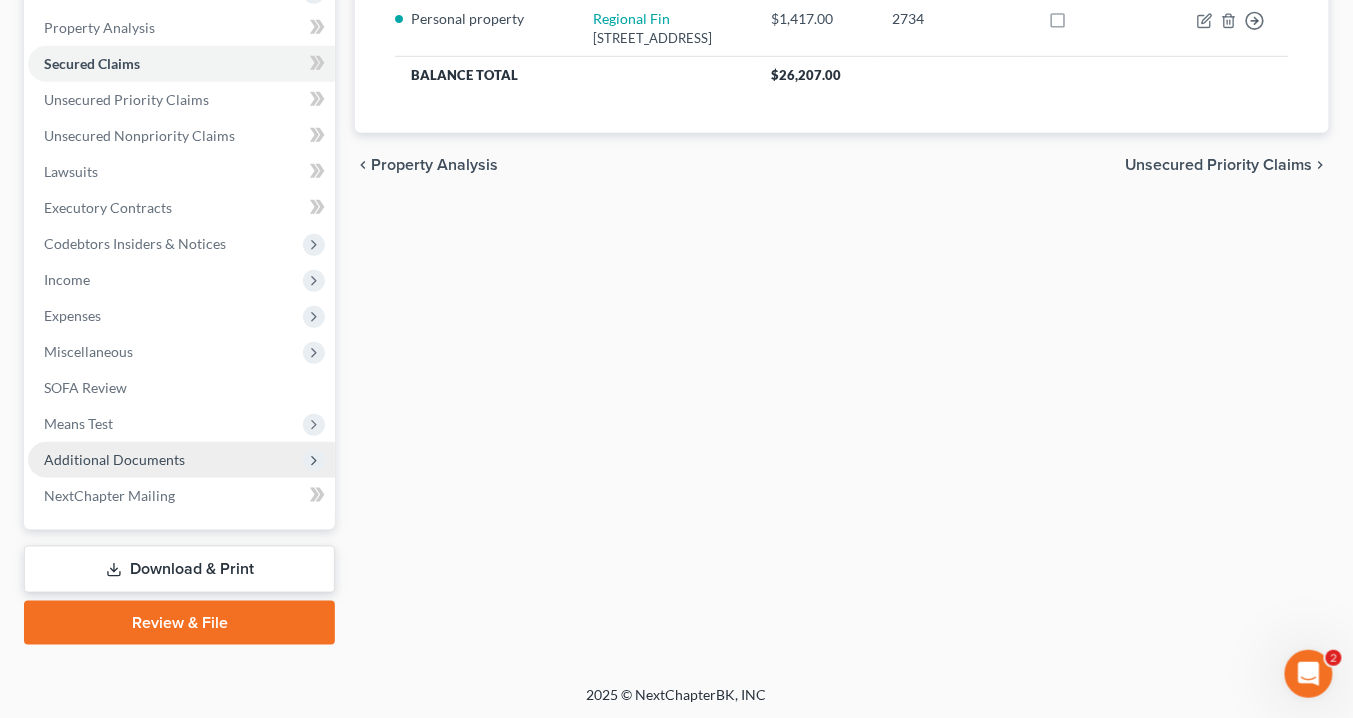 click on "Additional Documents" at bounding box center (114, 459) 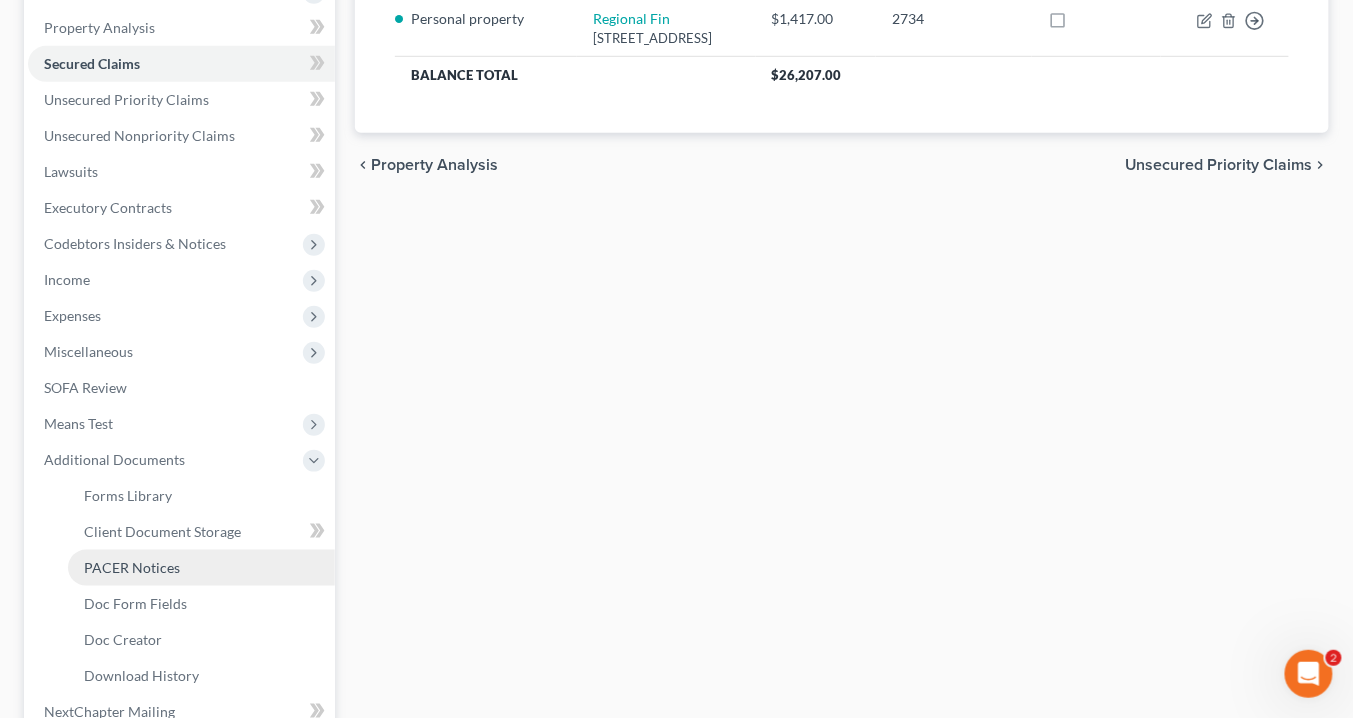 click on "PACER Notices" at bounding box center [132, 567] 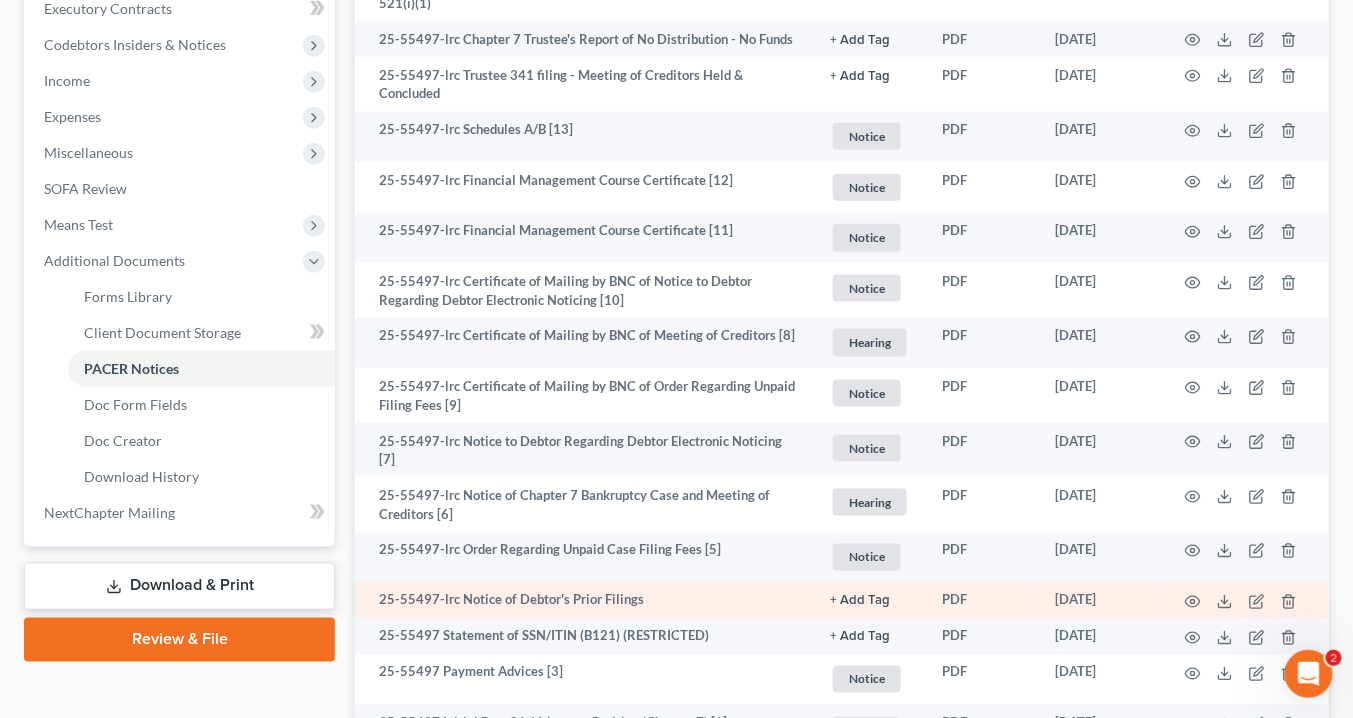 scroll, scrollTop: 635, scrollLeft: 0, axis: vertical 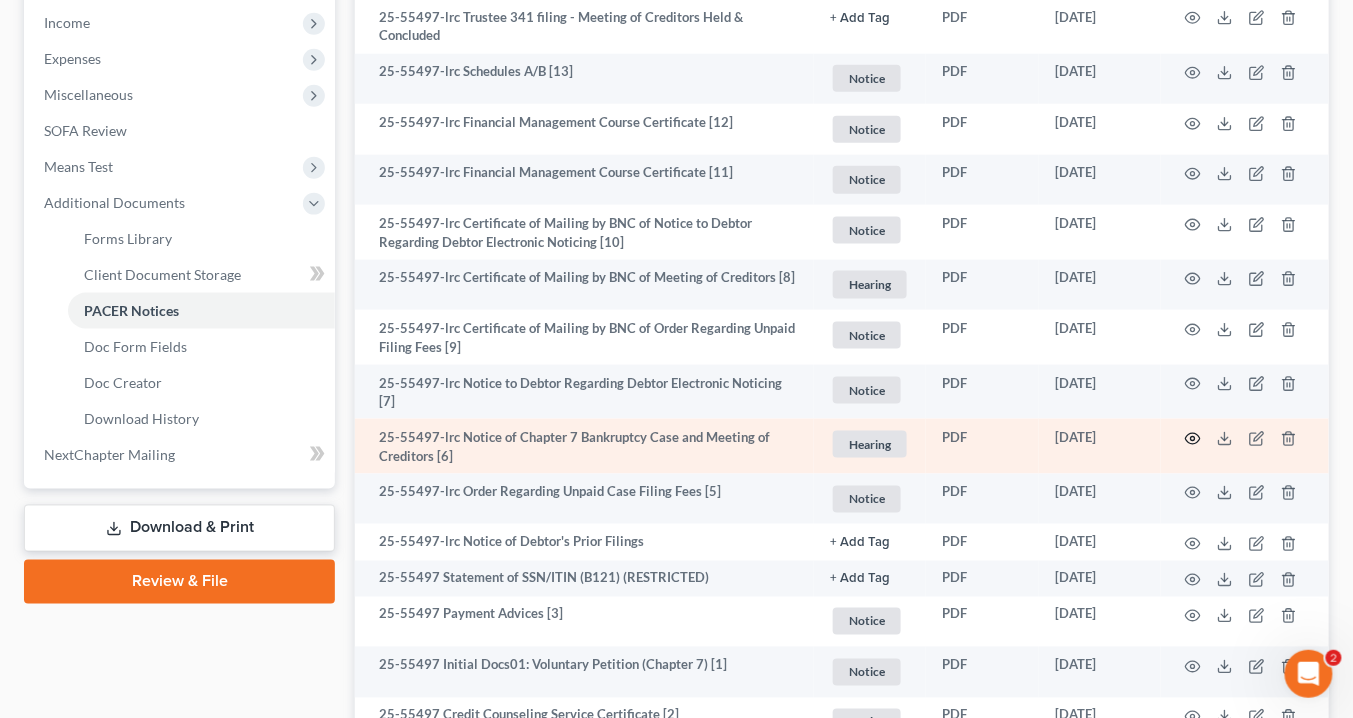 click 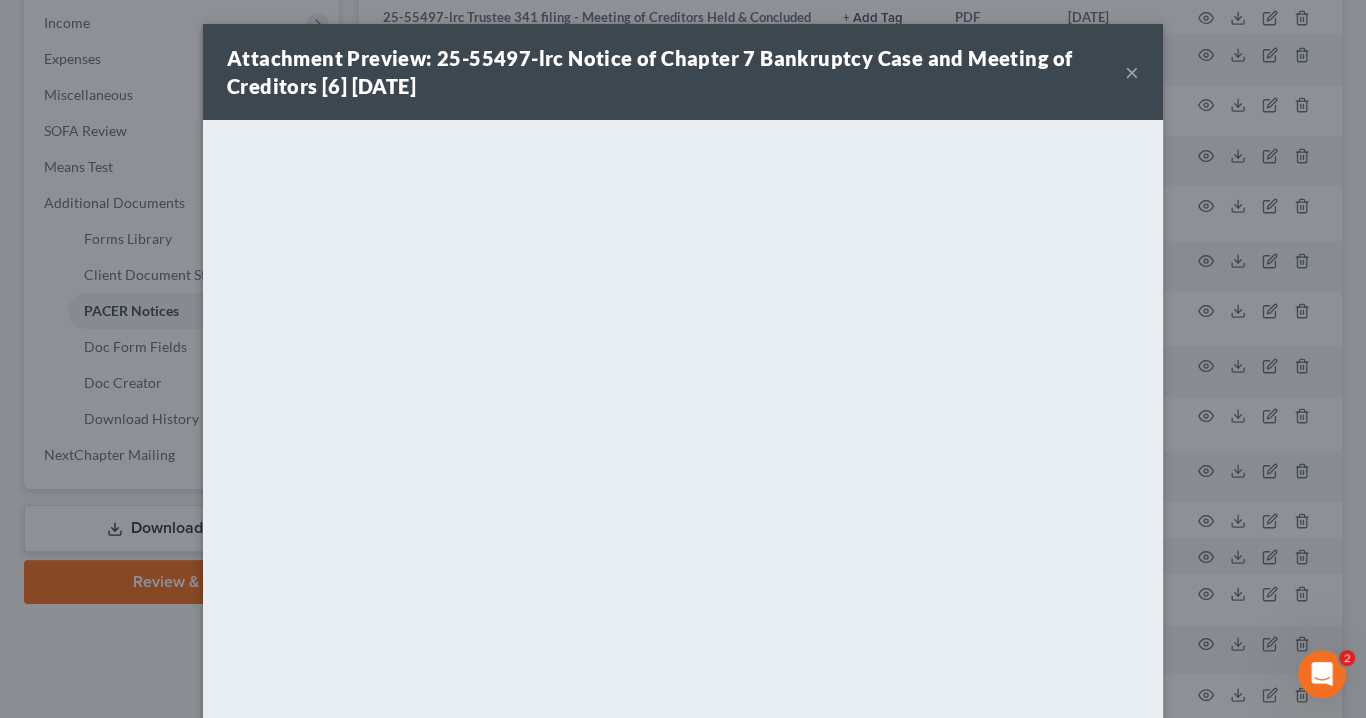click on "×" at bounding box center [1132, 72] 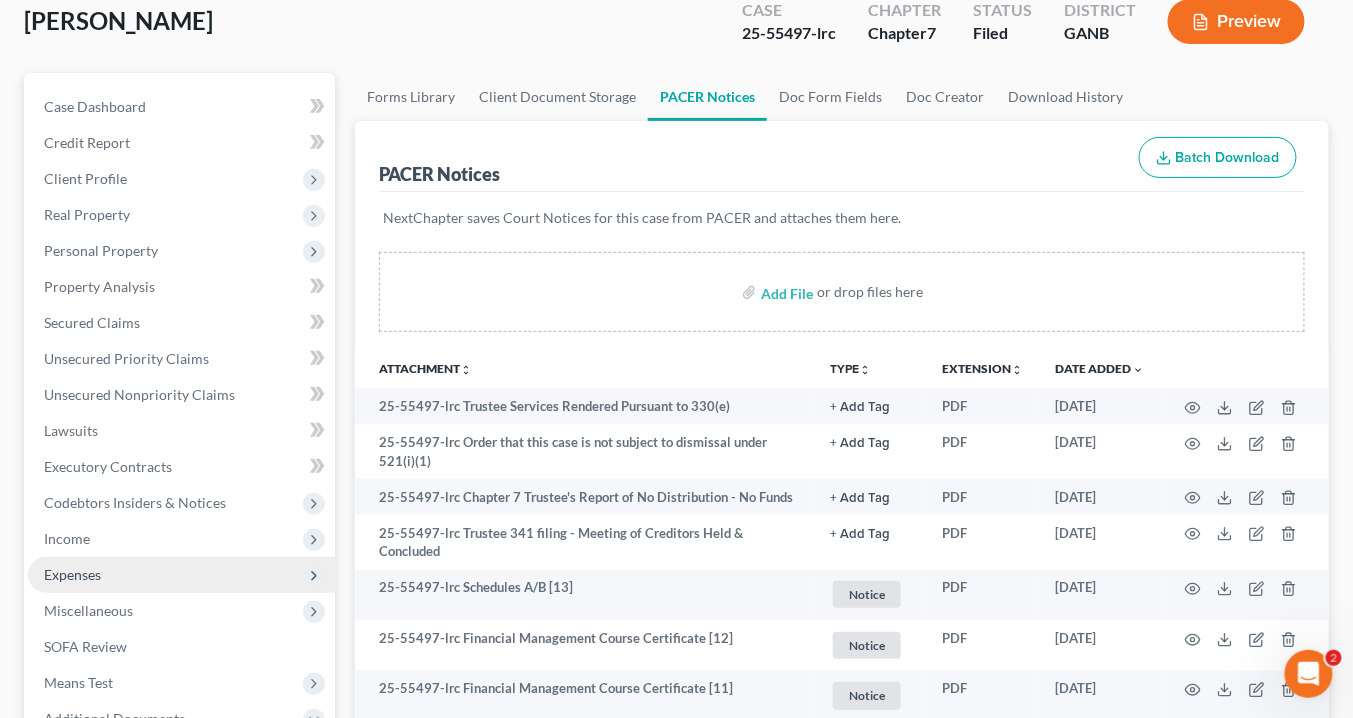 scroll, scrollTop: 0, scrollLeft: 0, axis: both 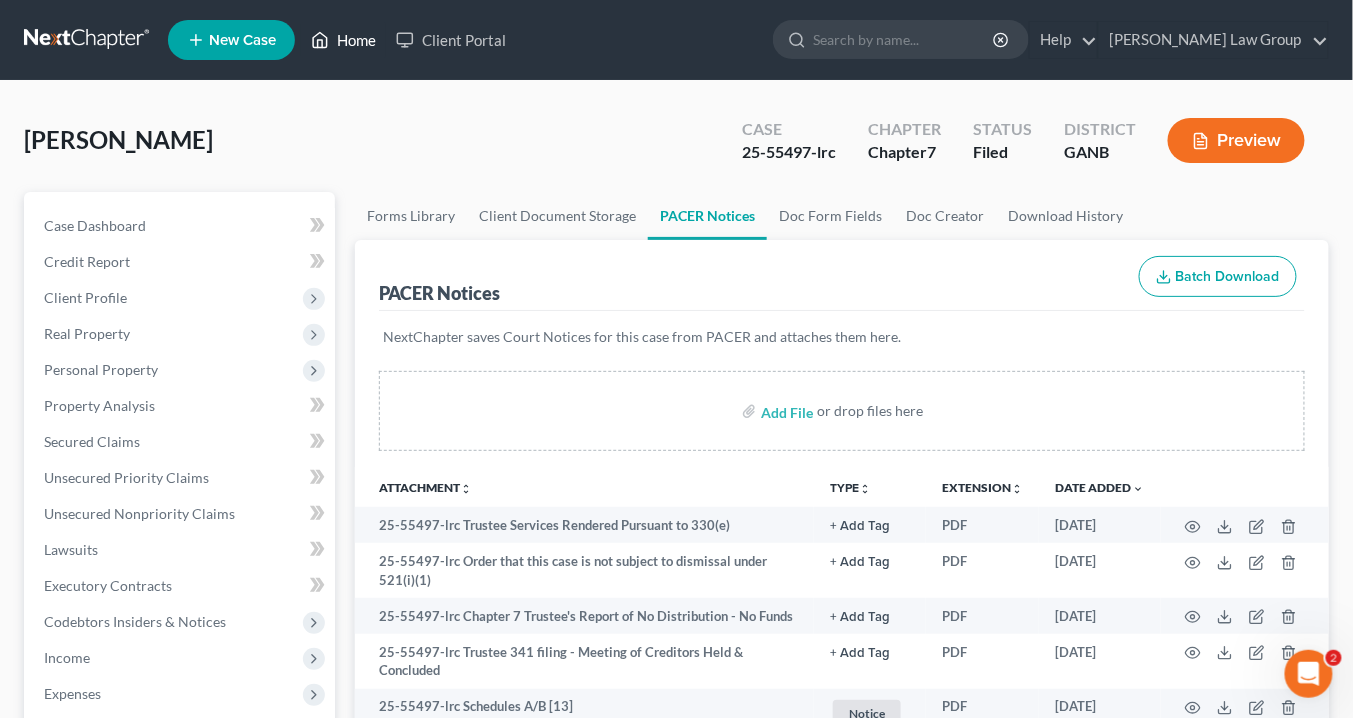 click on "Home" at bounding box center [343, 40] 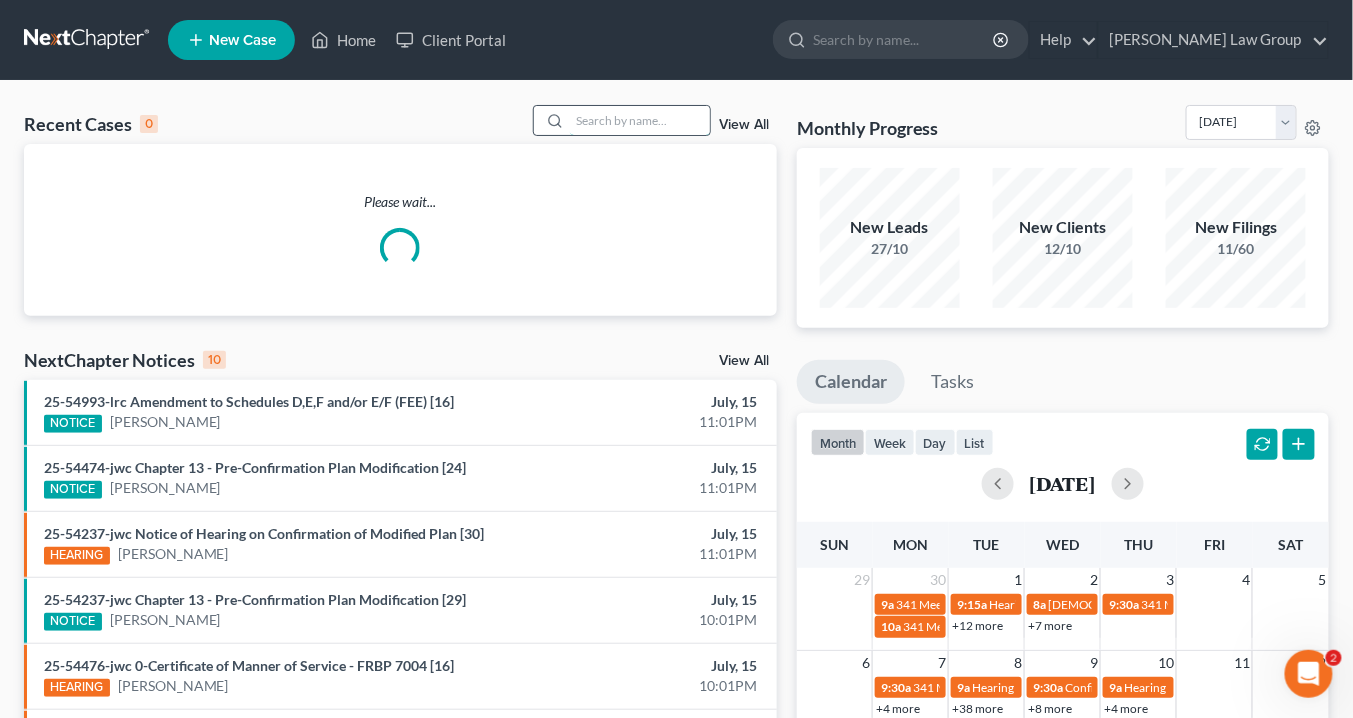 click at bounding box center (640, 120) 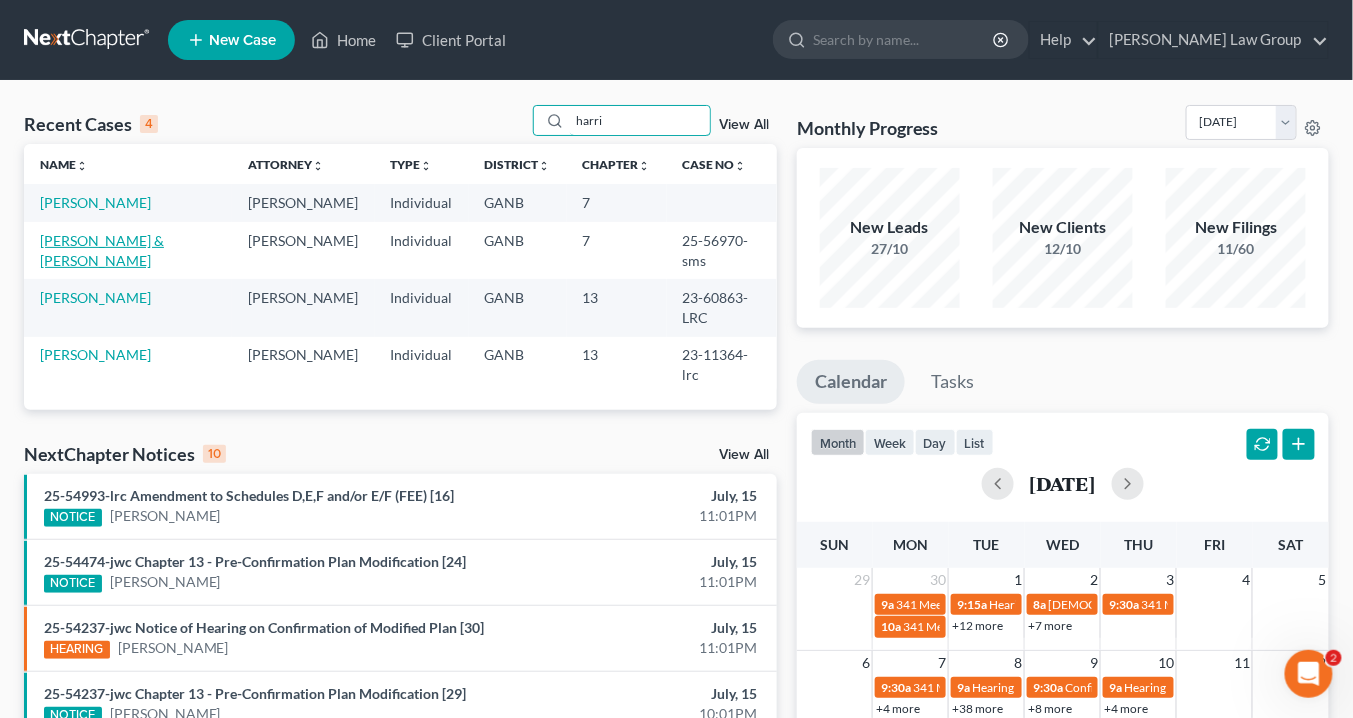 type on "harri" 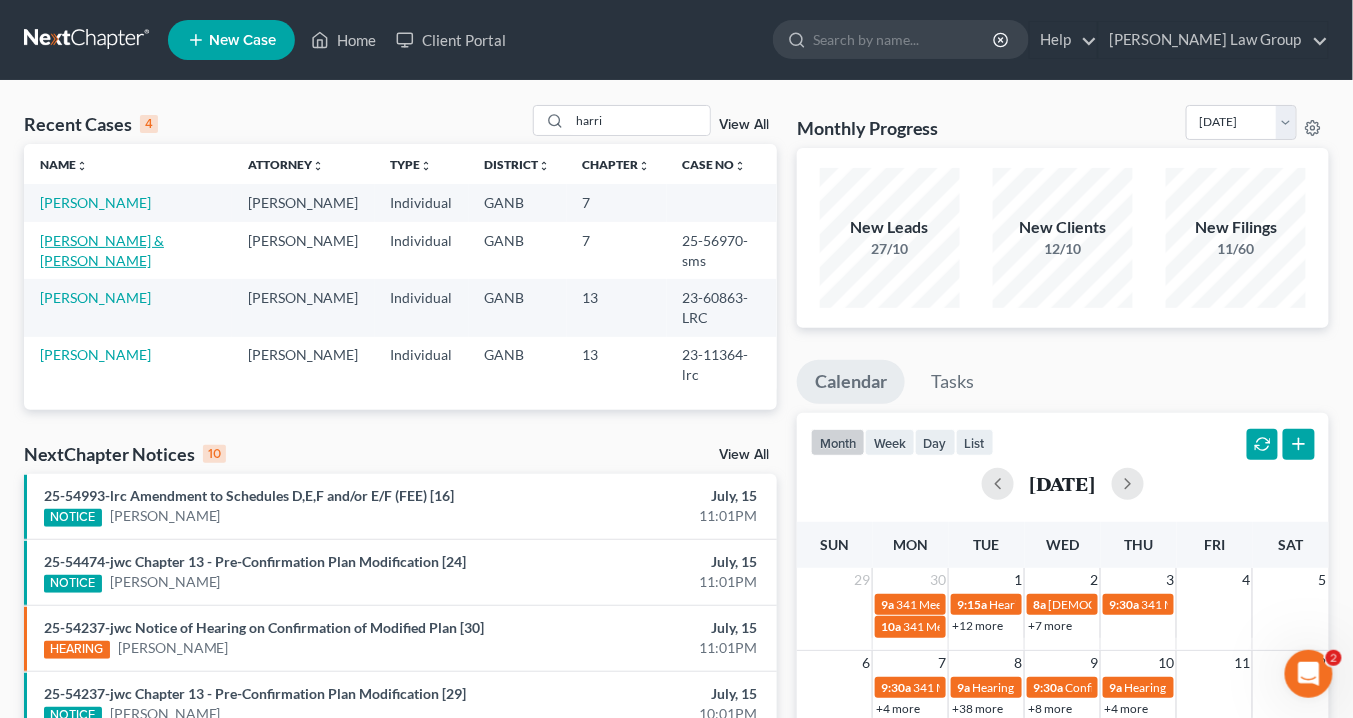 click on "[PERSON_NAME] & [PERSON_NAME]" at bounding box center (102, 250) 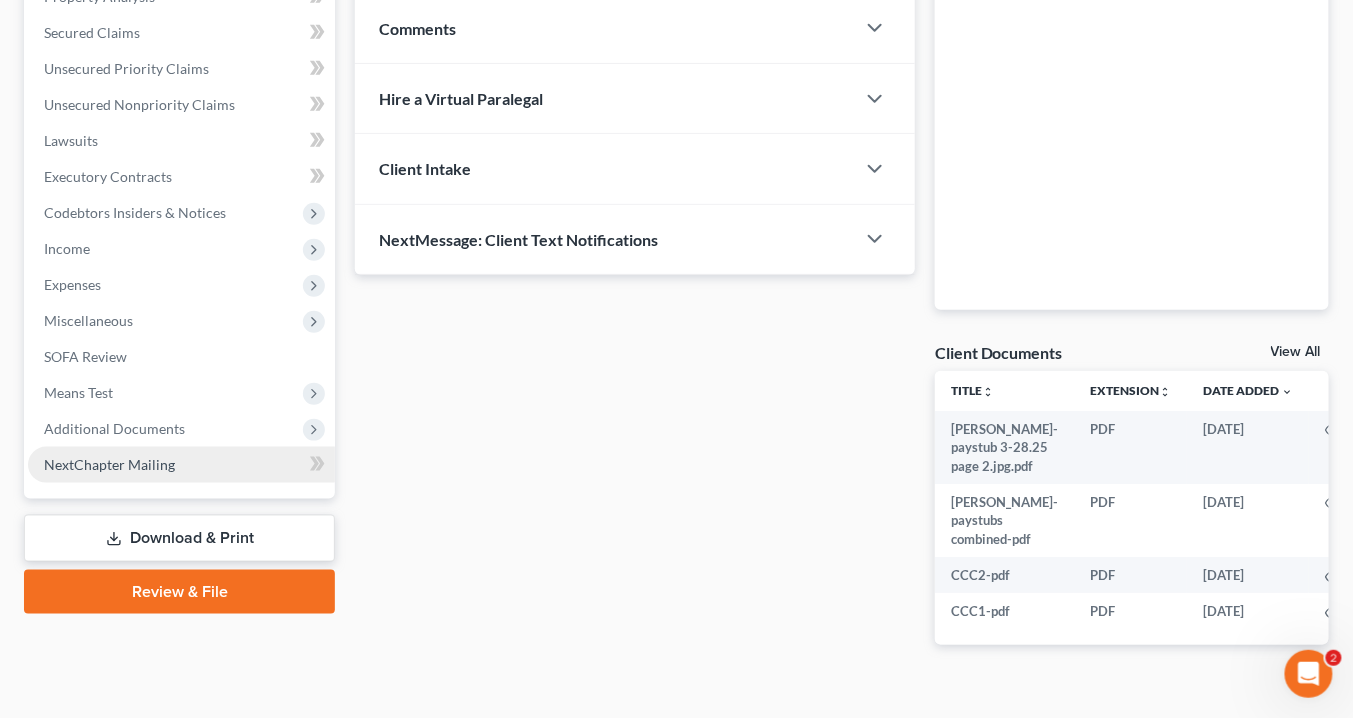 scroll, scrollTop: 480, scrollLeft: 0, axis: vertical 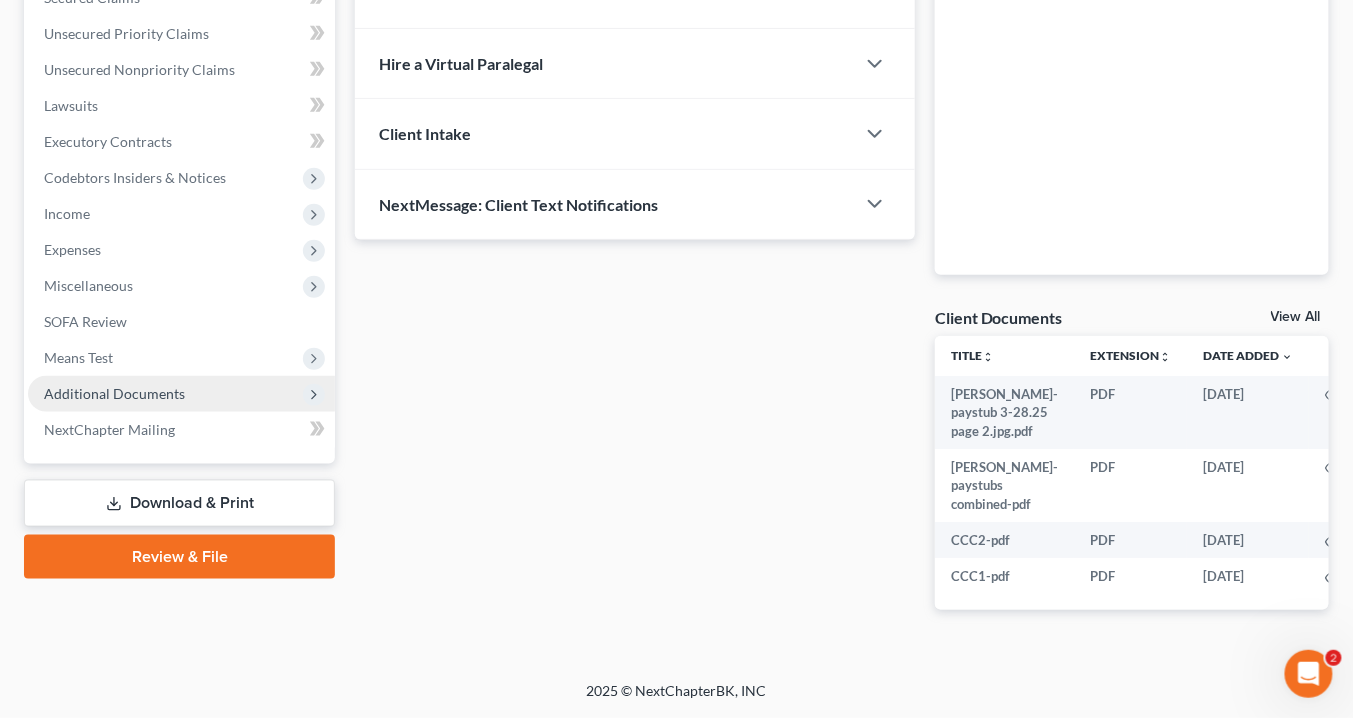 click on "Additional Documents" at bounding box center [114, 393] 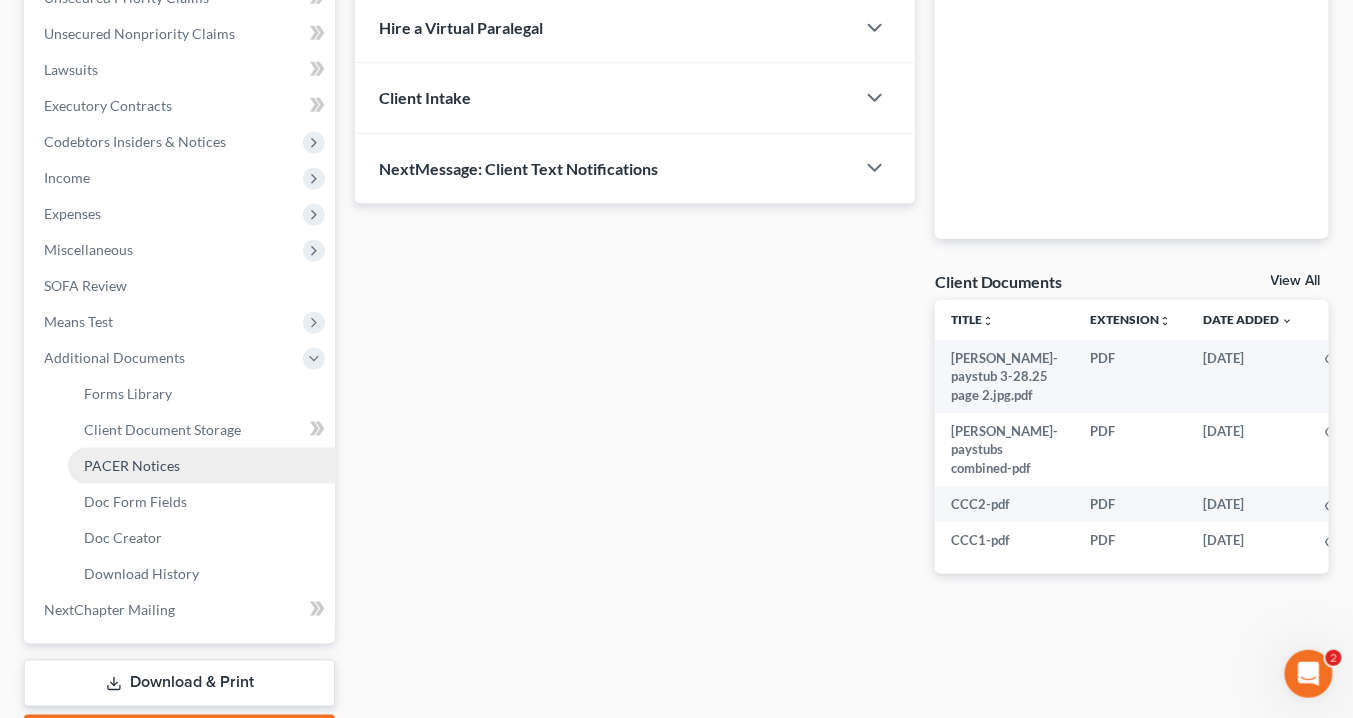 click on "PACER Notices" at bounding box center [132, 465] 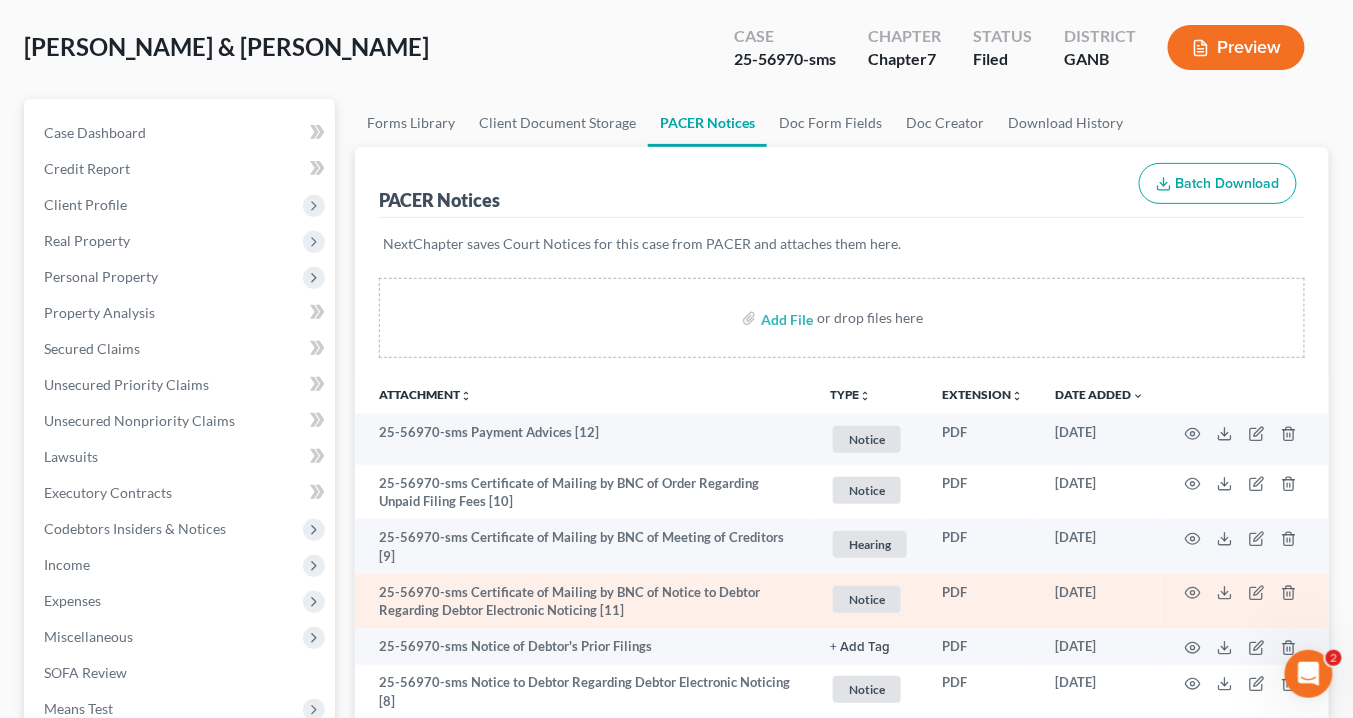 scroll, scrollTop: 160, scrollLeft: 0, axis: vertical 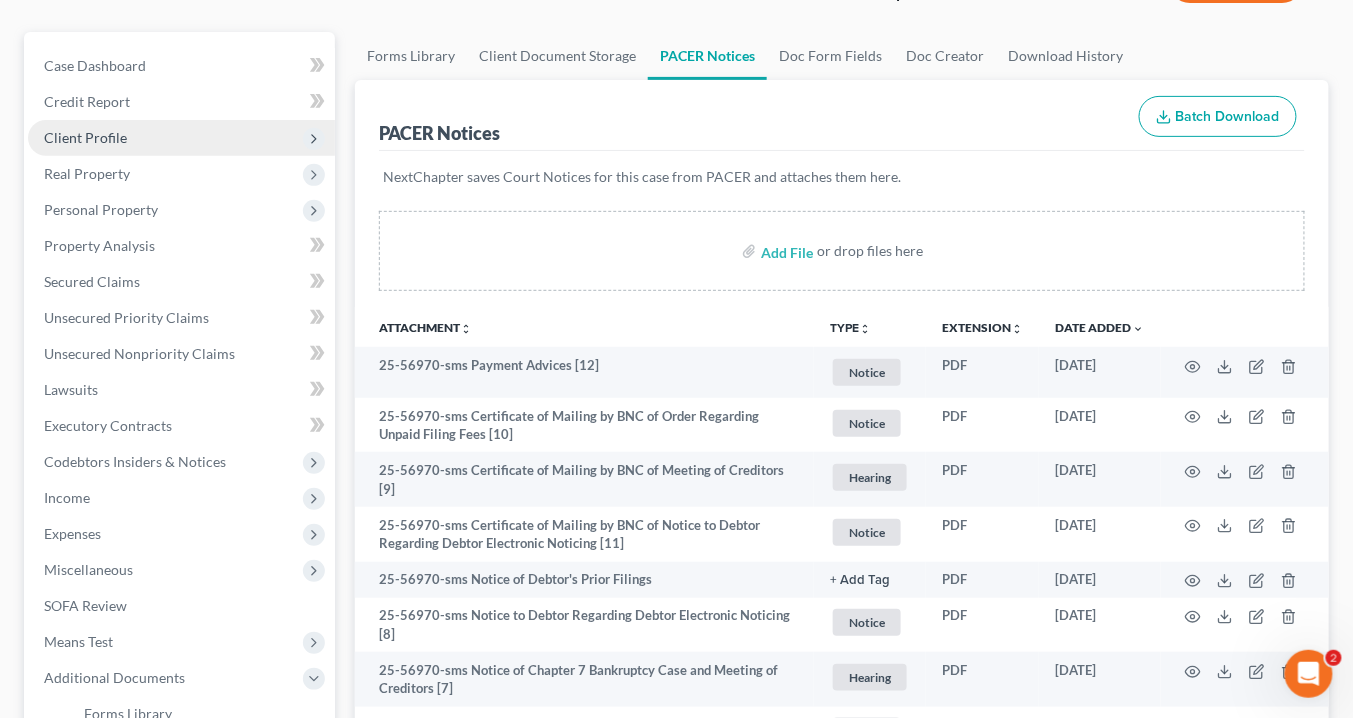 click on "Client Profile" at bounding box center [85, 137] 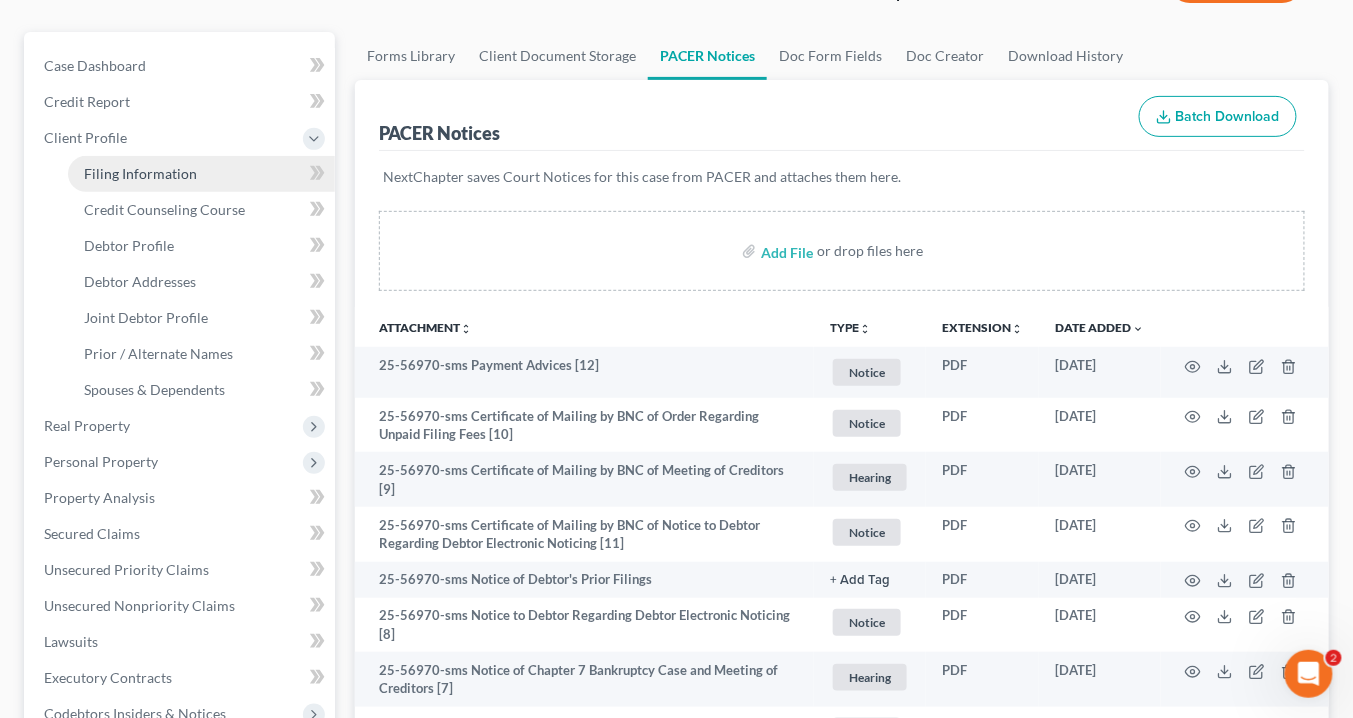 click on "Filing Information" at bounding box center [140, 173] 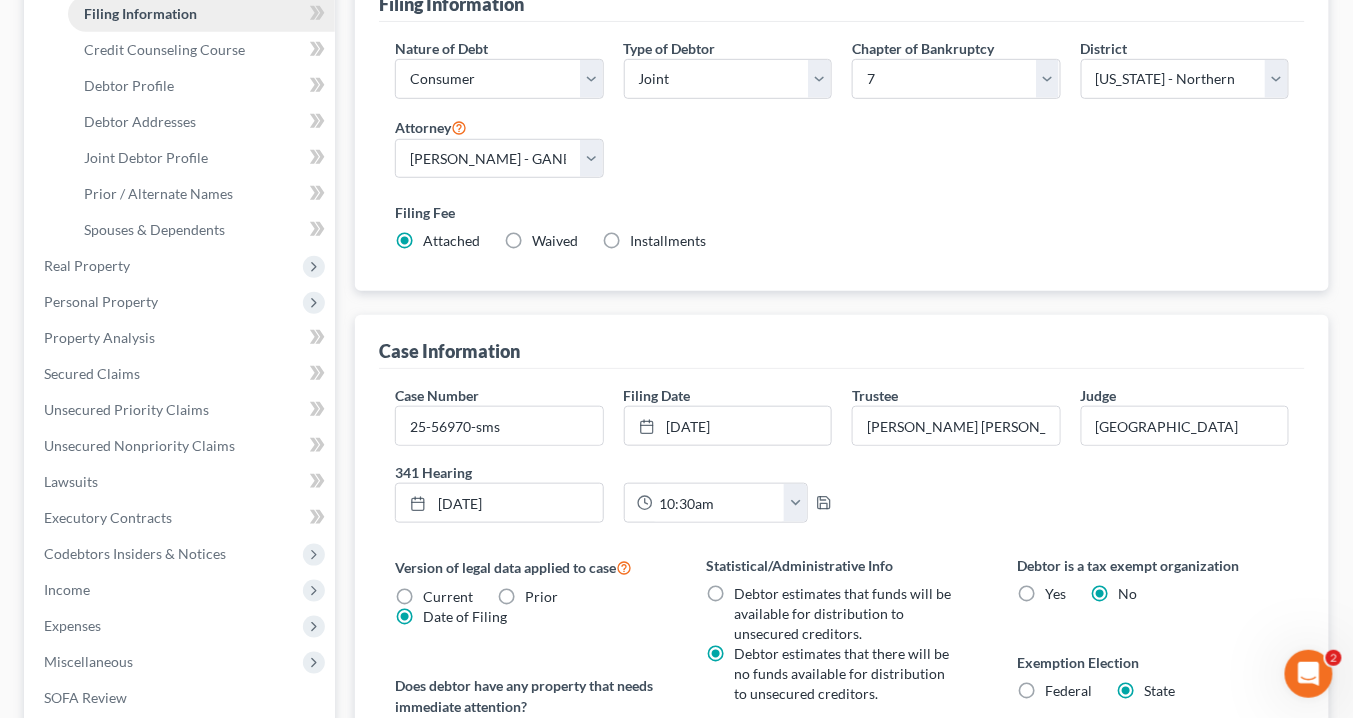 scroll, scrollTop: 160, scrollLeft: 0, axis: vertical 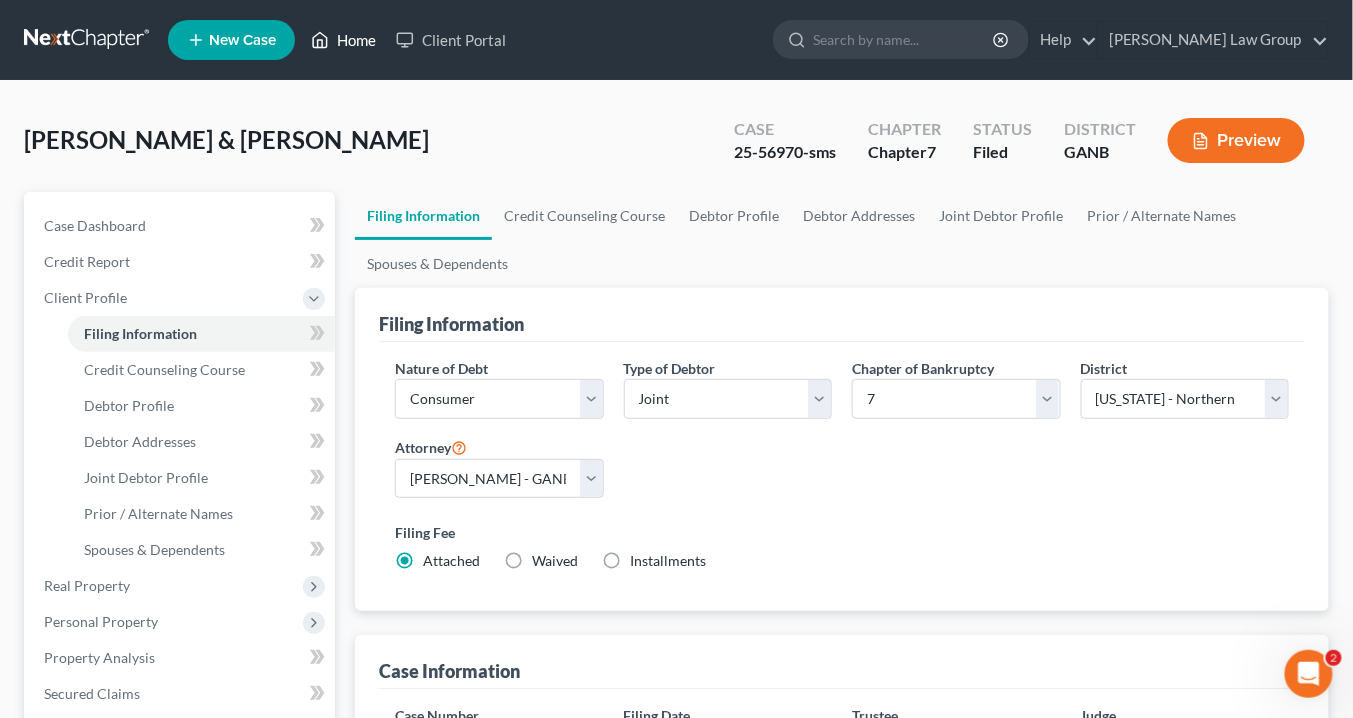 drag, startPoint x: 370, startPoint y: 36, endPoint x: 591, endPoint y: 138, distance: 243.40295 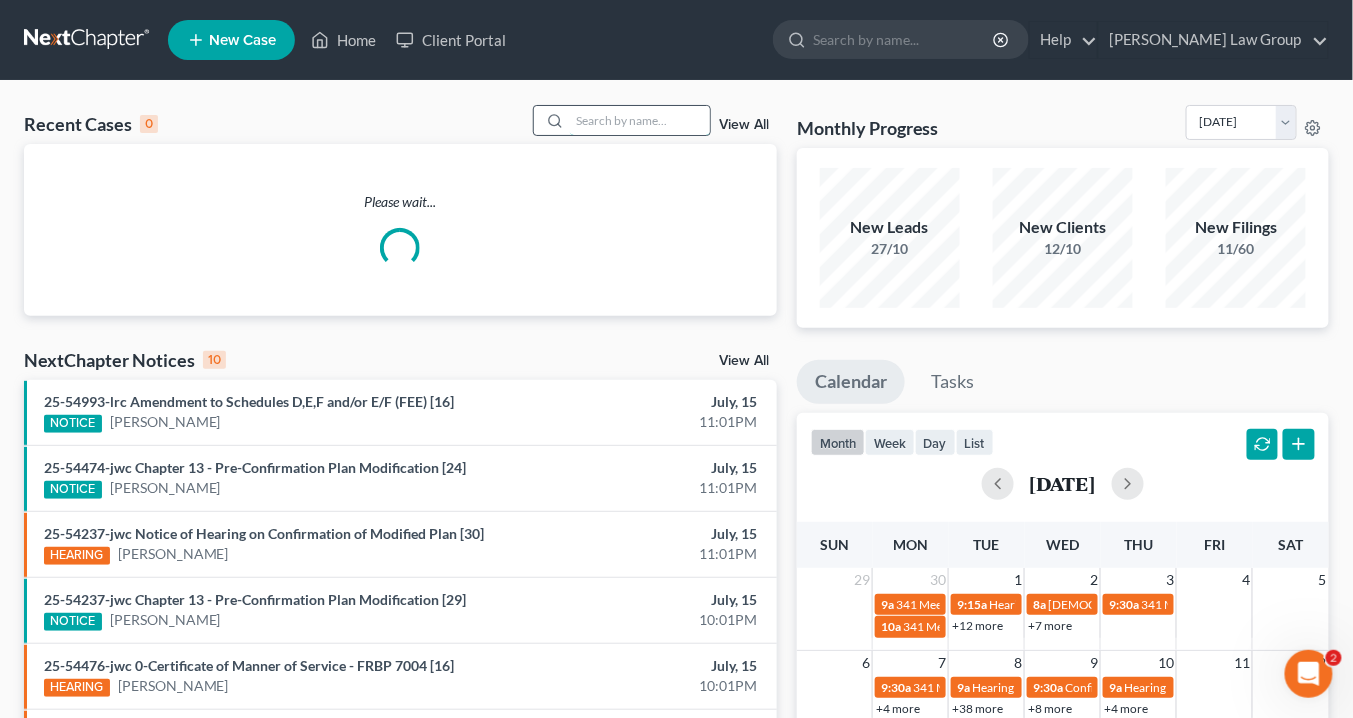 click at bounding box center [640, 120] 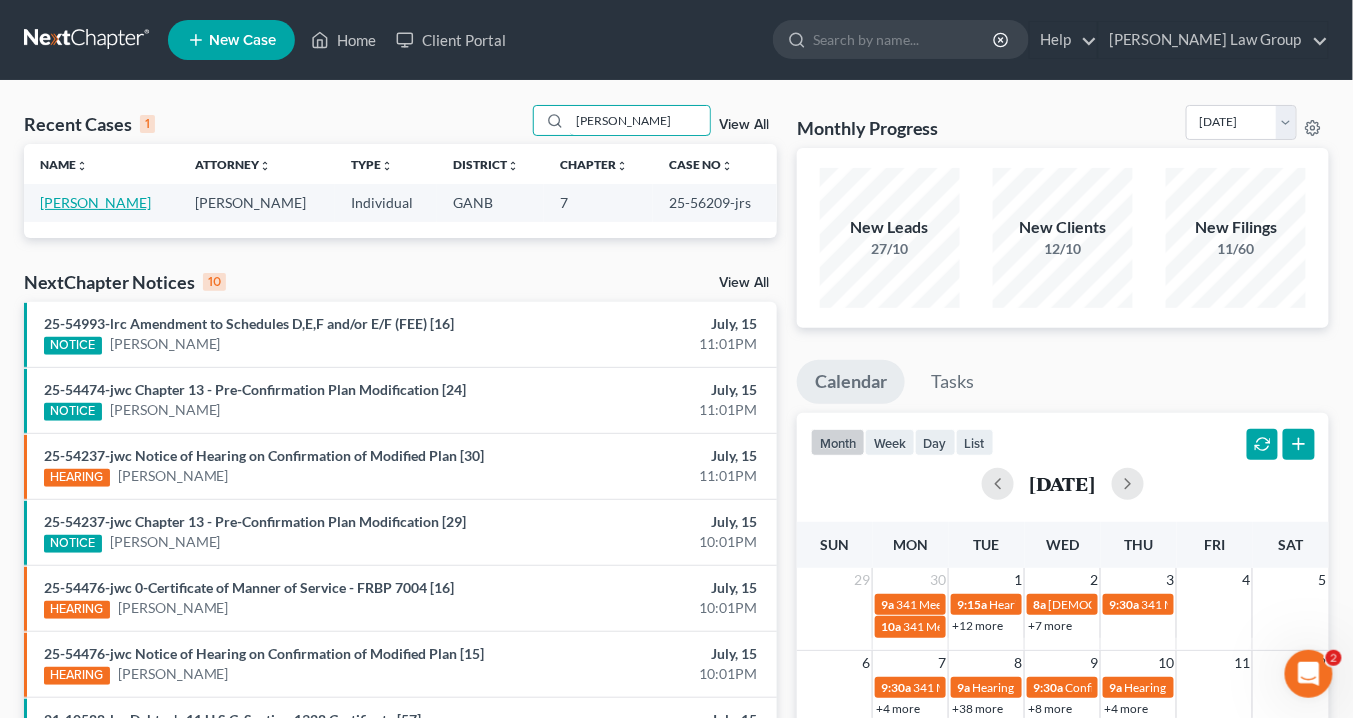 type on "[PERSON_NAME]" 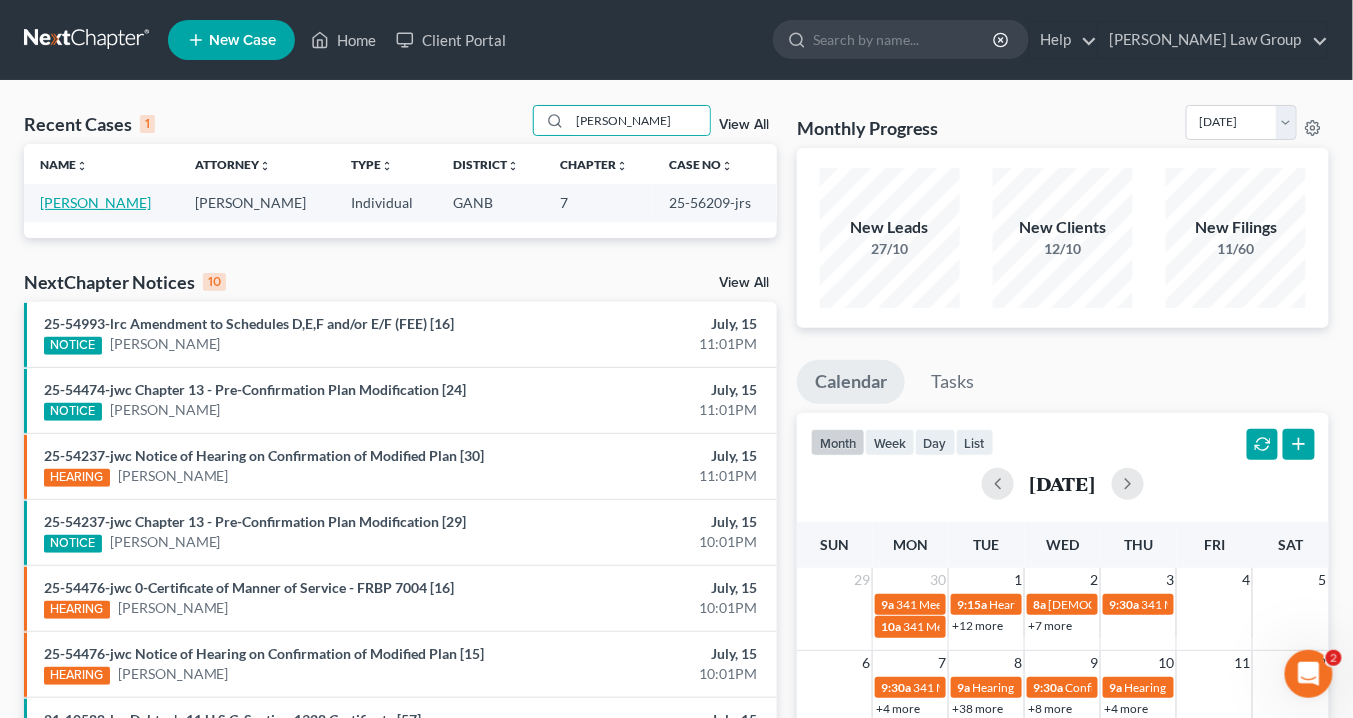 click on "[PERSON_NAME]" at bounding box center (95, 202) 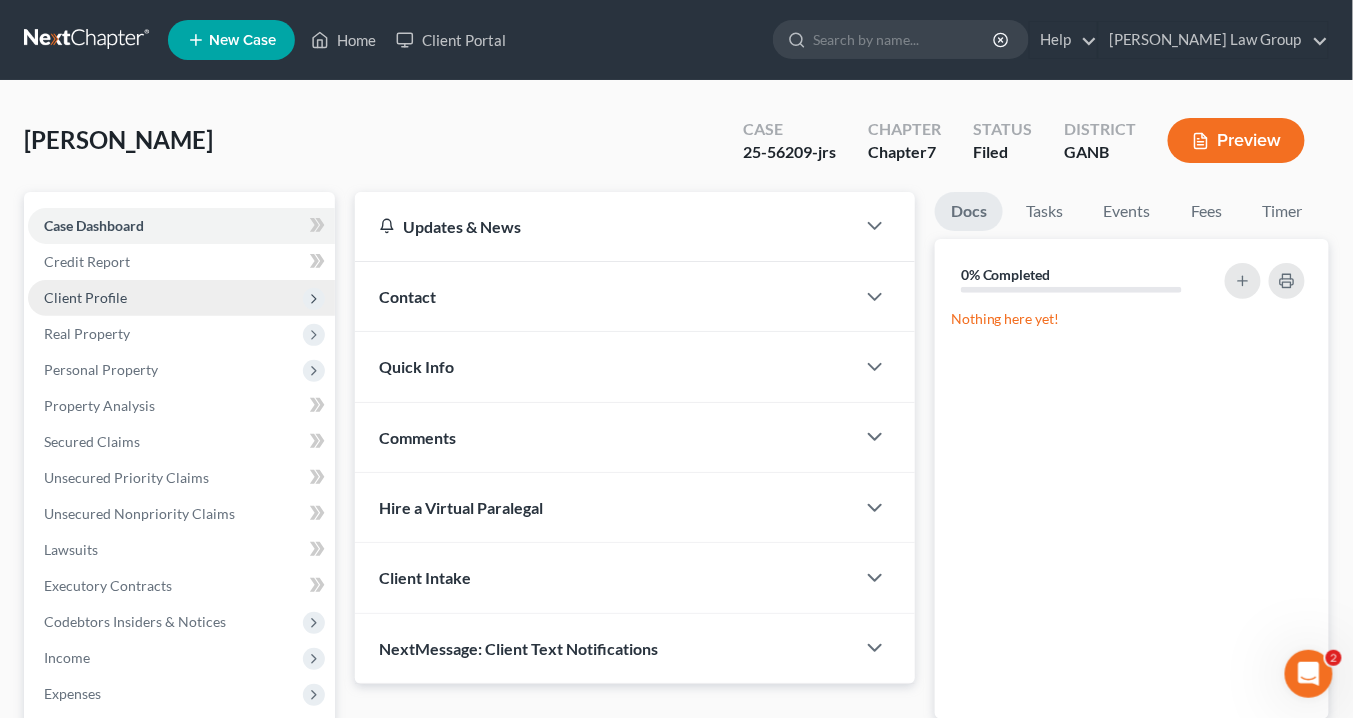 click on "Client Profile" at bounding box center [85, 297] 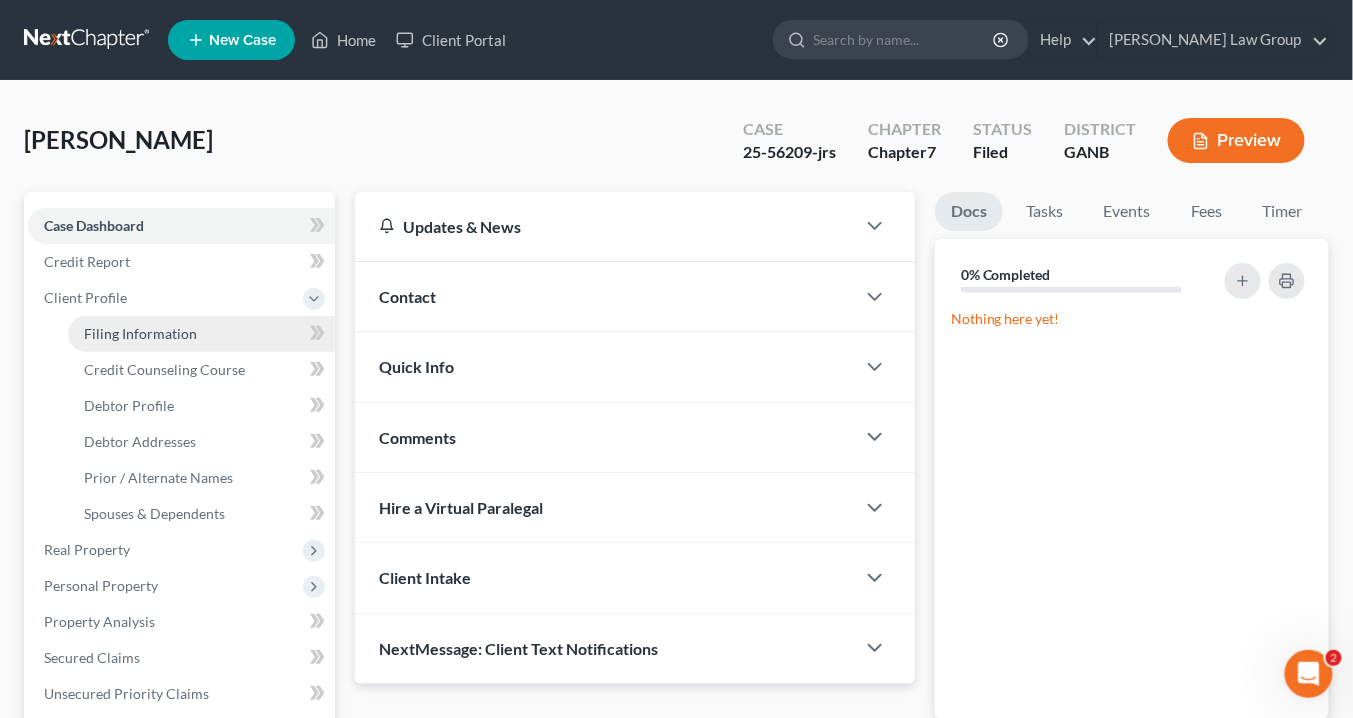 click on "Filing Information" at bounding box center (140, 333) 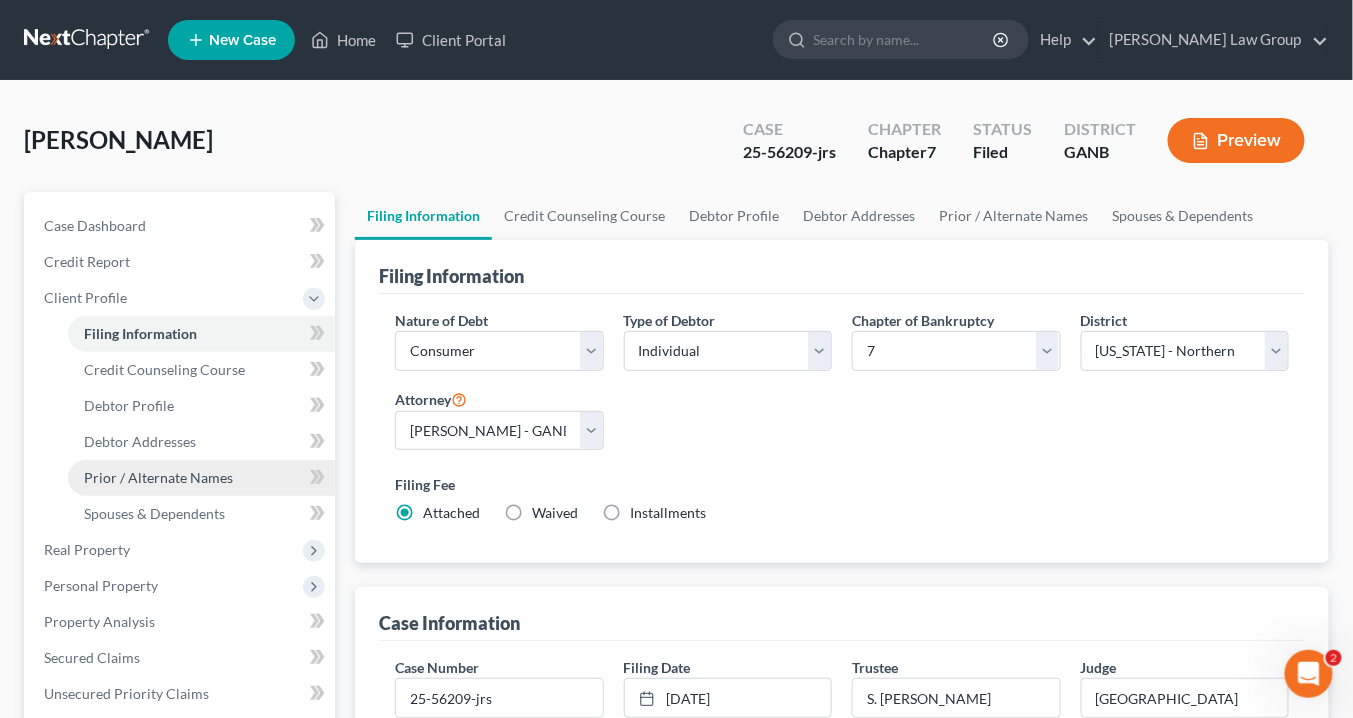 scroll, scrollTop: 160, scrollLeft: 0, axis: vertical 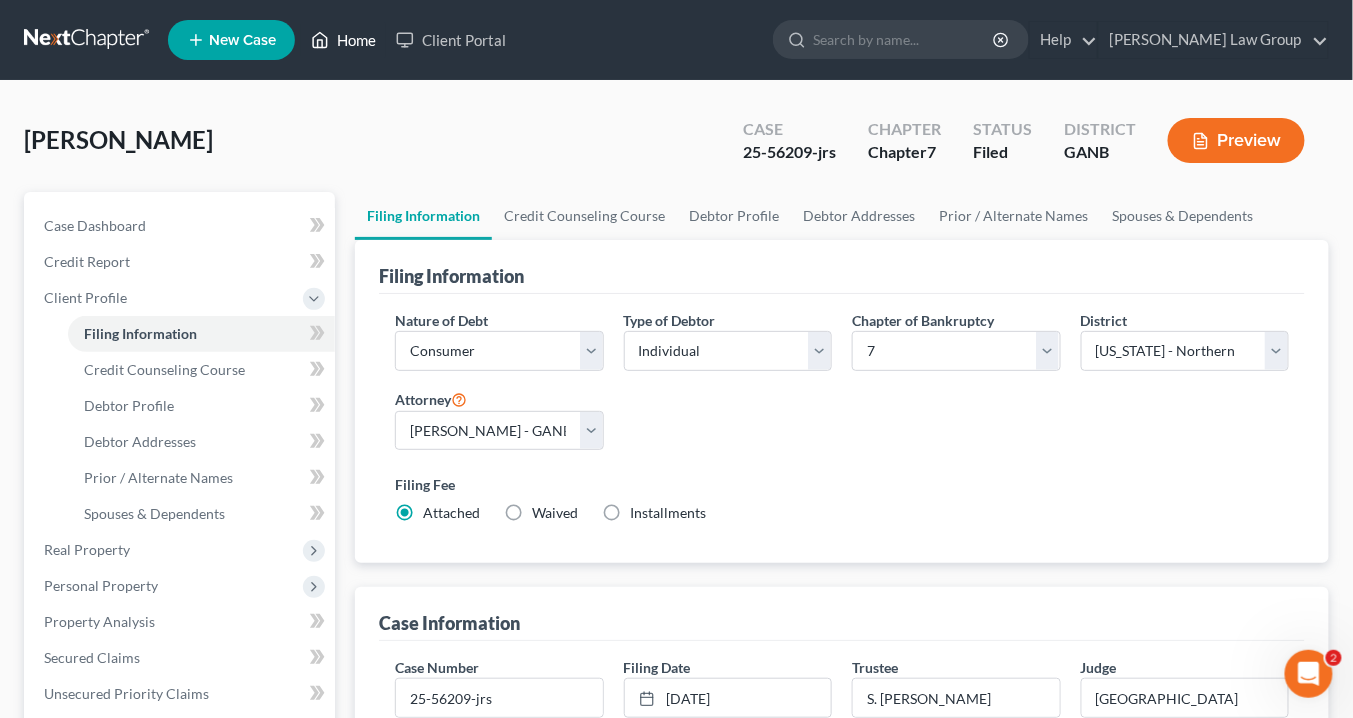 click on "Home" at bounding box center [343, 40] 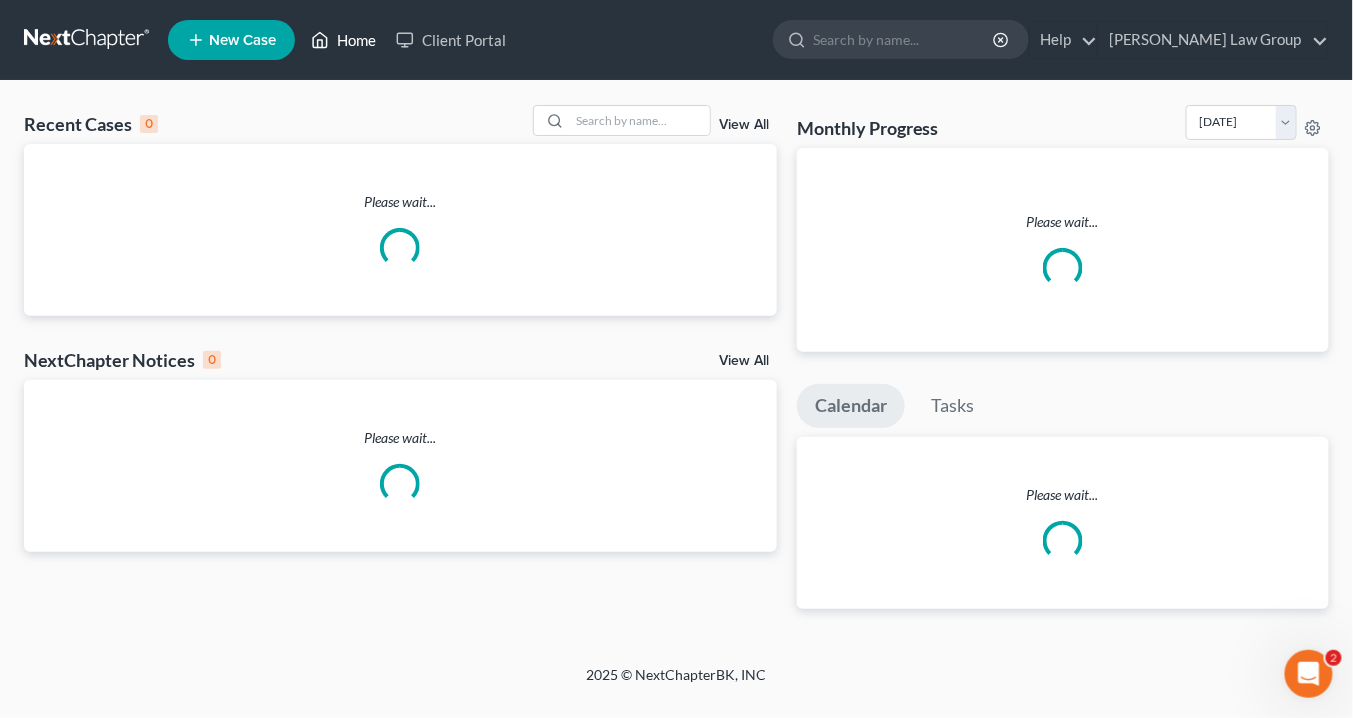 click on "Home" at bounding box center [343, 40] 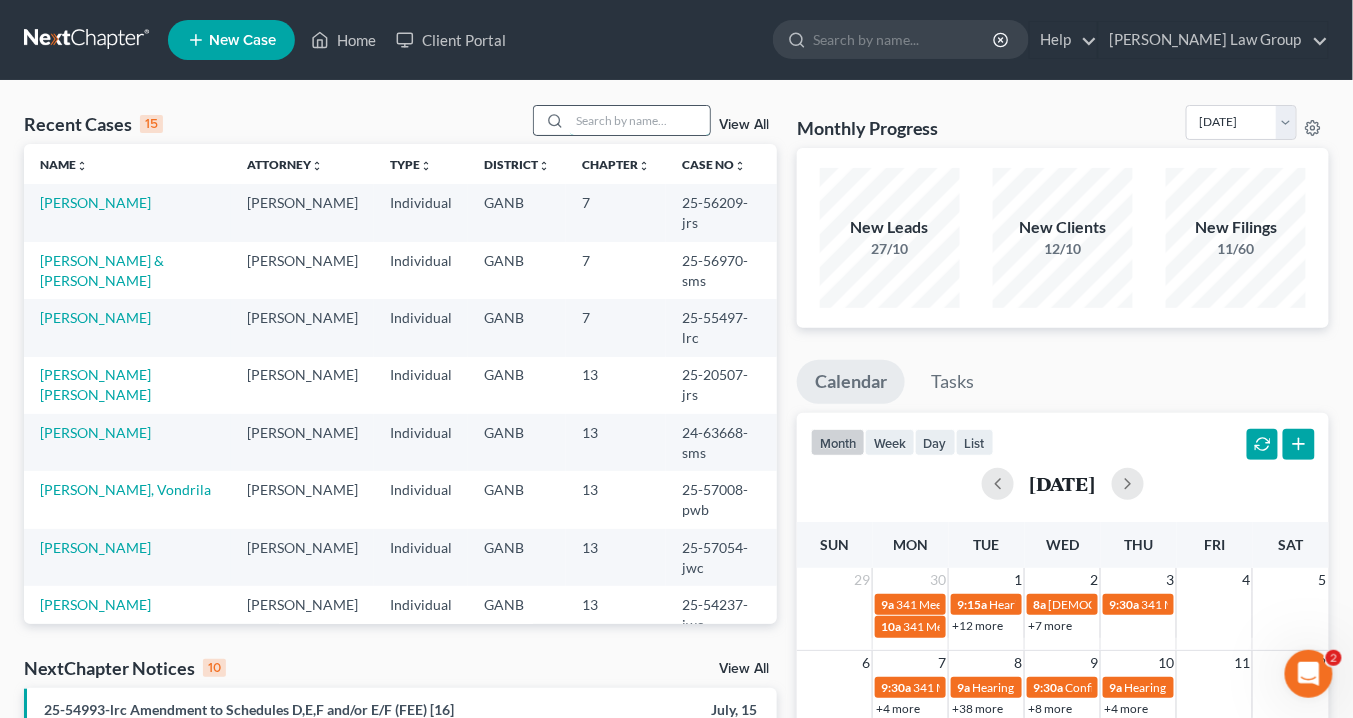 click at bounding box center [640, 120] 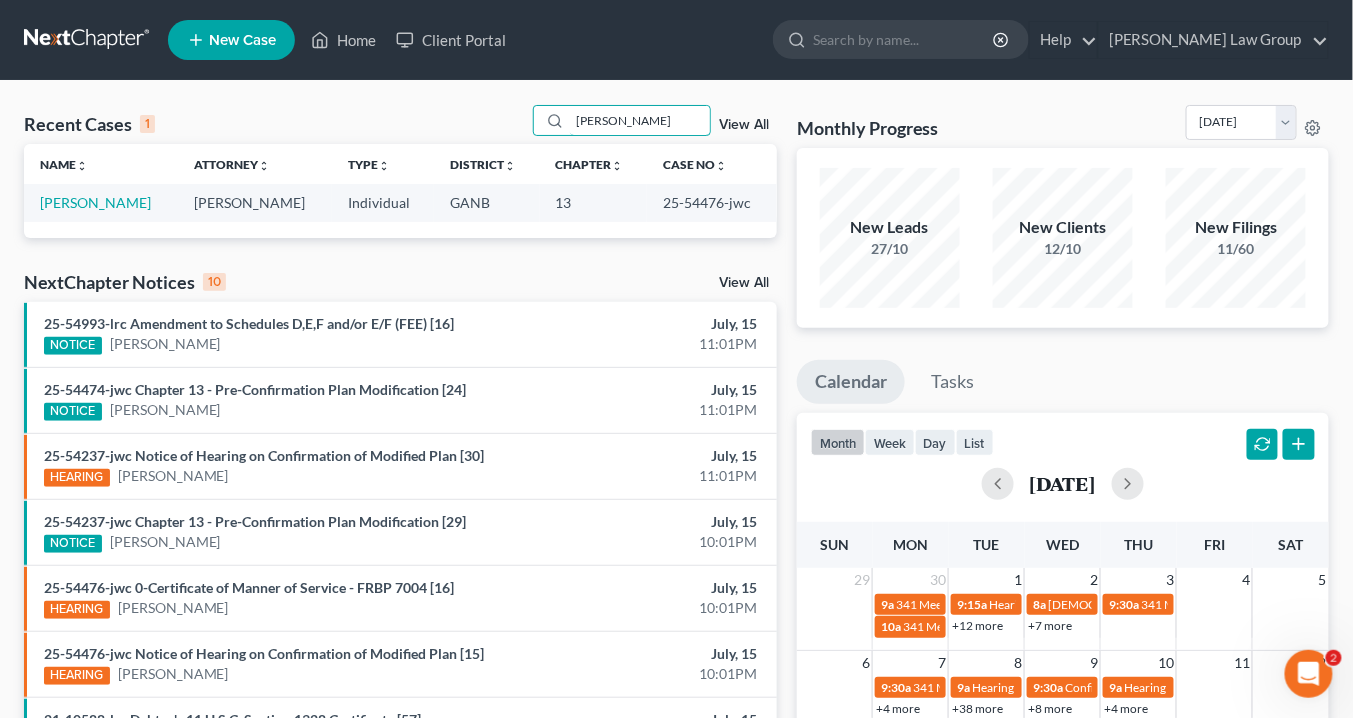 drag, startPoint x: 692, startPoint y: 114, endPoint x: 405, endPoint y: 129, distance: 287.39172 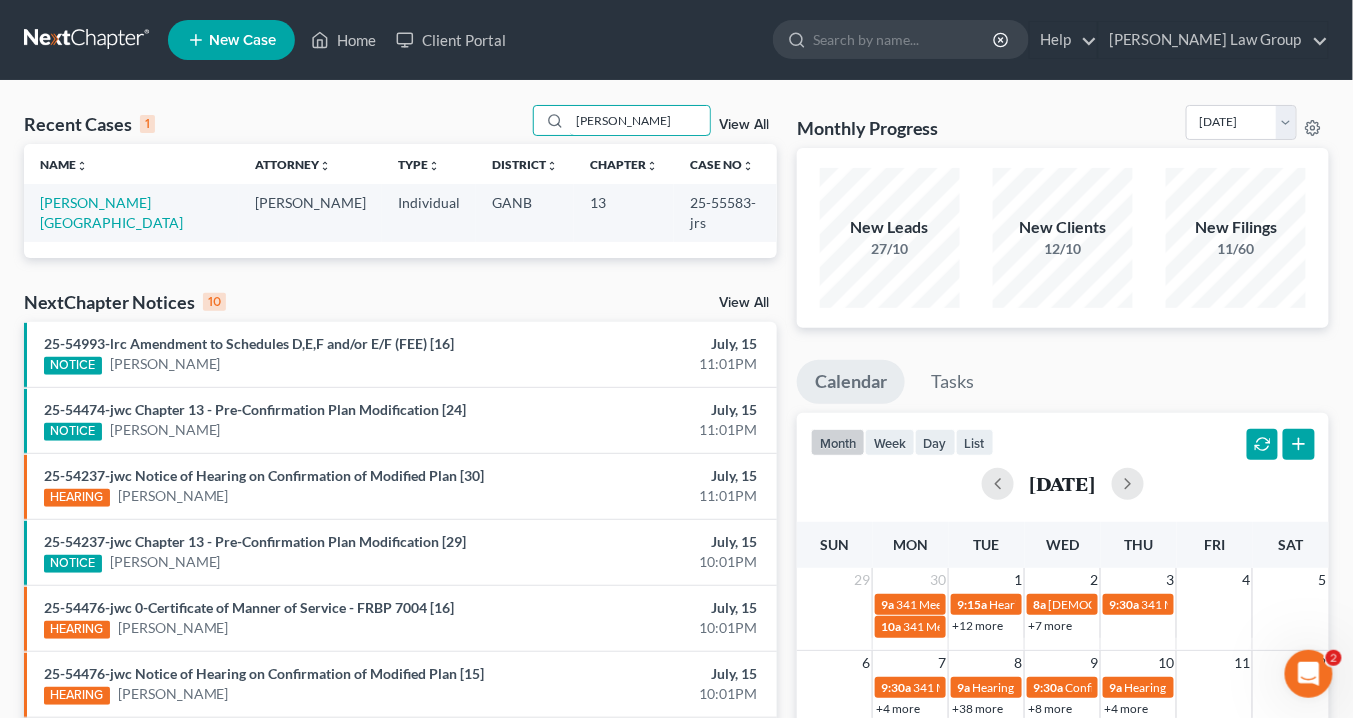drag, startPoint x: 643, startPoint y: 120, endPoint x: 466, endPoint y: 118, distance: 177.01129 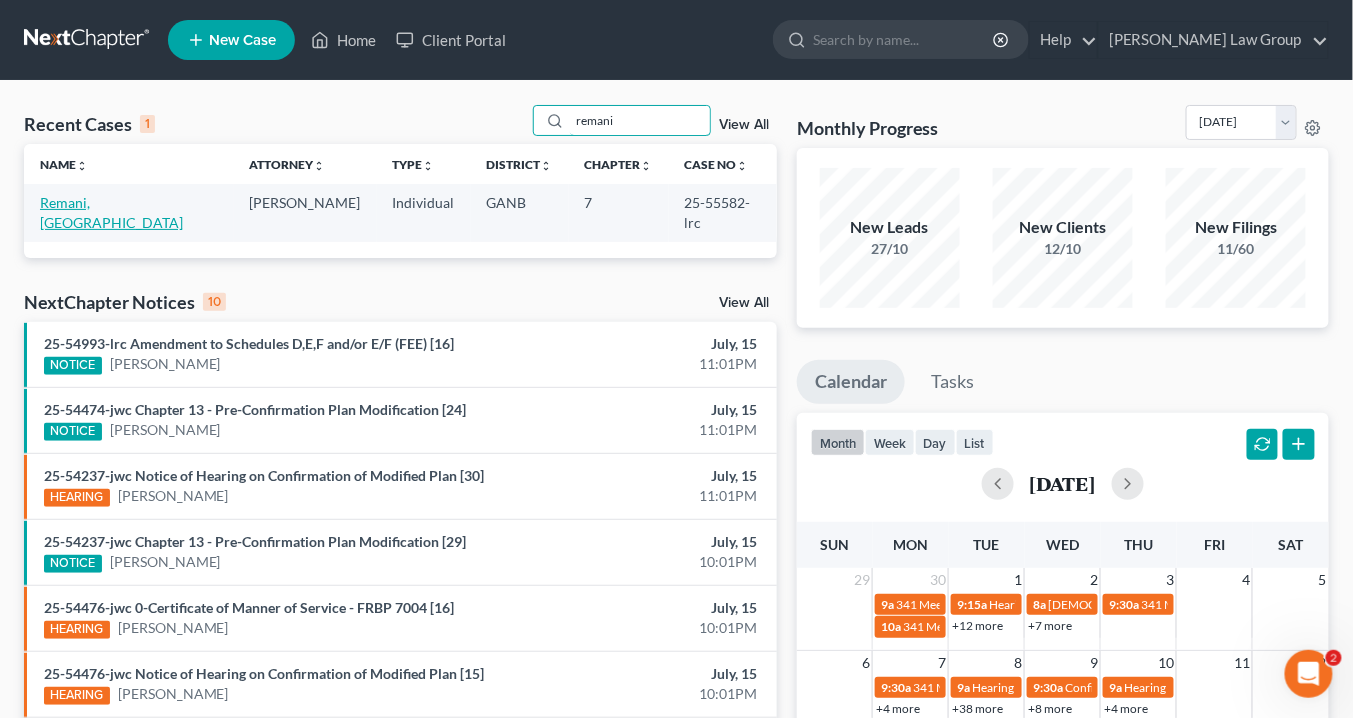 type on "remani" 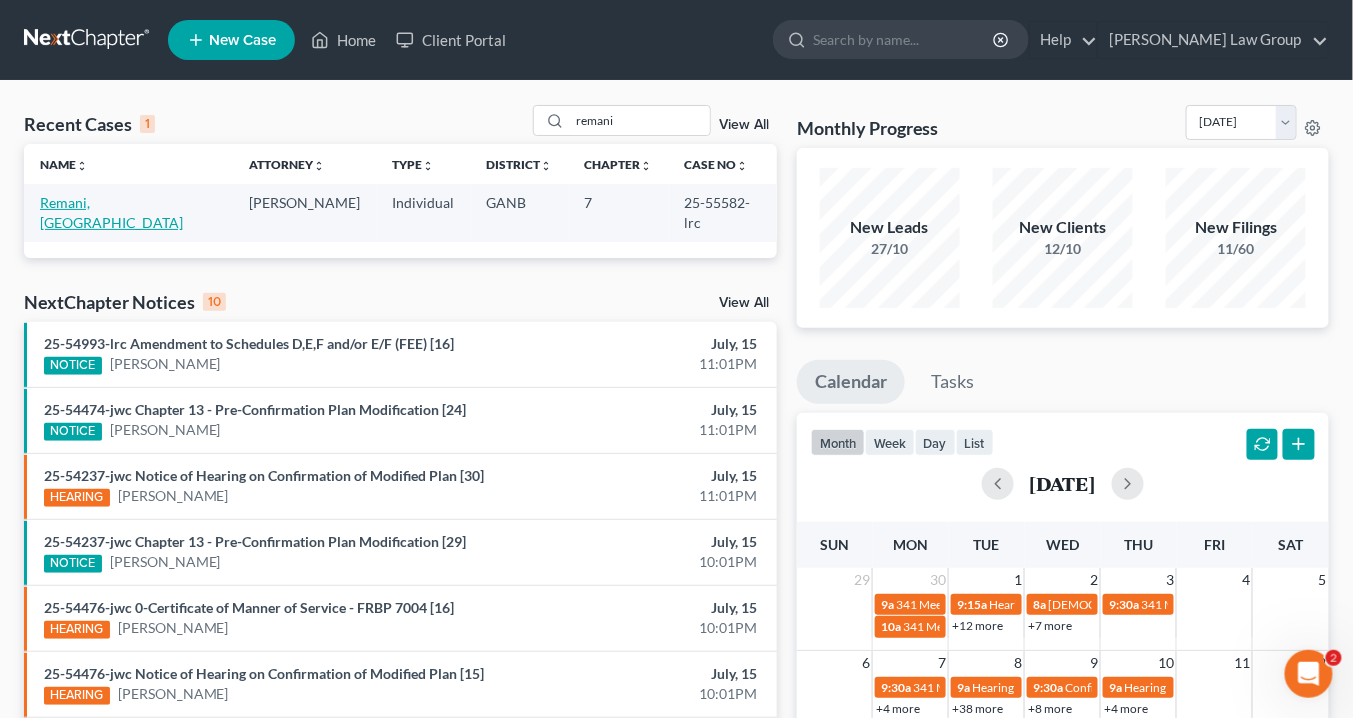 click on "Remani, [GEOGRAPHIC_DATA]" at bounding box center (111, 212) 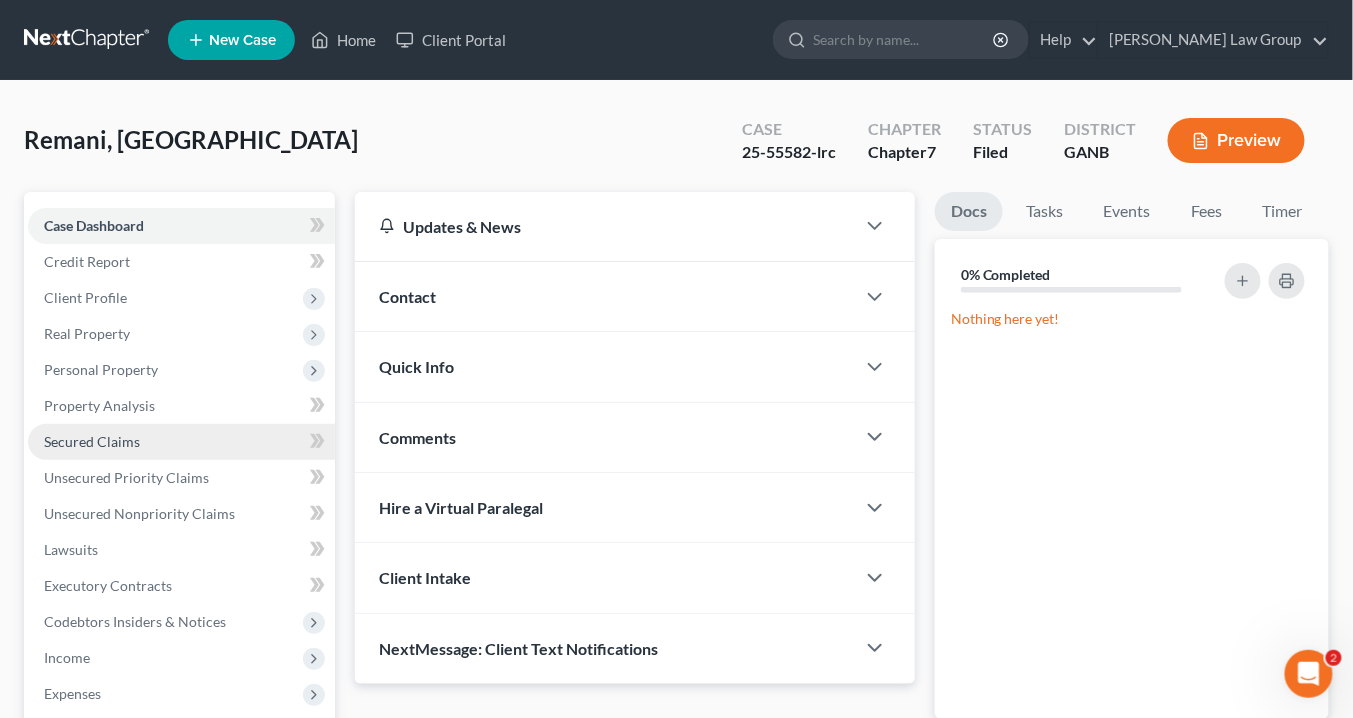 click on "Secured Claims" at bounding box center (92, 441) 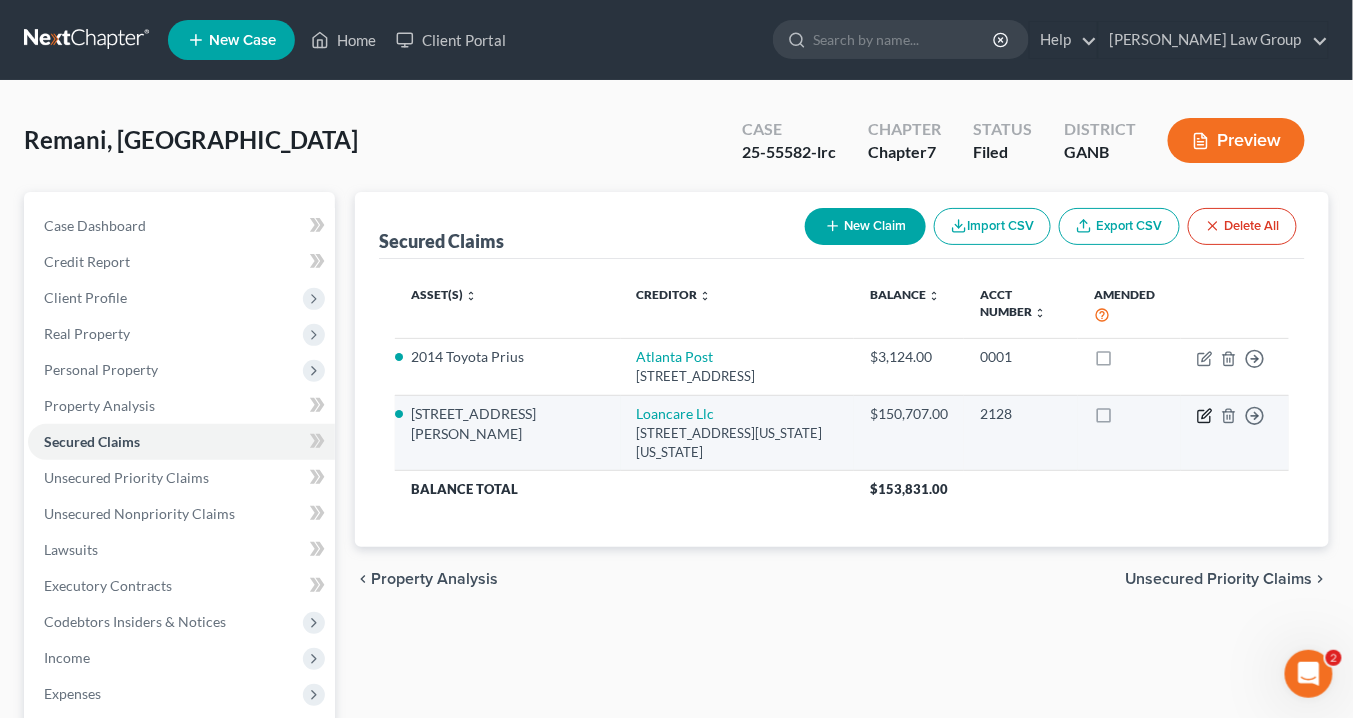 click 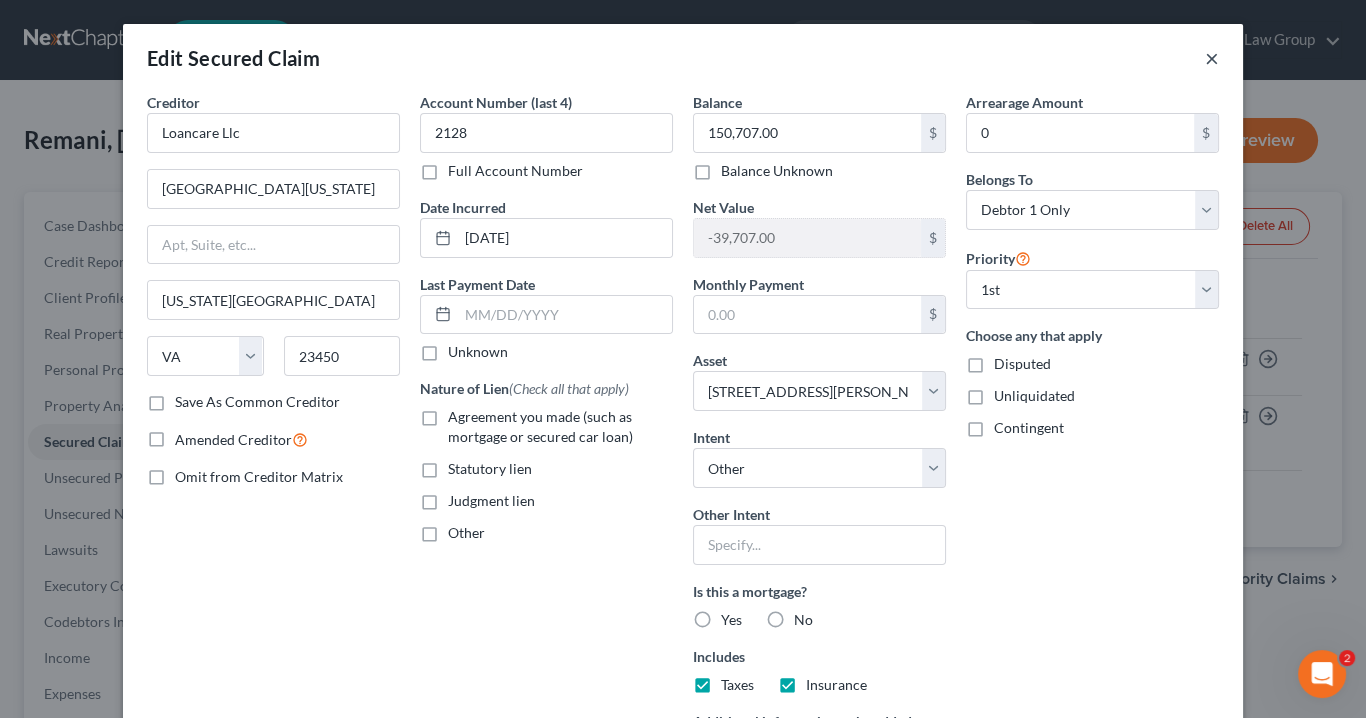 click on "×" at bounding box center (1212, 58) 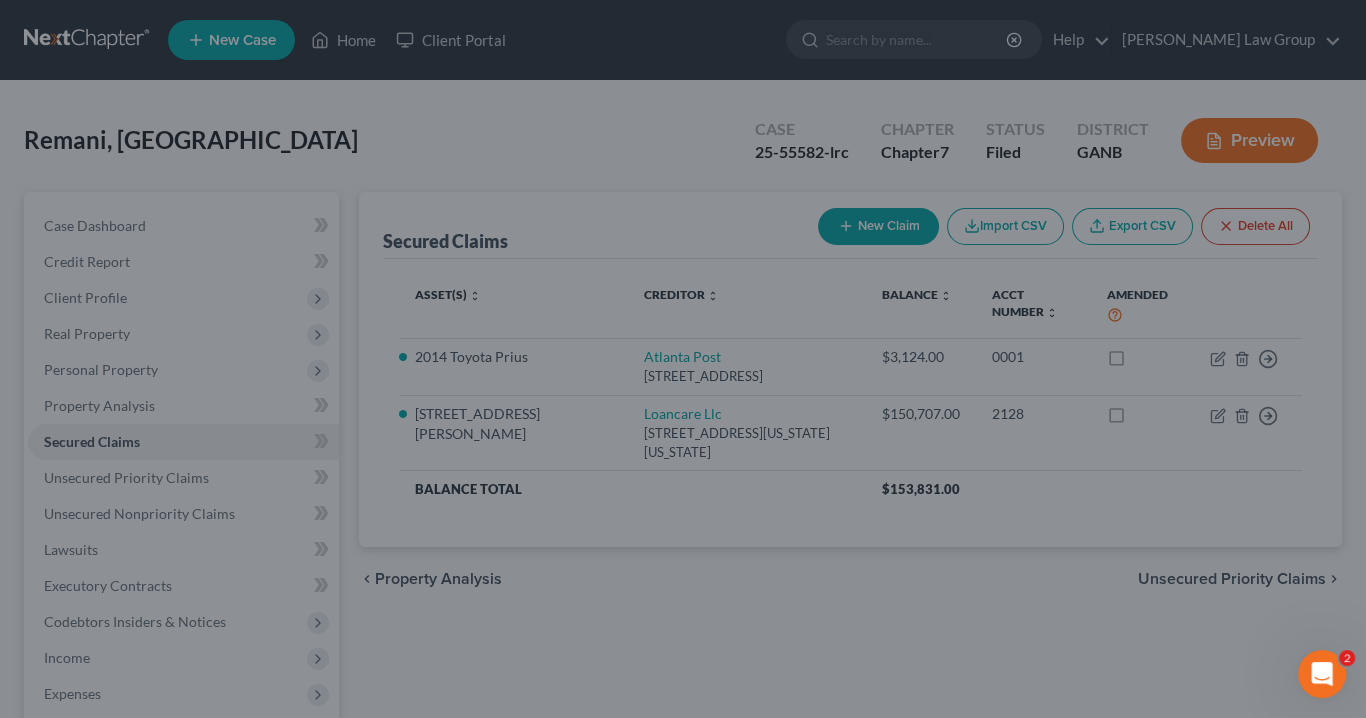 click at bounding box center [683, 359] 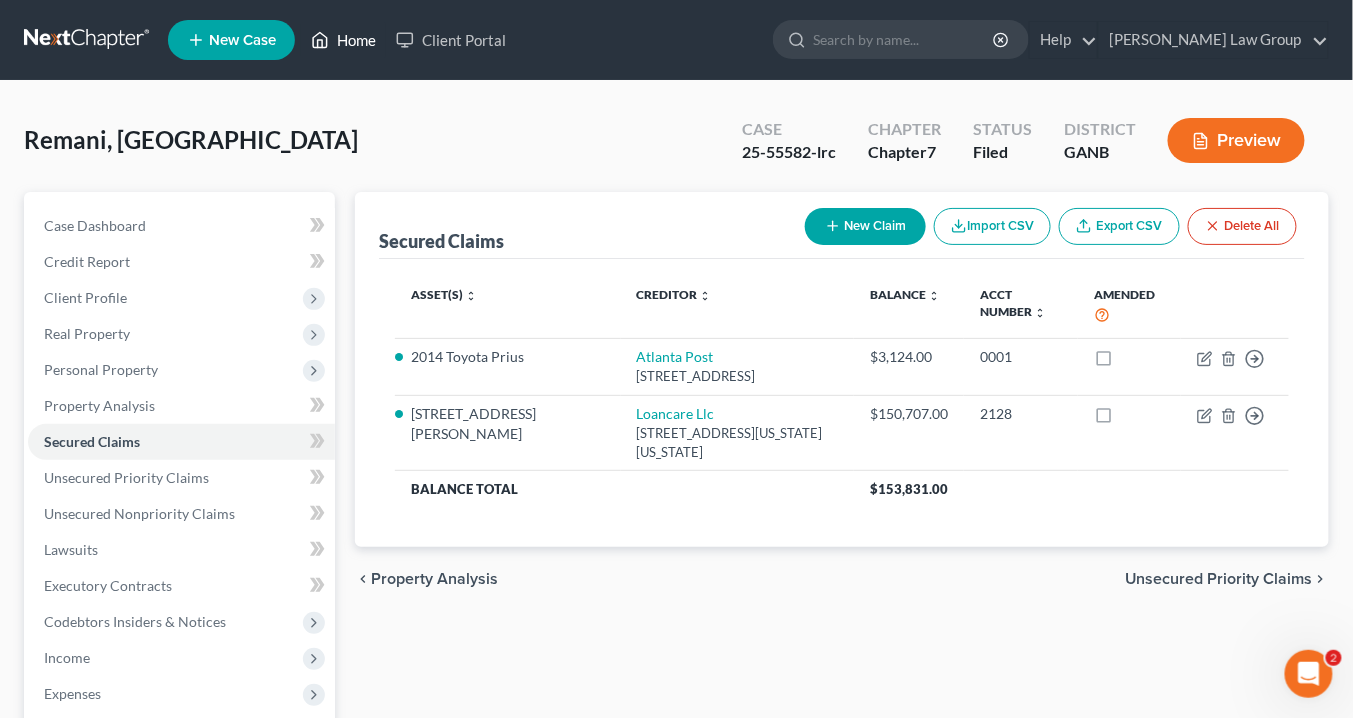click on "Home" at bounding box center (343, 40) 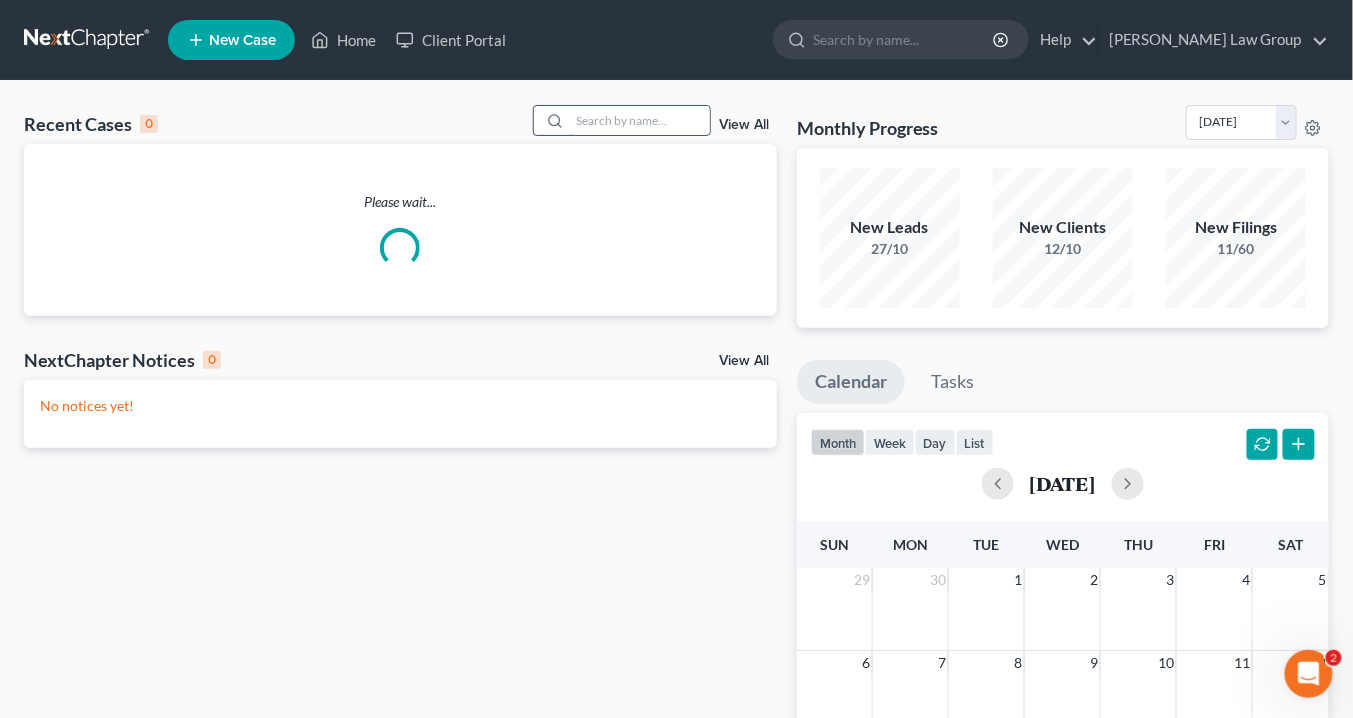 click at bounding box center [640, 120] 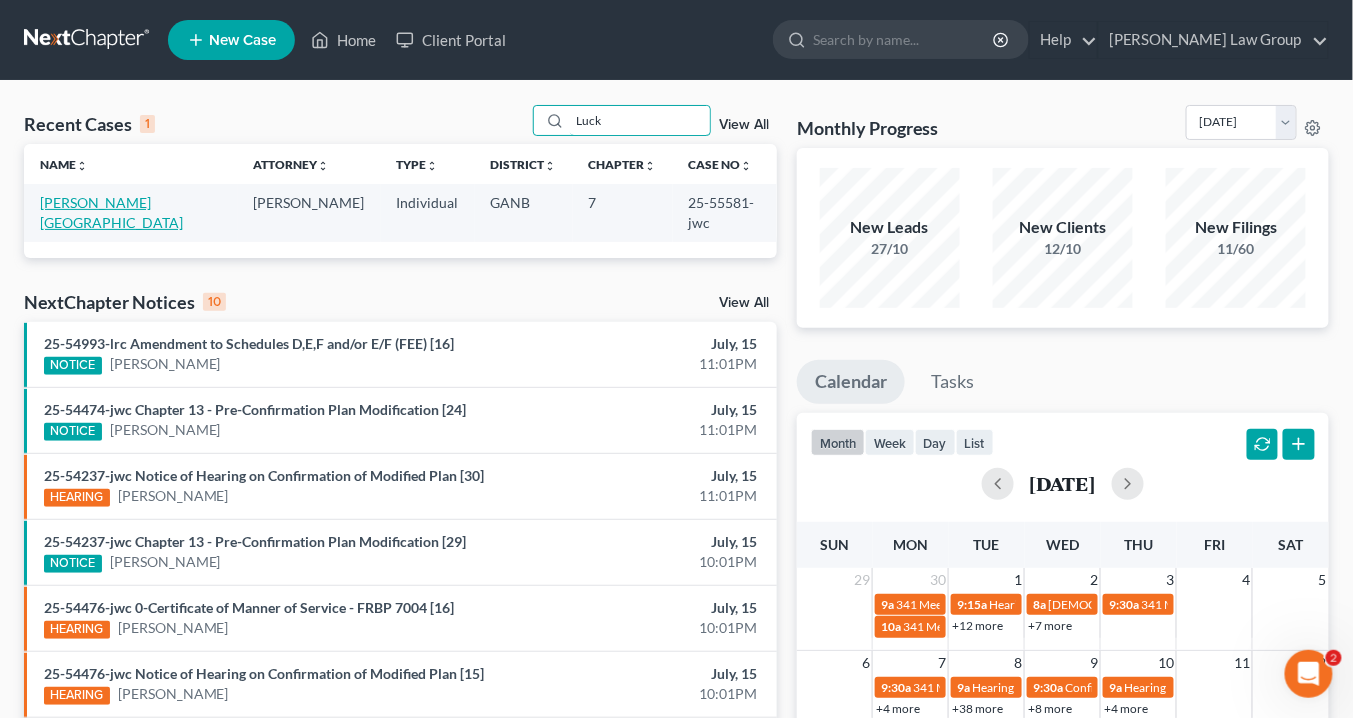 type on "Luck" 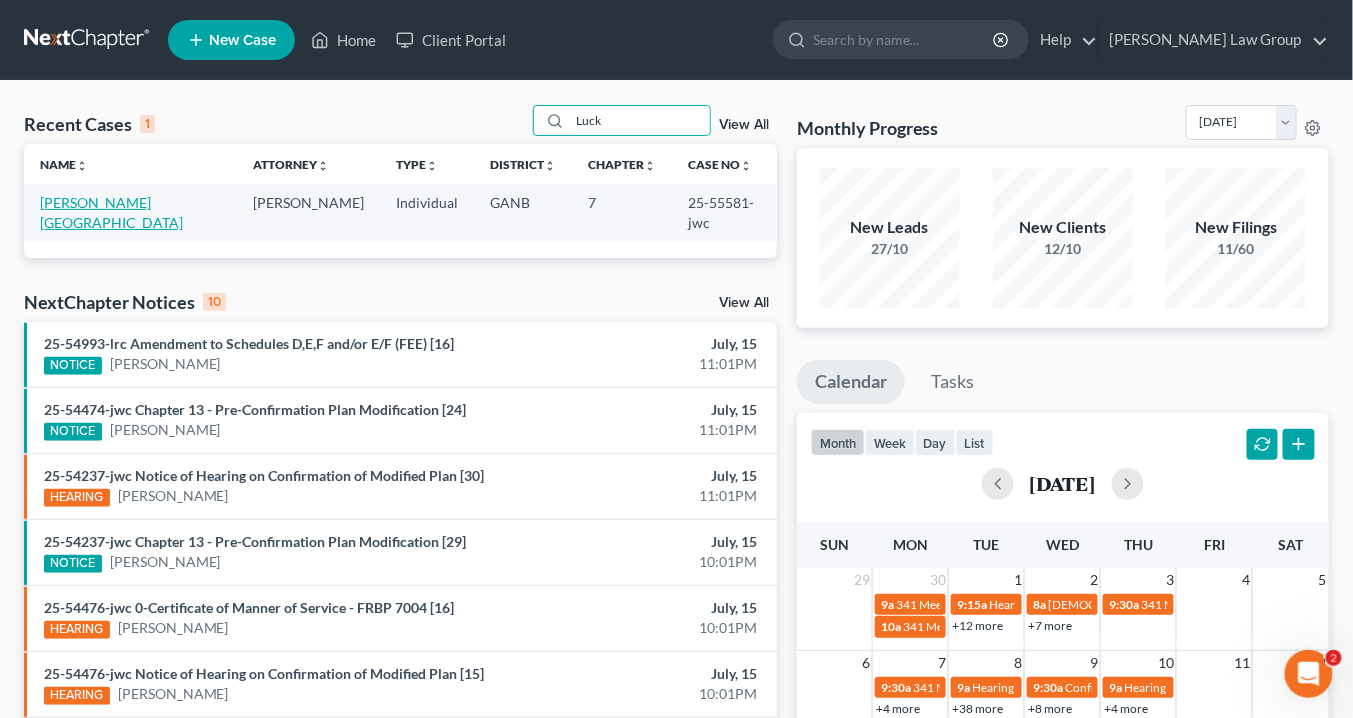click on "[PERSON_NAME][GEOGRAPHIC_DATA]" at bounding box center (111, 212) 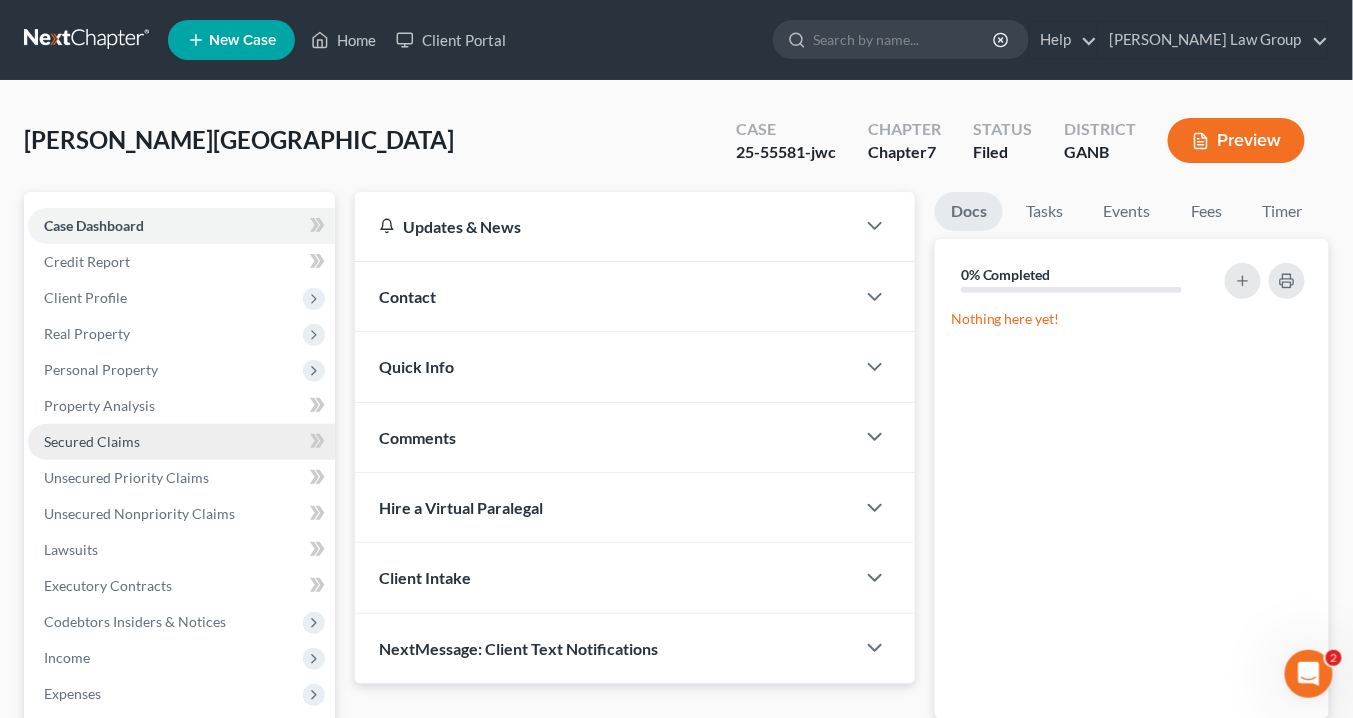 click on "Secured Claims" at bounding box center (92, 441) 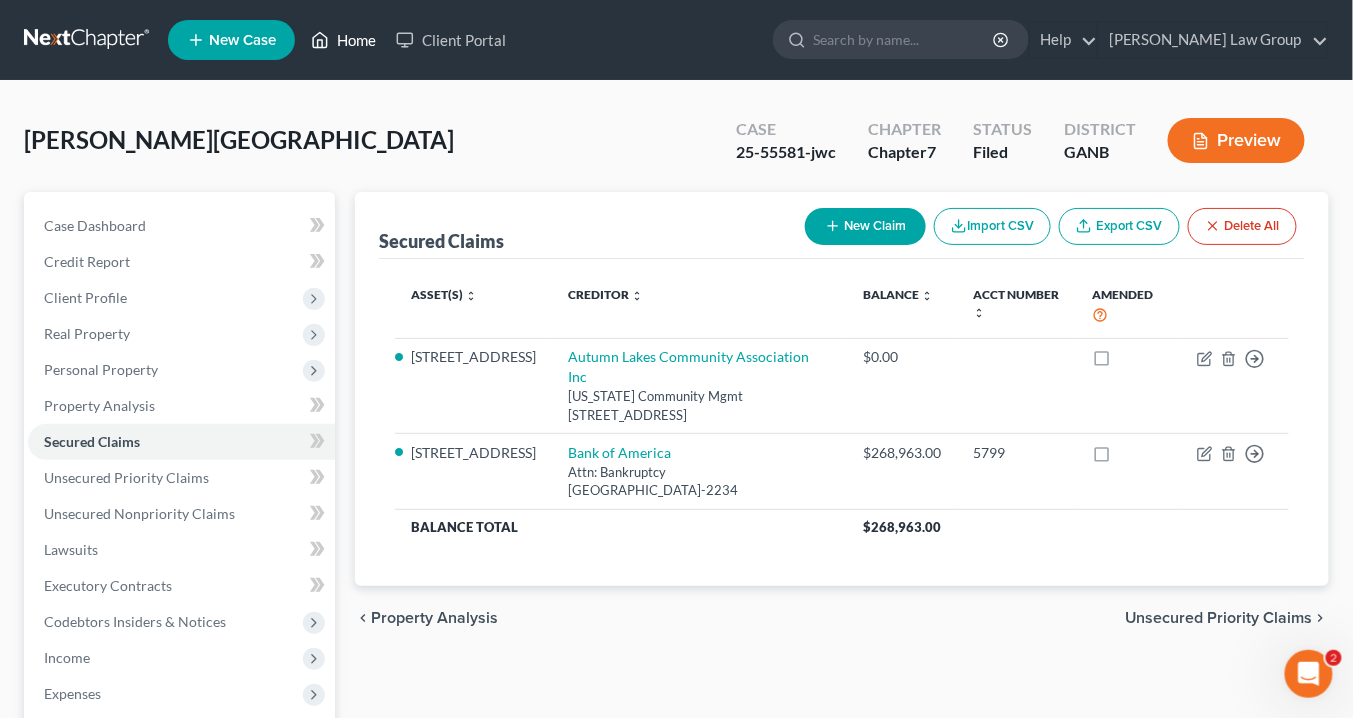 click on "Home" at bounding box center [343, 40] 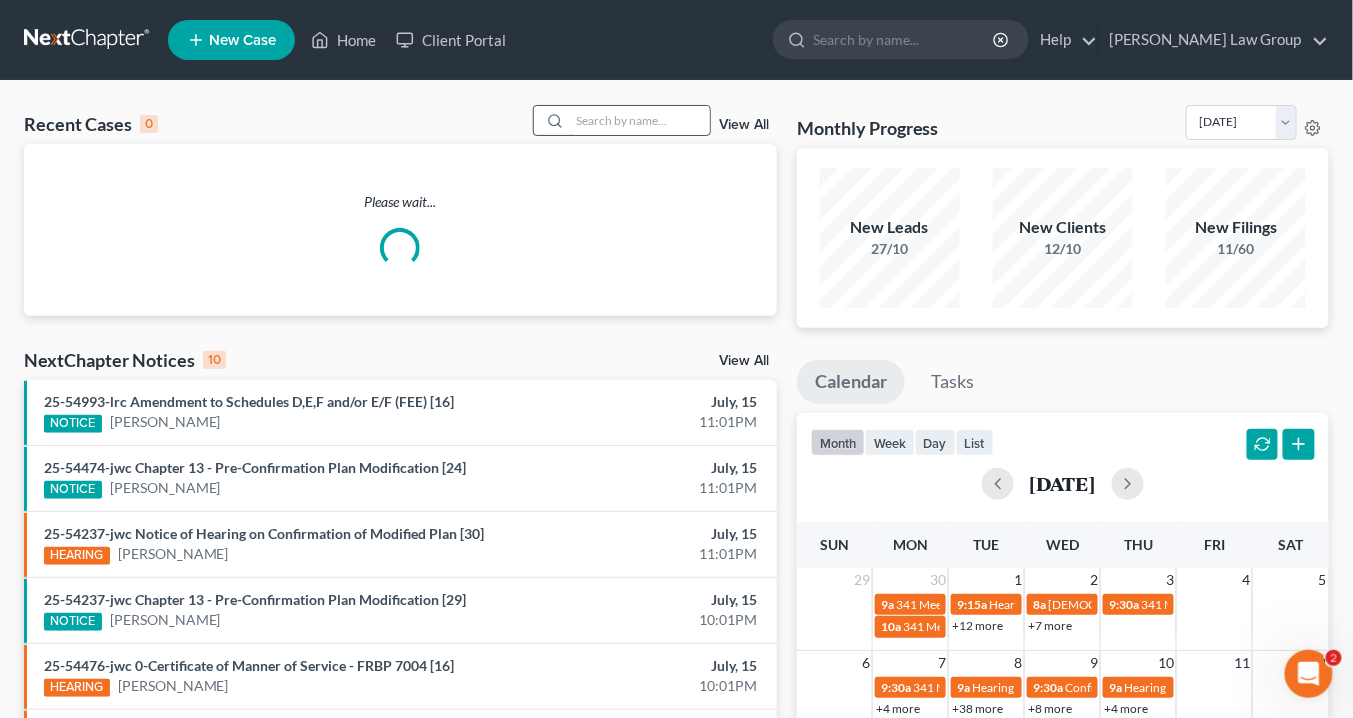 click at bounding box center [640, 120] 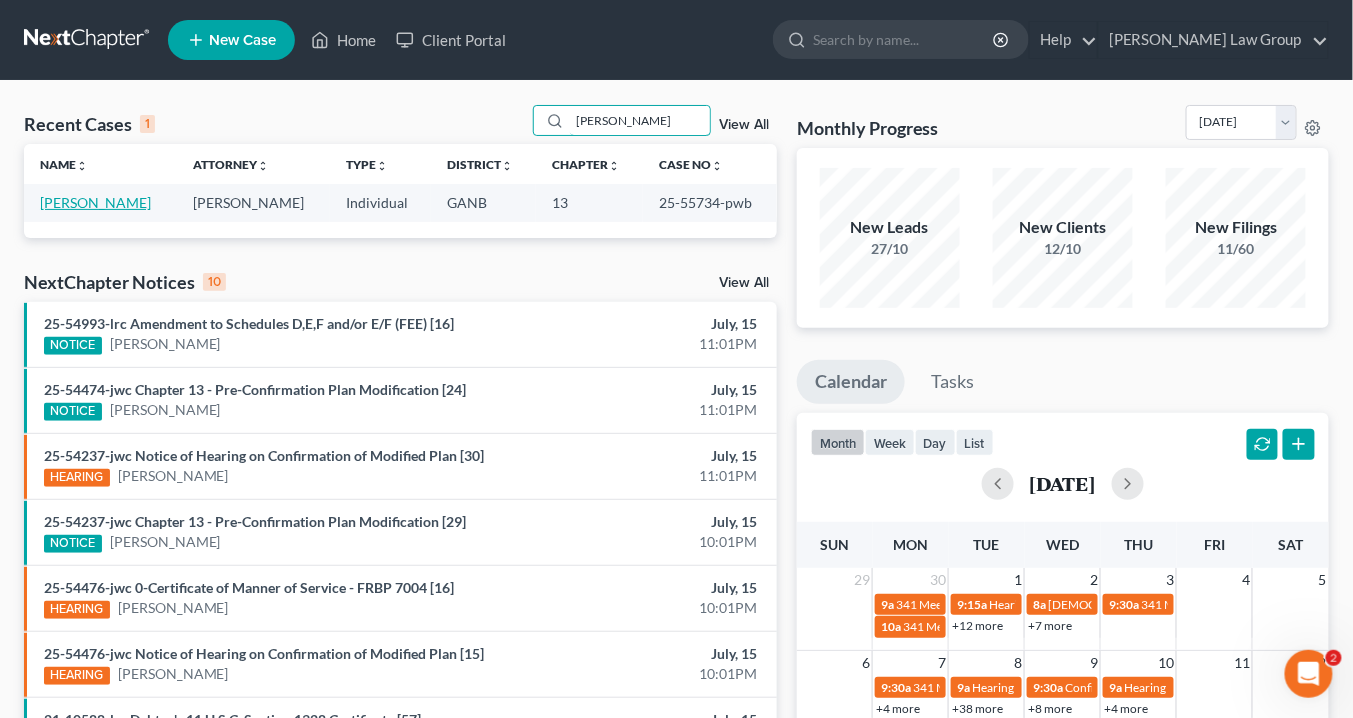 type on "[PERSON_NAME]" 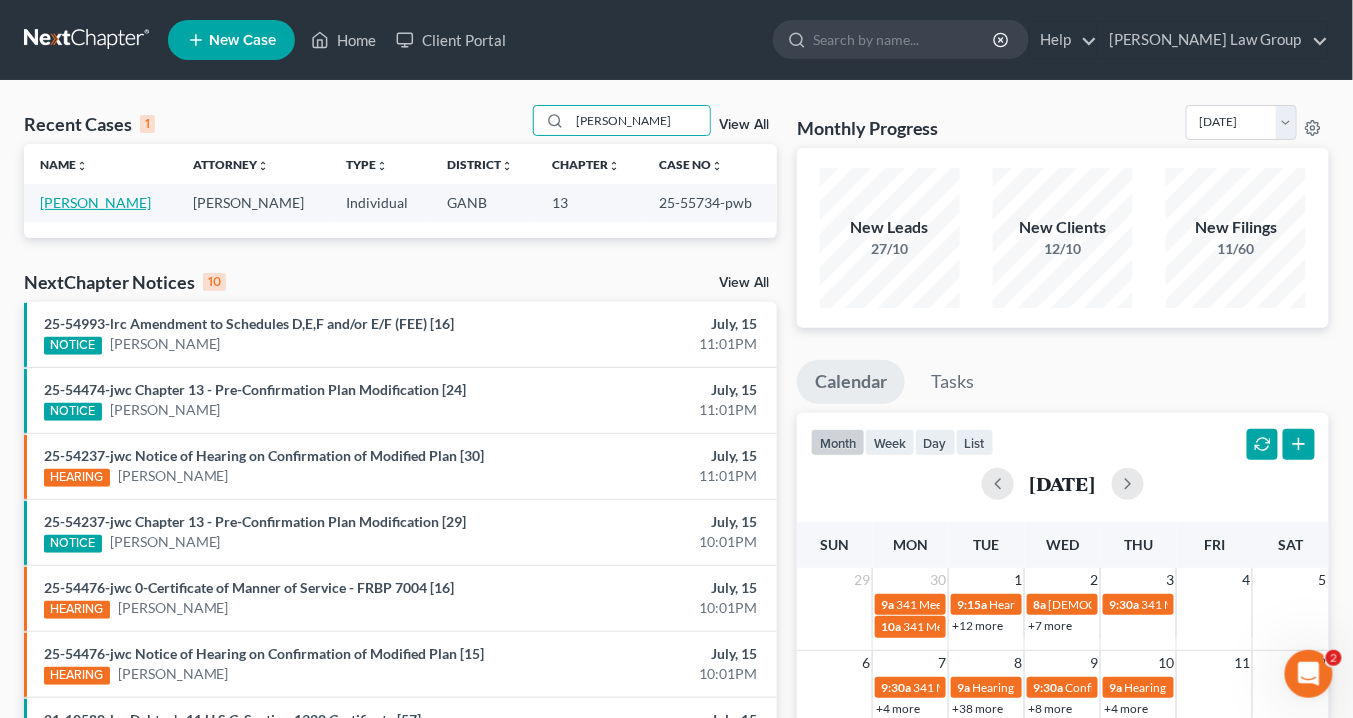 click on "[PERSON_NAME]" at bounding box center (95, 202) 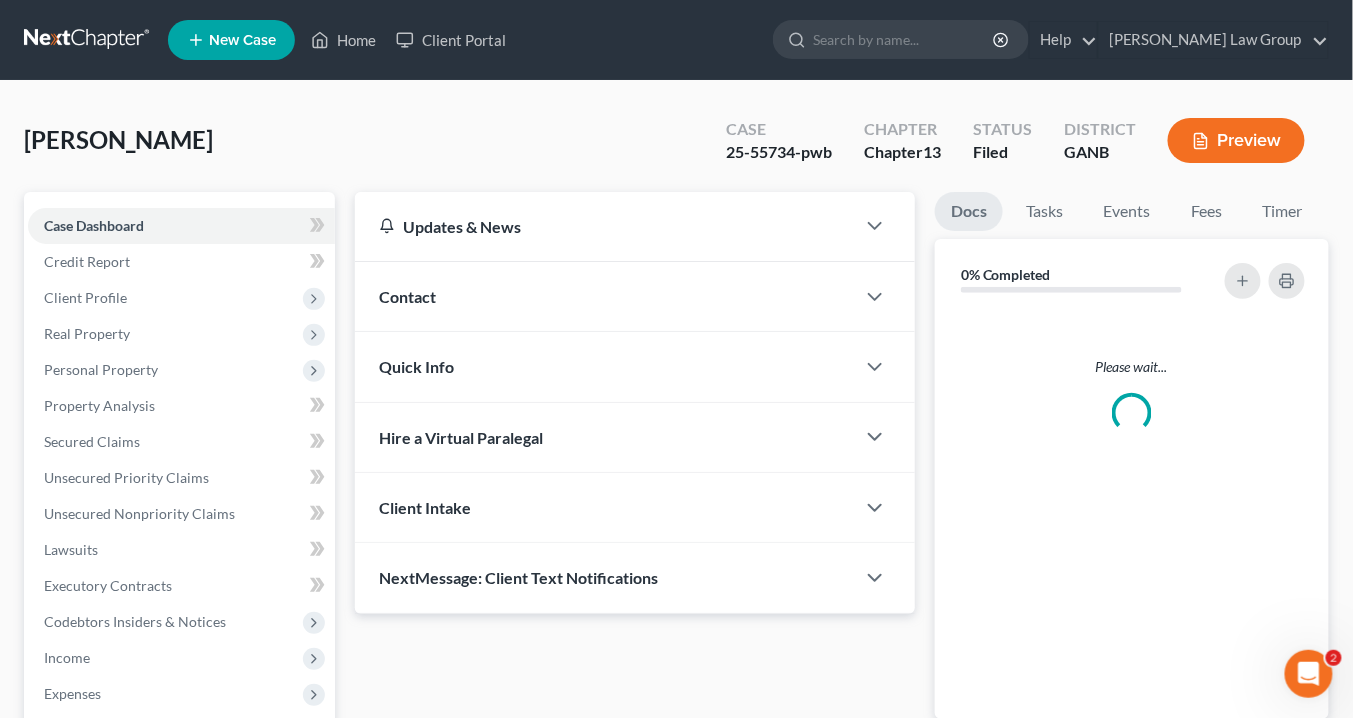 click on "Case Dashboard
Payments
Invoices
Payments
Payments
Credit Report
Client Profile
Home" at bounding box center (179, 568) 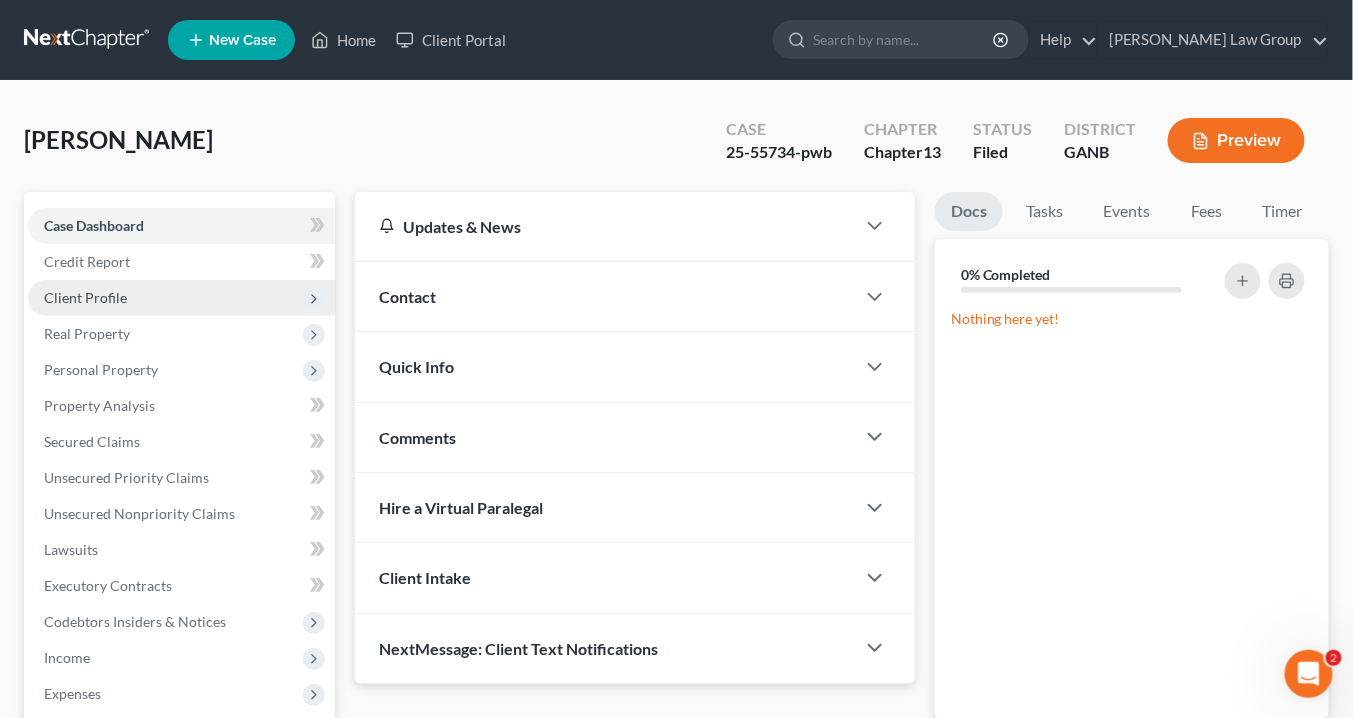click on "Client Profile" at bounding box center (85, 297) 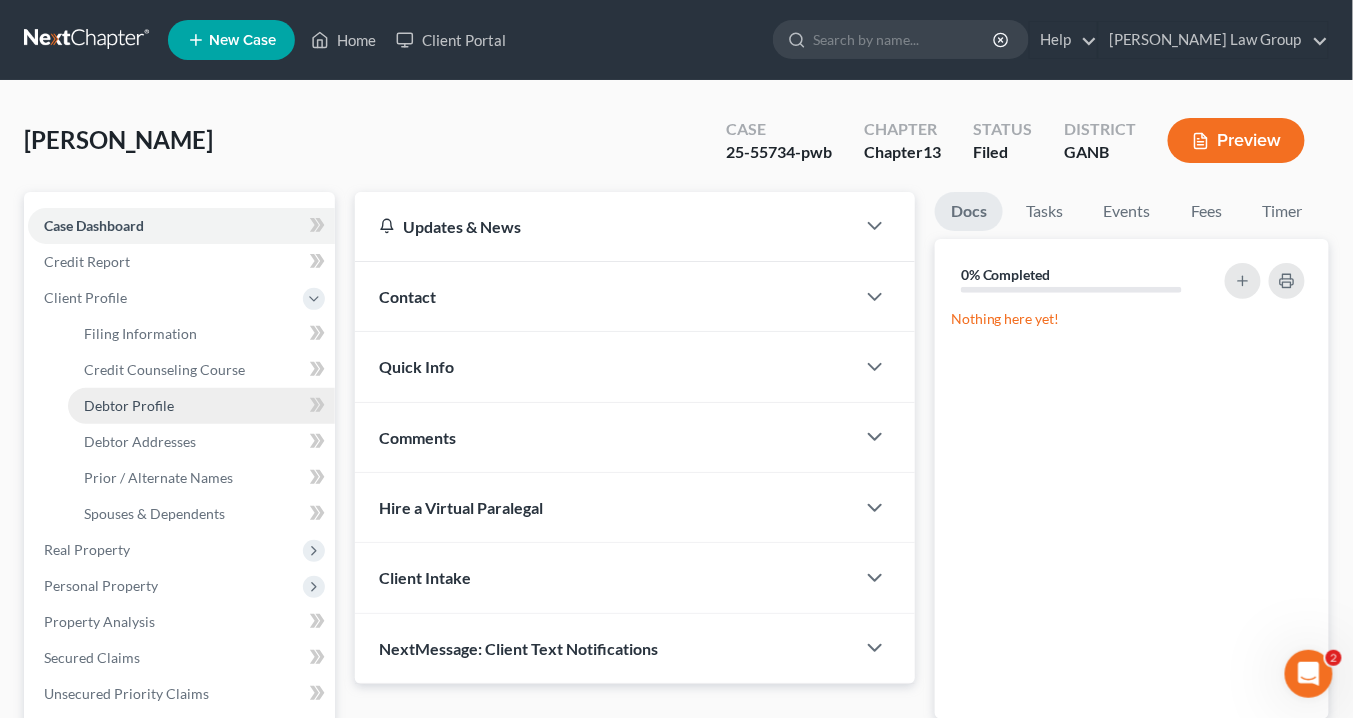 click on "Debtor Profile" at bounding box center [129, 405] 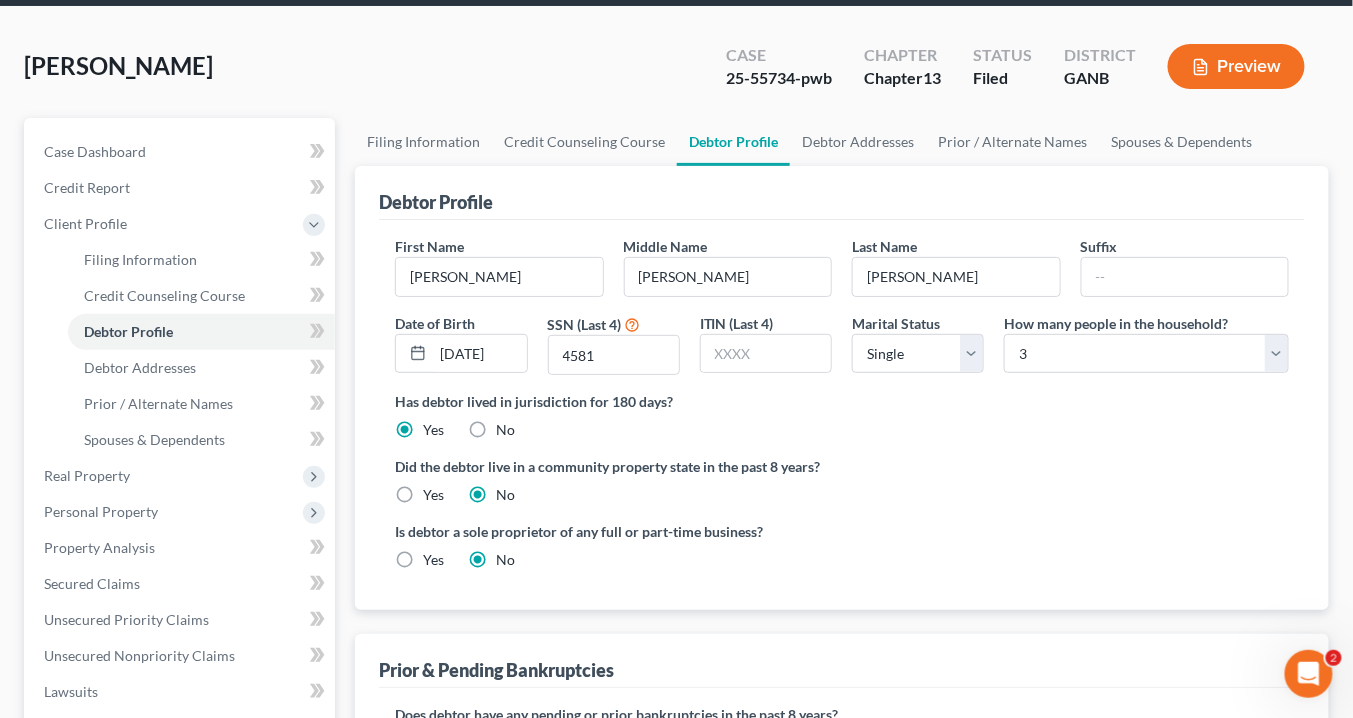scroll, scrollTop: 320, scrollLeft: 0, axis: vertical 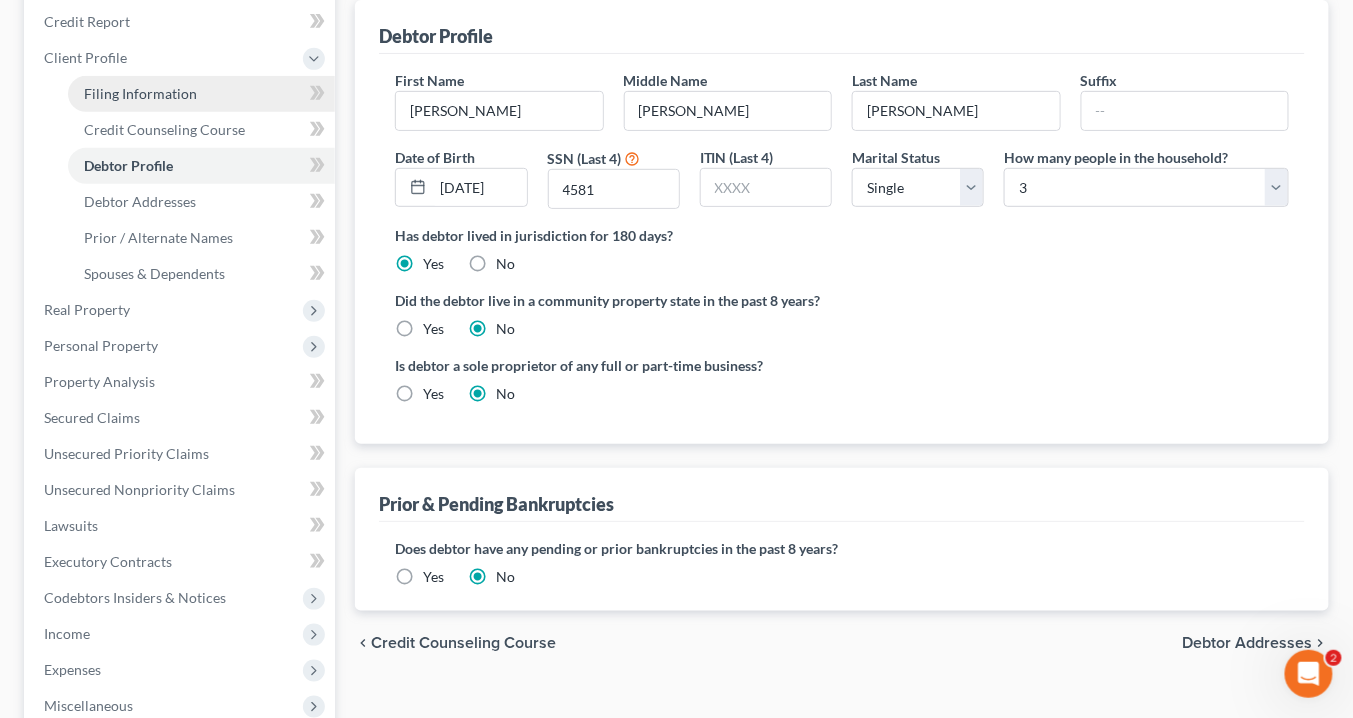 click on "Filing Information" at bounding box center [140, 93] 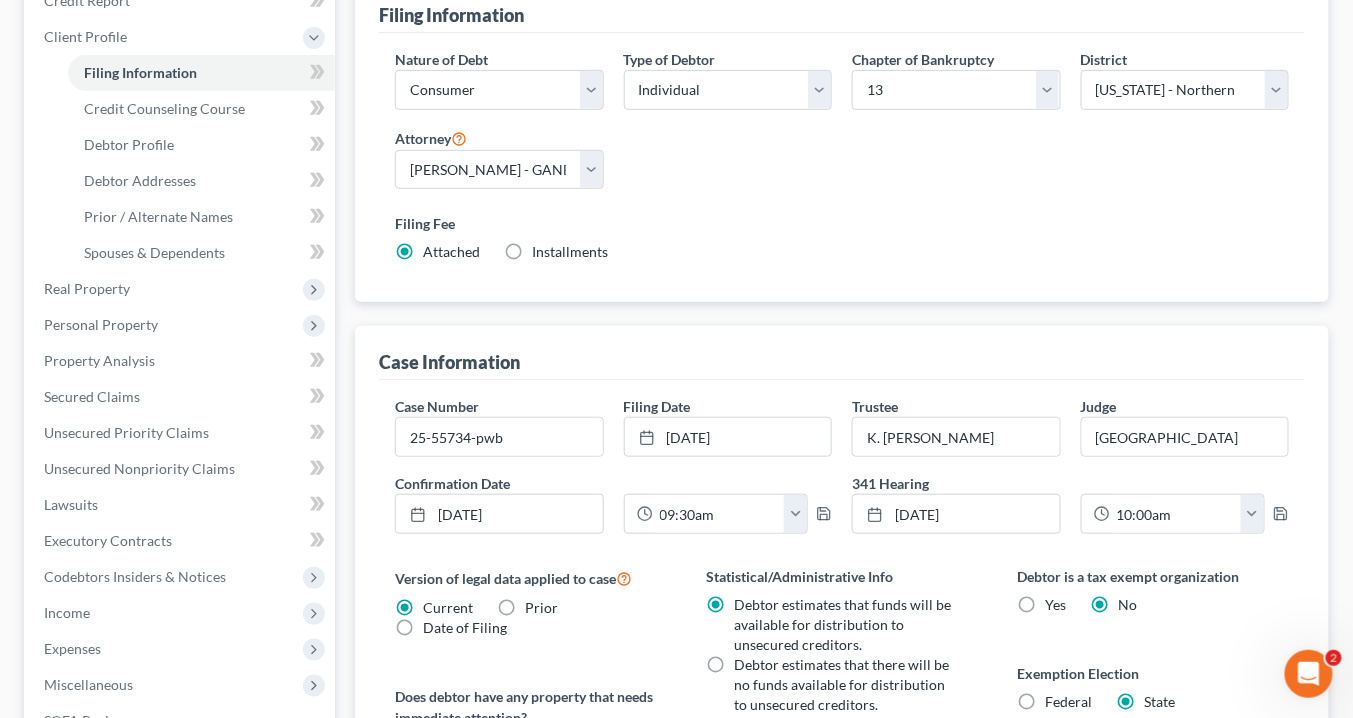 scroll, scrollTop: 320, scrollLeft: 0, axis: vertical 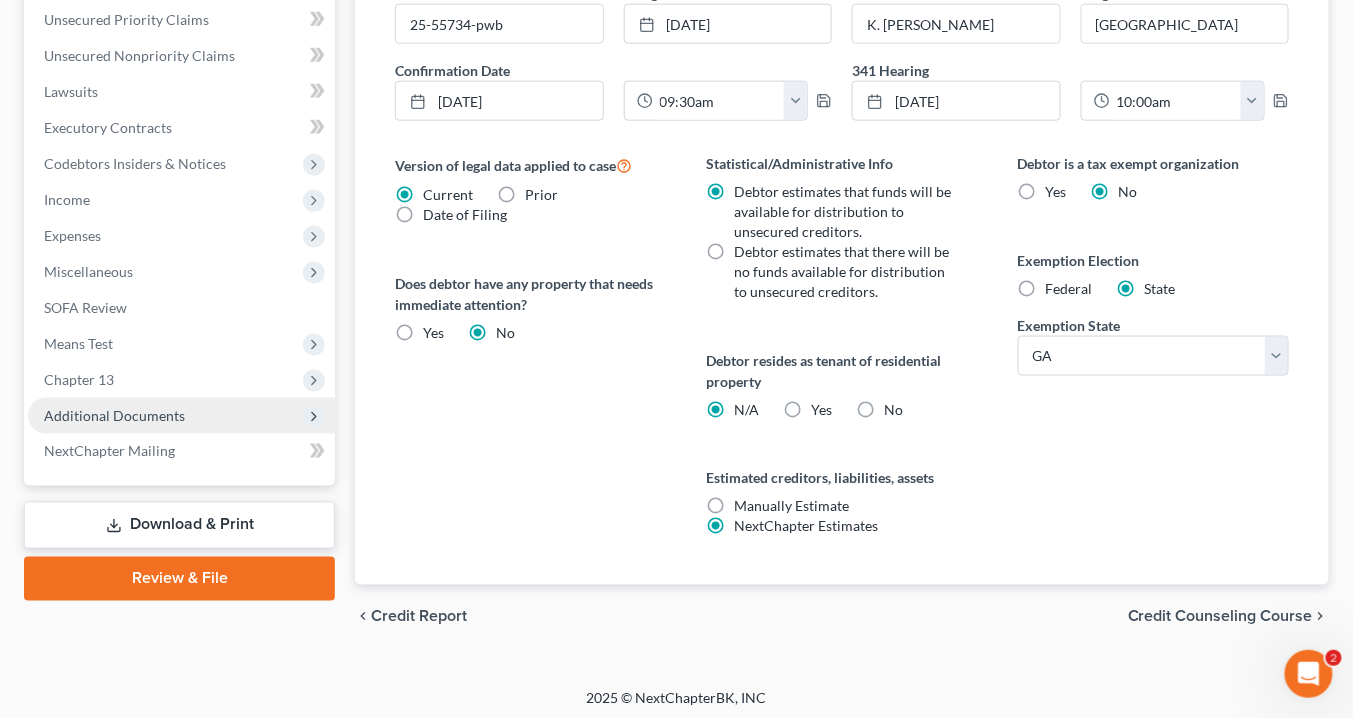 click on "Additional Documents" at bounding box center [114, 415] 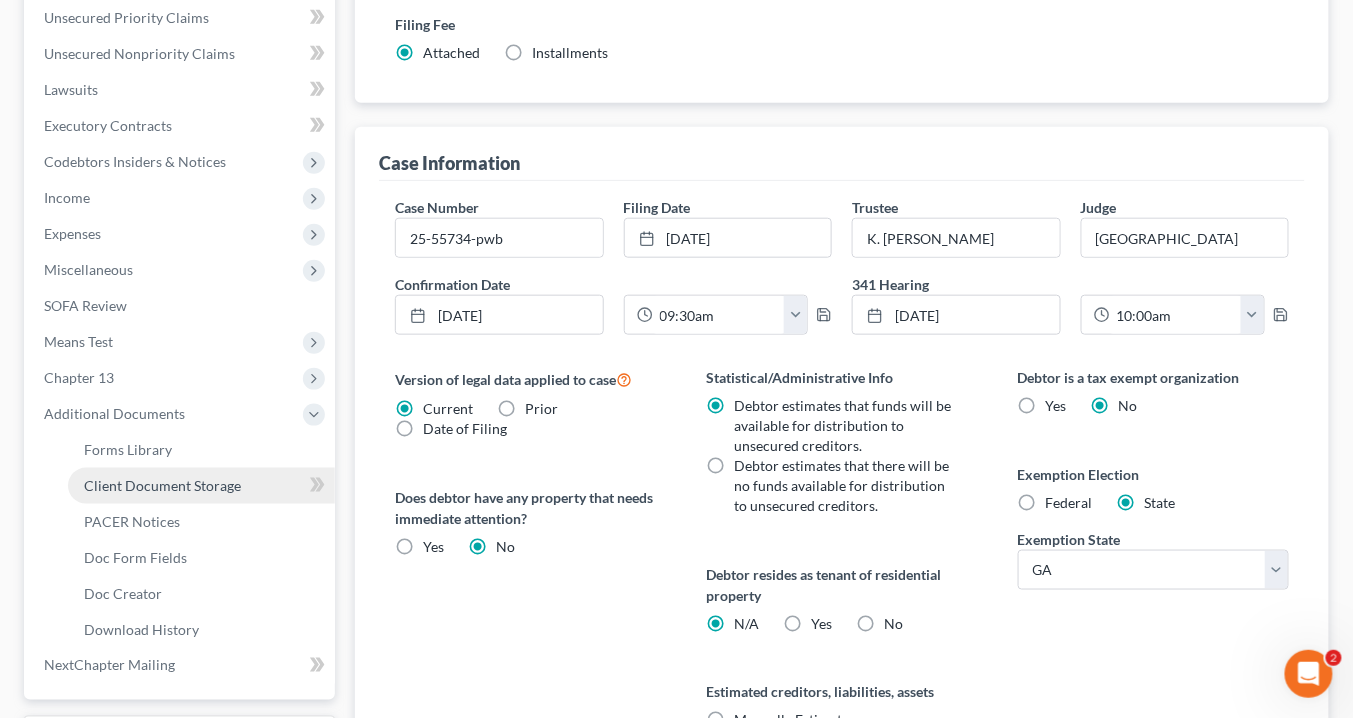 scroll, scrollTop: 458, scrollLeft: 0, axis: vertical 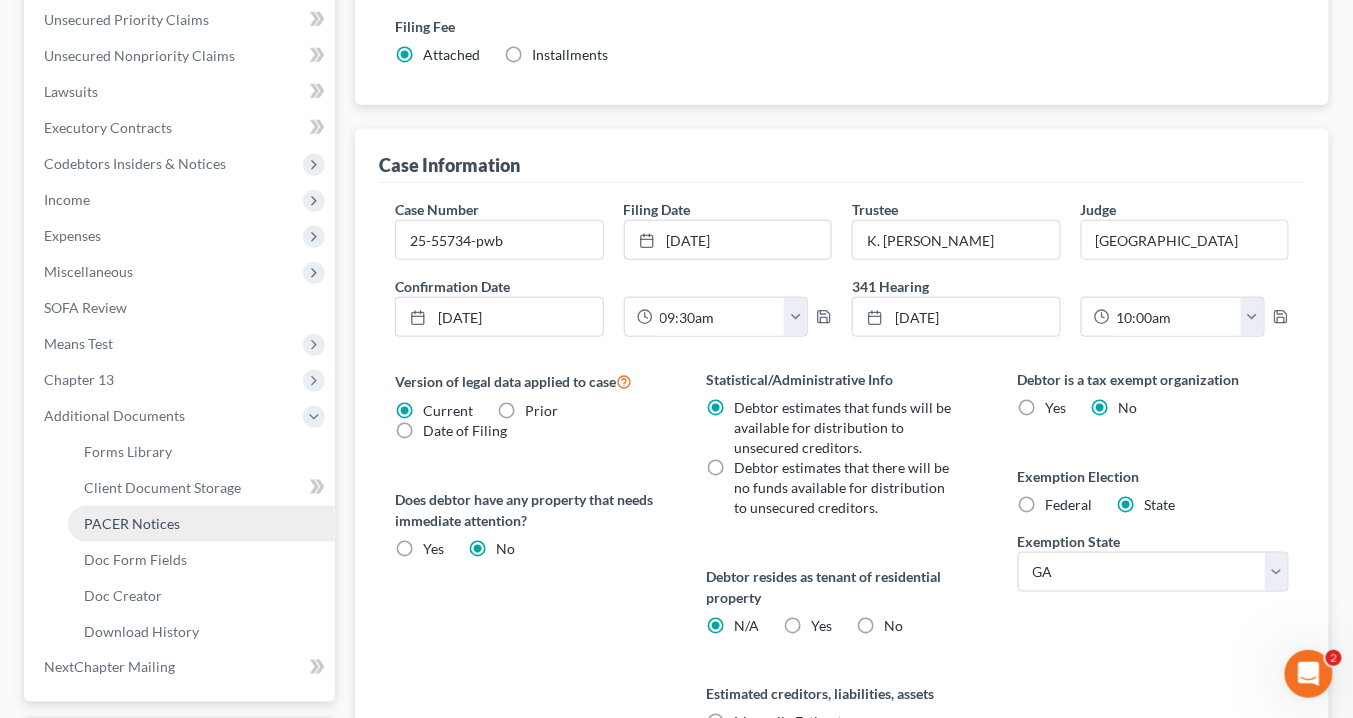 click on "PACER Notices" at bounding box center [132, 523] 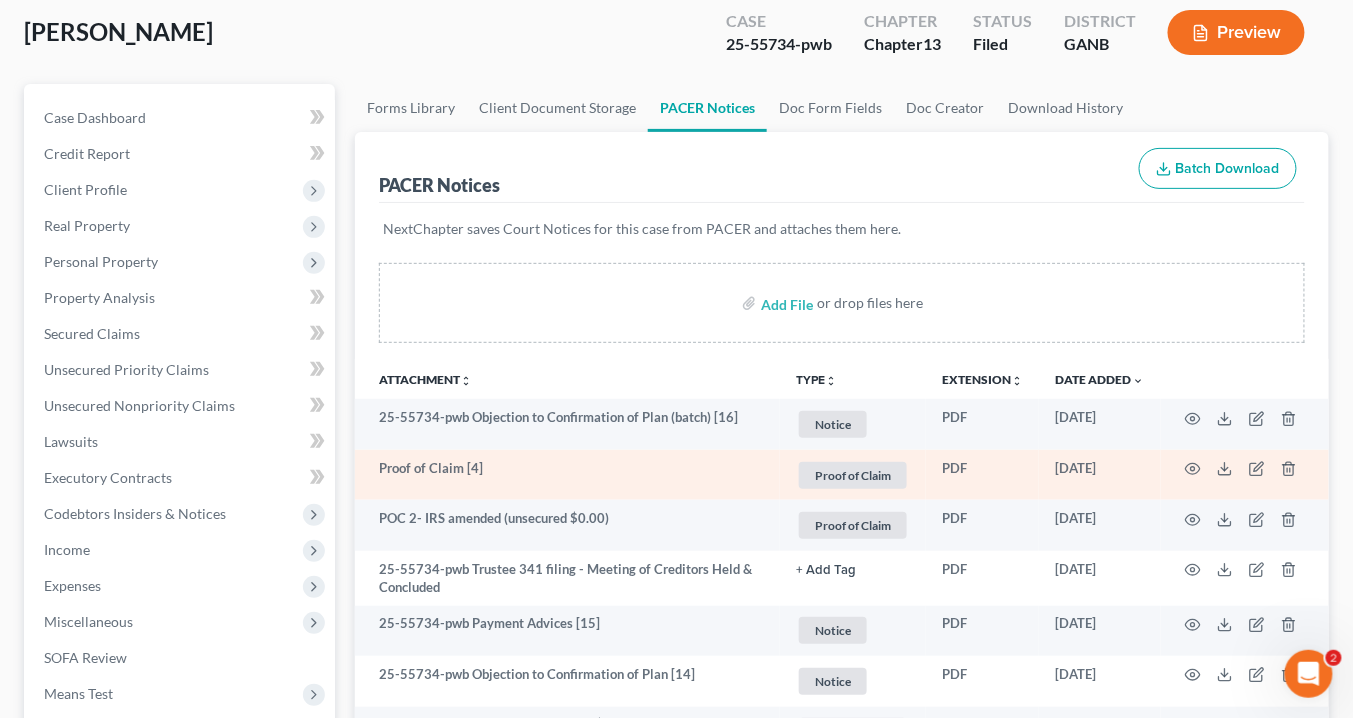 scroll, scrollTop: 160, scrollLeft: 0, axis: vertical 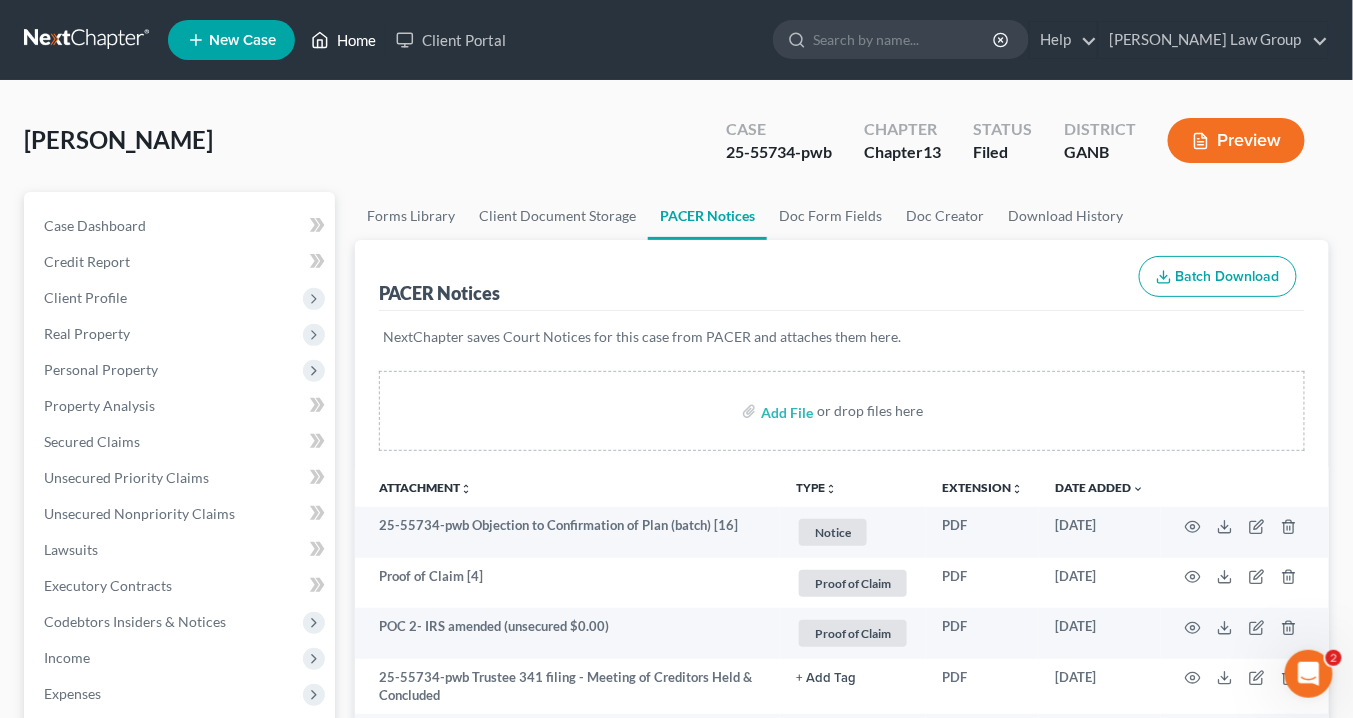 click on "Home" at bounding box center [343, 40] 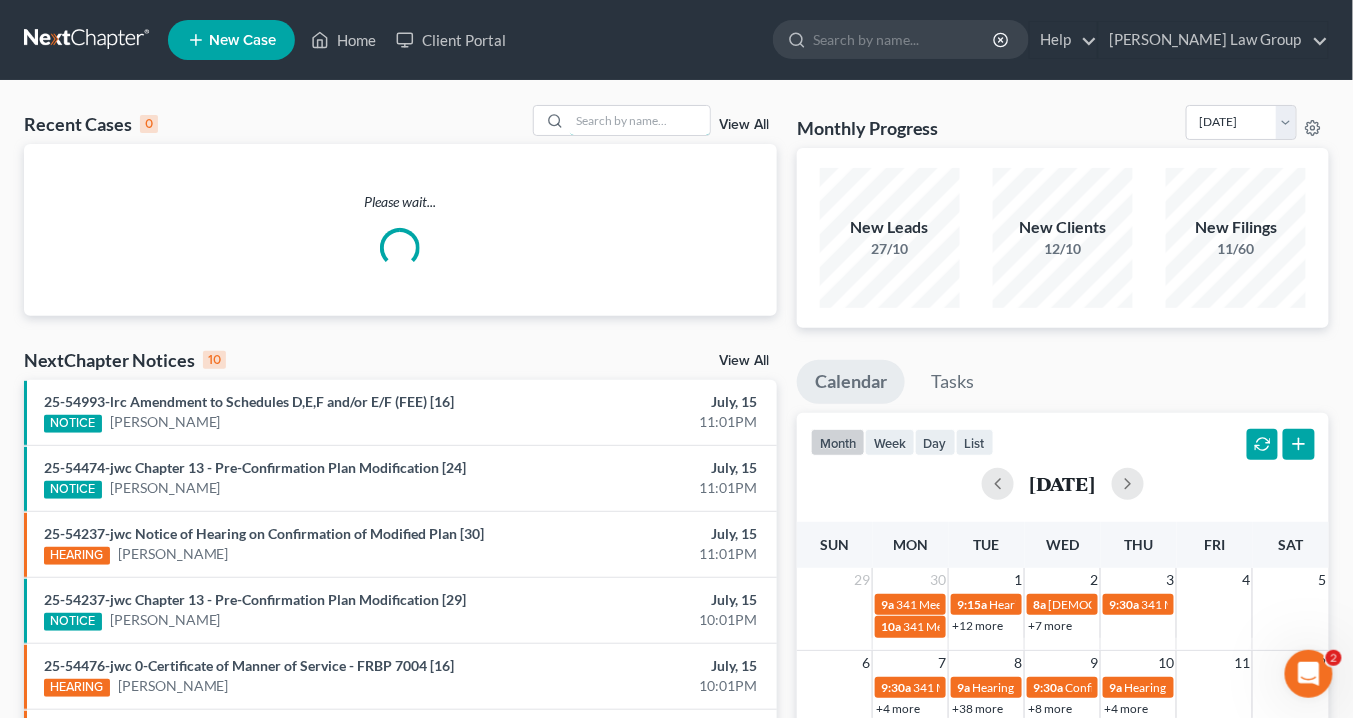 drag, startPoint x: 643, startPoint y: 125, endPoint x: 684, endPoint y: 90, distance: 53.90733 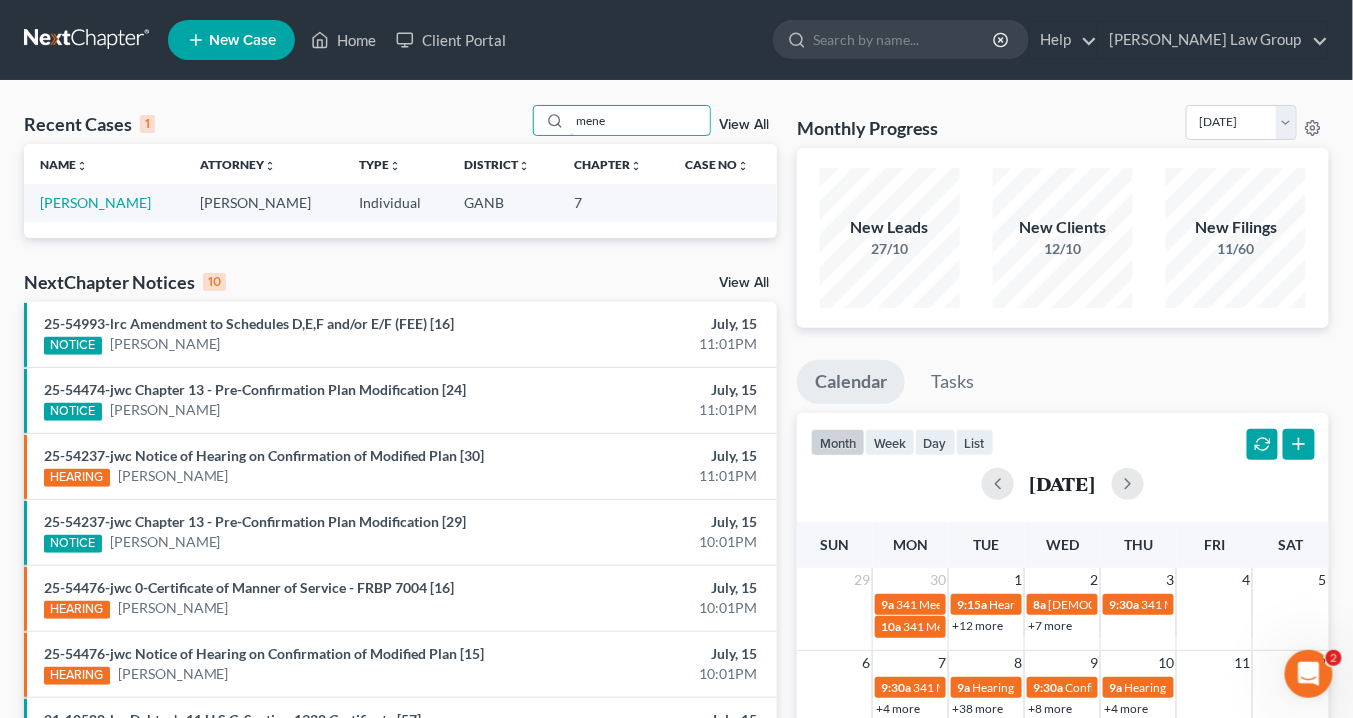 drag, startPoint x: 621, startPoint y: 123, endPoint x: 494, endPoint y: 109, distance: 127.769325 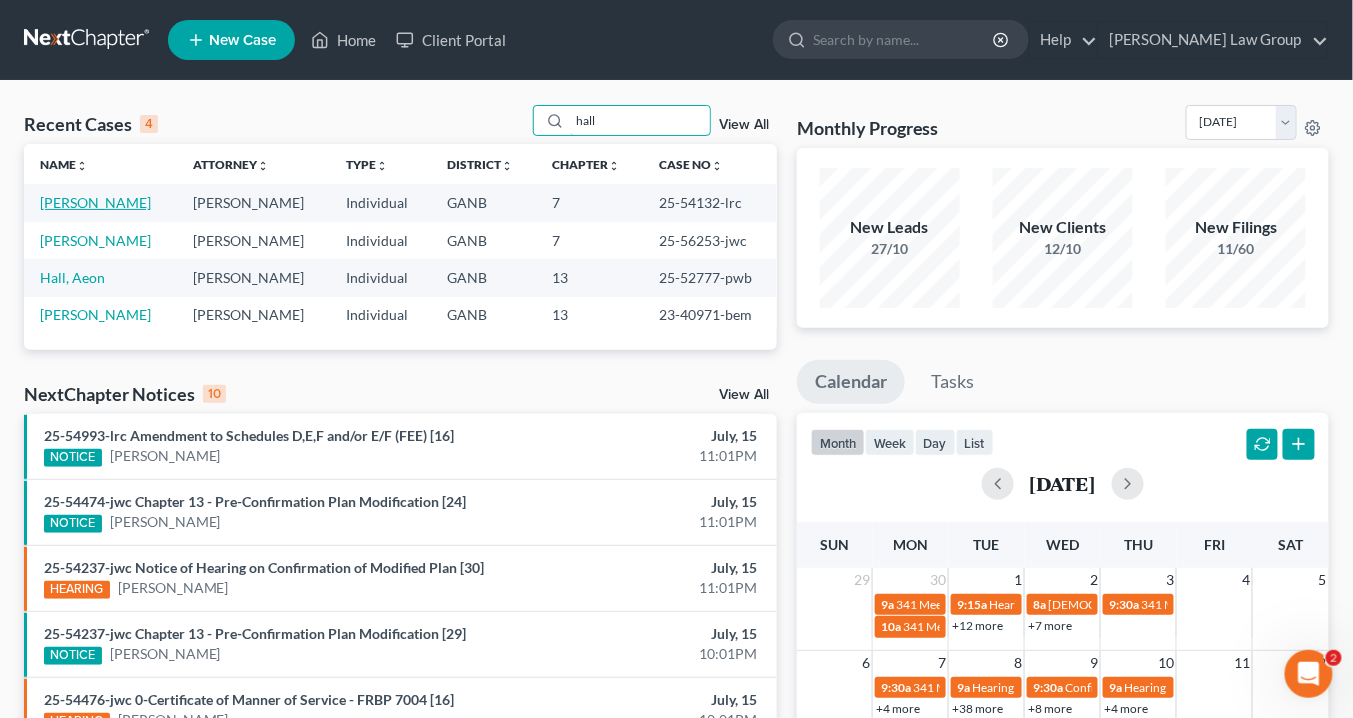 type on "hall" 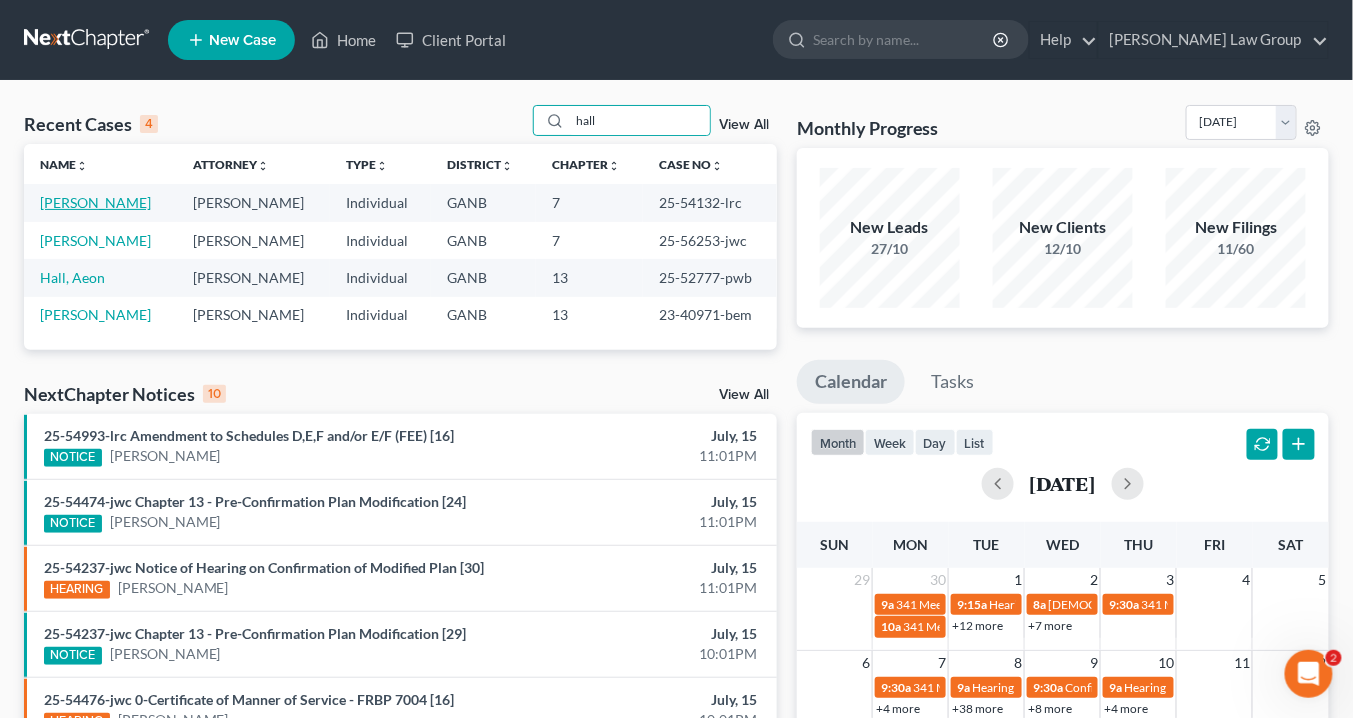 click on "[PERSON_NAME]" at bounding box center (95, 202) 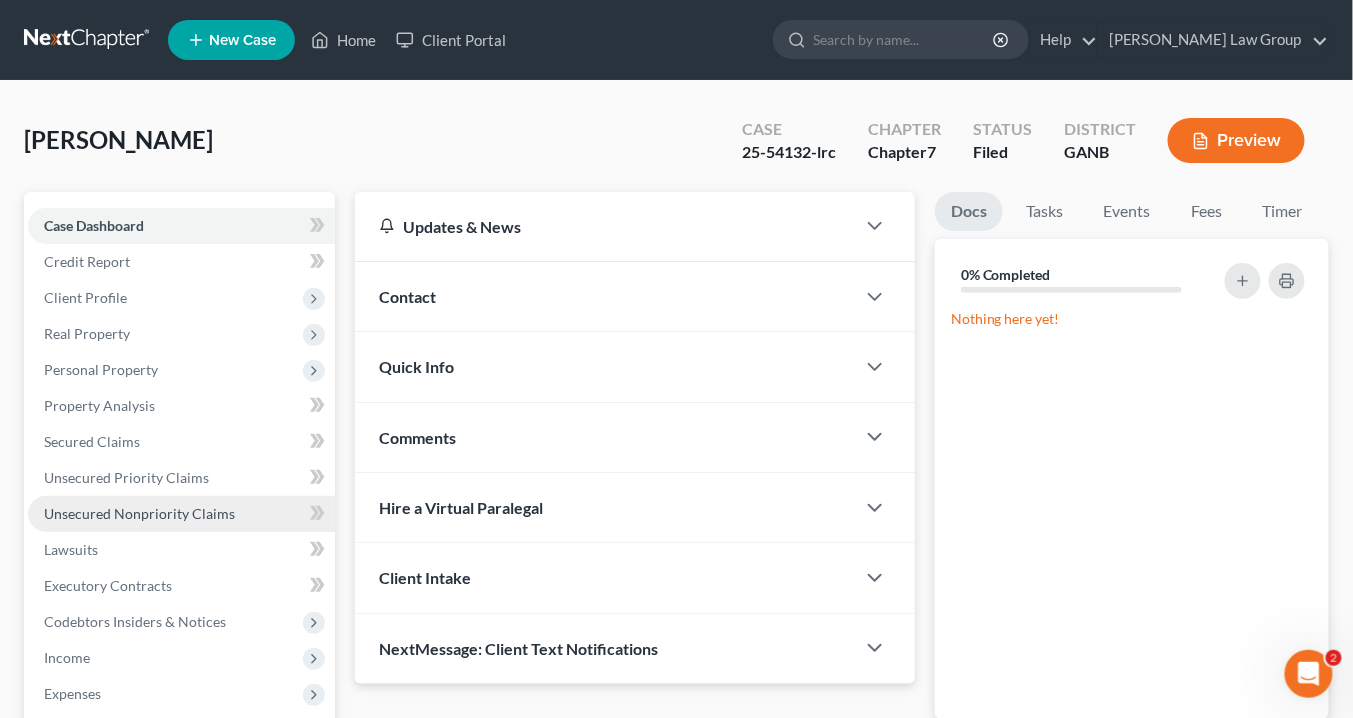 click on "Unsecured Nonpriority Claims" at bounding box center [139, 513] 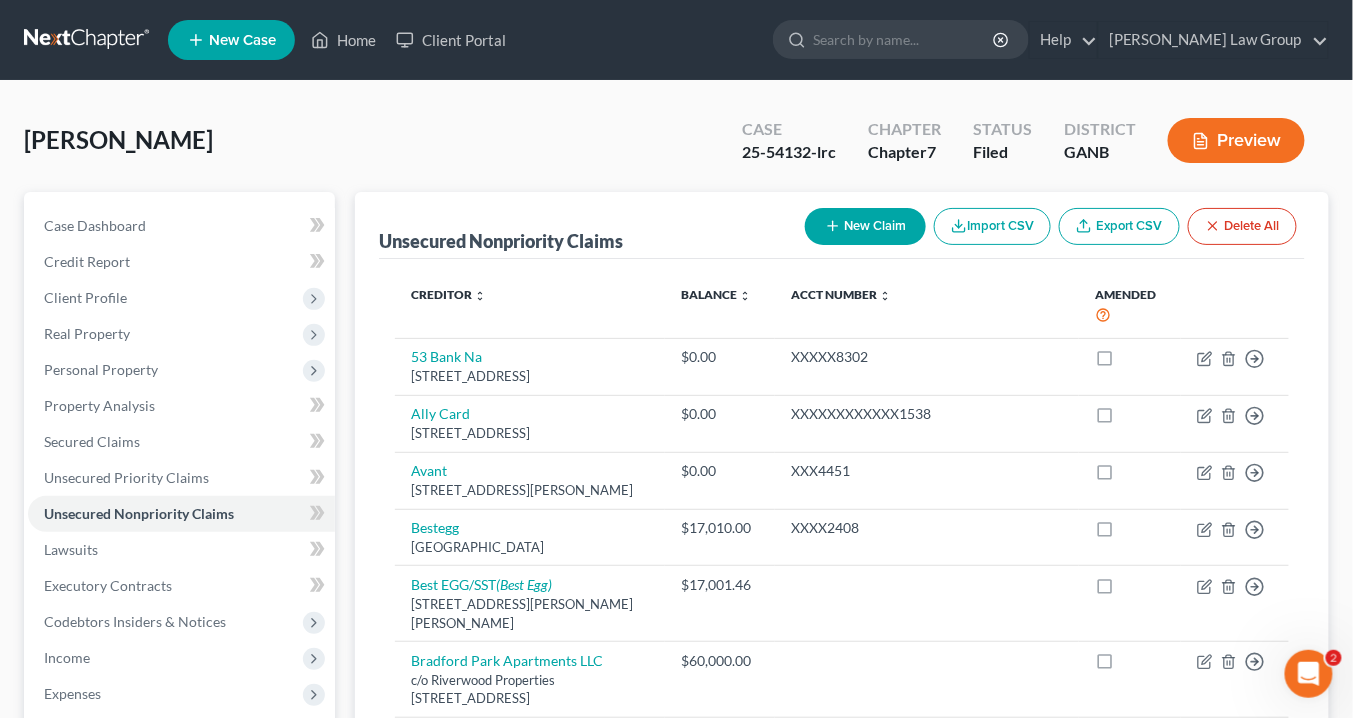 click on "New Claim" at bounding box center (865, 226) 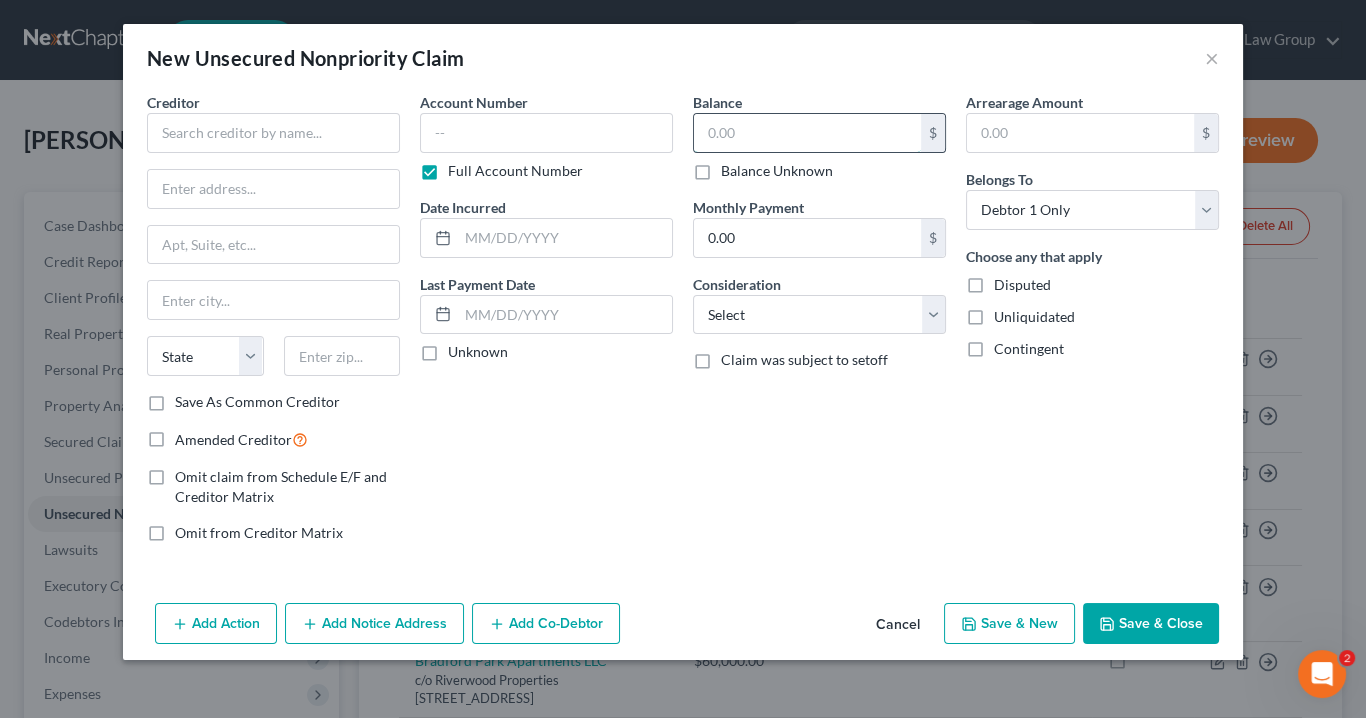 click at bounding box center [807, 133] 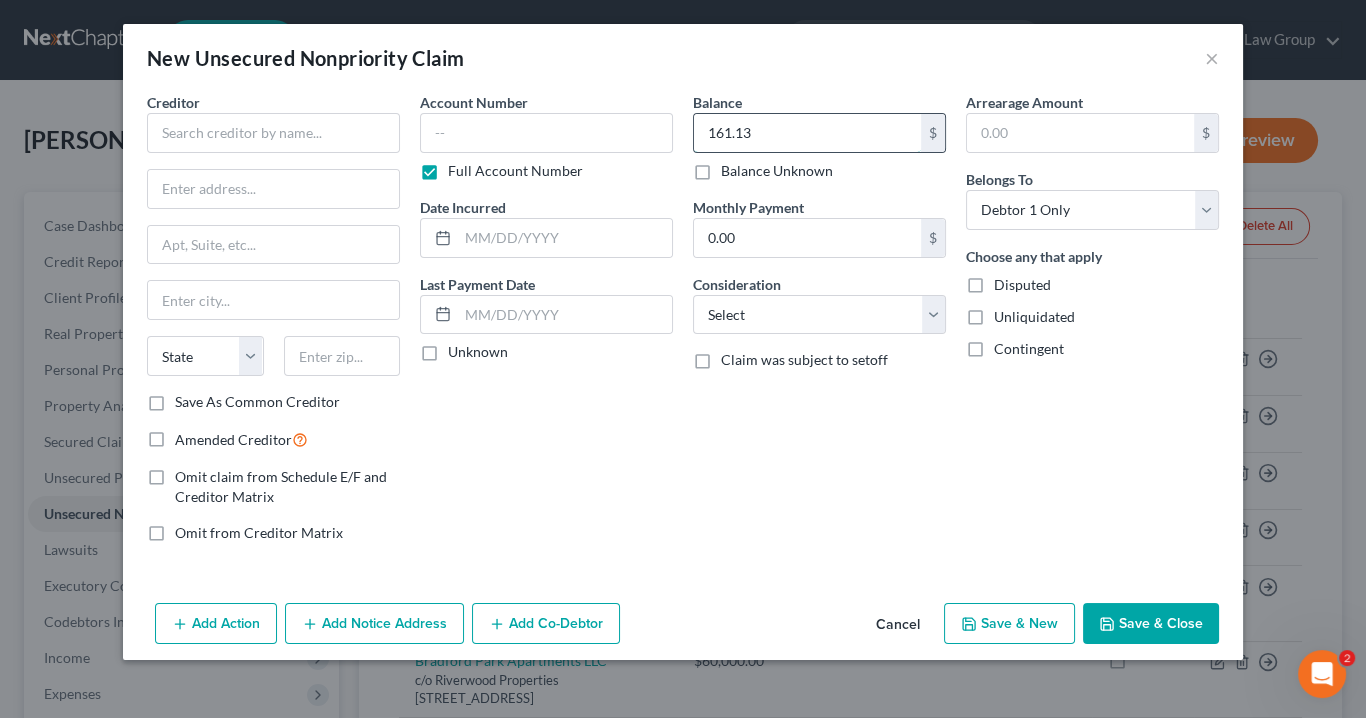 click on "161.13" at bounding box center (807, 133) 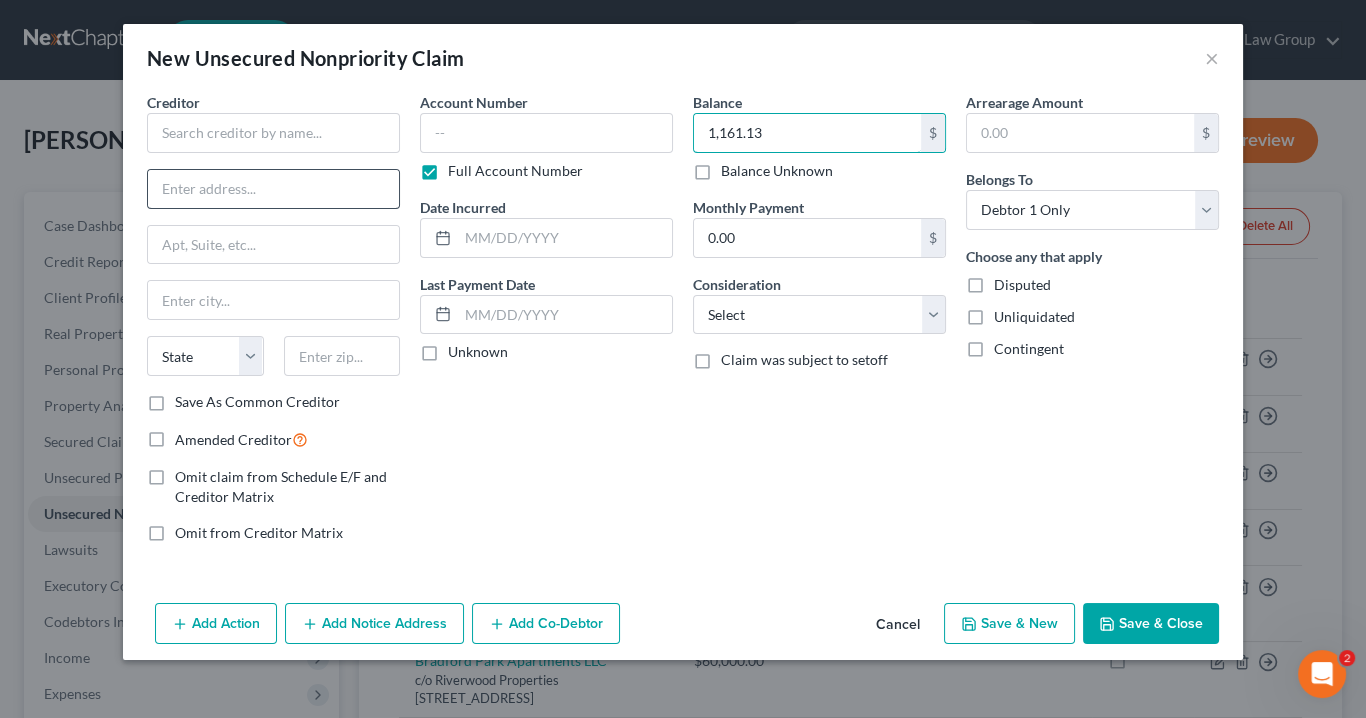 type on "1,161.13" 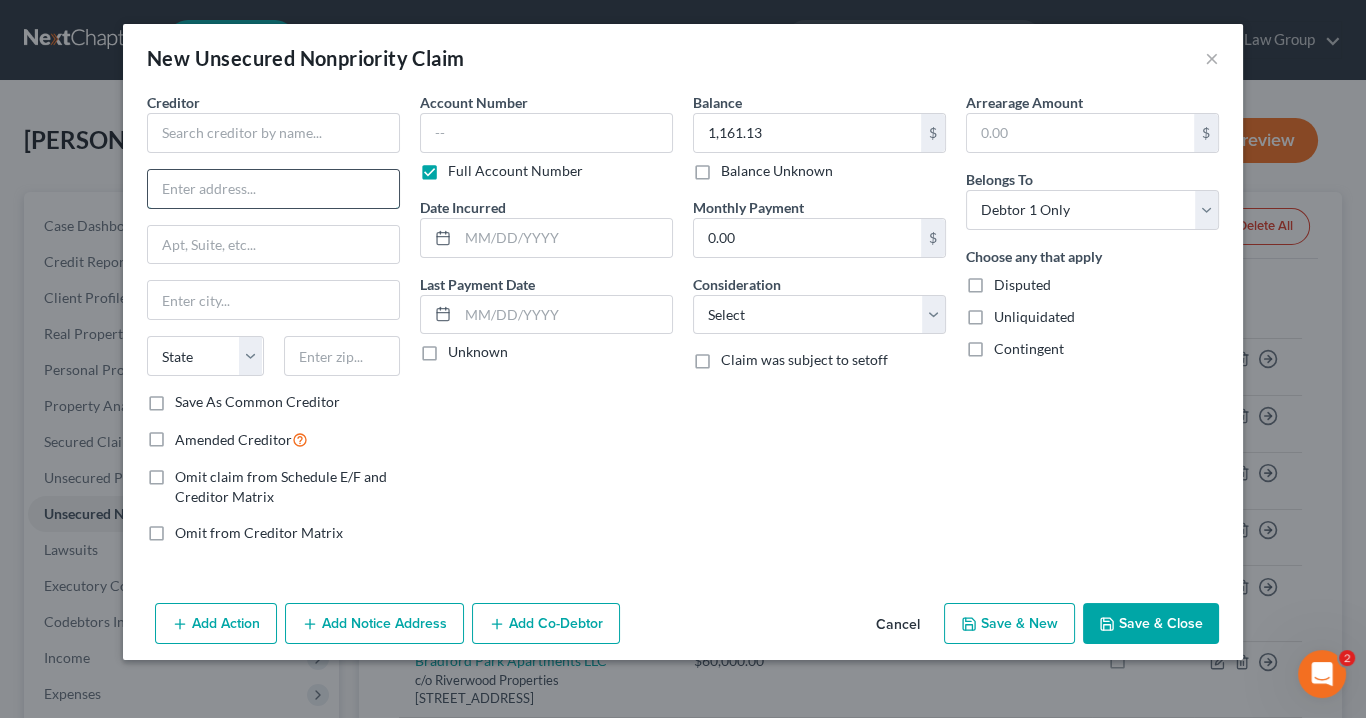 click at bounding box center (273, 189) 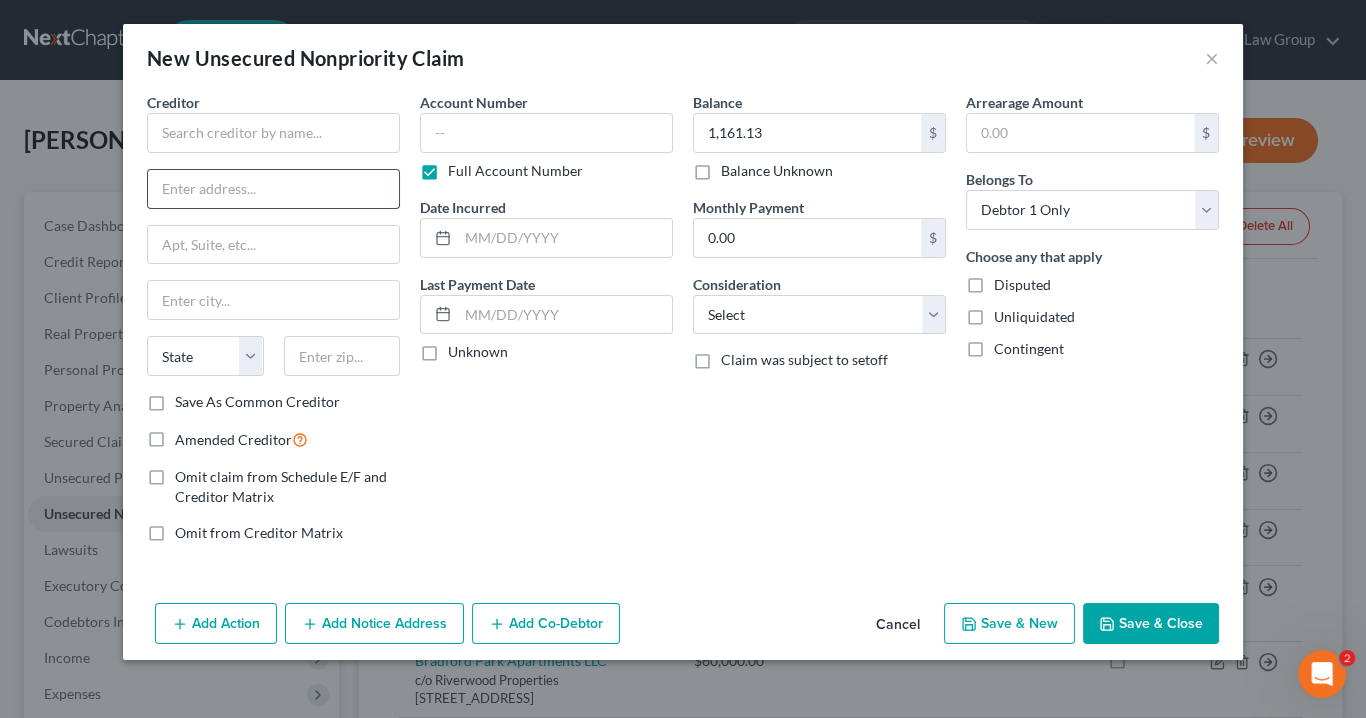 paste on "P.O. [GEOGRAPHIC_DATA]-7878" 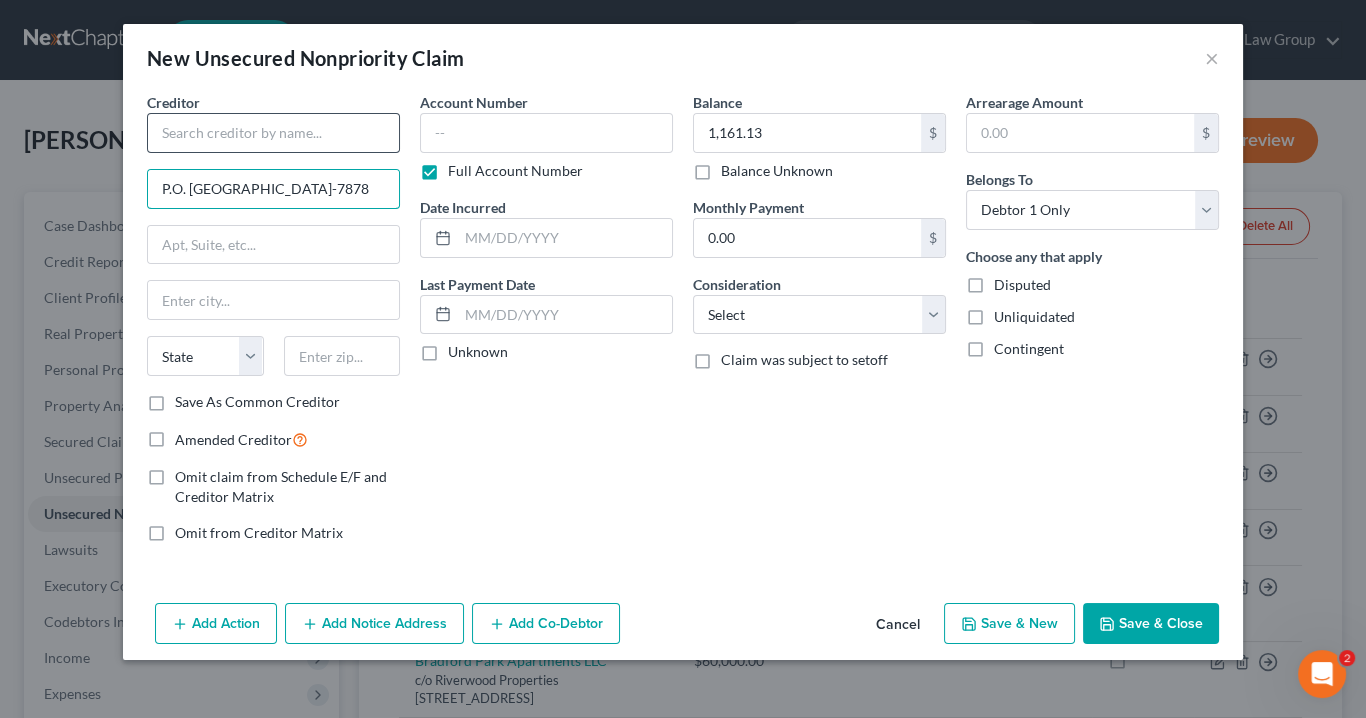 scroll, scrollTop: 0, scrollLeft: 50, axis: horizontal 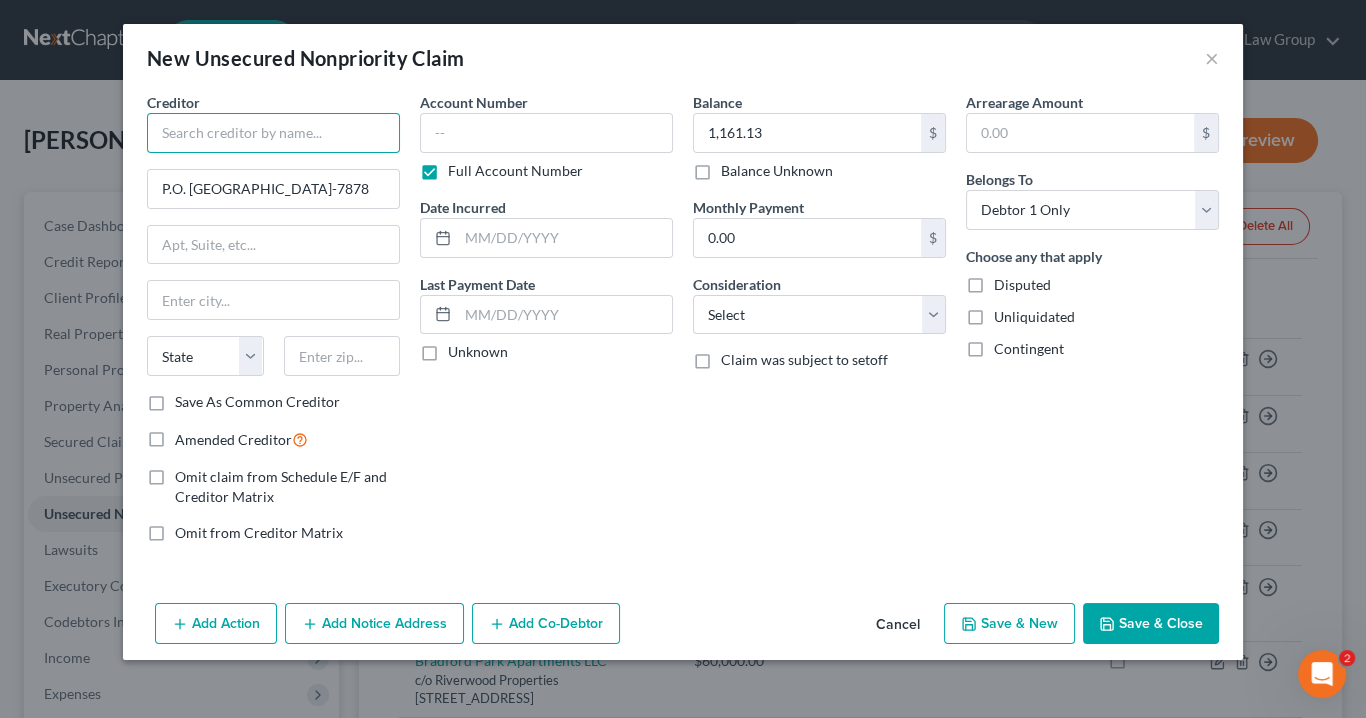 click at bounding box center [273, 133] 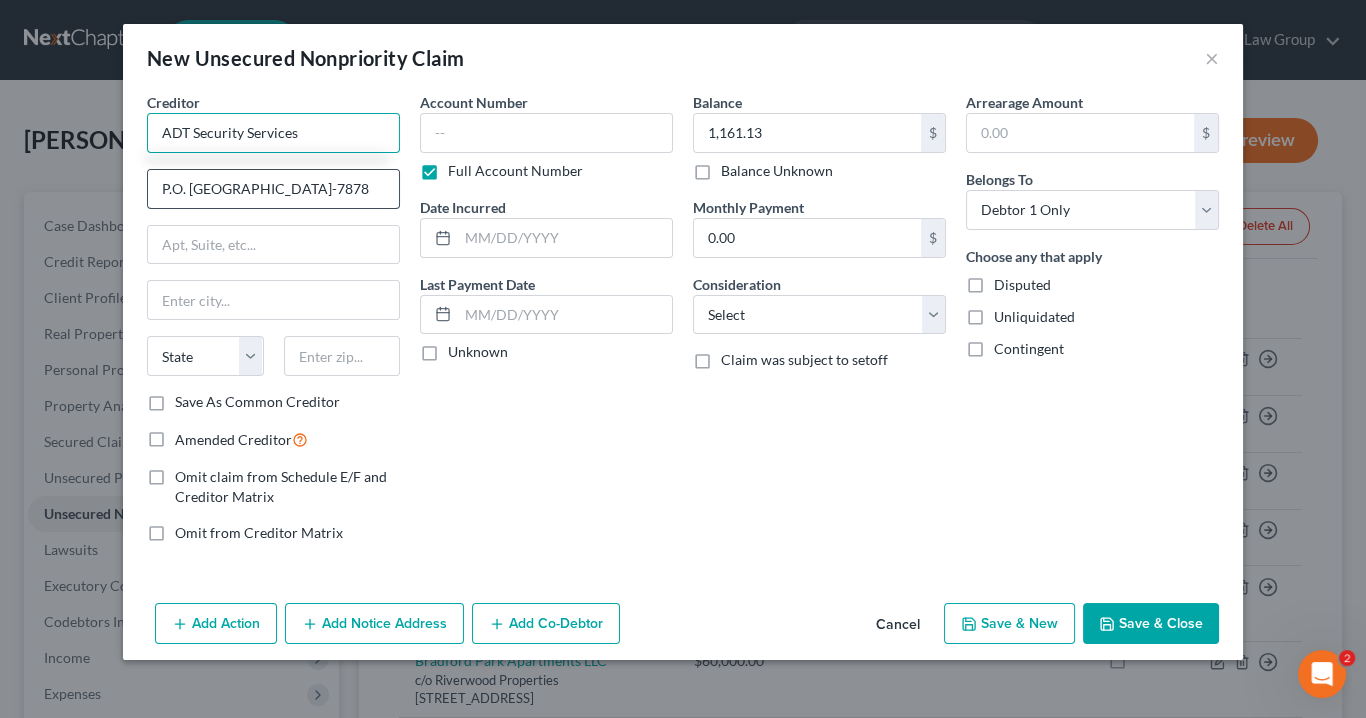 type on "ADT Security Services" 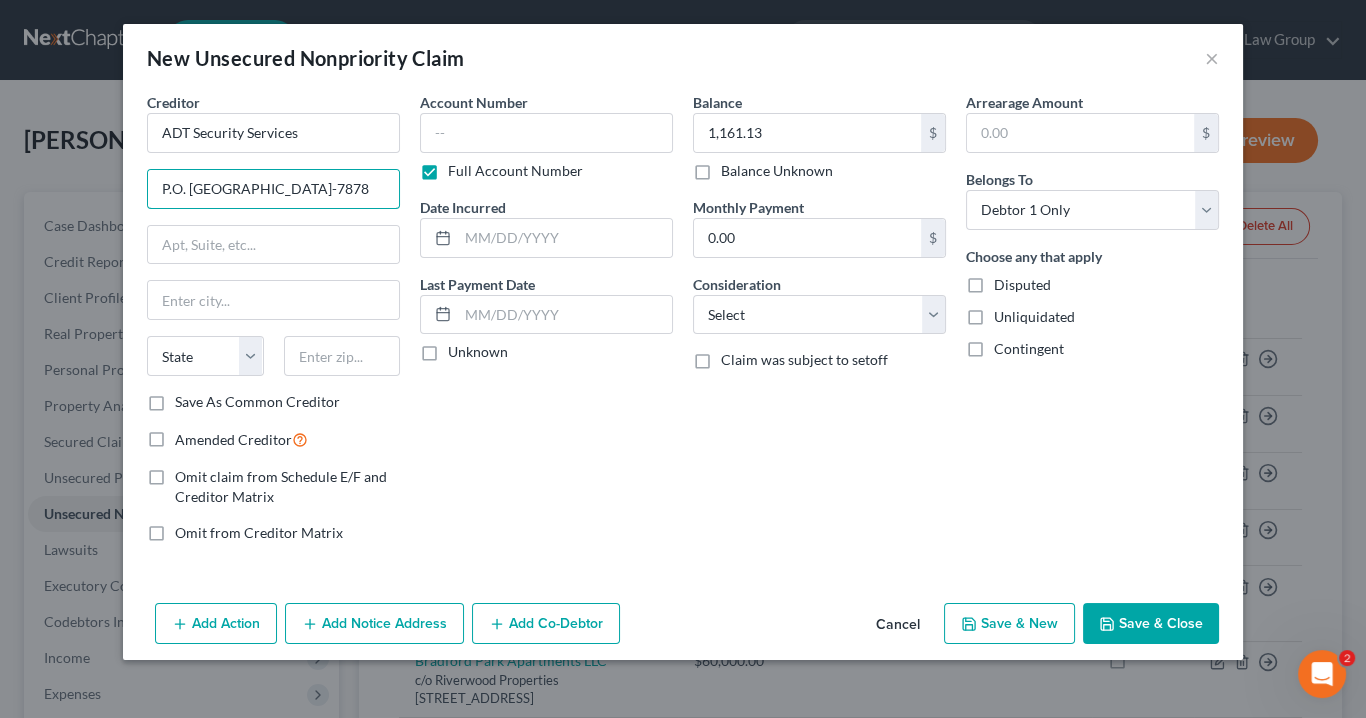 scroll, scrollTop: 0, scrollLeft: 50, axis: horizontal 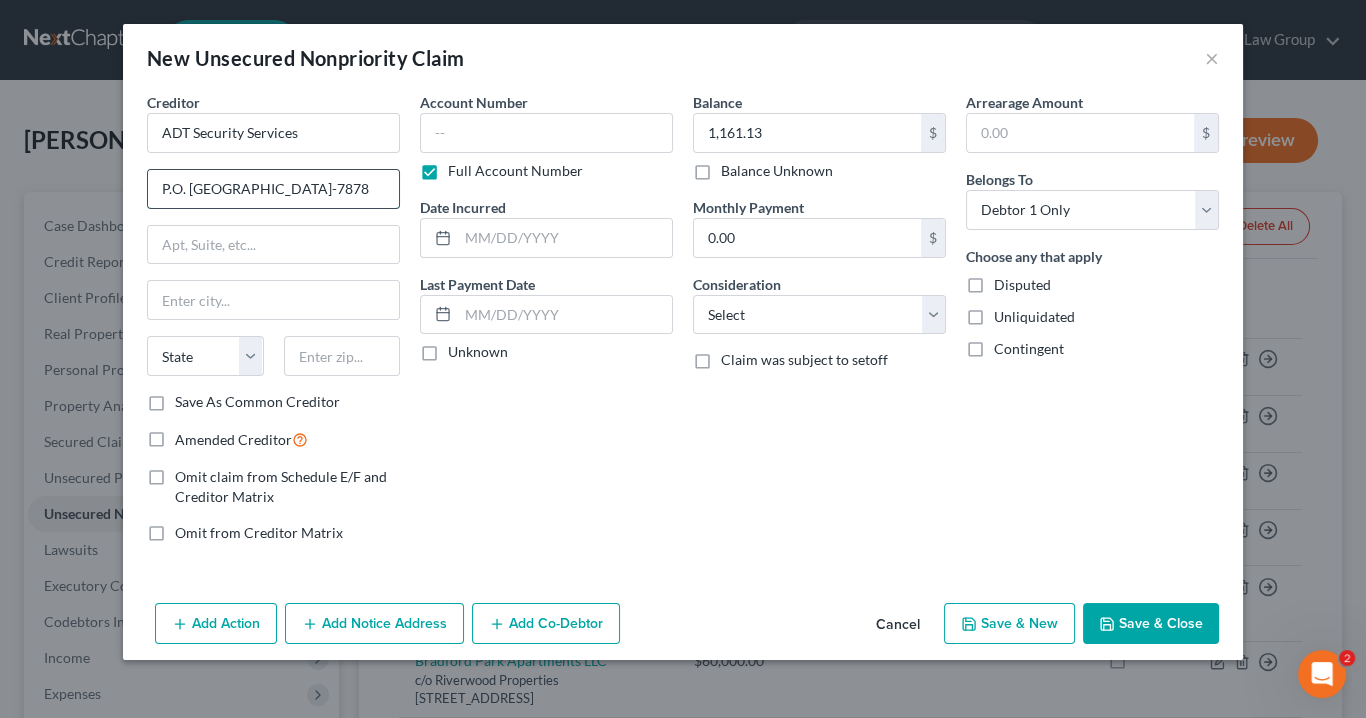 click on "Creditor *    ADT Security Services                      P.O. [GEOGRAPHIC_DATA]-[GEOGRAPHIC_DATA][US_STATE] CA CO CT DE DC [GEOGRAPHIC_DATA] [GEOGRAPHIC_DATA] GU HI ID IL IN [GEOGRAPHIC_DATA] [GEOGRAPHIC_DATA] [GEOGRAPHIC_DATA] LA ME MD [GEOGRAPHIC_DATA] [GEOGRAPHIC_DATA] [GEOGRAPHIC_DATA] [GEOGRAPHIC_DATA] [GEOGRAPHIC_DATA] MT [GEOGRAPHIC_DATA] [GEOGRAPHIC_DATA] [GEOGRAPHIC_DATA] [GEOGRAPHIC_DATA] [GEOGRAPHIC_DATA] [GEOGRAPHIC_DATA] [GEOGRAPHIC_DATA] [GEOGRAPHIC_DATA] [GEOGRAPHIC_DATA] [GEOGRAPHIC_DATA] [GEOGRAPHIC_DATA] [GEOGRAPHIC_DATA] PR RI SC SD [GEOGRAPHIC_DATA] [GEOGRAPHIC_DATA] [GEOGRAPHIC_DATA] VI VA VT [GEOGRAPHIC_DATA] WV WI WY Save As Common Creditor Amended Creditor  Omit claim from Schedule E/F and Creditor Matrix Omit from Creditor Matrix
Account Number
Full Account Number
Date Incurred         Last Payment Date         Unknown Balance
1,161.13 $
Balance Unknown
Balance Undetermined
1,161.13 $
Balance Unknown
Monthly Payment 0.00 $ Consideration Select Cable / Satellite Services Collection Agency Credit Card Debt Debt Counseling / Attorneys Deficiency Balance Domestic Support Obligations Home / Car Repairs Income Taxes Judgment Liens Medical Services Monies Loaned / Advanced Mortgage Obligation From Divorce Or Separation $" at bounding box center [683, 325] 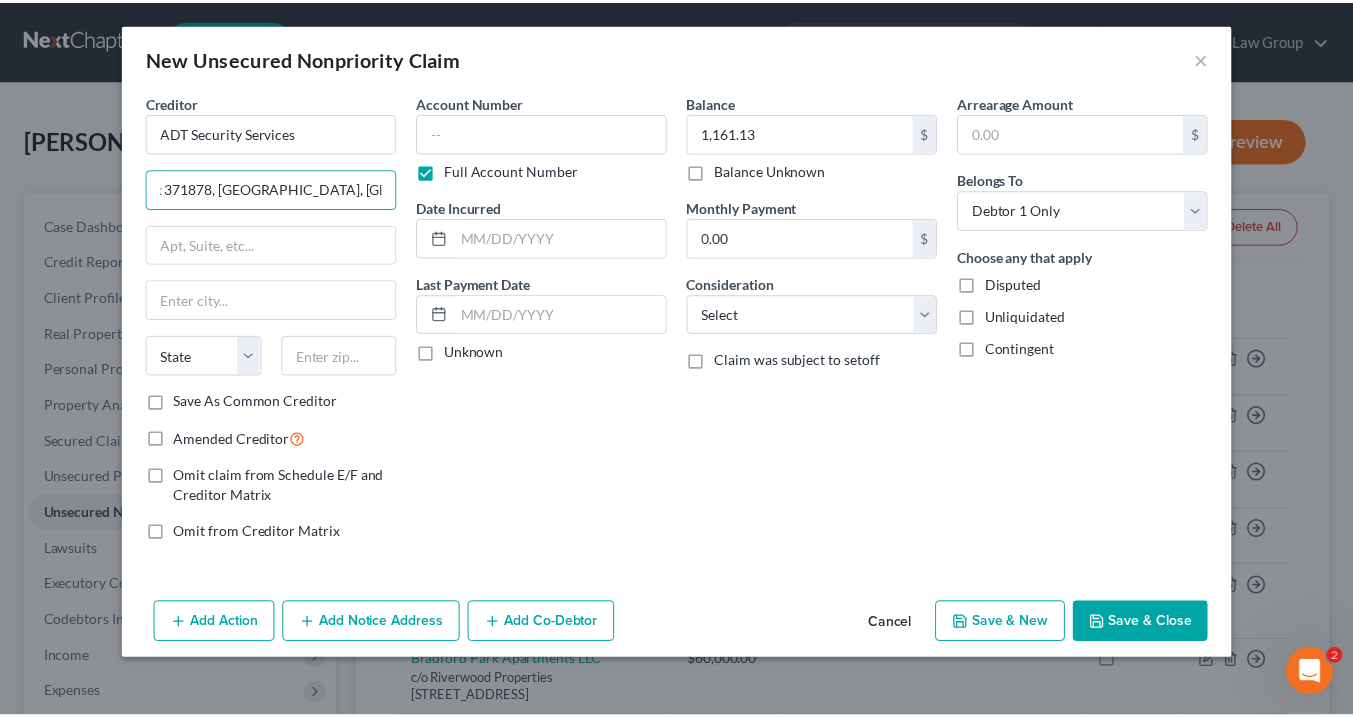 scroll, scrollTop: 0, scrollLeft: 0, axis: both 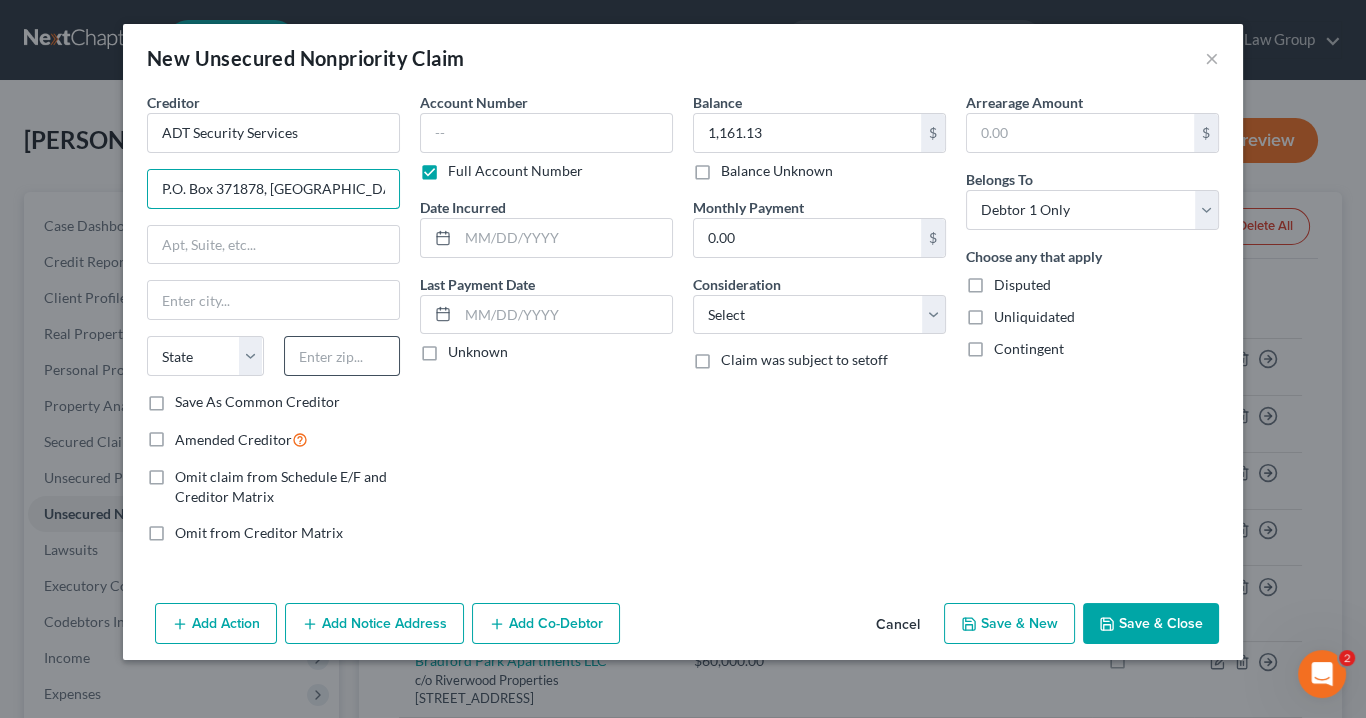 type on "P.O. Box 371878, [GEOGRAPHIC_DATA], [GEOGRAPHIC_DATA]" 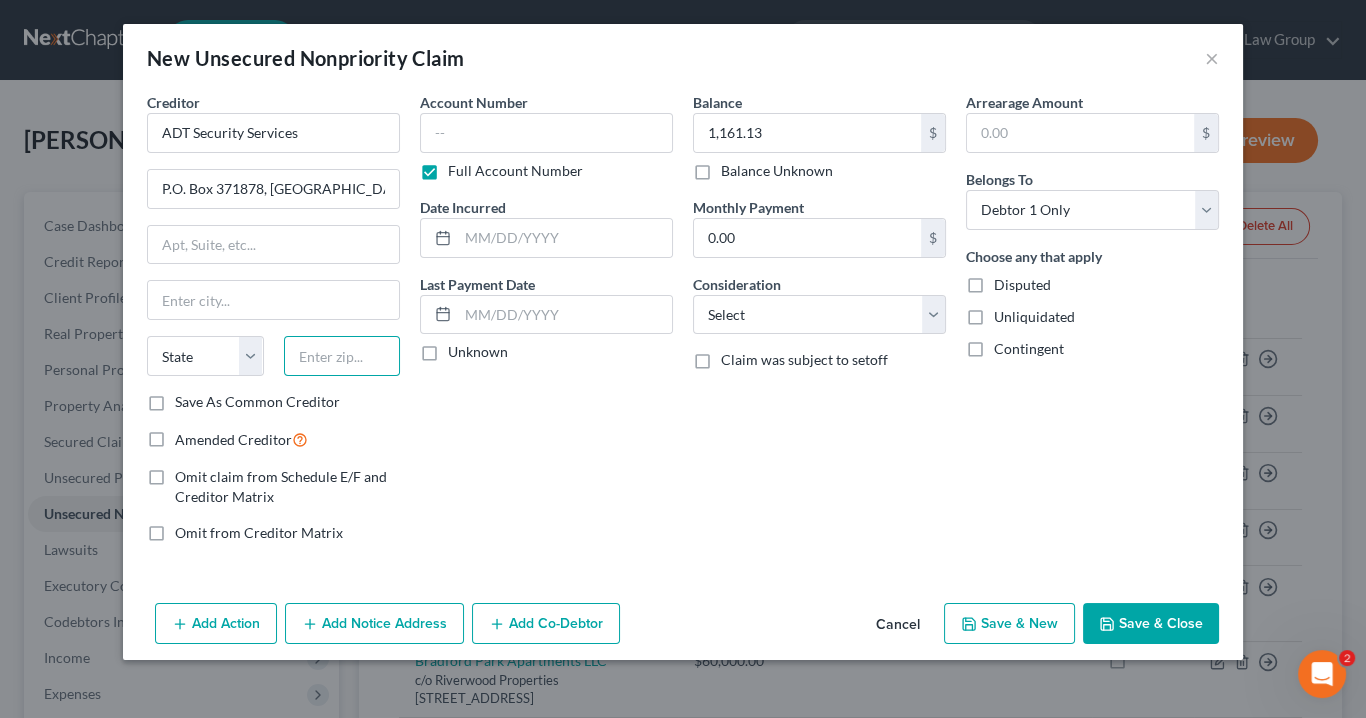 click at bounding box center [342, 356] 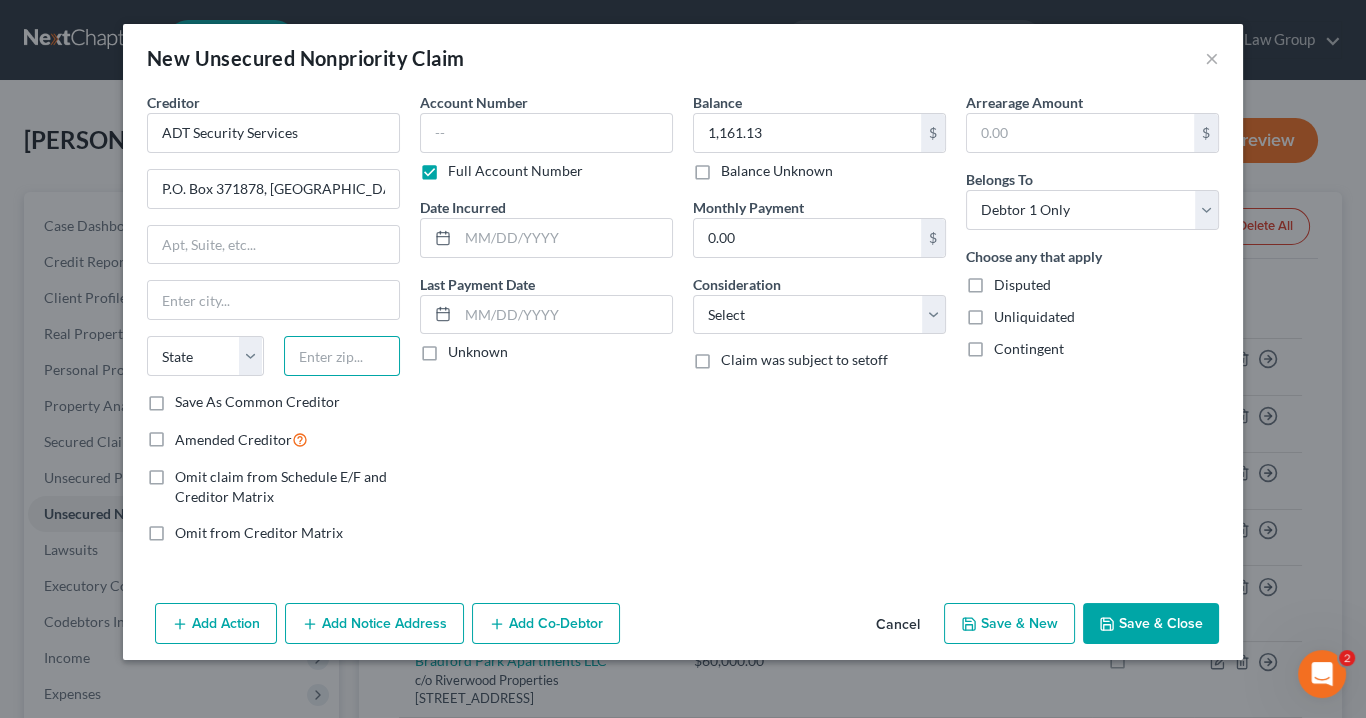 paste on "15250-7878" 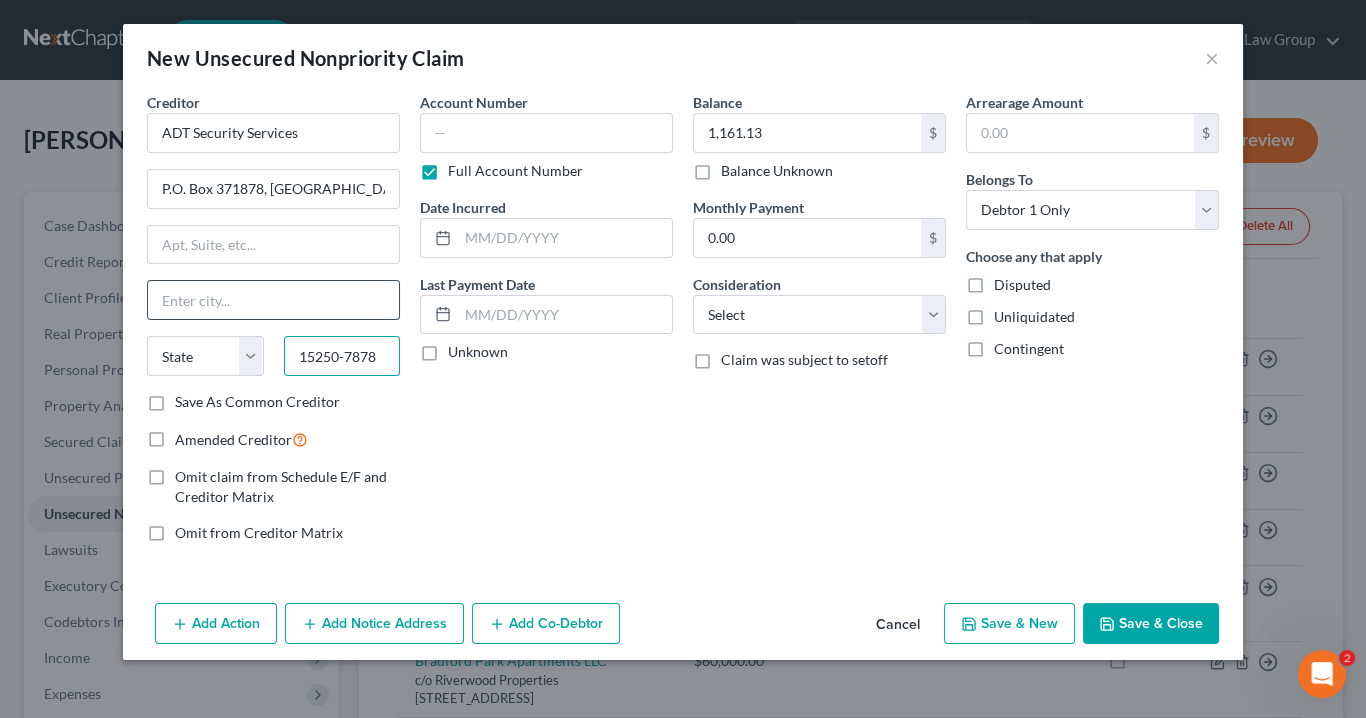 type on "15250-7878" 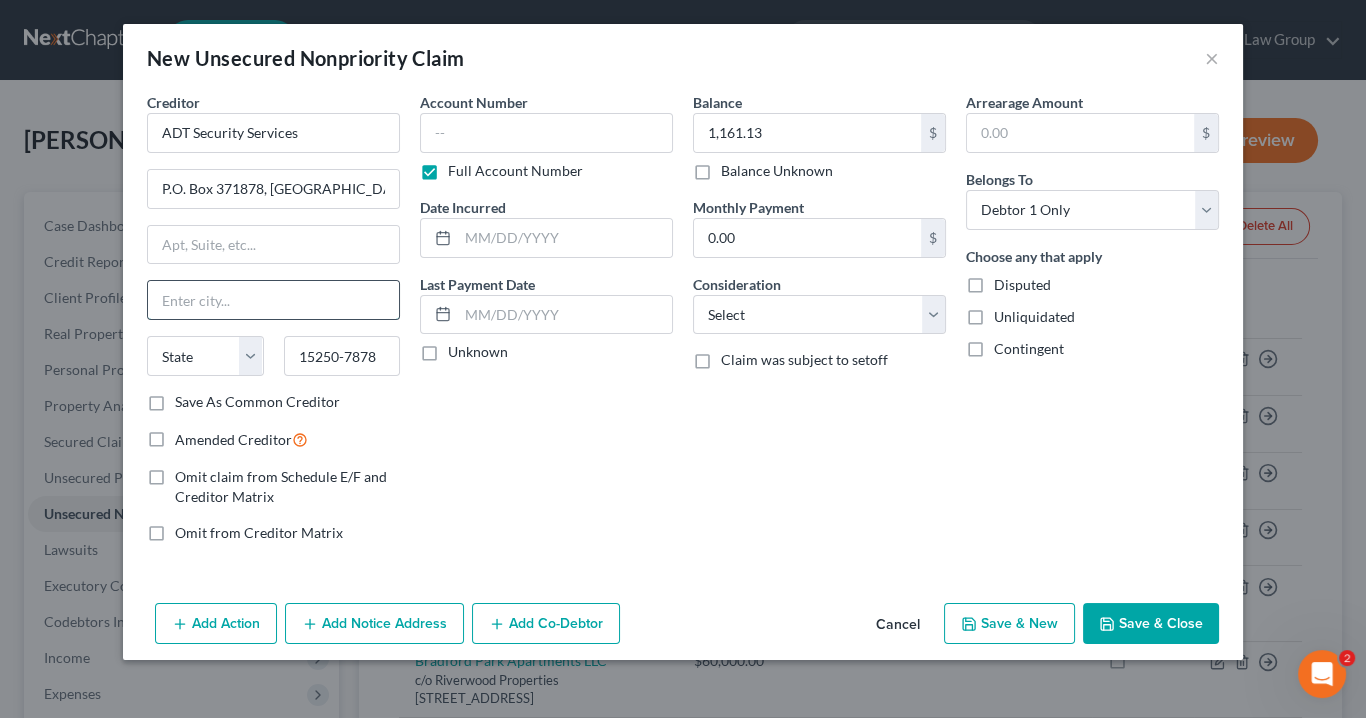 click at bounding box center (273, 300) 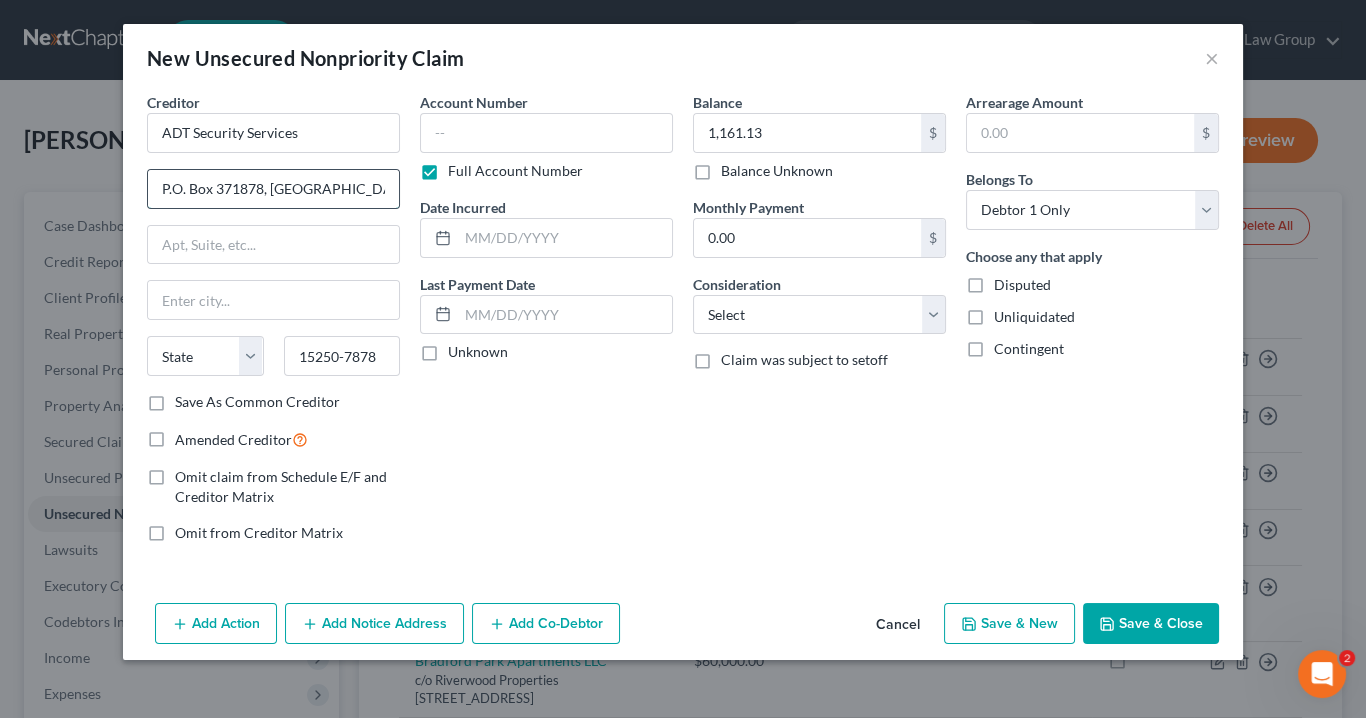 click on "P.O. Box 371878, [GEOGRAPHIC_DATA], [GEOGRAPHIC_DATA]" at bounding box center (273, 189) 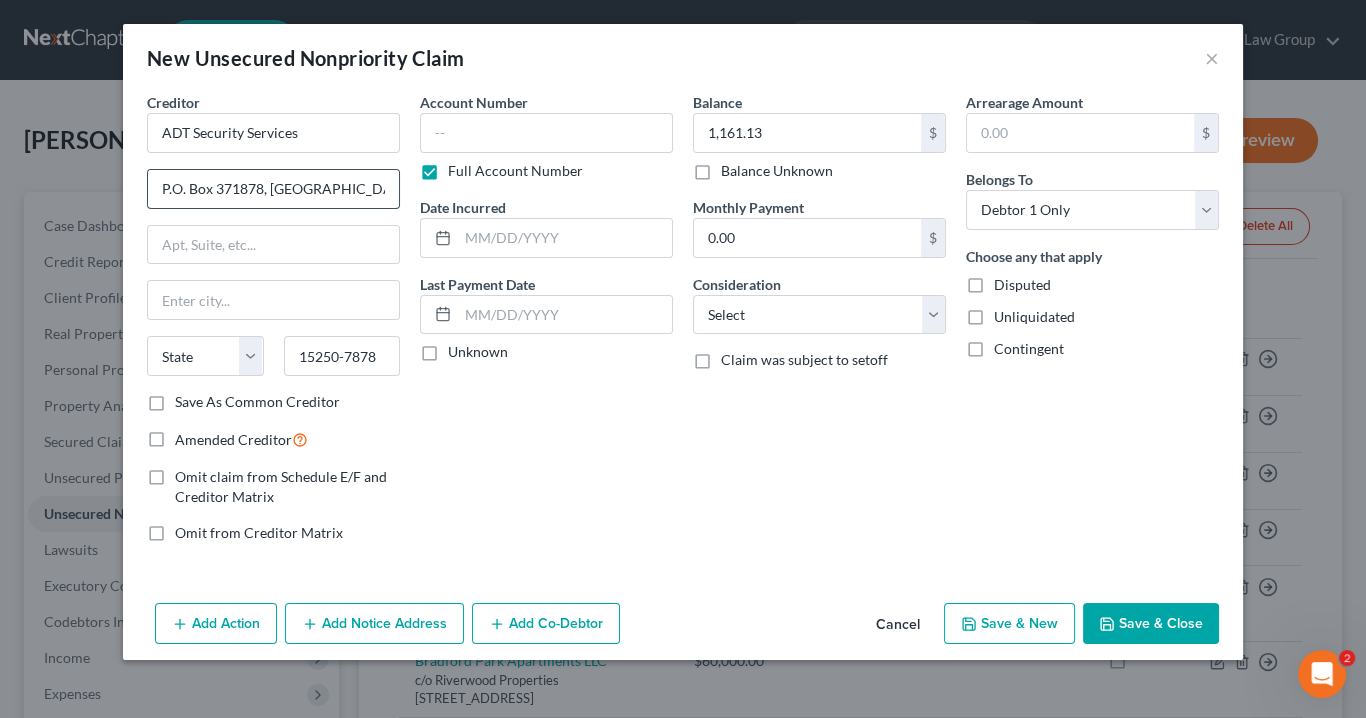 drag, startPoint x: 315, startPoint y: 187, endPoint x: 271, endPoint y: 189, distance: 44.04543 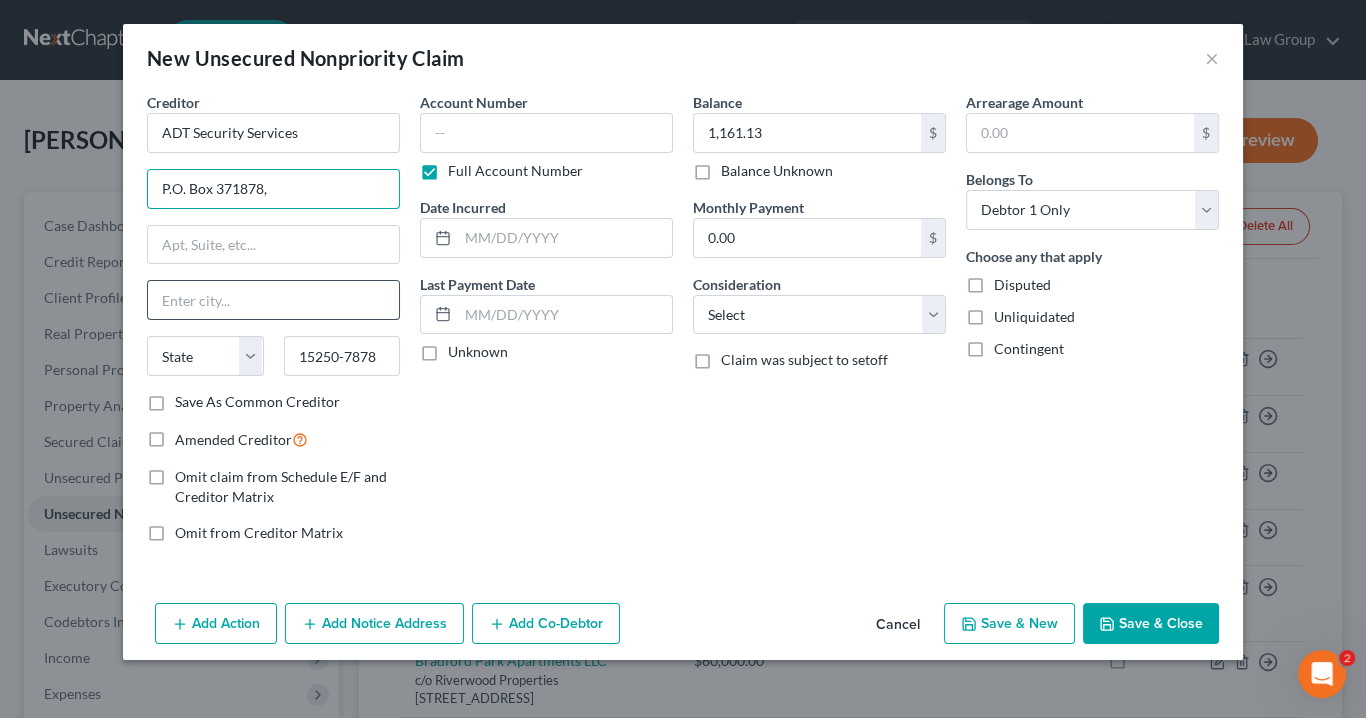 type on "P.O. Box 371878," 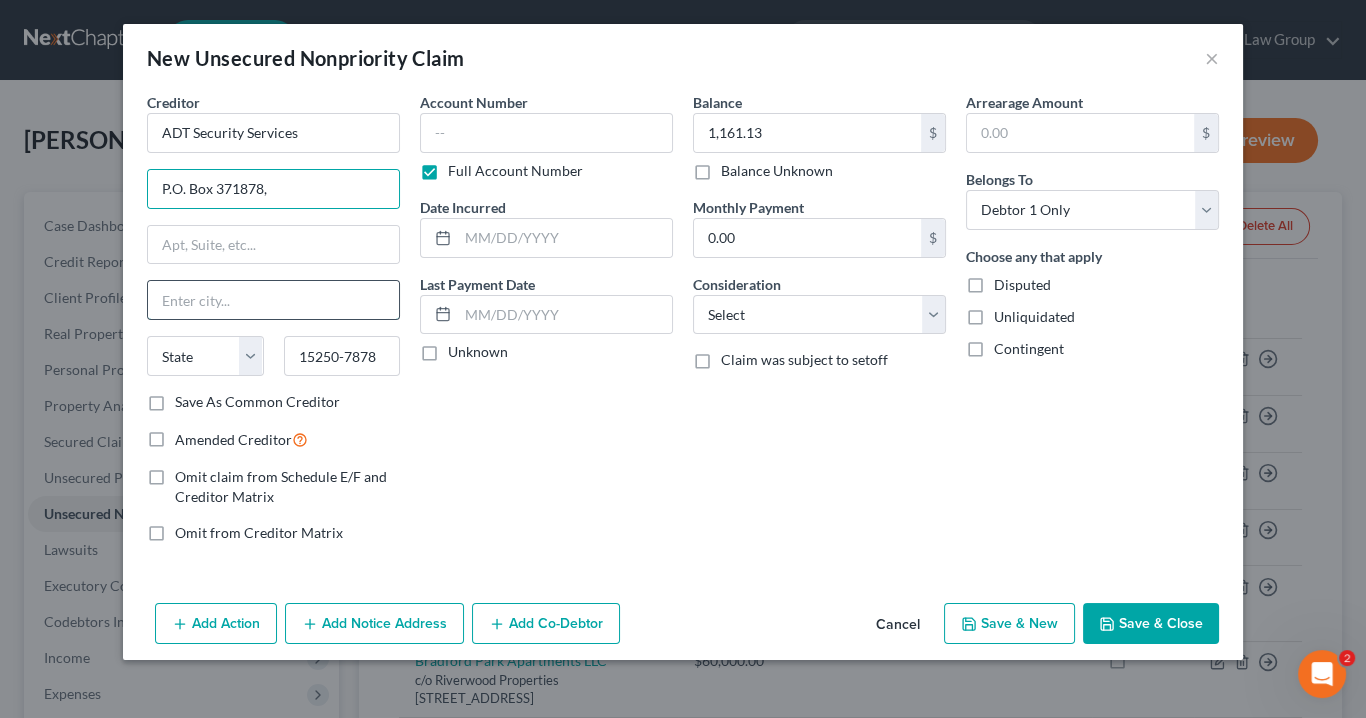 click at bounding box center [273, 300] 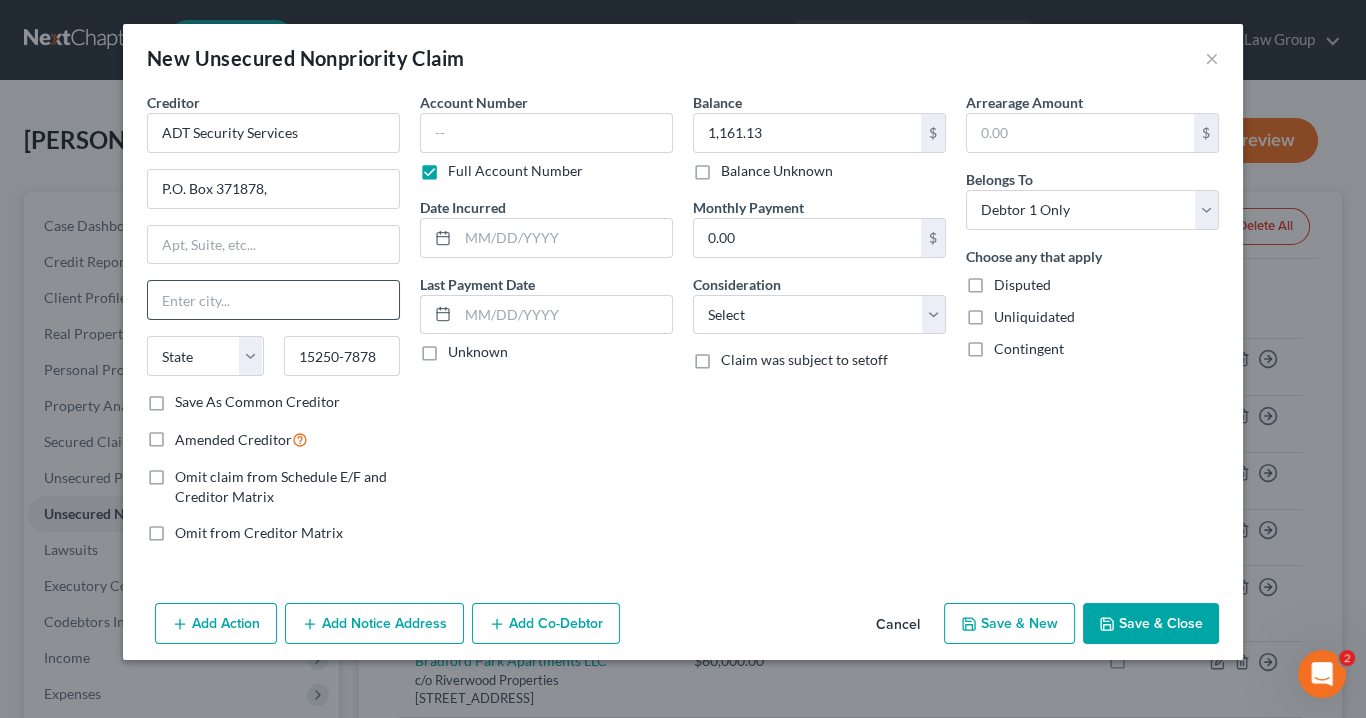 paste on "[GEOGRAPHIC_DATA]," 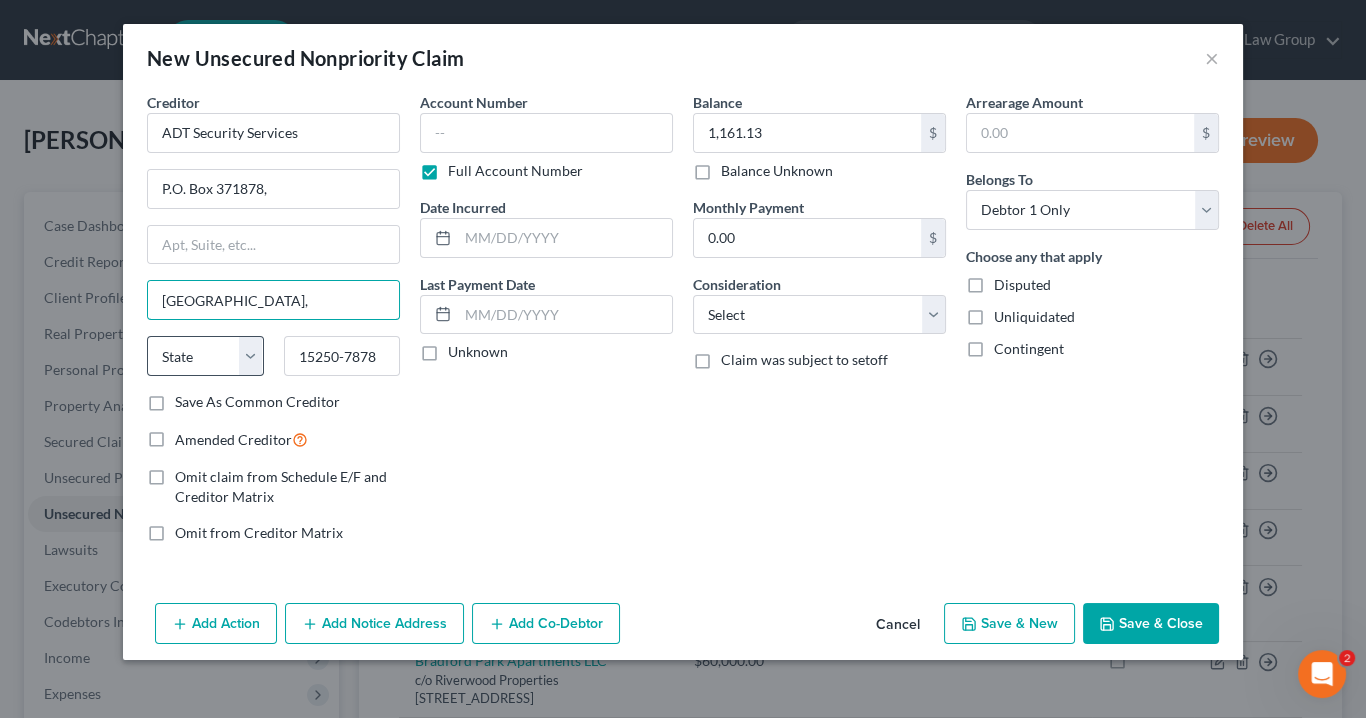 type on "[GEOGRAPHIC_DATA]," 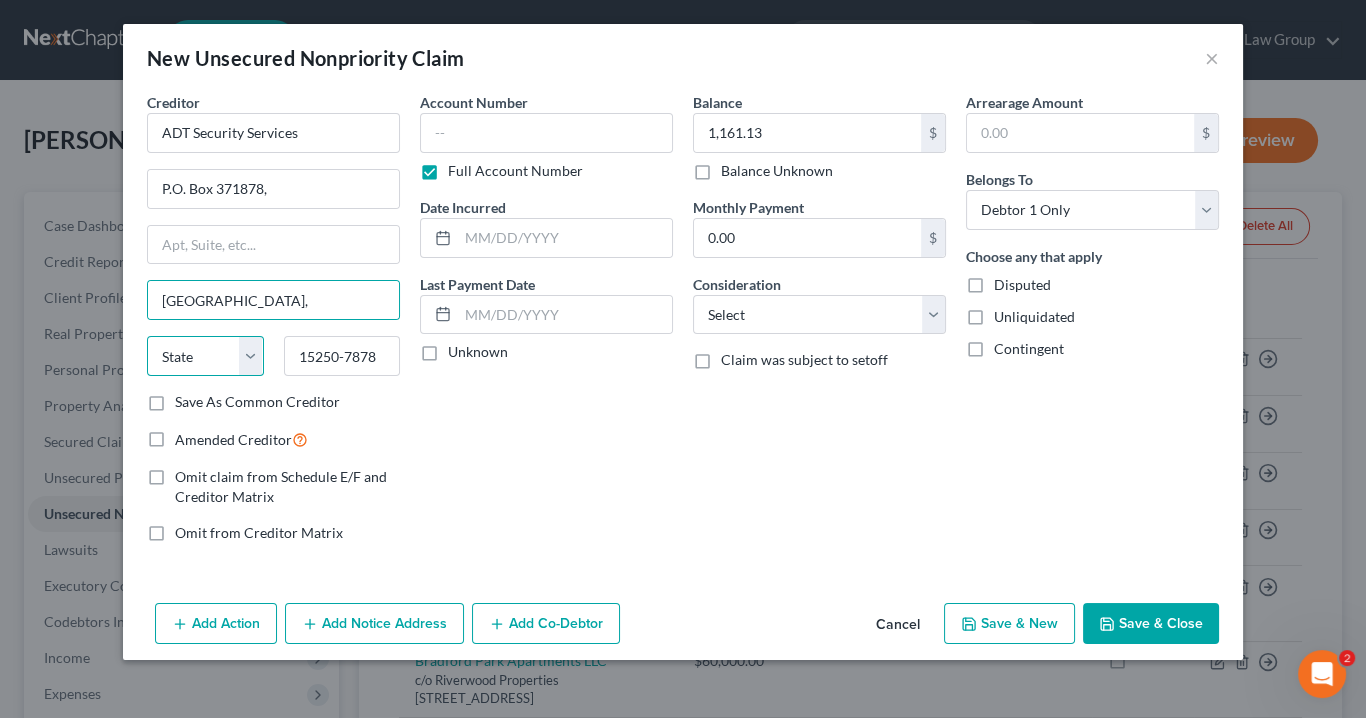 click on "State [US_STATE] AK AR AZ CA CO CT DE DC [GEOGRAPHIC_DATA] [GEOGRAPHIC_DATA] GU HI ID IL IN [GEOGRAPHIC_DATA] [GEOGRAPHIC_DATA] [GEOGRAPHIC_DATA] LA ME MD [GEOGRAPHIC_DATA] [GEOGRAPHIC_DATA] [GEOGRAPHIC_DATA] [GEOGRAPHIC_DATA] [GEOGRAPHIC_DATA] MT NC [GEOGRAPHIC_DATA] [GEOGRAPHIC_DATA] [GEOGRAPHIC_DATA] NH [GEOGRAPHIC_DATA] [GEOGRAPHIC_DATA] [GEOGRAPHIC_DATA] [GEOGRAPHIC_DATA] [GEOGRAPHIC_DATA] [GEOGRAPHIC_DATA] [GEOGRAPHIC_DATA] PR RI SC SD [GEOGRAPHIC_DATA] [GEOGRAPHIC_DATA] [GEOGRAPHIC_DATA] VI [GEOGRAPHIC_DATA] [GEOGRAPHIC_DATA] [GEOGRAPHIC_DATA] WV WI WY" at bounding box center (205, 356) 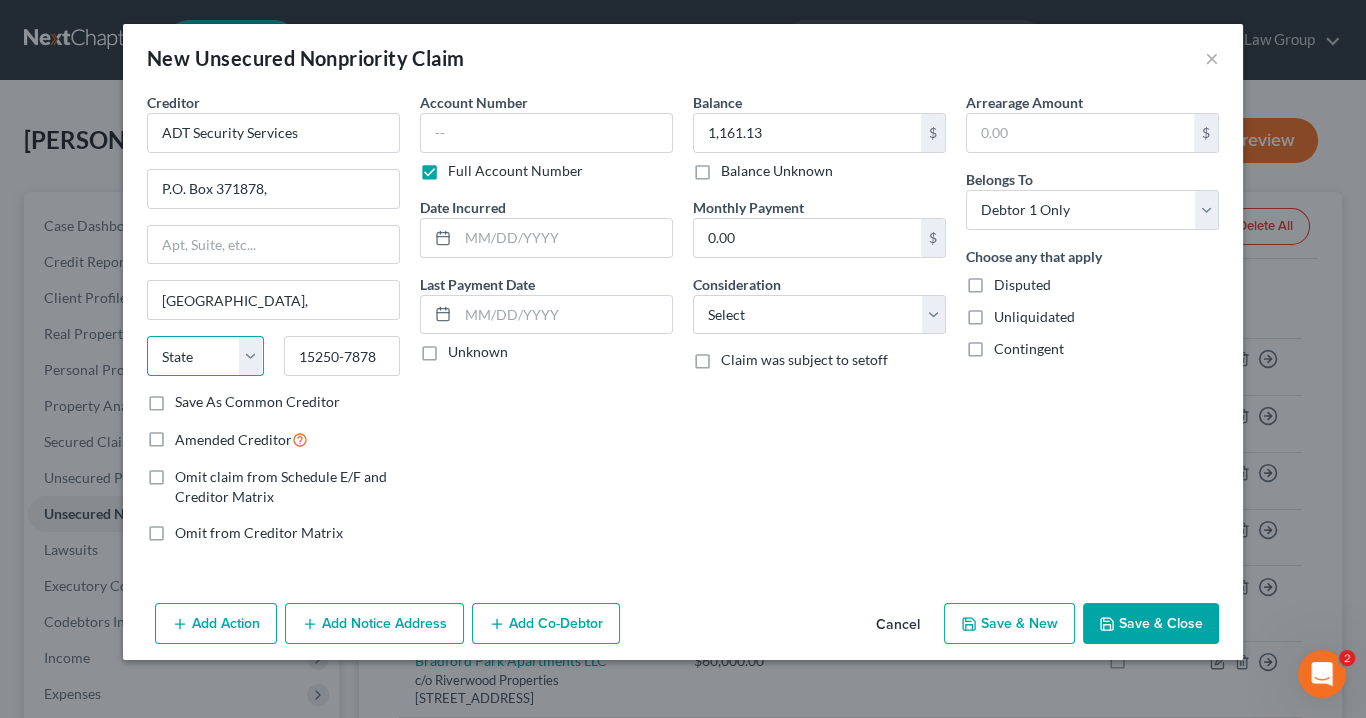 select on "39" 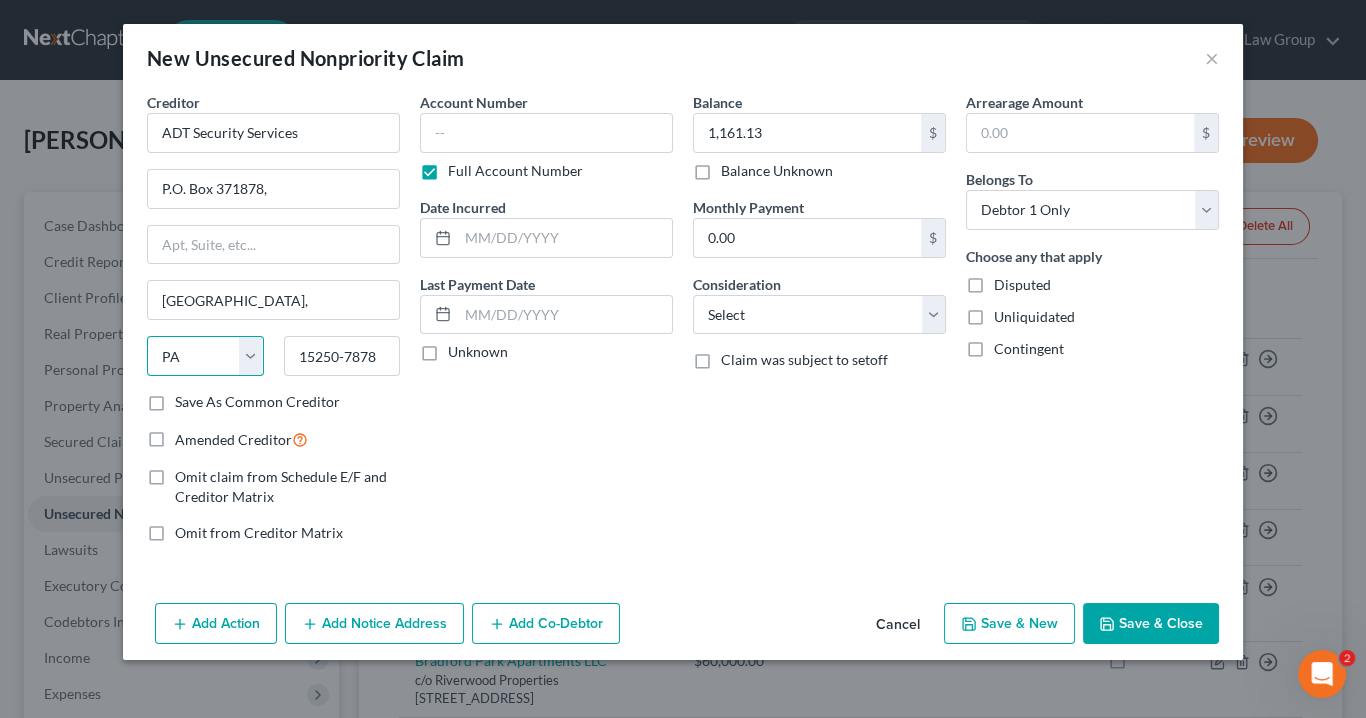 click on "State [US_STATE] AK AR AZ CA CO CT DE DC [GEOGRAPHIC_DATA] [GEOGRAPHIC_DATA] GU HI ID IL IN [GEOGRAPHIC_DATA] [GEOGRAPHIC_DATA] [GEOGRAPHIC_DATA] LA ME MD [GEOGRAPHIC_DATA] [GEOGRAPHIC_DATA] [GEOGRAPHIC_DATA] [GEOGRAPHIC_DATA] [GEOGRAPHIC_DATA] MT NC [GEOGRAPHIC_DATA] [GEOGRAPHIC_DATA] [GEOGRAPHIC_DATA] NH [GEOGRAPHIC_DATA] [GEOGRAPHIC_DATA] [GEOGRAPHIC_DATA] [GEOGRAPHIC_DATA] [GEOGRAPHIC_DATA] [GEOGRAPHIC_DATA] [GEOGRAPHIC_DATA] PR RI SC SD [GEOGRAPHIC_DATA] [GEOGRAPHIC_DATA] [GEOGRAPHIC_DATA] VI [GEOGRAPHIC_DATA] [GEOGRAPHIC_DATA] [GEOGRAPHIC_DATA] WV WI WY" at bounding box center (205, 356) 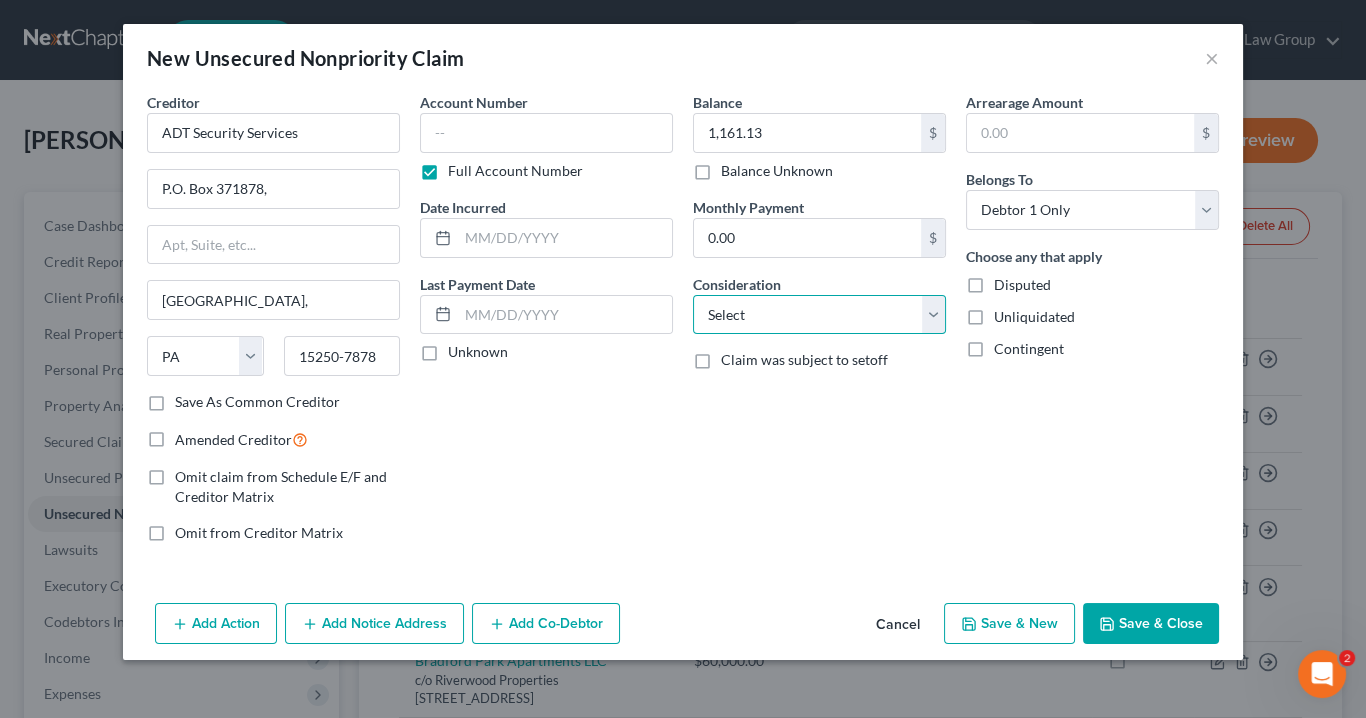 click on "Select Cable / Satellite Services Collection Agency Credit Card Debt Debt Counseling / Attorneys Deficiency Balance Domestic Support Obligations Home / Car Repairs Income Taxes Judgment Liens Medical Services Monies Loaned / Advanced Mortgage Obligation From Divorce Or Separation Obligation To Pensions Other Overdrawn Bank Account Promised To Help Pay Creditors Student Loans Suppliers And Vendors Telephone / Internet Services Utility Services" at bounding box center [819, 315] 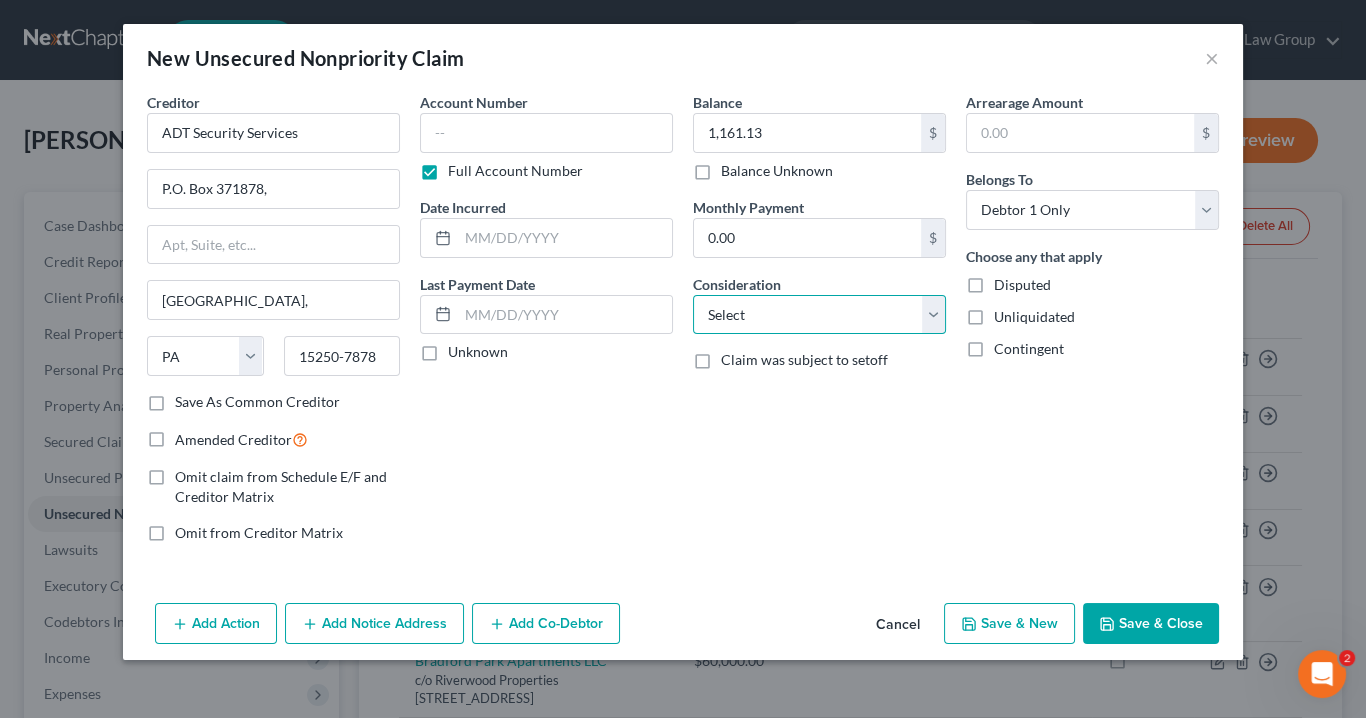 select on "14" 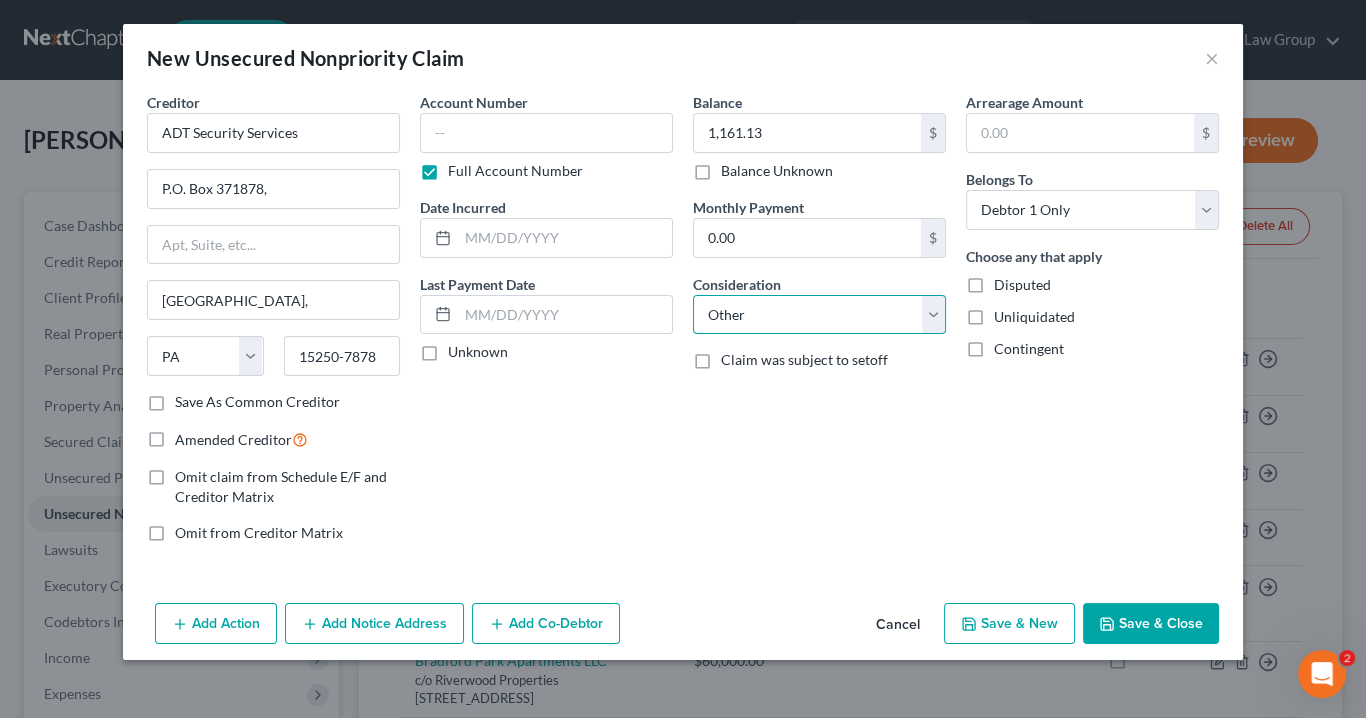 click on "Select Cable / Satellite Services Collection Agency Credit Card Debt Debt Counseling / Attorneys Deficiency Balance Domestic Support Obligations Home / Car Repairs Income Taxes Judgment Liens Medical Services Monies Loaned / Advanced Mortgage Obligation From Divorce Or Separation Obligation To Pensions Other Overdrawn Bank Account Promised To Help Pay Creditors Student Loans Suppliers And Vendors Telephone / Internet Services Utility Services" at bounding box center [819, 315] 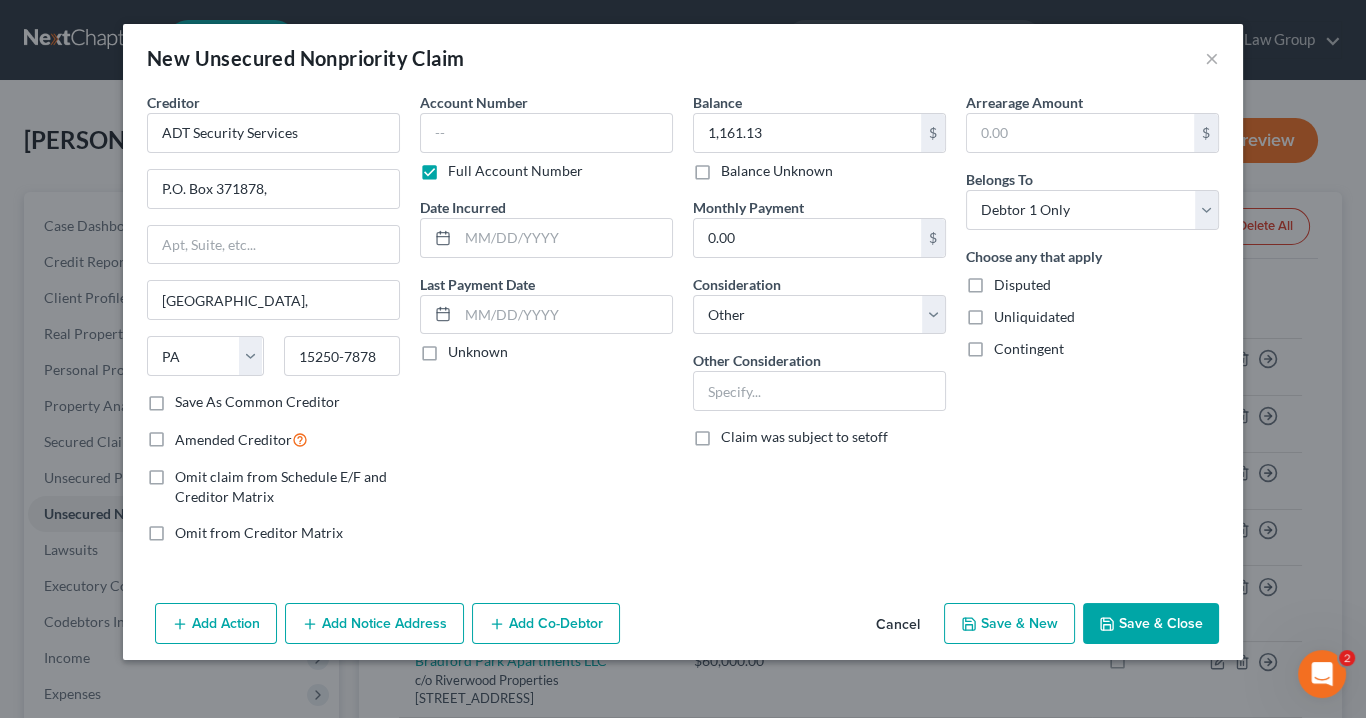 click on "Save & Close" at bounding box center (1151, 624) 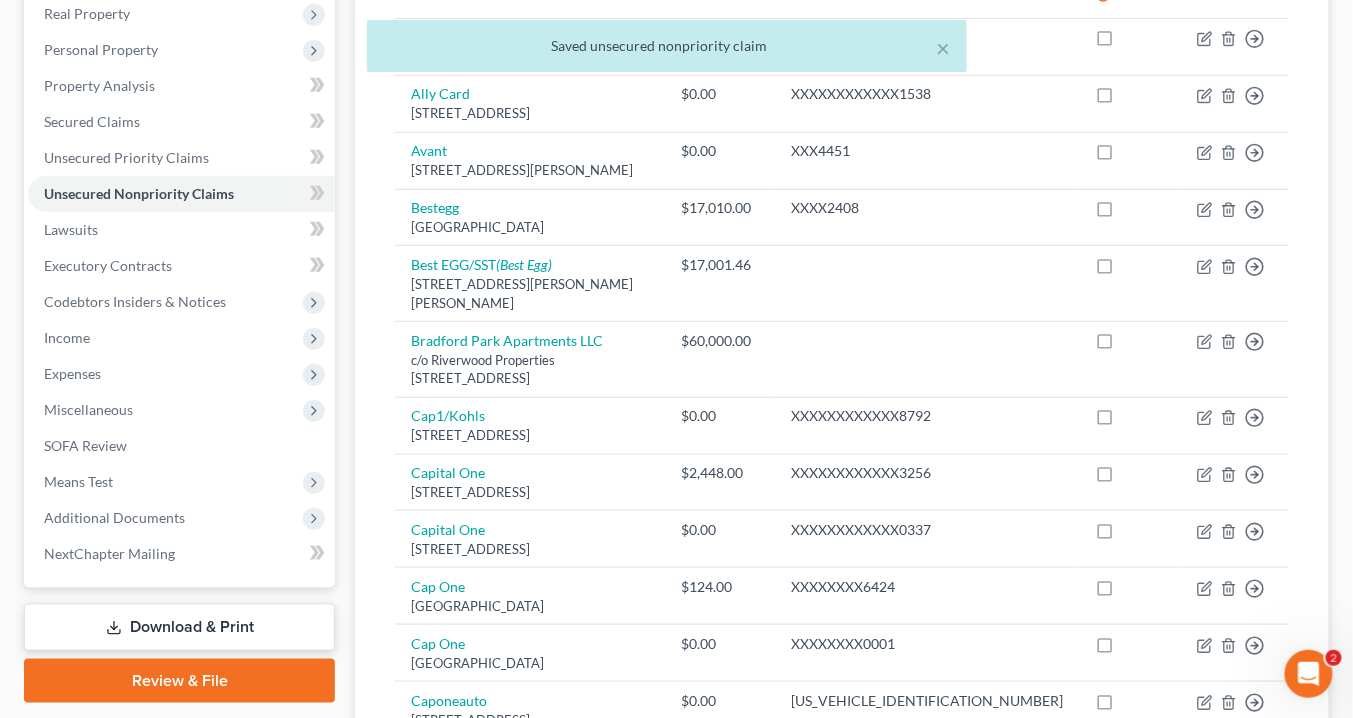 scroll, scrollTop: 640, scrollLeft: 0, axis: vertical 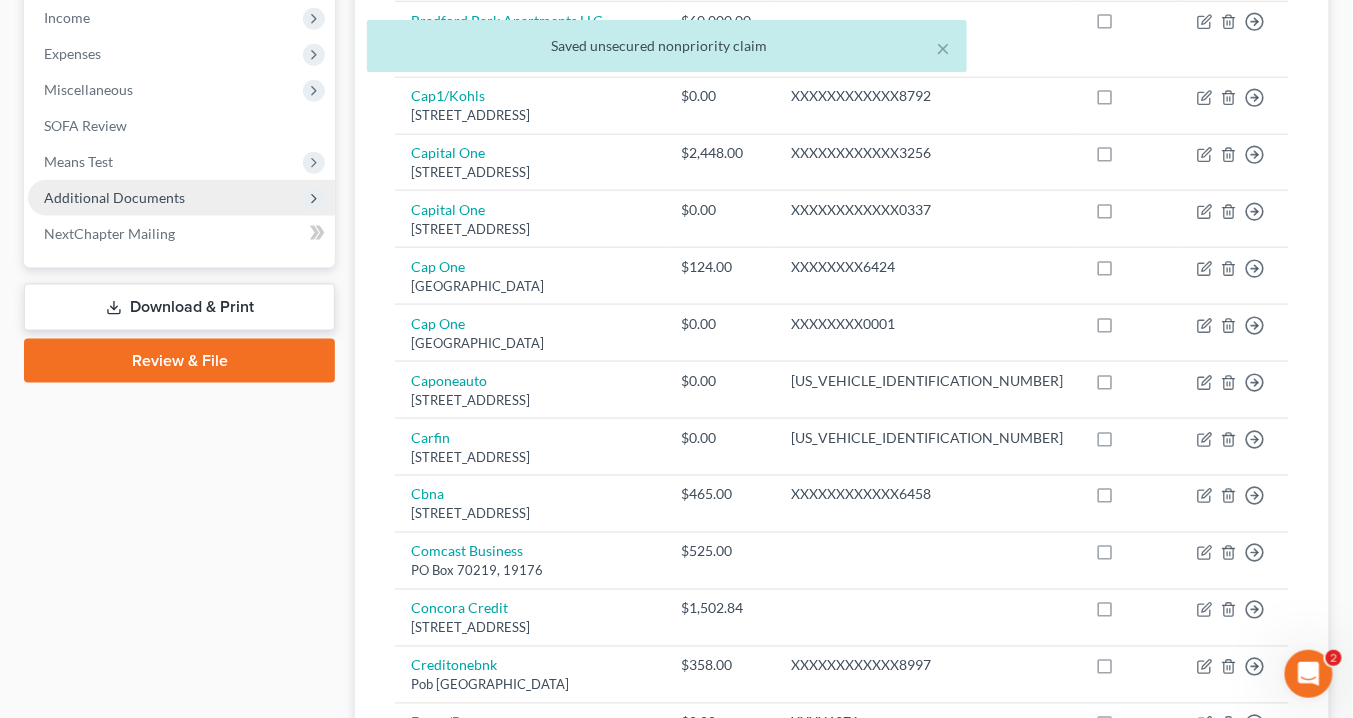 click on "Additional Documents" at bounding box center (114, 197) 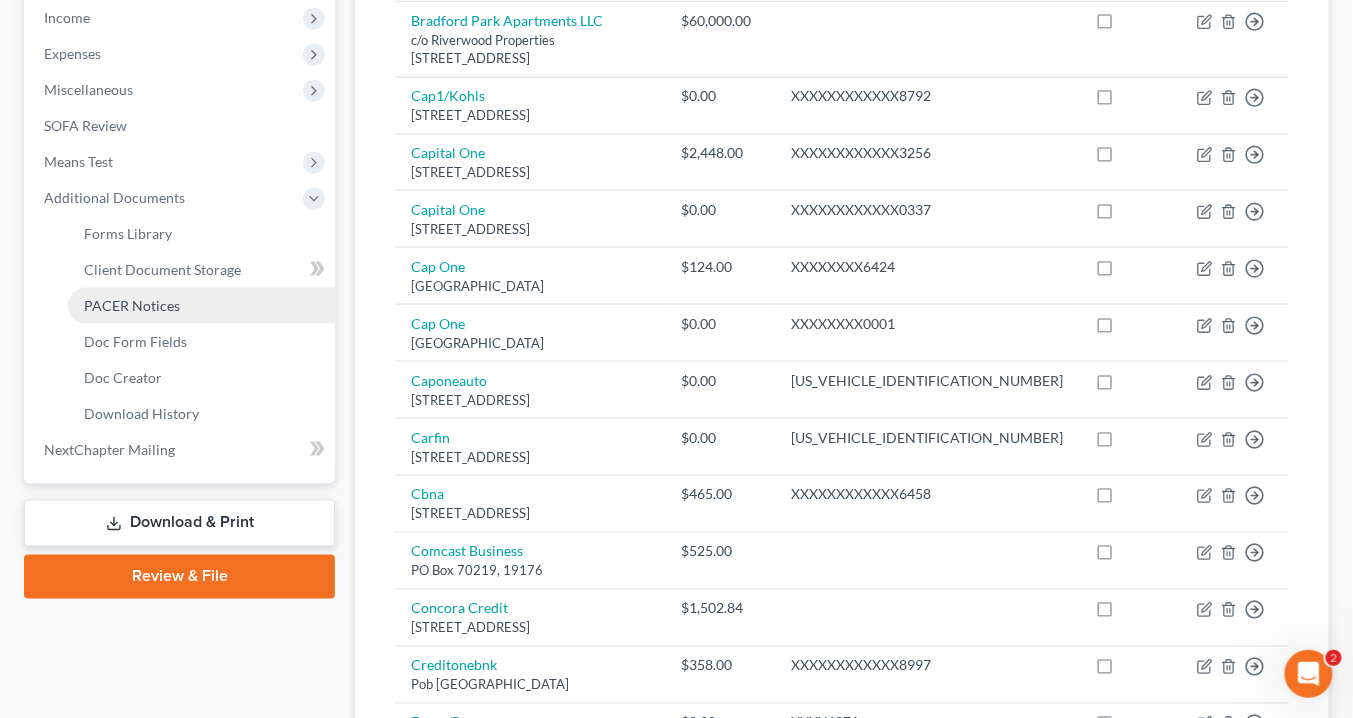 click on "PACER Notices" at bounding box center [132, 305] 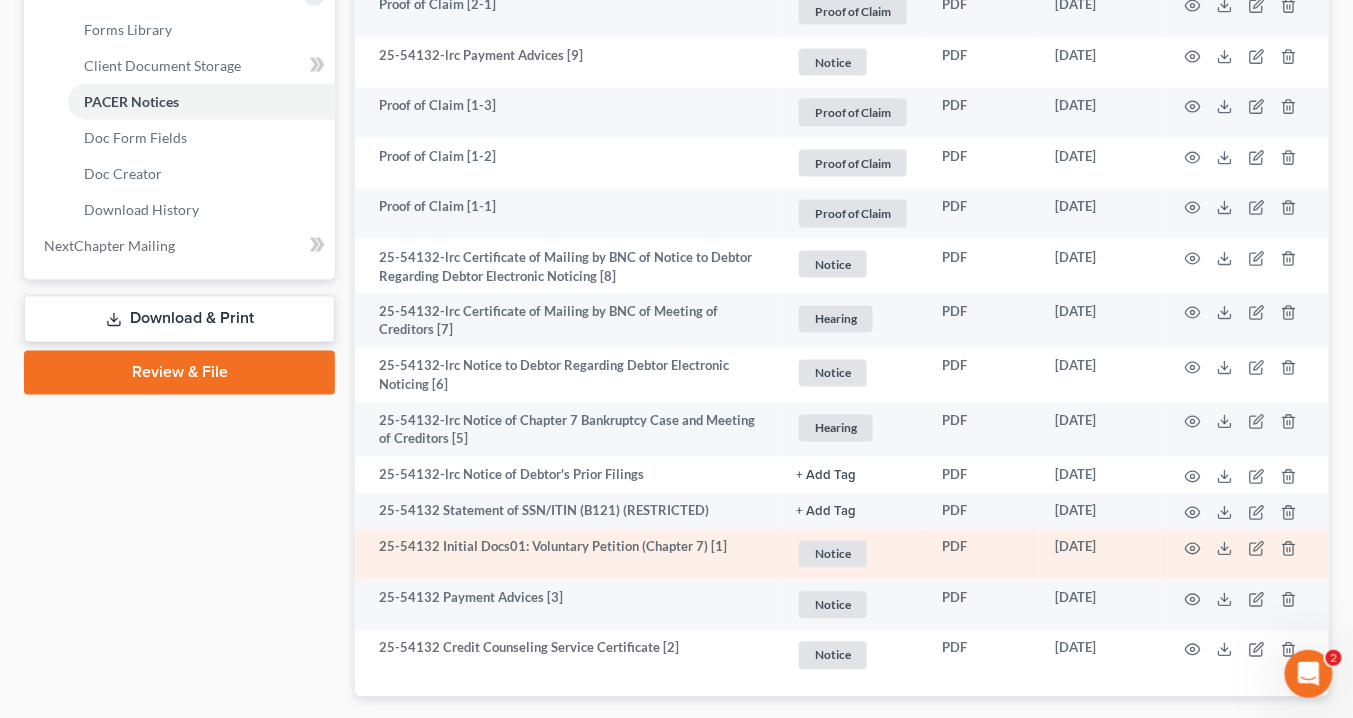 scroll, scrollTop: 800, scrollLeft: 0, axis: vertical 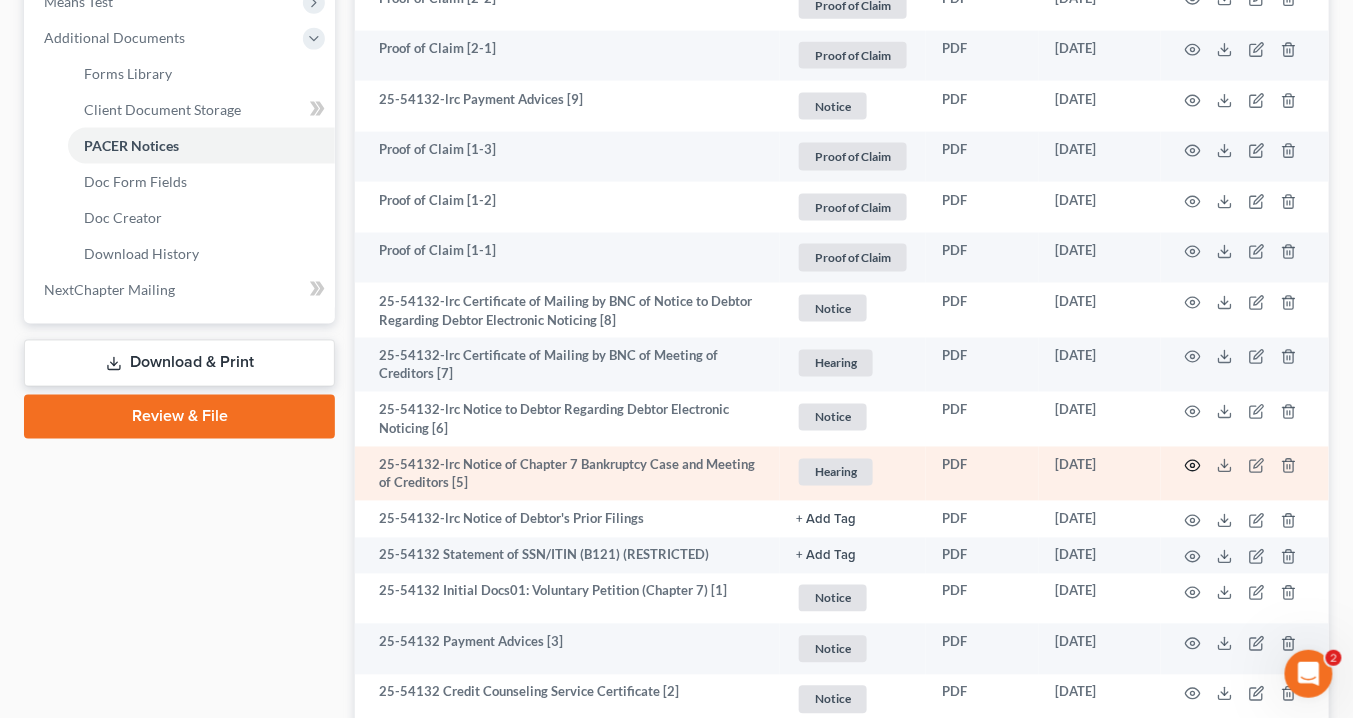 click 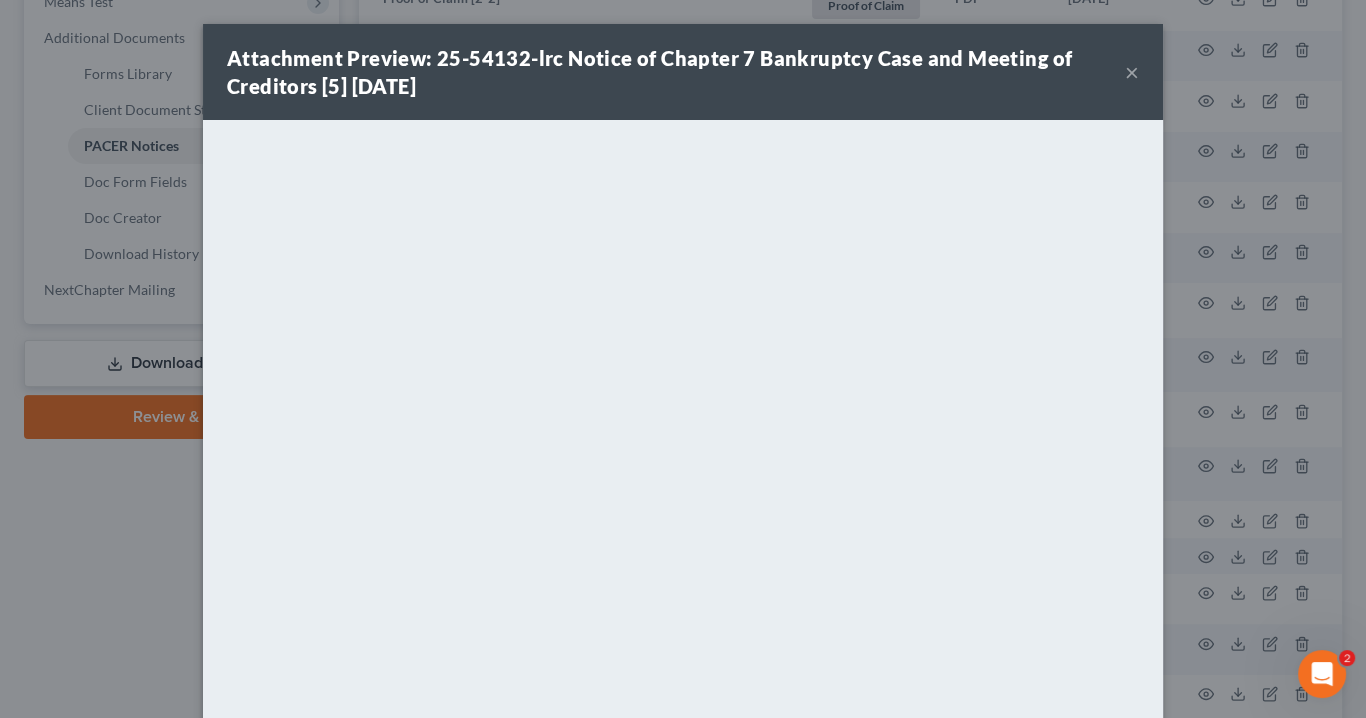 drag, startPoint x: 1126, startPoint y: 76, endPoint x: 760, endPoint y: 123, distance: 369.00543 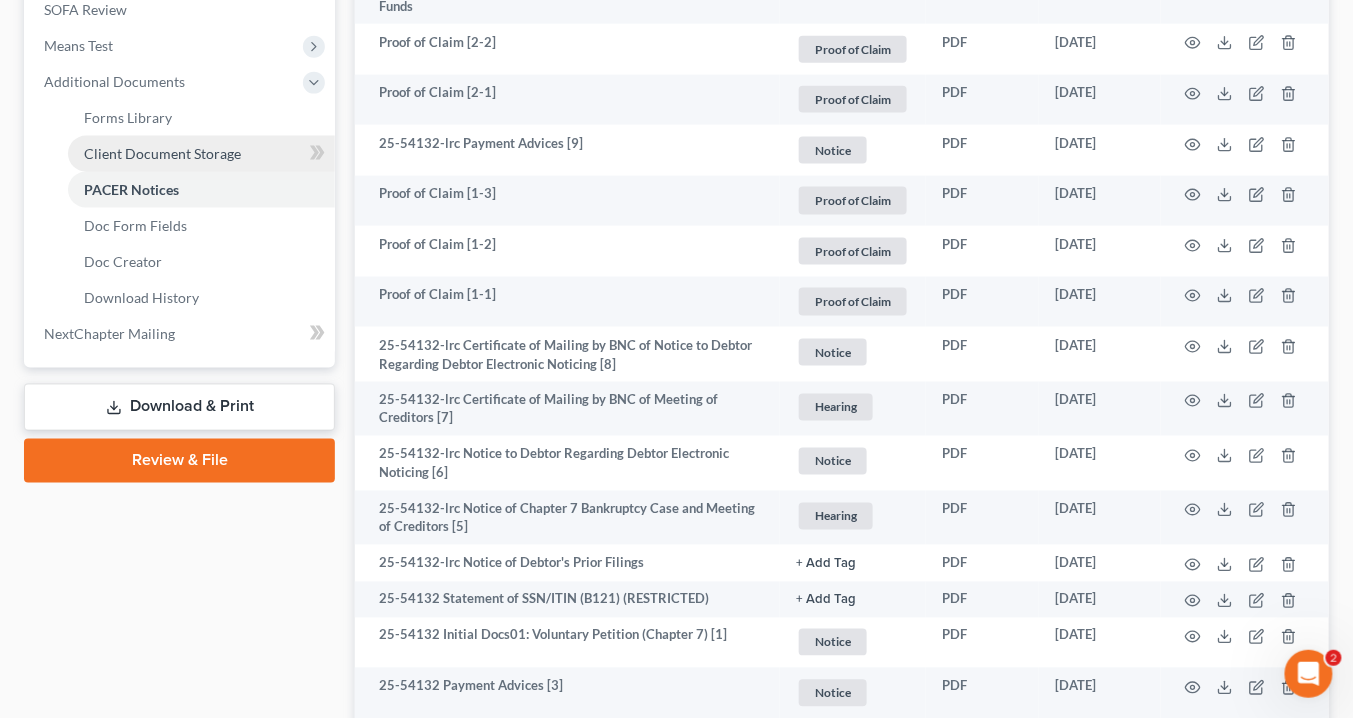 scroll, scrollTop: 720, scrollLeft: 0, axis: vertical 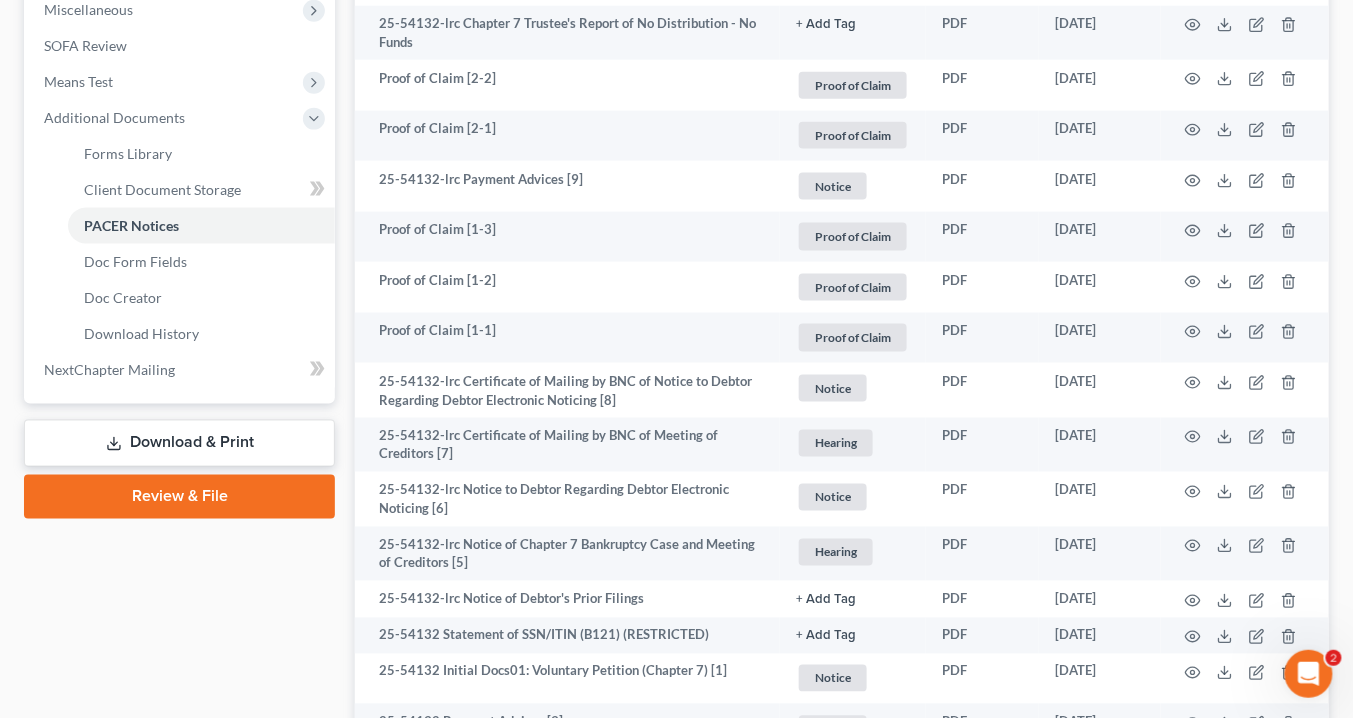 click on "Download & Print" at bounding box center [179, 443] 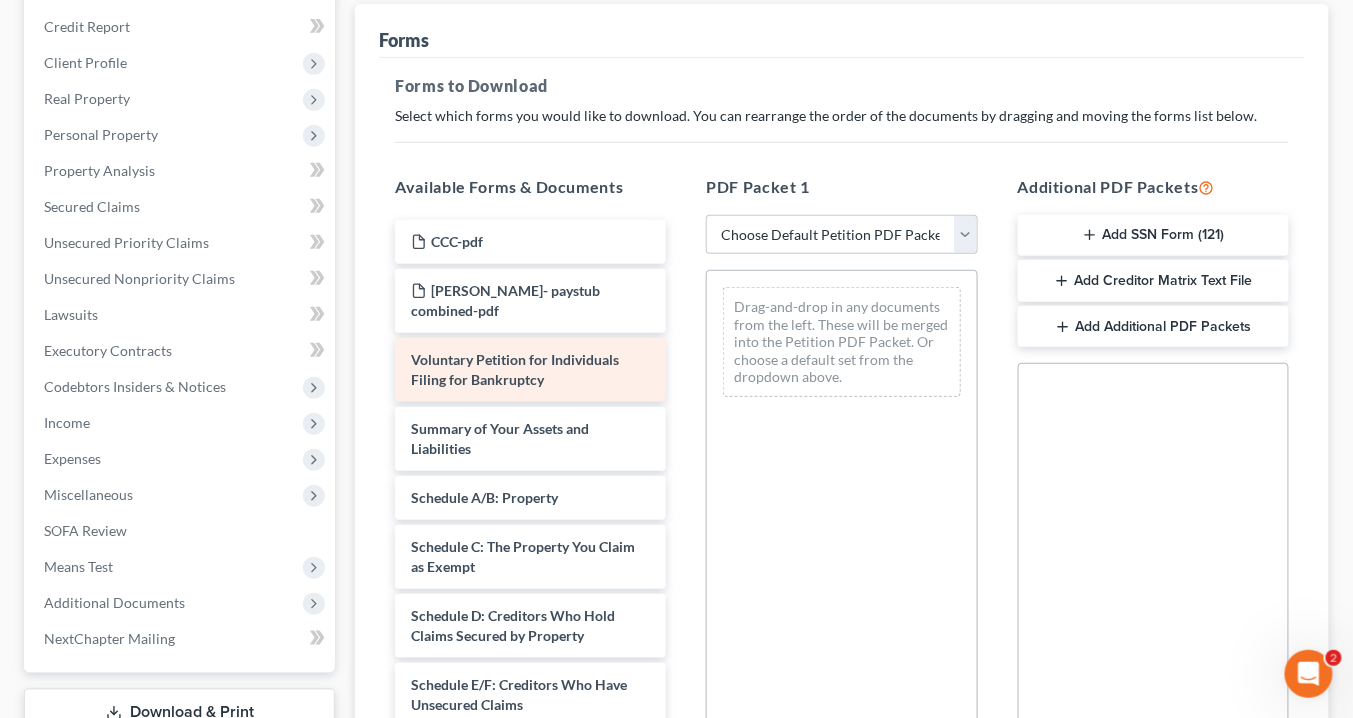 scroll, scrollTop: 320, scrollLeft: 0, axis: vertical 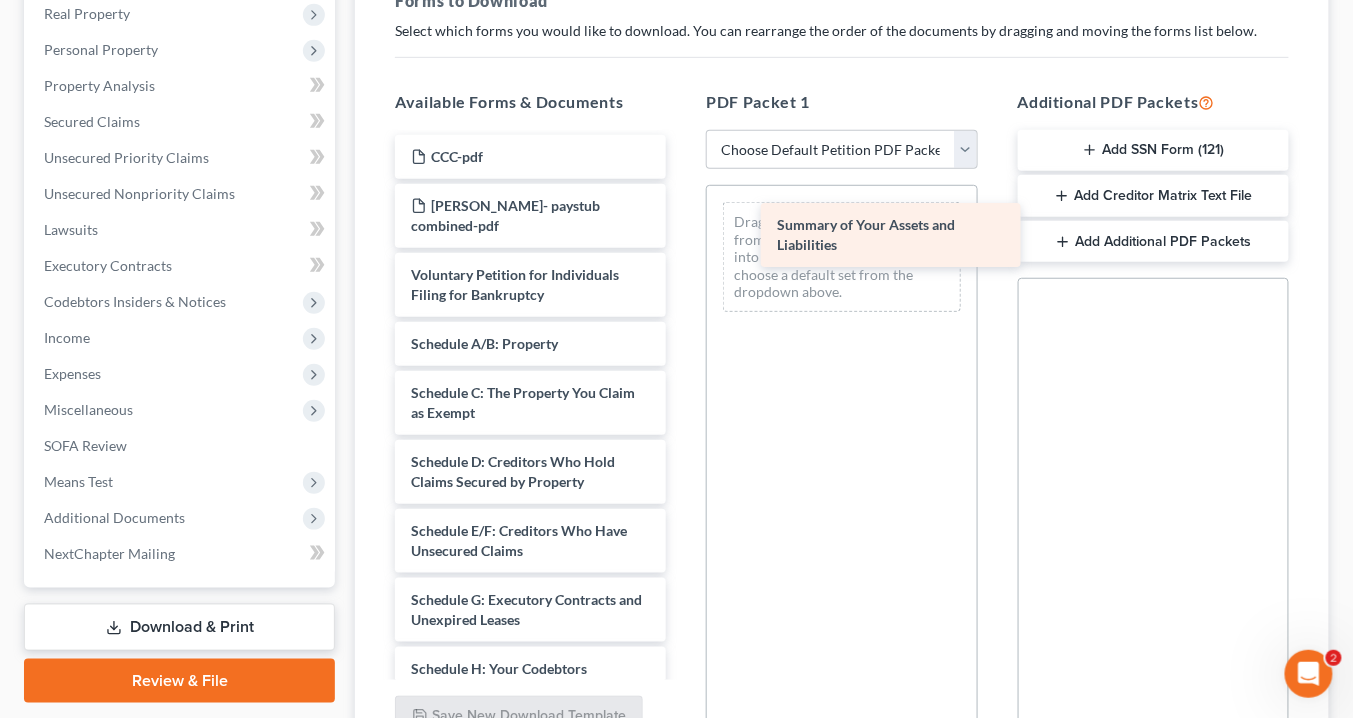drag, startPoint x: 540, startPoint y: 362, endPoint x: 899, endPoint y: 250, distance: 376.06516 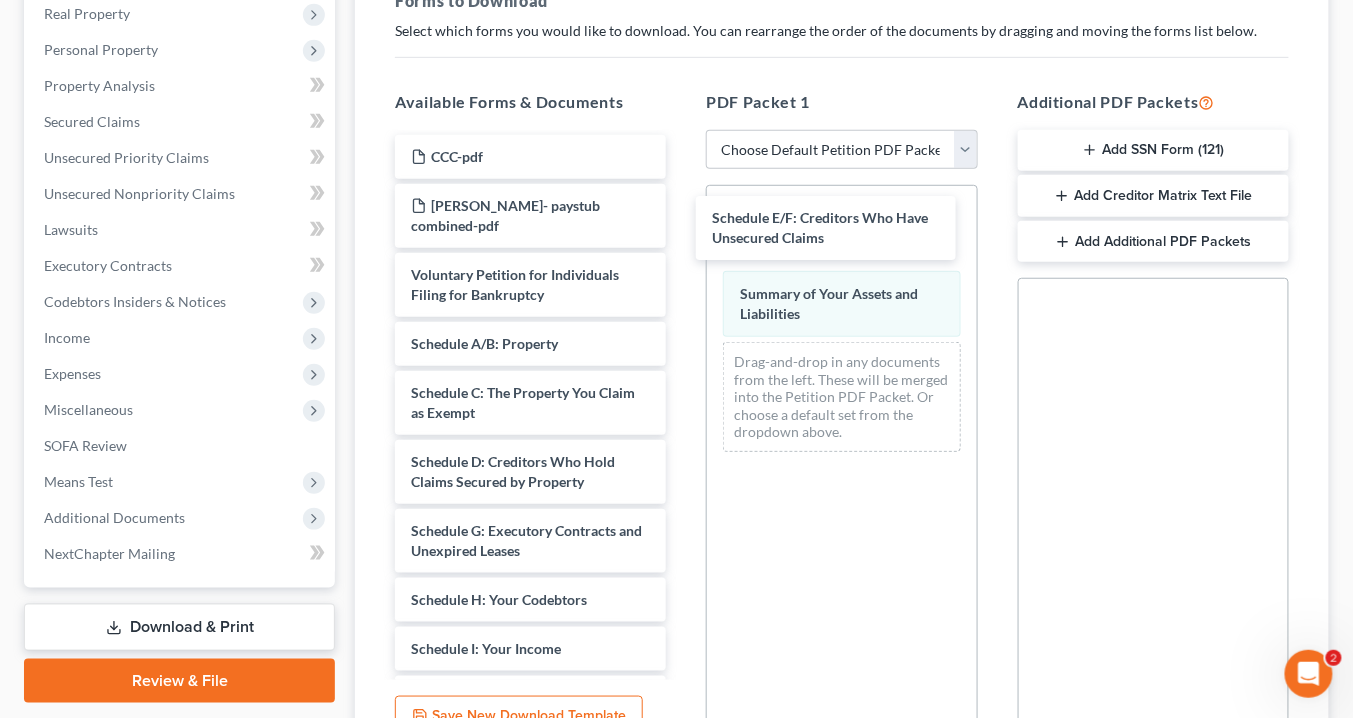 drag, startPoint x: 516, startPoint y: 548, endPoint x: 849, endPoint y: 261, distance: 439.6112 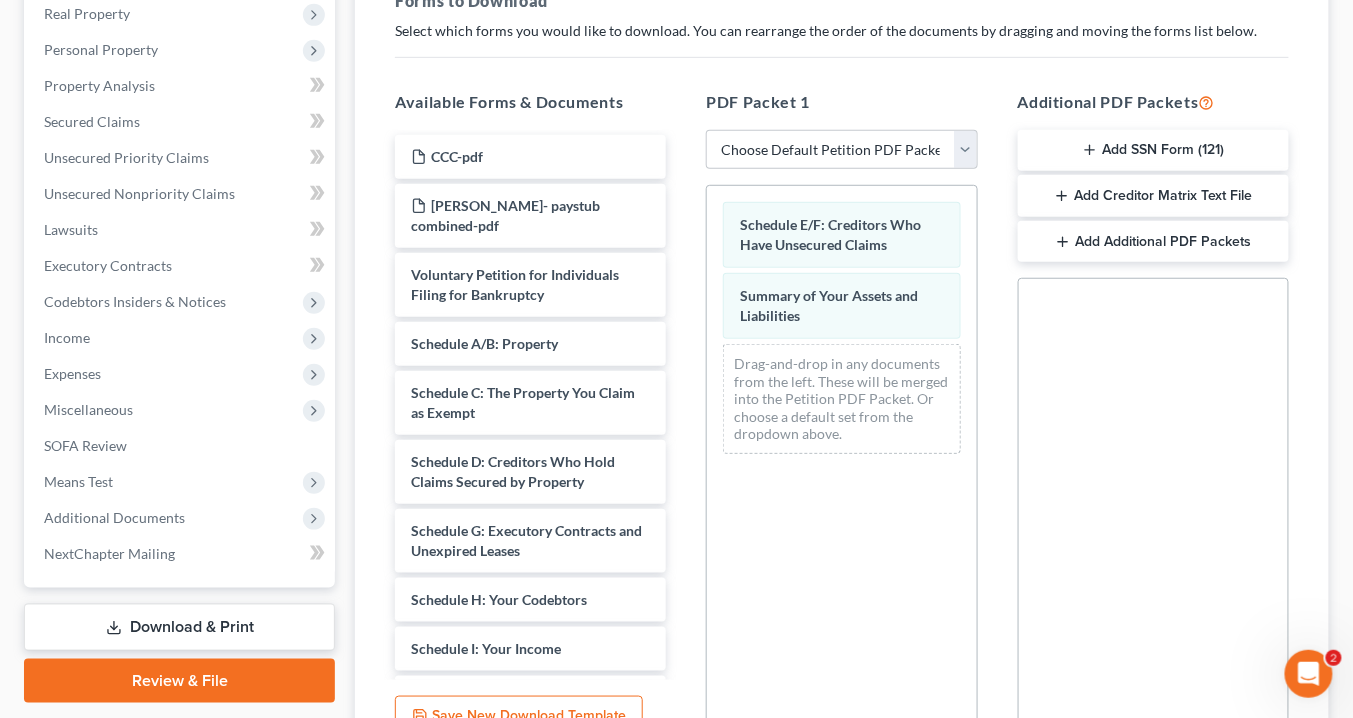 click on "Download & Print" at bounding box center [179, 627] 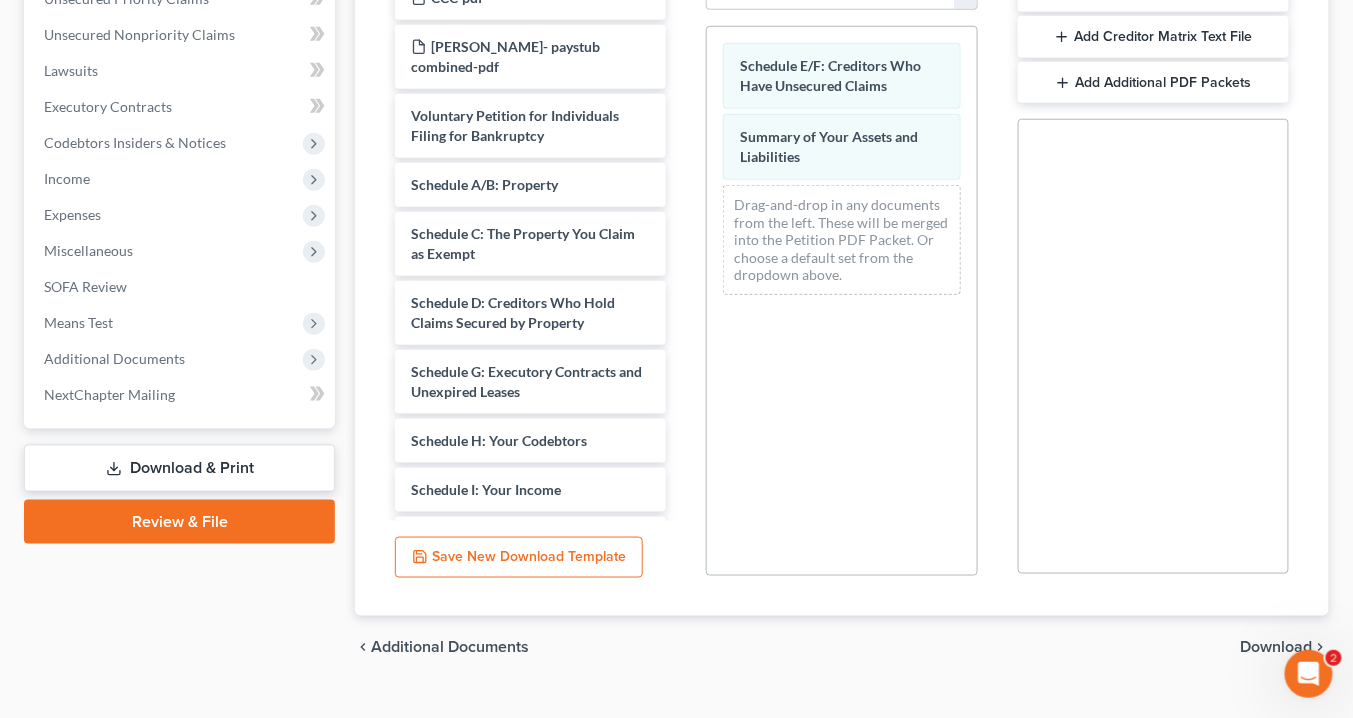 scroll, scrollTop: 480, scrollLeft: 0, axis: vertical 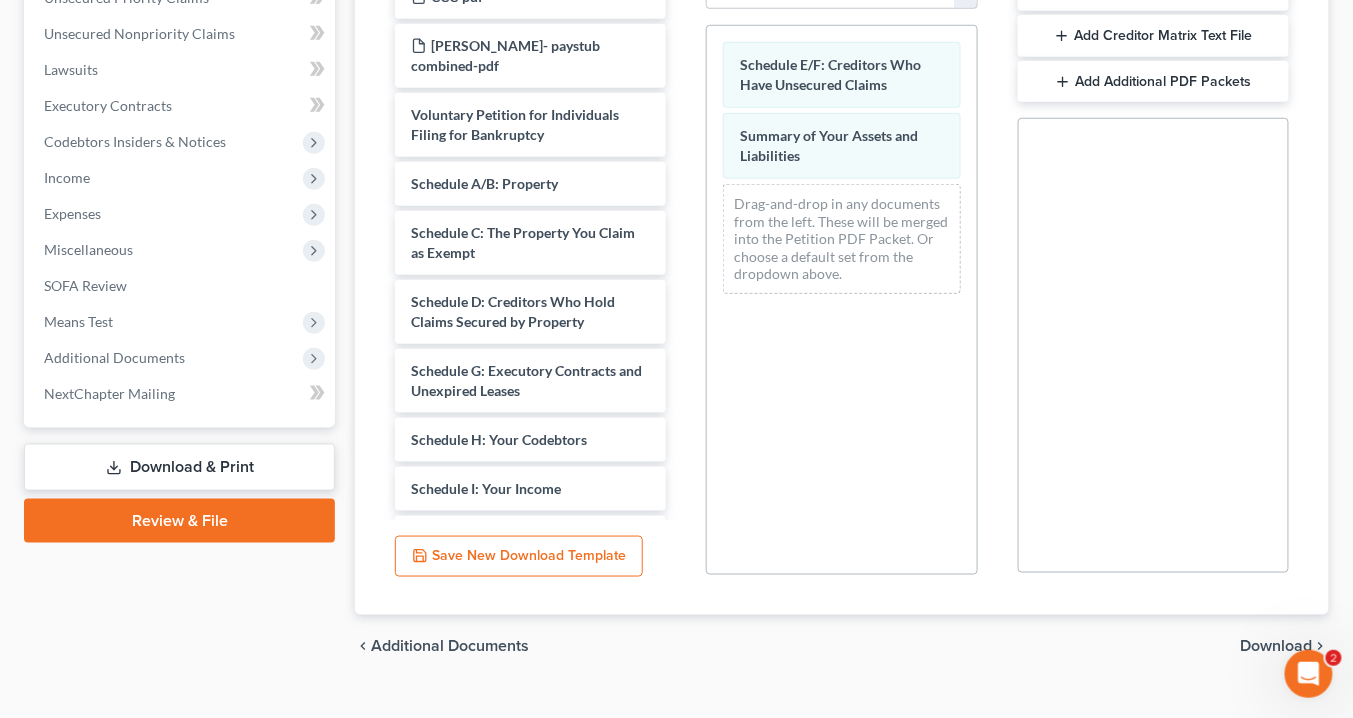 click on "Download" at bounding box center [1277, 647] 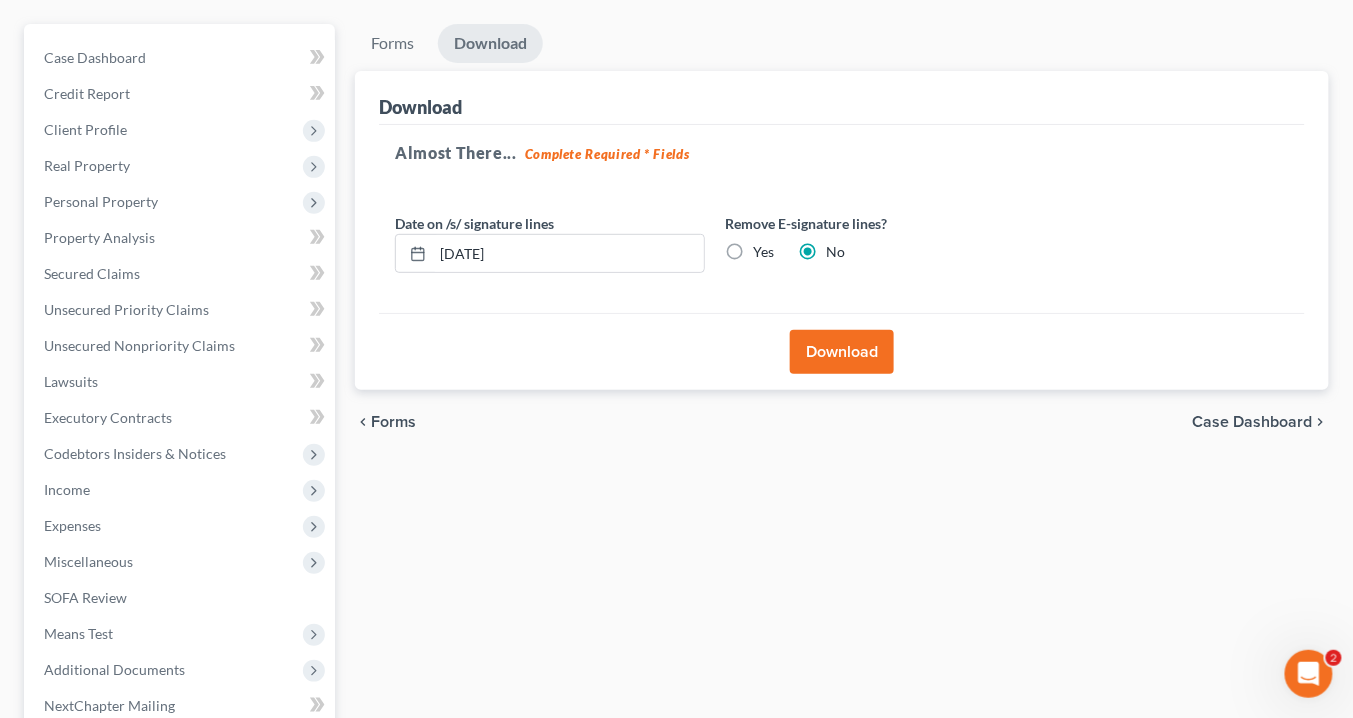 scroll, scrollTop: 138, scrollLeft: 0, axis: vertical 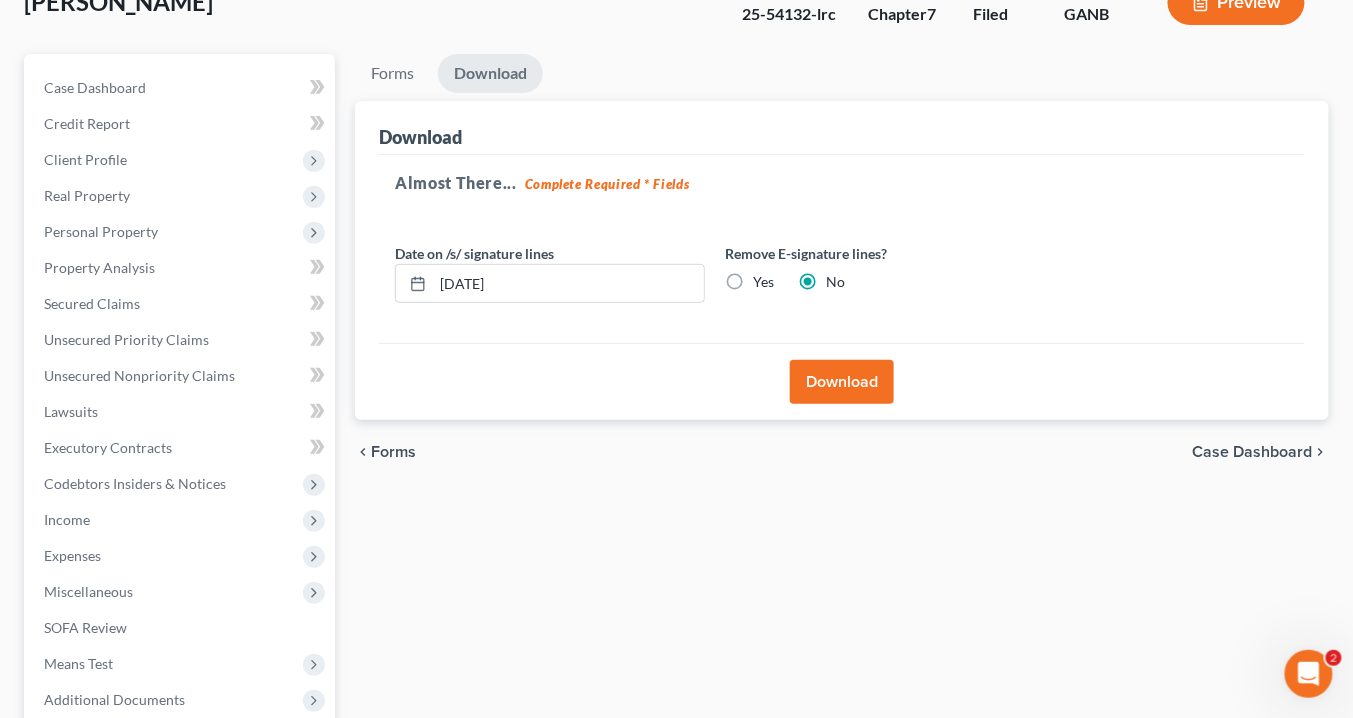 click on "Download" at bounding box center (842, 382) 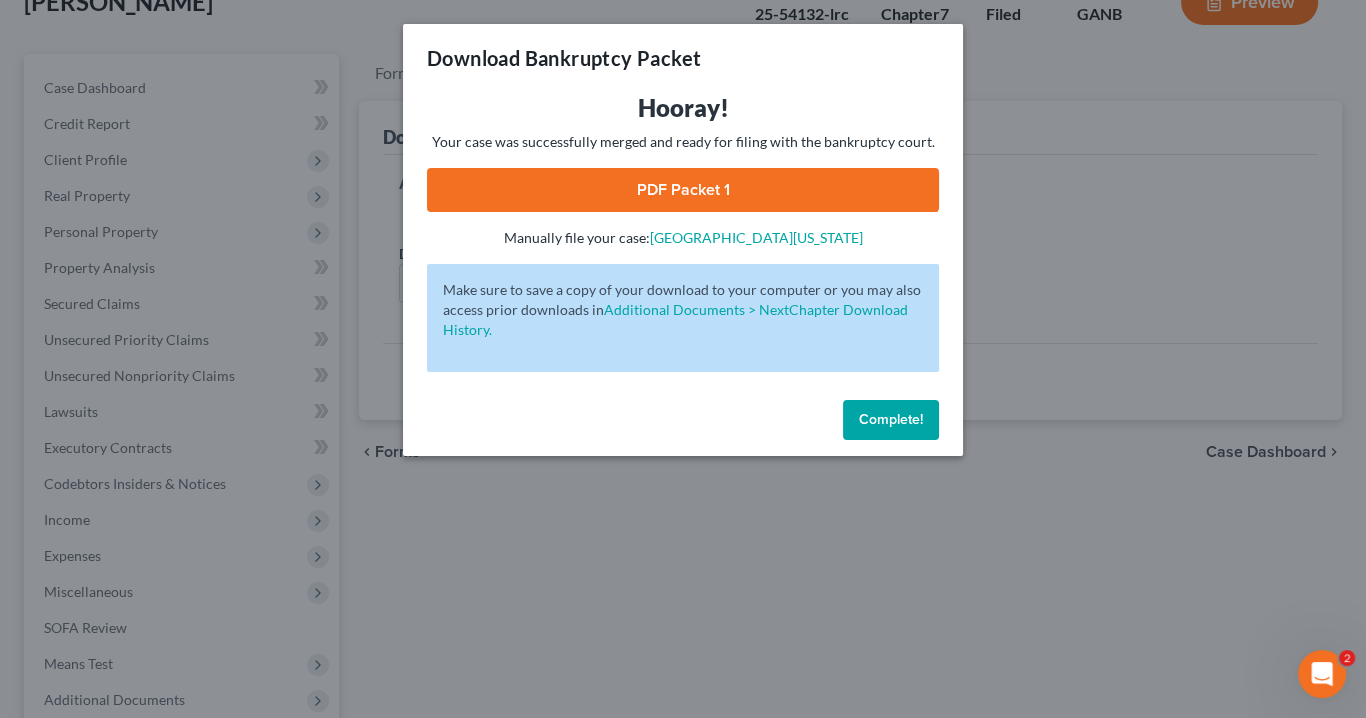 click on "PDF Packet 1" at bounding box center (683, 190) 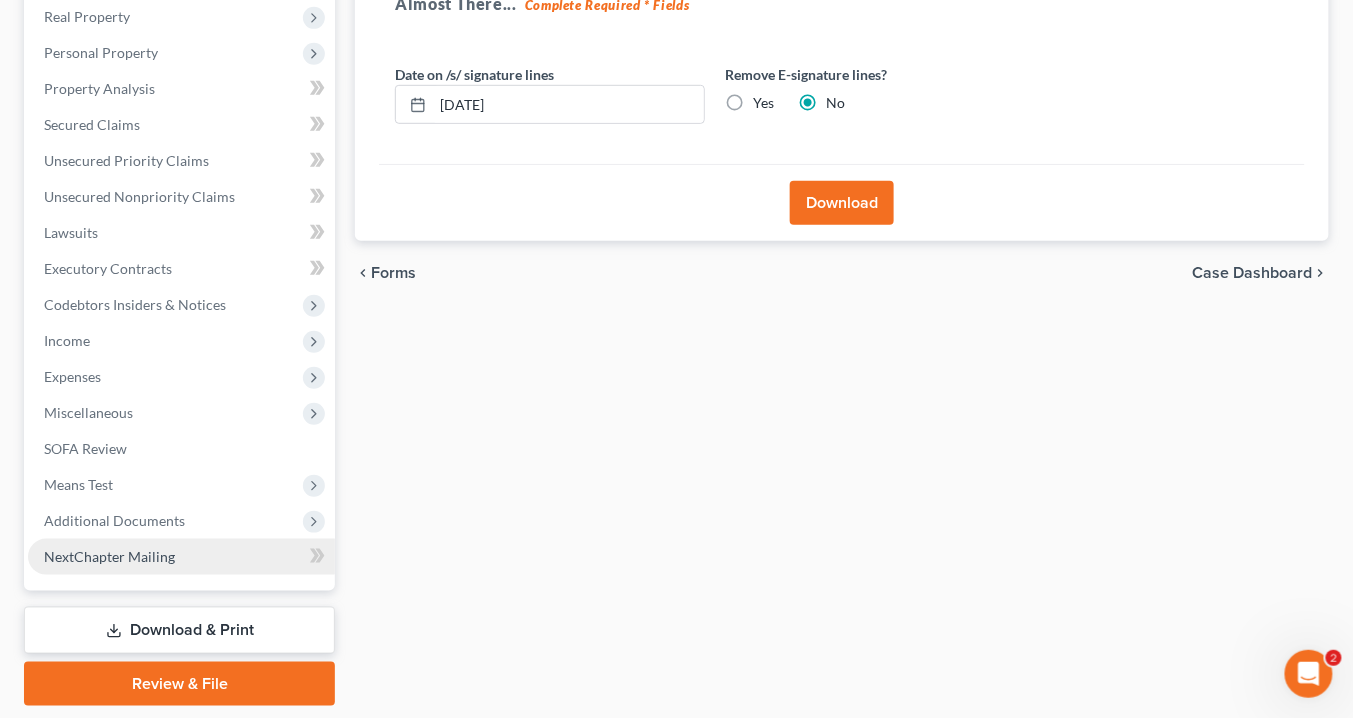scroll, scrollTop: 378, scrollLeft: 0, axis: vertical 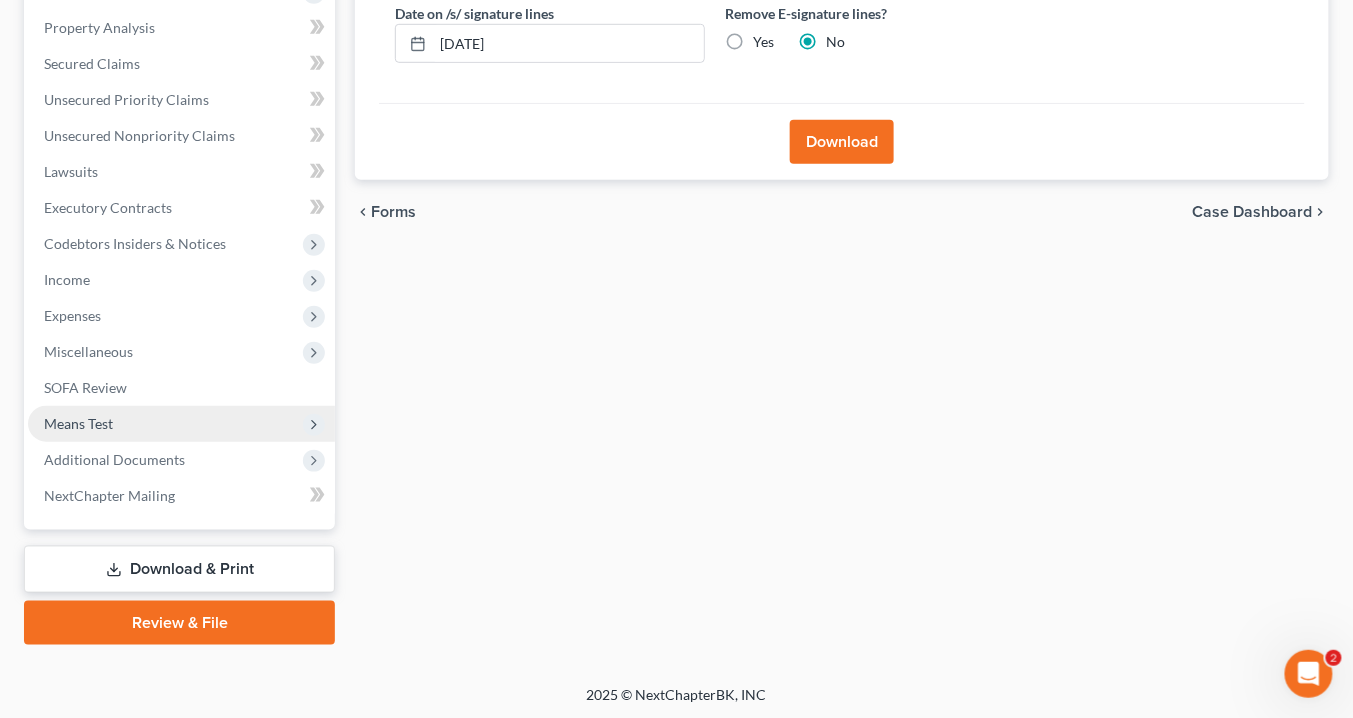 drag, startPoint x: 130, startPoint y: 460, endPoint x: 137, endPoint y: 431, distance: 29.832869 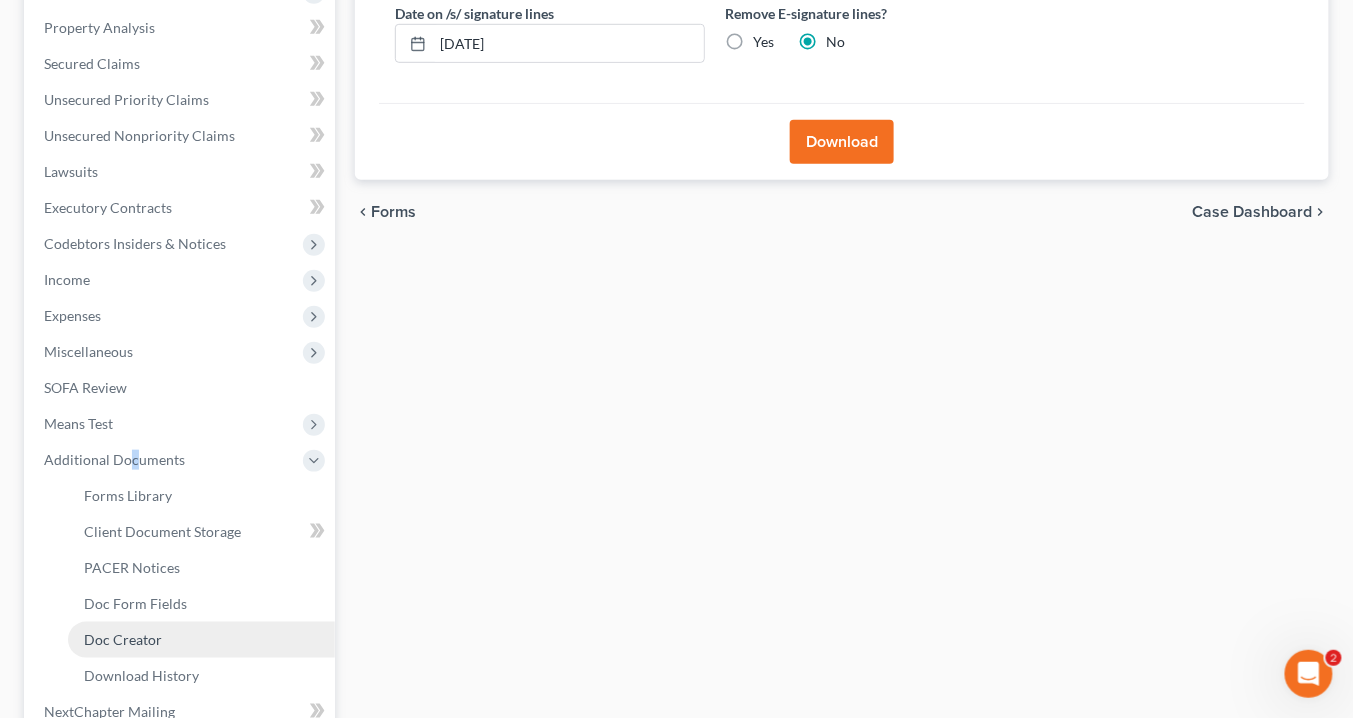 click on "Doc Creator" at bounding box center [123, 639] 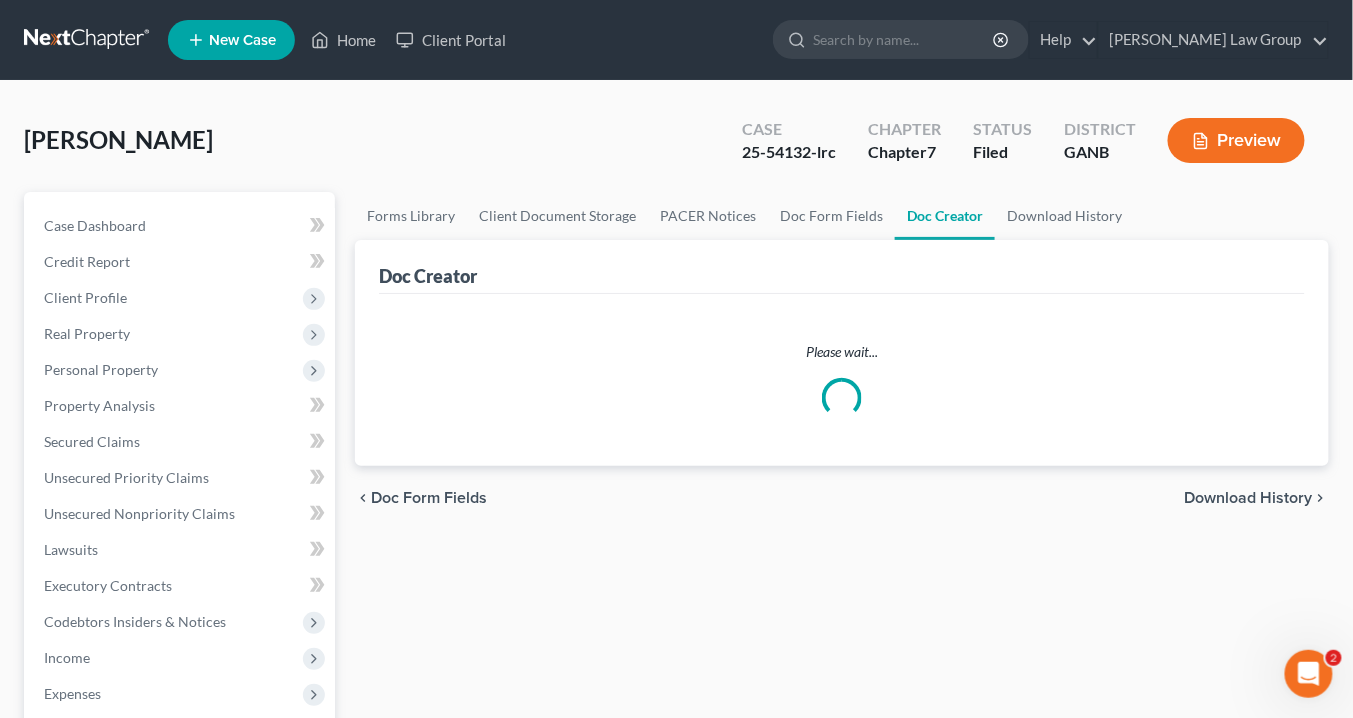 scroll, scrollTop: 0, scrollLeft: 0, axis: both 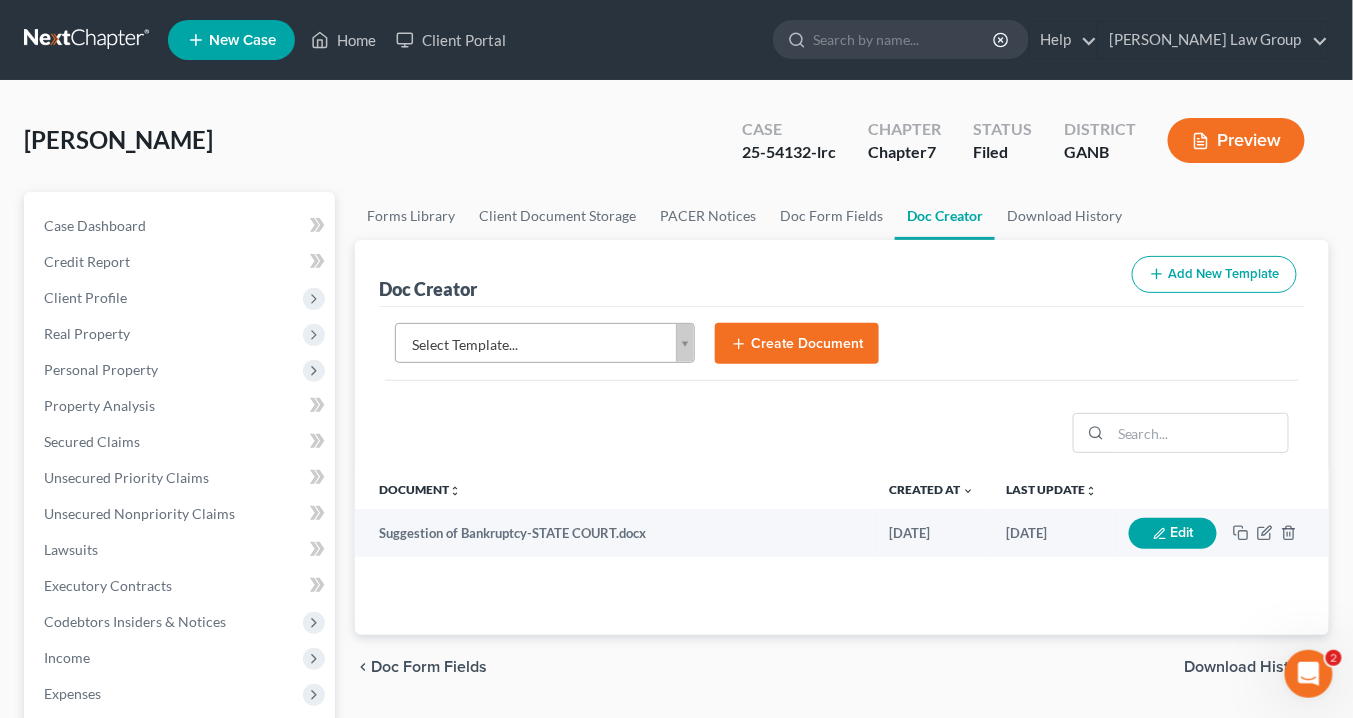 click on "Home New Case Client Portal [PERSON_NAME] Law Group [EMAIL_ADDRESS][DOMAIN_NAME] My Account Settings Plan + Billing Account Add-Ons Upgrade to Whoa Help Center Webinars Training Videos What's new Log out New Case Home Client Portal         - No Result - See all results Or Press Enter... Help Help Center Webinars Training Videos What's new [PERSON_NAME] Law Group [PERSON_NAME] Law Group [EMAIL_ADDRESS][DOMAIN_NAME] My Account Settings Plan + Billing Account Add-Ons Upgrade to Whoa Log out 	 [PERSON_NAME] Upgraded Case 25-54132-lrc Chapter Chapter  7 Status Filed District GANB Preview Petition Navigation
Case Dashboard
Payments
Invoices" at bounding box center [676, 657] 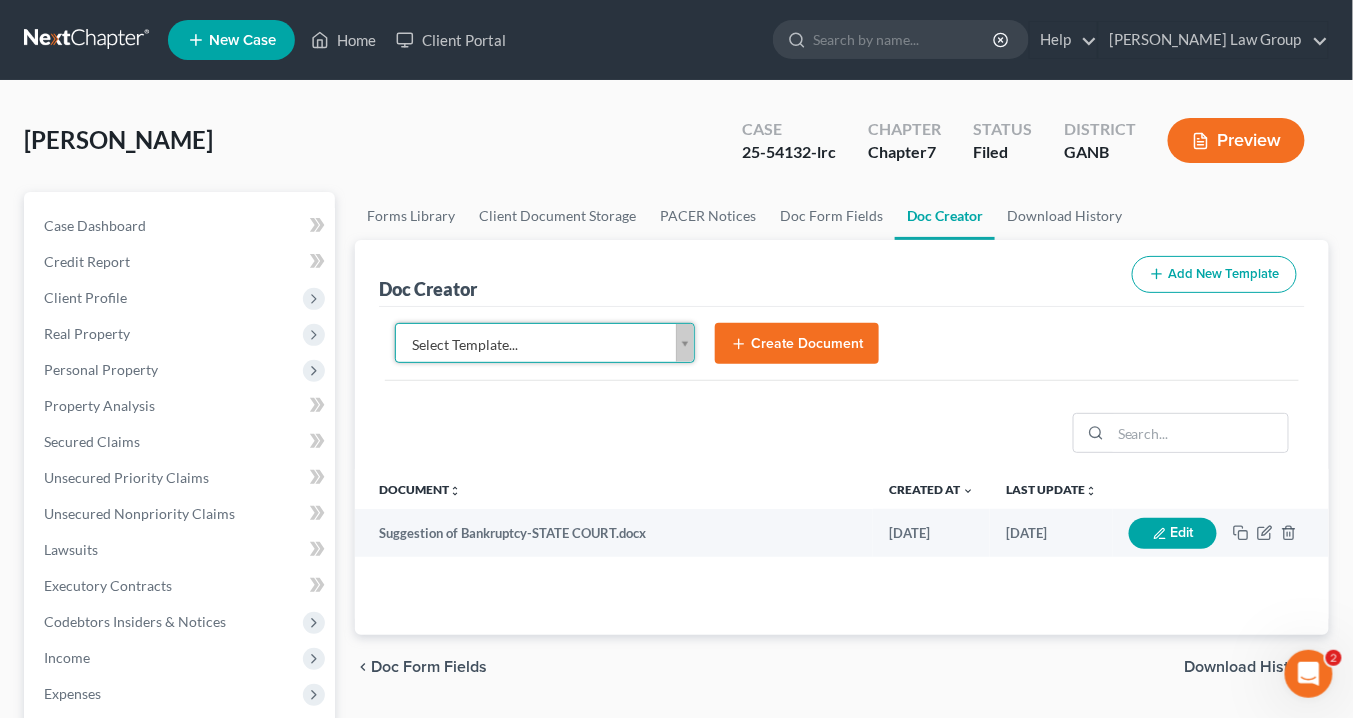 click on "Home New Case Client Portal [PERSON_NAME] Law Group [EMAIL_ADDRESS][DOMAIN_NAME] My Account Settings Plan + Billing Account Add-Ons Upgrade to Whoa Help Center Webinars Training Videos What's new Log out New Case Home Client Portal         - No Result - See all results Or Press Enter... Help Help Center Webinars Training Videos What's new [PERSON_NAME] Law Group [PERSON_NAME] Law Group [EMAIL_ADDRESS][DOMAIN_NAME] My Account Settings Plan + Billing Account Add-Ons Upgrade to Whoa Log out 	 [PERSON_NAME] Upgraded Case 25-54132-lrc Chapter Chapter  7 Status Filed District GANB Preview Petition Navigation
Case Dashboard
Payments
Invoices" at bounding box center [676, 657] 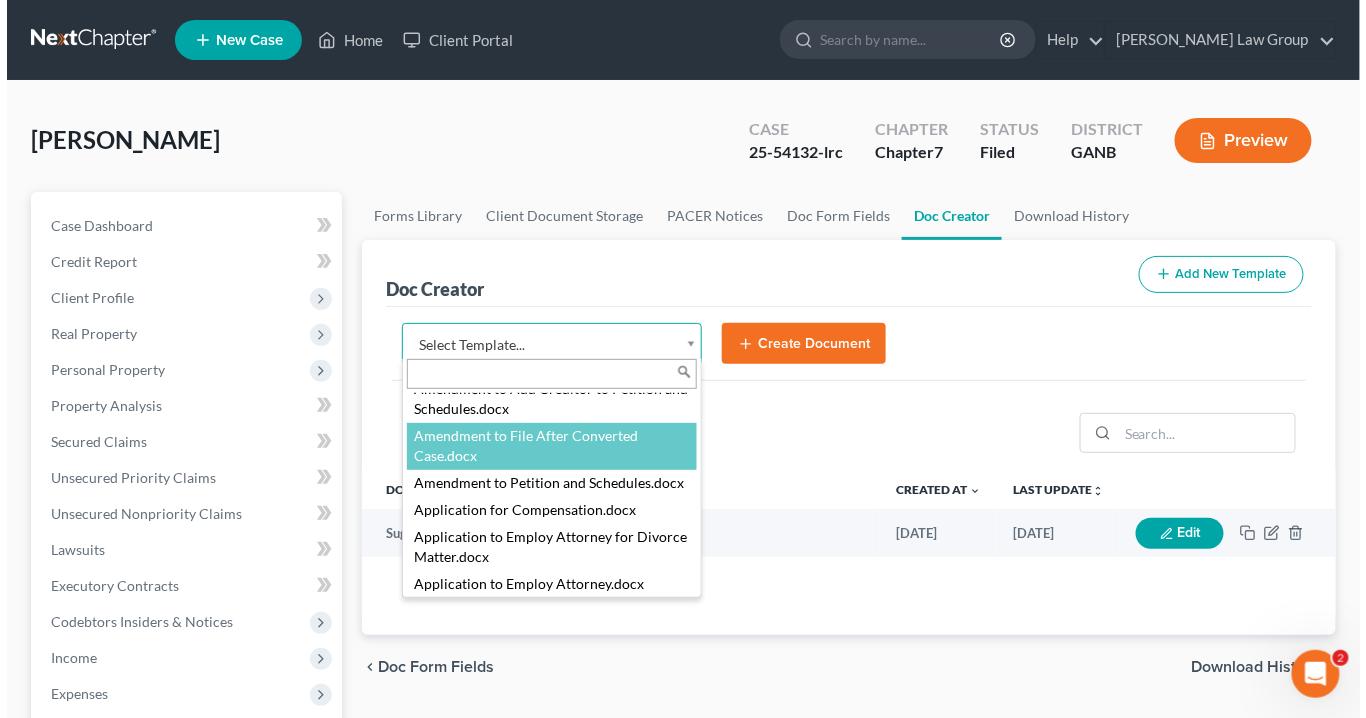 scroll, scrollTop: 240, scrollLeft: 0, axis: vertical 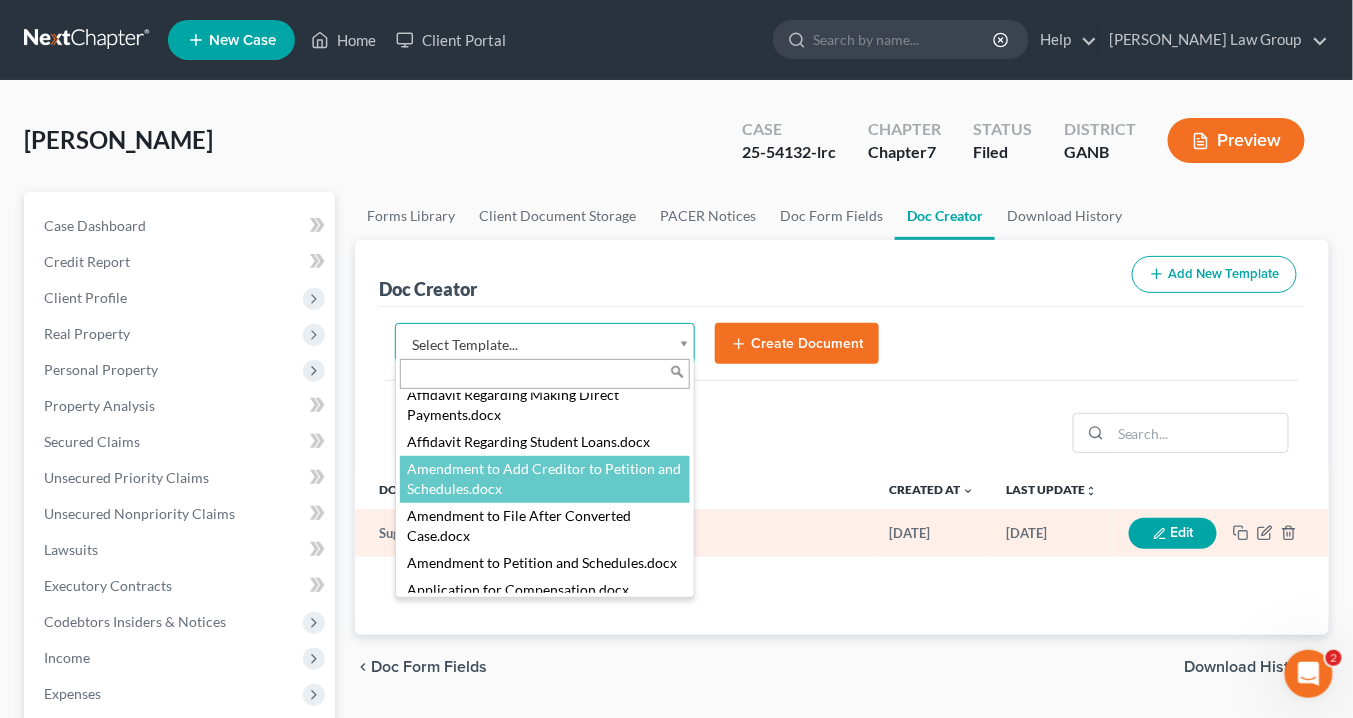 select on "111529" 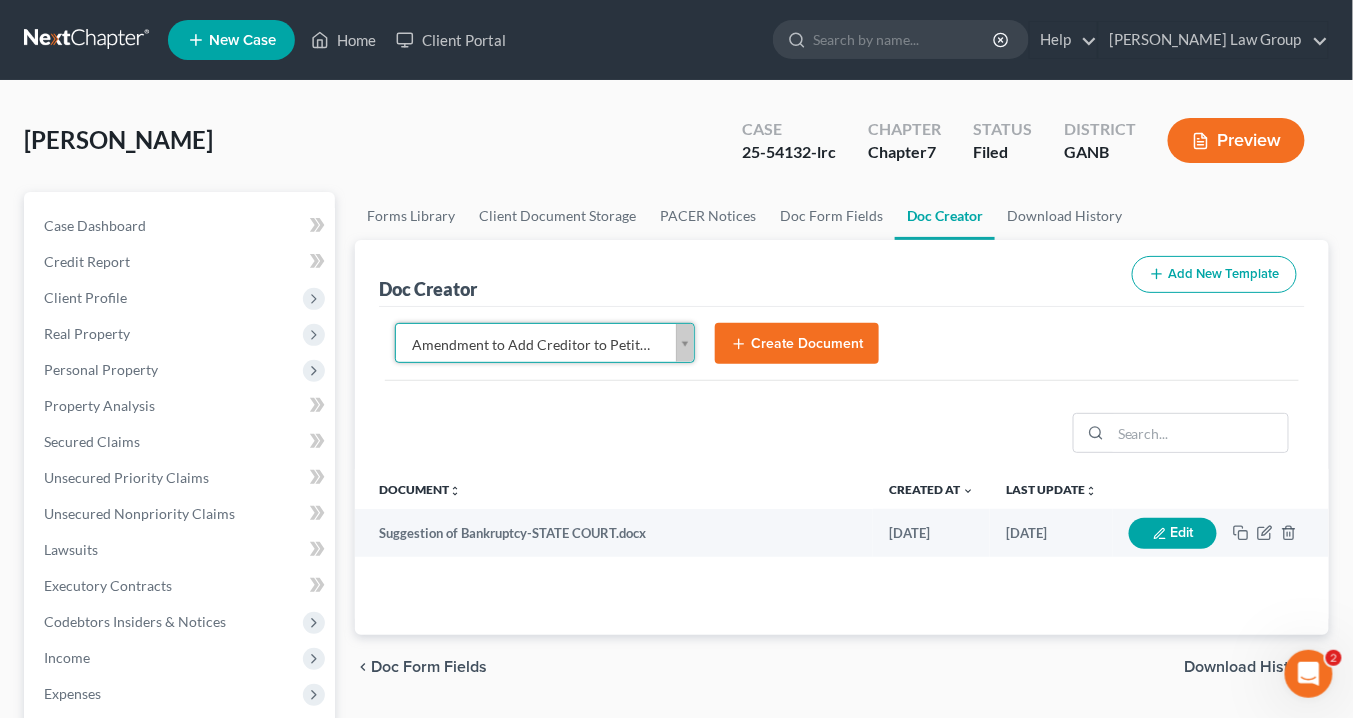 click 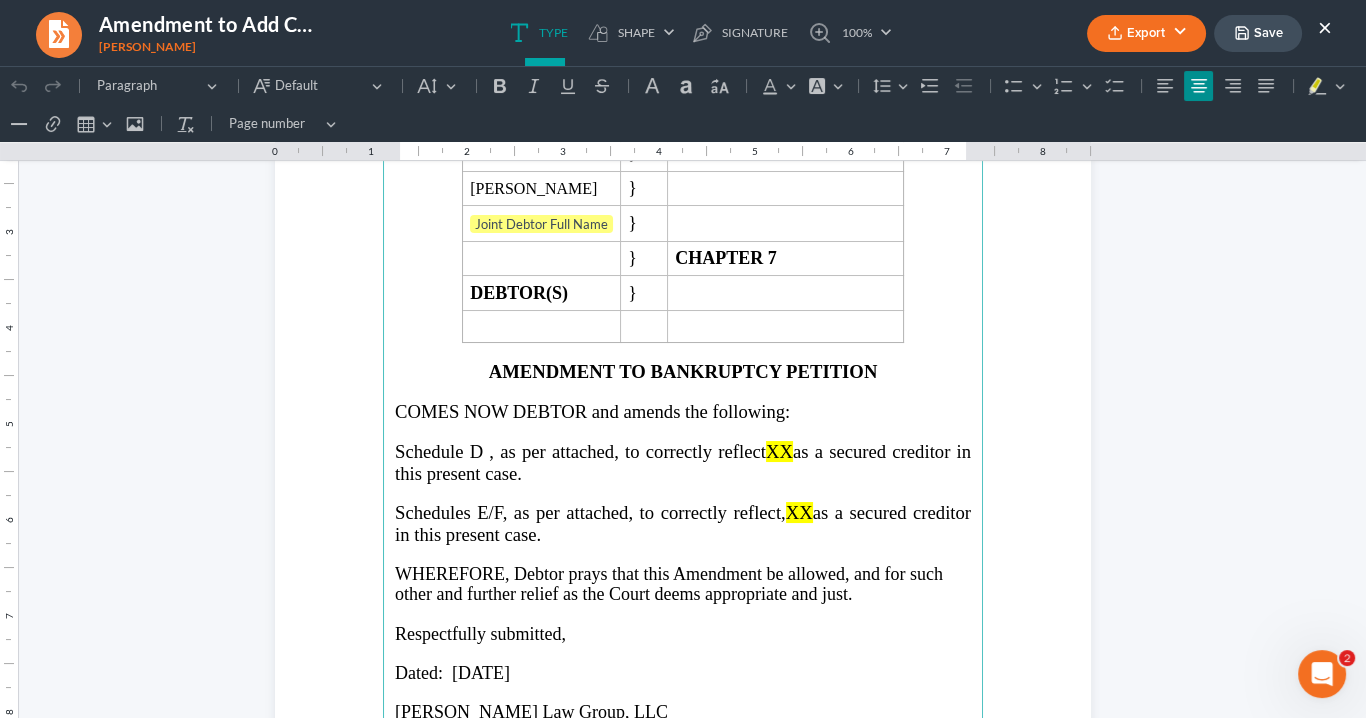 scroll, scrollTop: 320, scrollLeft: 0, axis: vertical 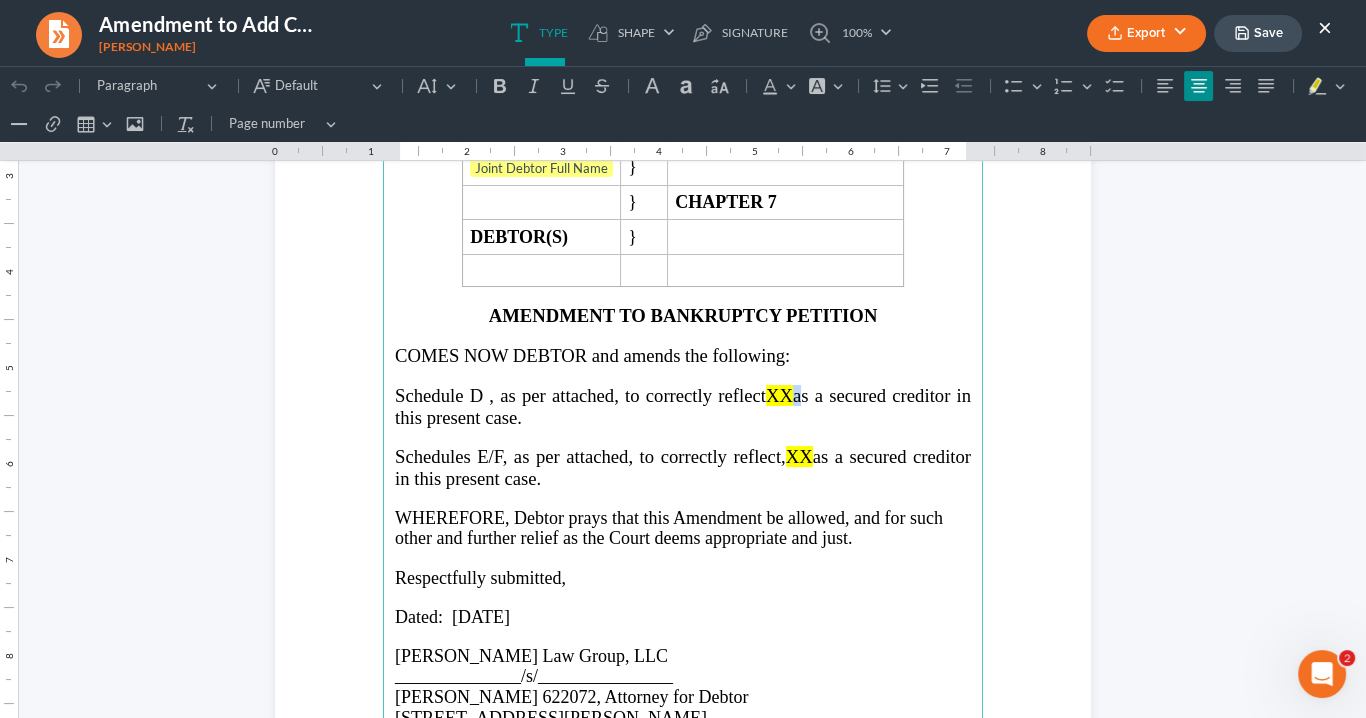drag, startPoint x: 787, startPoint y: 385, endPoint x: 806, endPoint y: 381, distance: 19.416489 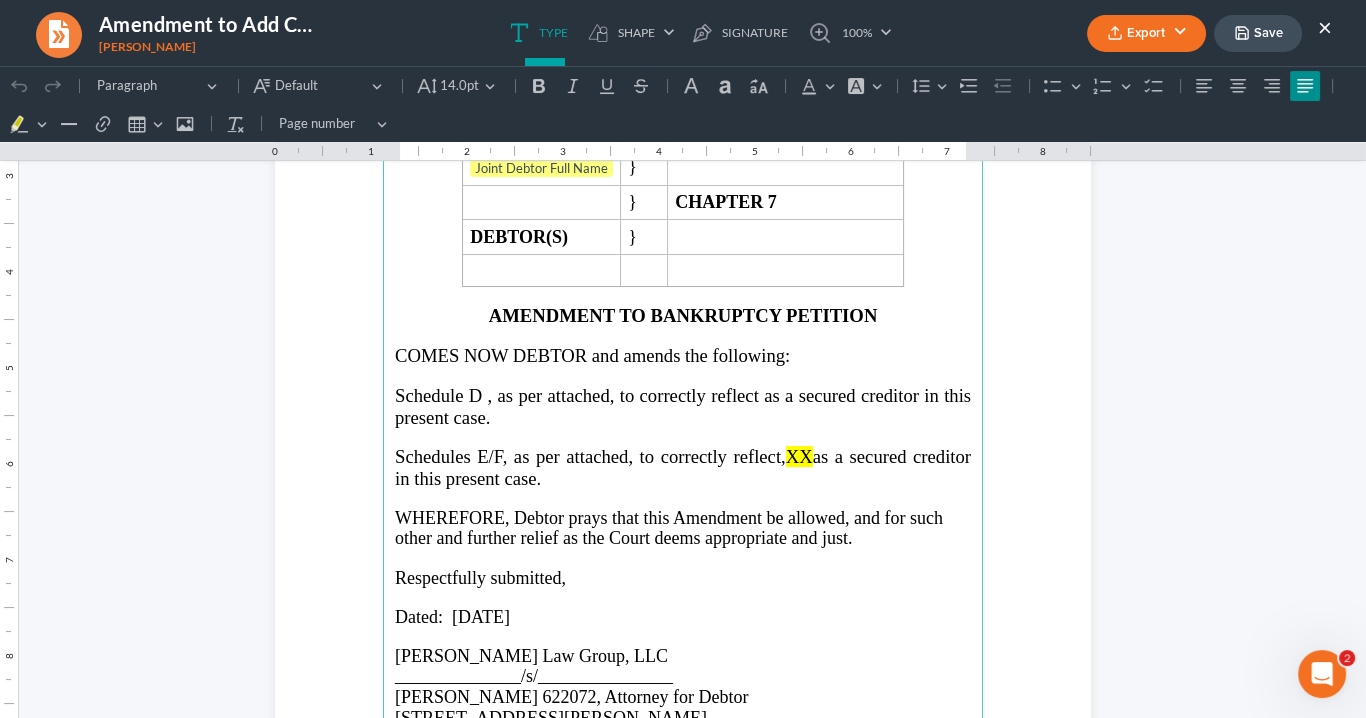 type 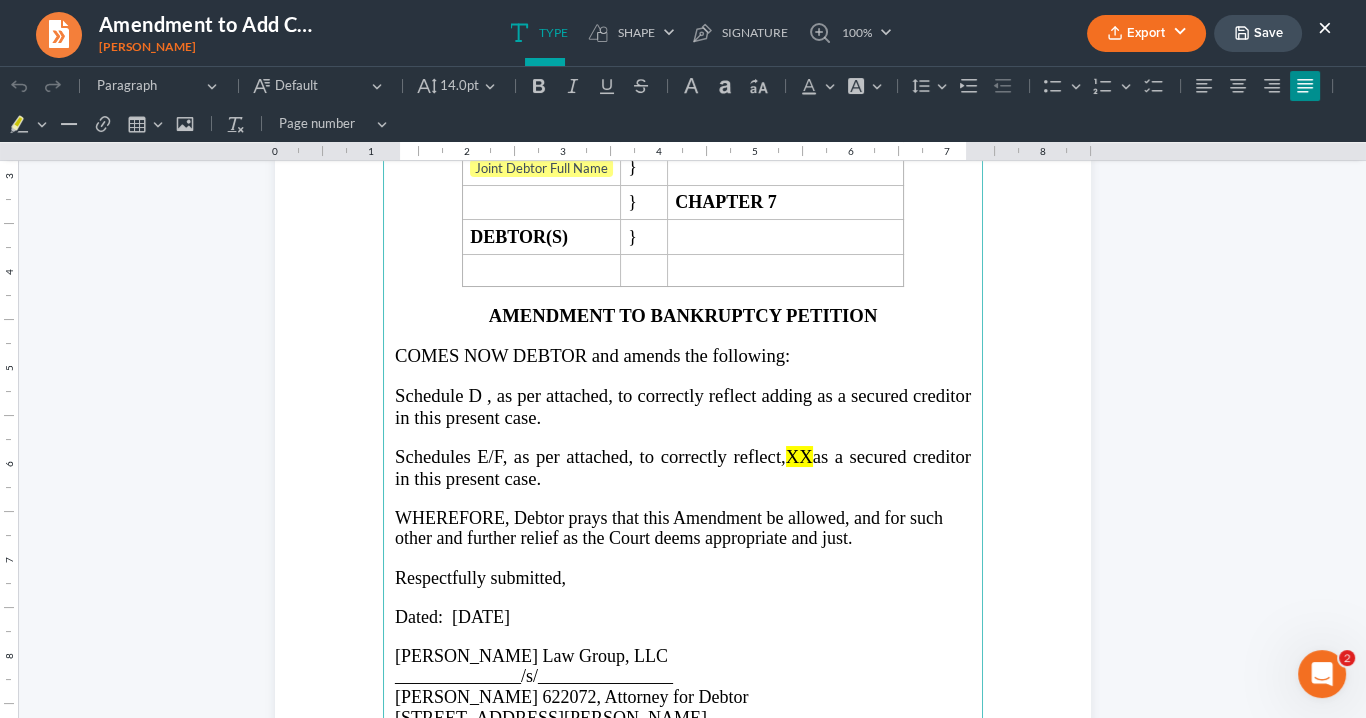 click on "Schedule D , as per attached, to correctly reflect adding as a secured creditor in this present case." at bounding box center (683, 406) 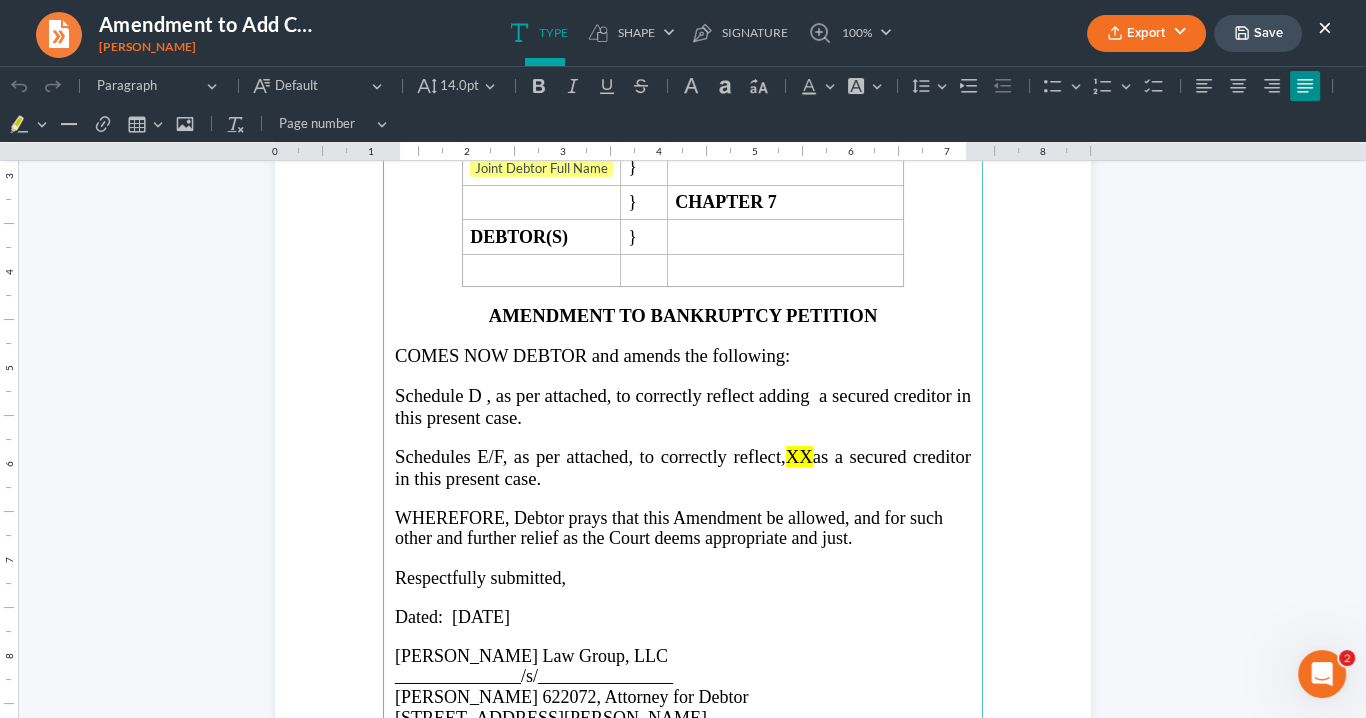 click on "Schedule D , as per attached, to correctly reflect adding  a secured creditor in this present case." at bounding box center (683, 406) 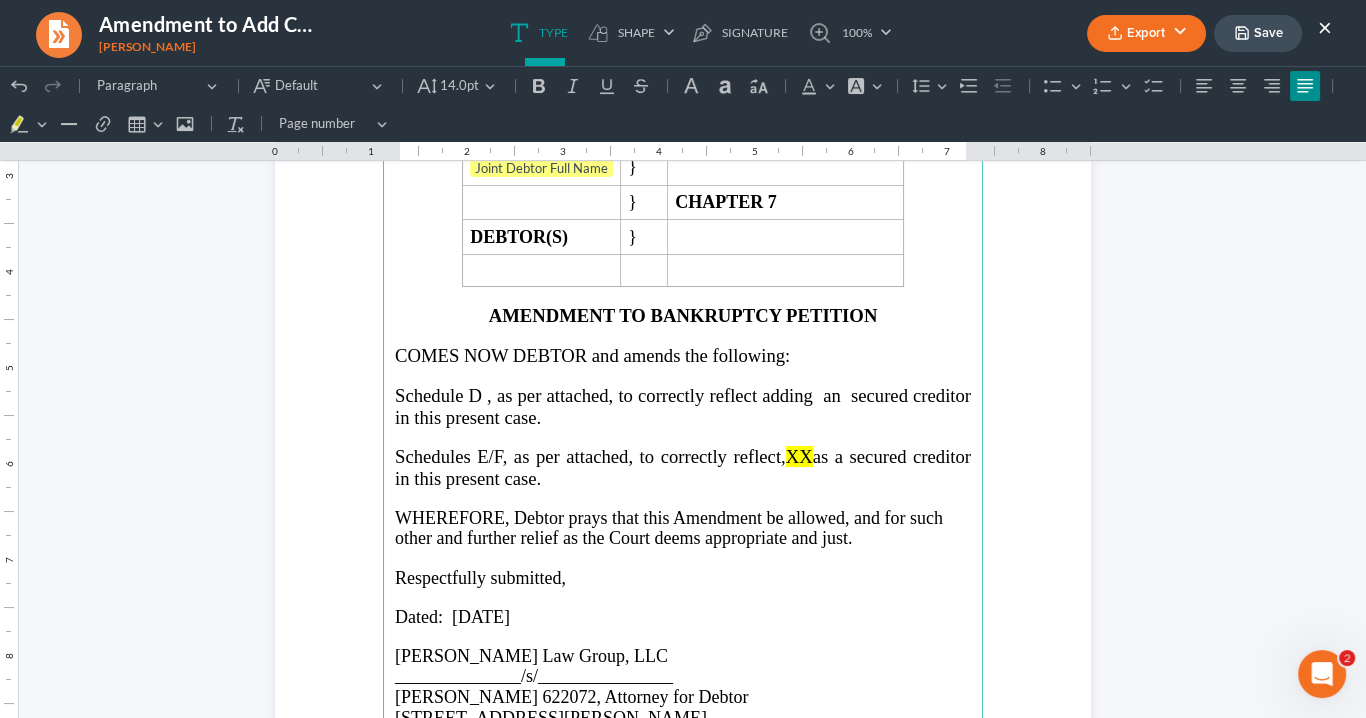 drag, startPoint x: 845, startPoint y: 390, endPoint x: 857, endPoint y: 388, distance: 12.165525 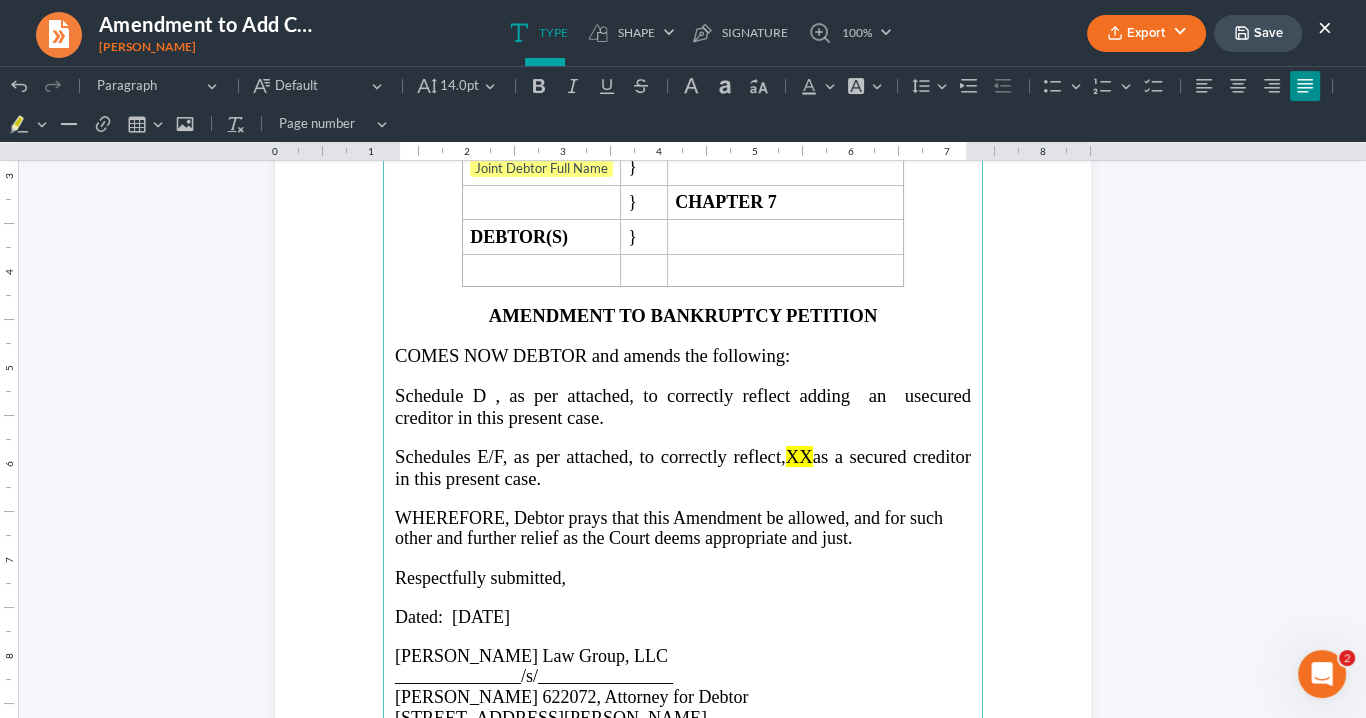 click on "Schedule D , as per attached, to correctly reflect adding  an  usecured creditor in this present case." at bounding box center (683, 406) 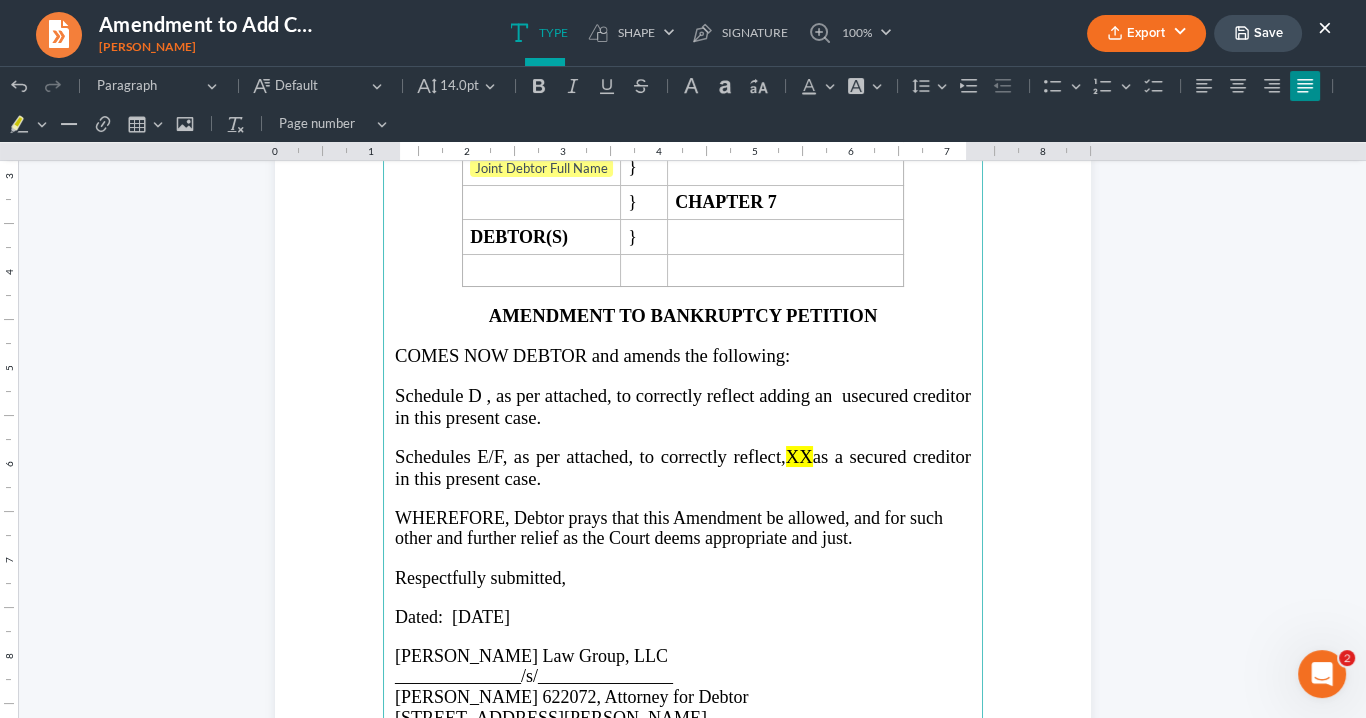 click on "Schedule D , as per attached, to correctly reflect adding an  usecured creditor in this present case." at bounding box center (683, 406) 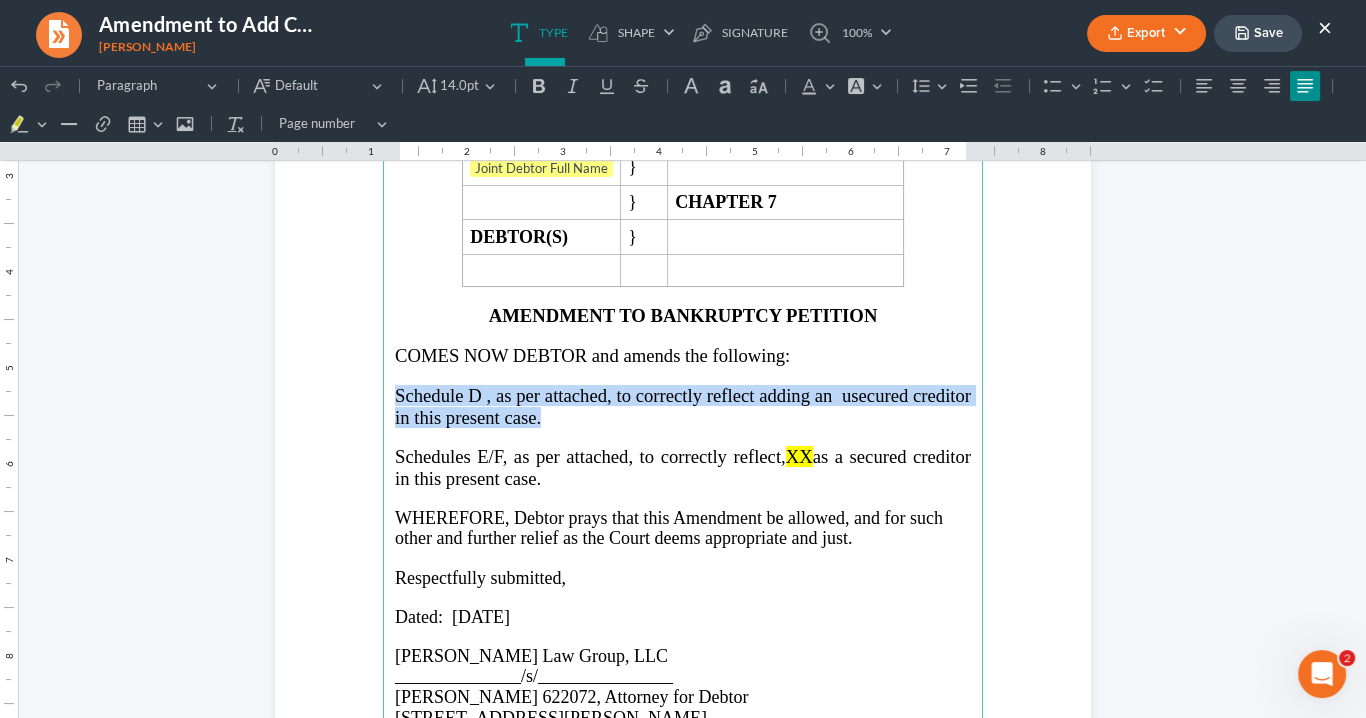 drag, startPoint x: 552, startPoint y: 405, endPoint x: 477, endPoint y: 369, distance: 83.19255 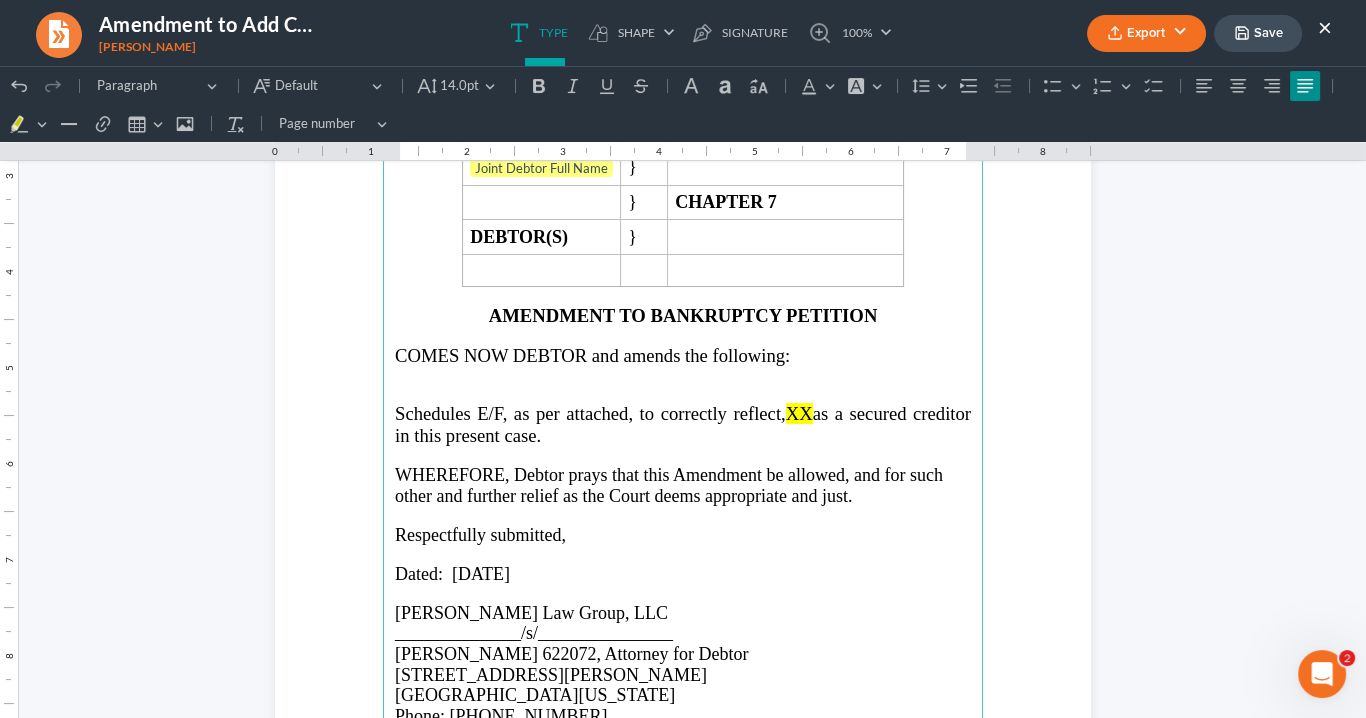 drag, startPoint x: 837, startPoint y: 405, endPoint x: 862, endPoint y: 415, distance: 26.925823 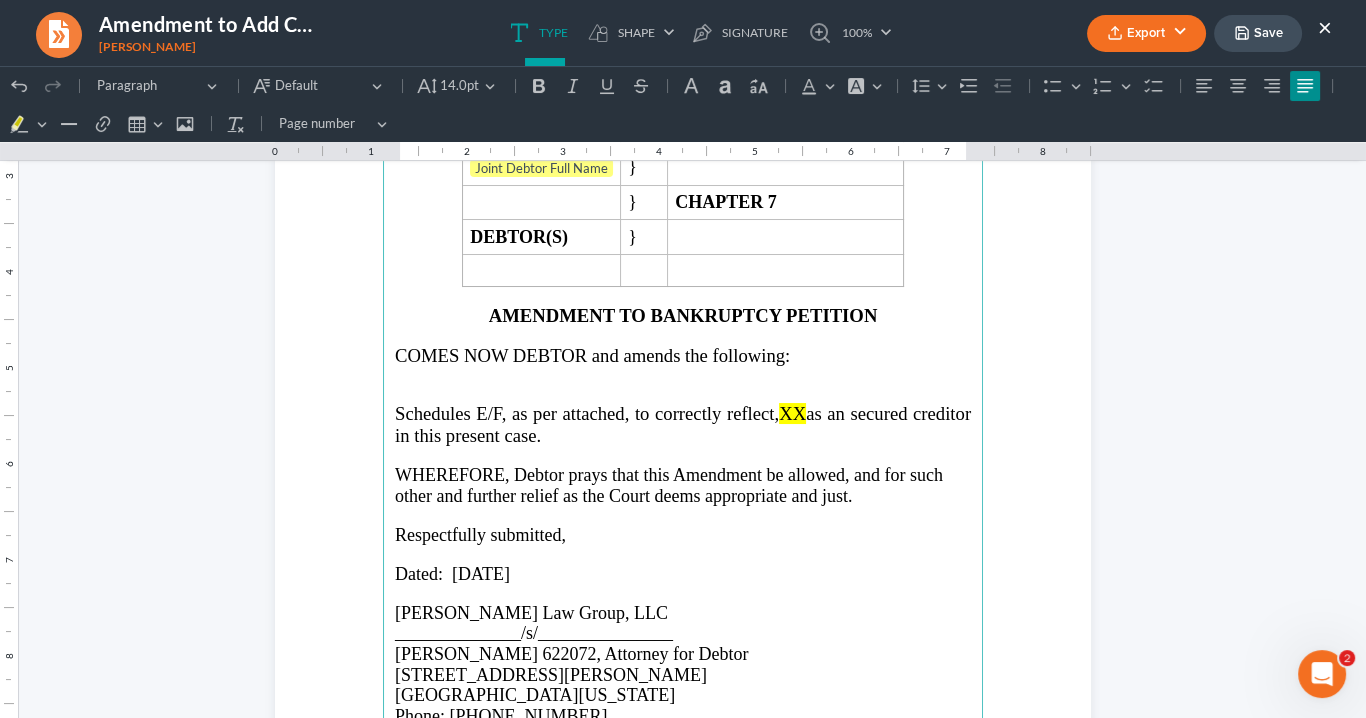 click on "as an secured creditor in this present case." at bounding box center [683, 424] 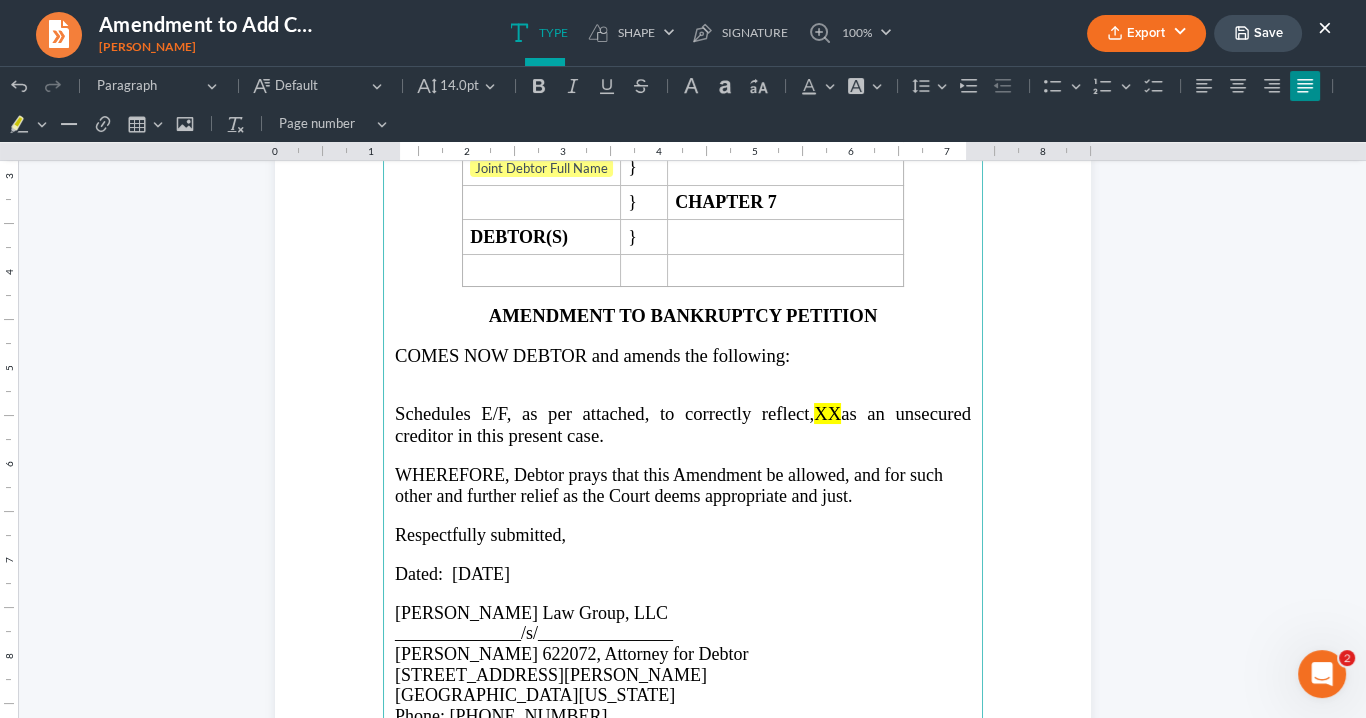 drag, startPoint x: 860, startPoint y: 408, endPoint x: 889, endPoint y: 405, distance: 29.15476 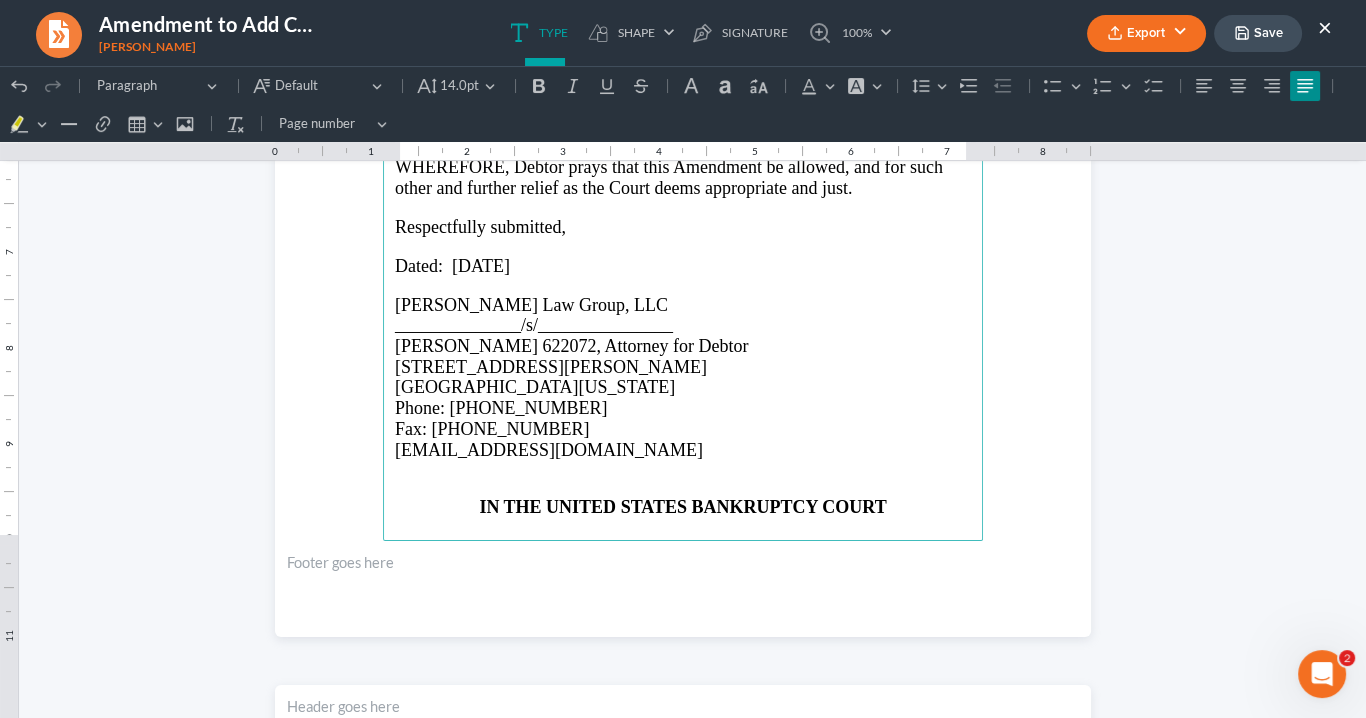 scroll, scrollTop: 640, scrollLeft: 0, axis: vertical 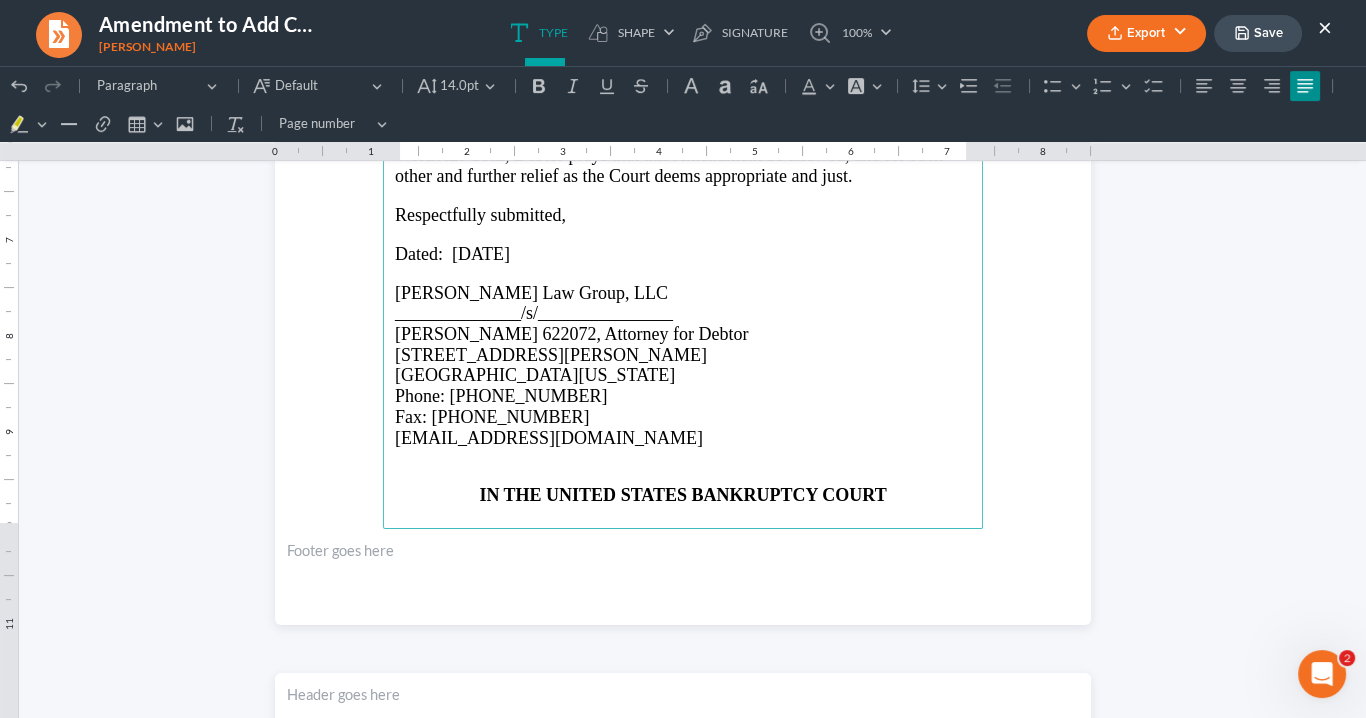 drag, startPoint x: 476, startPoint y: 485, endPoint x: 676, endPoint y: 446, distance: 203.76703 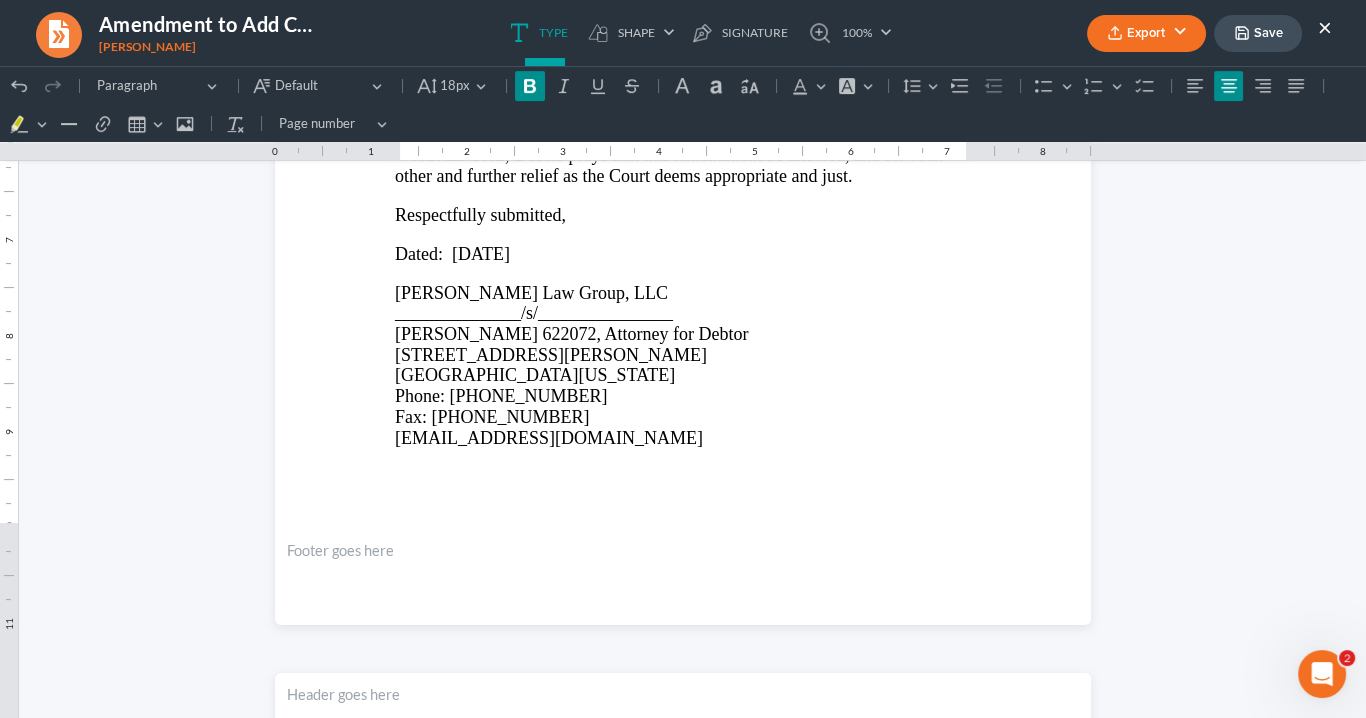 scroll, scrollTop: 819, scrollLeft: 0, axis: vertical 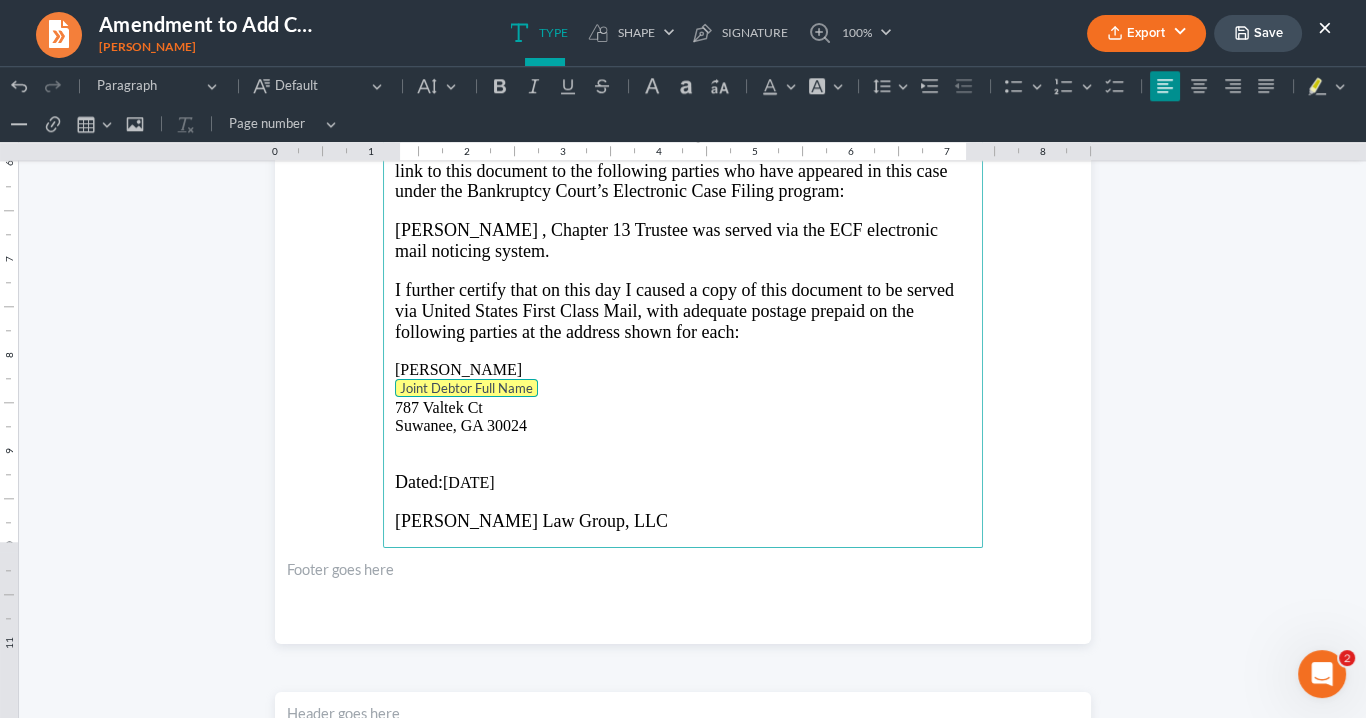 drag, startPoint x: 519, startPoint y: 389, endPoint x: 394, endPoint y: 381, distance: 125.25574 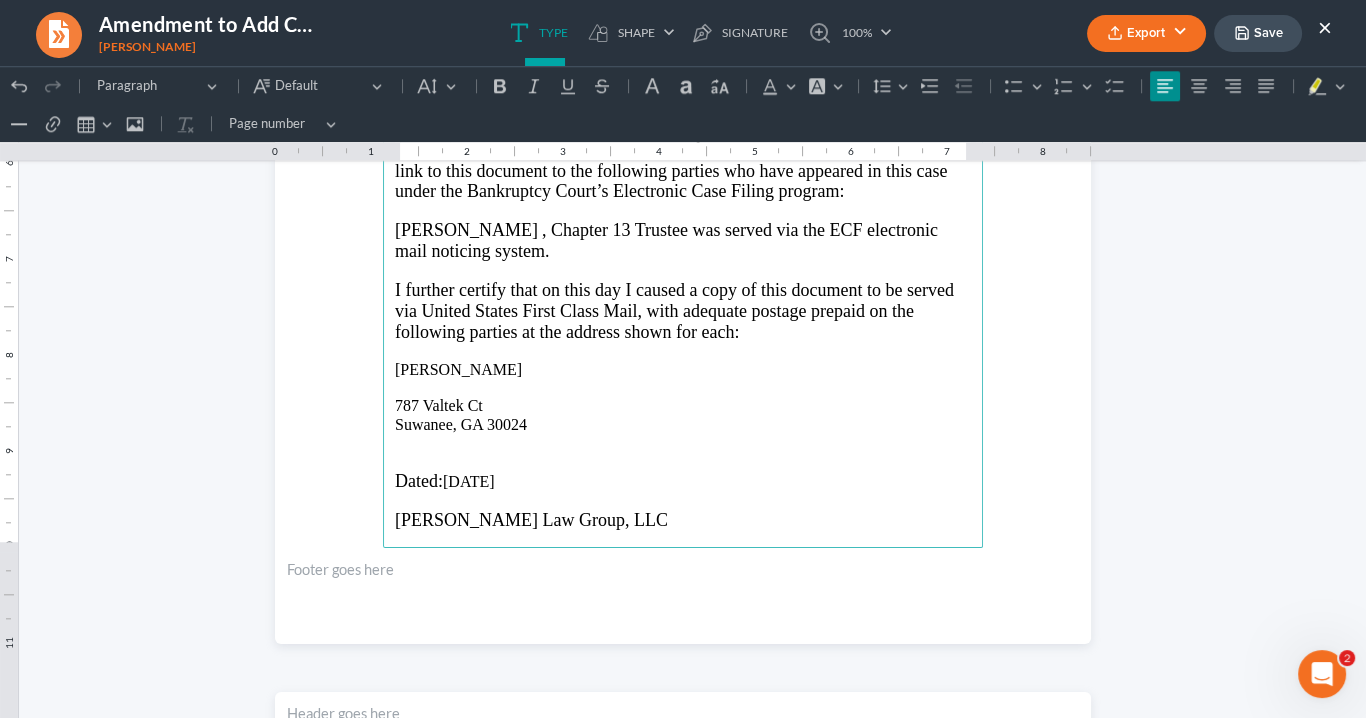 click on "[GEOGRAPHIC_DATA]" at bounding box center (683, 415) 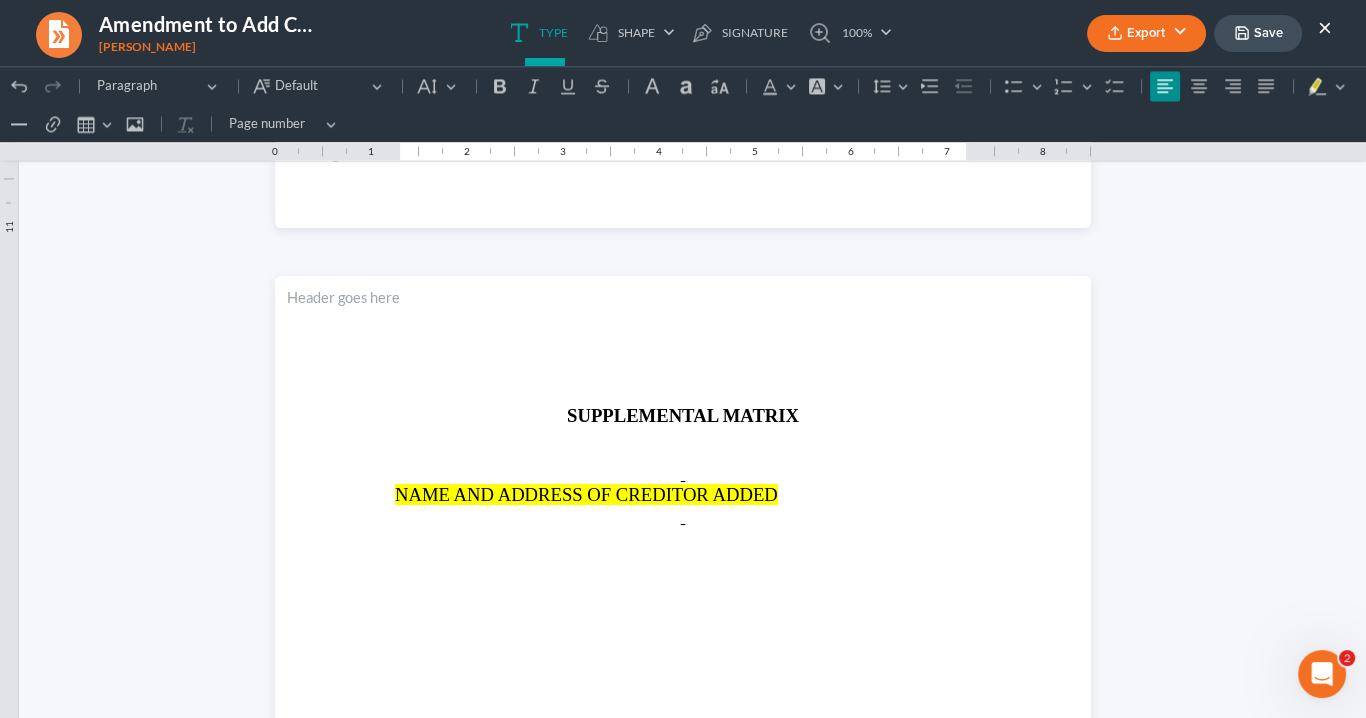 scroll, scrollTop: 4589, scrollLeft: 0, axis: vertical 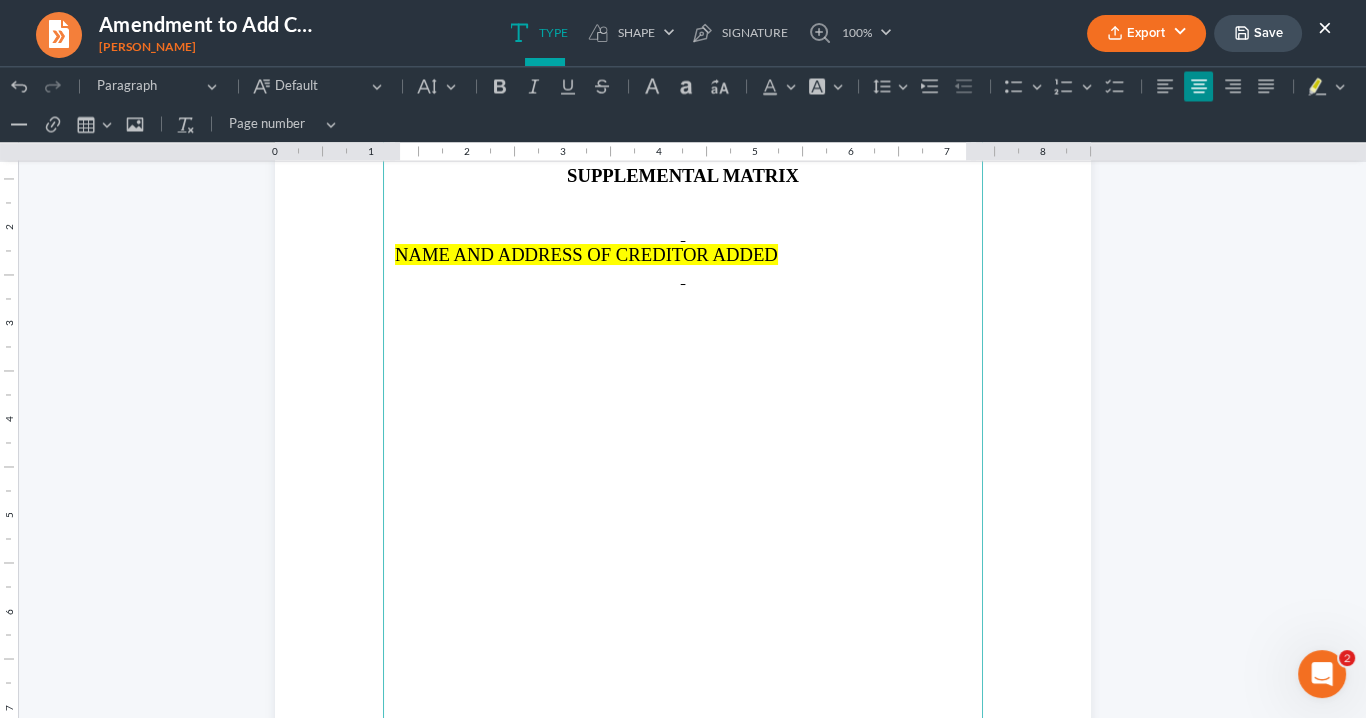 click on "NAME AND ADDRESS OF CREDITOR ADDED" at bounding box center [683, 254] 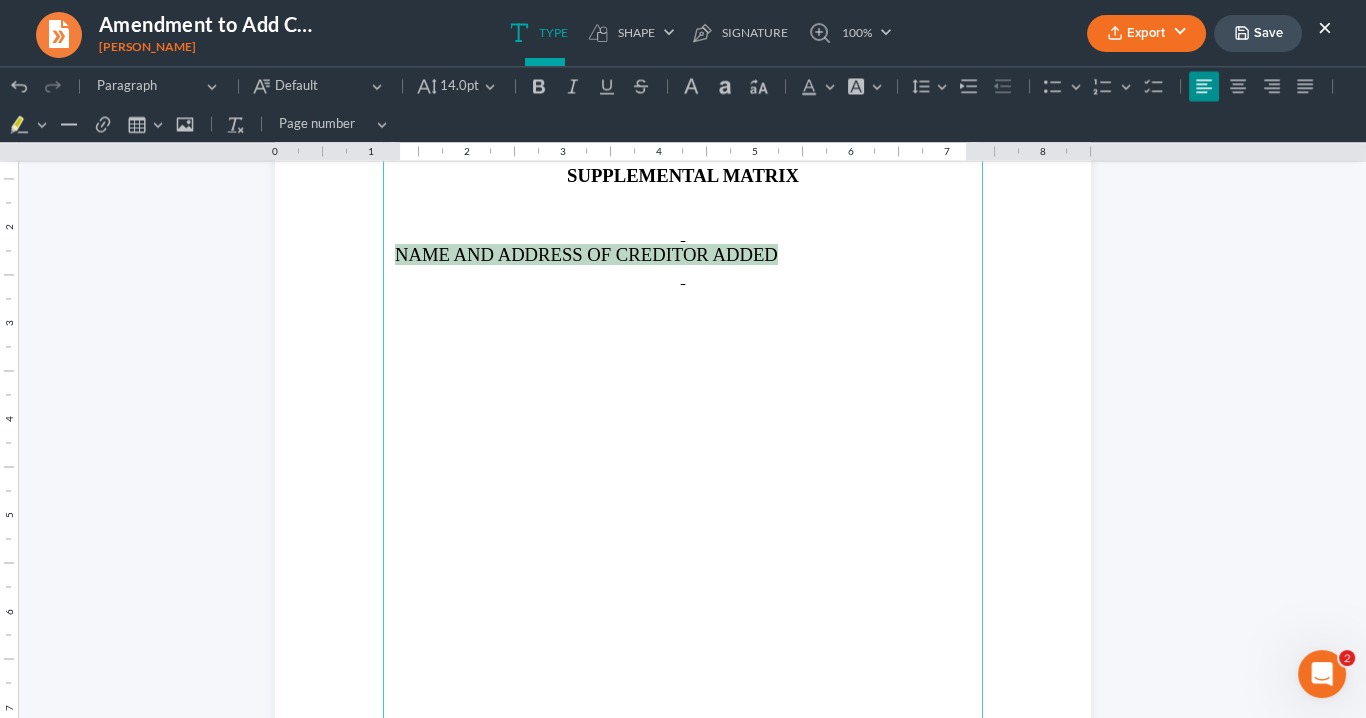 drag, startPoint x: 782, startPoint y: 254, endPoint x: 373, endPoint y: 254, distance: 409 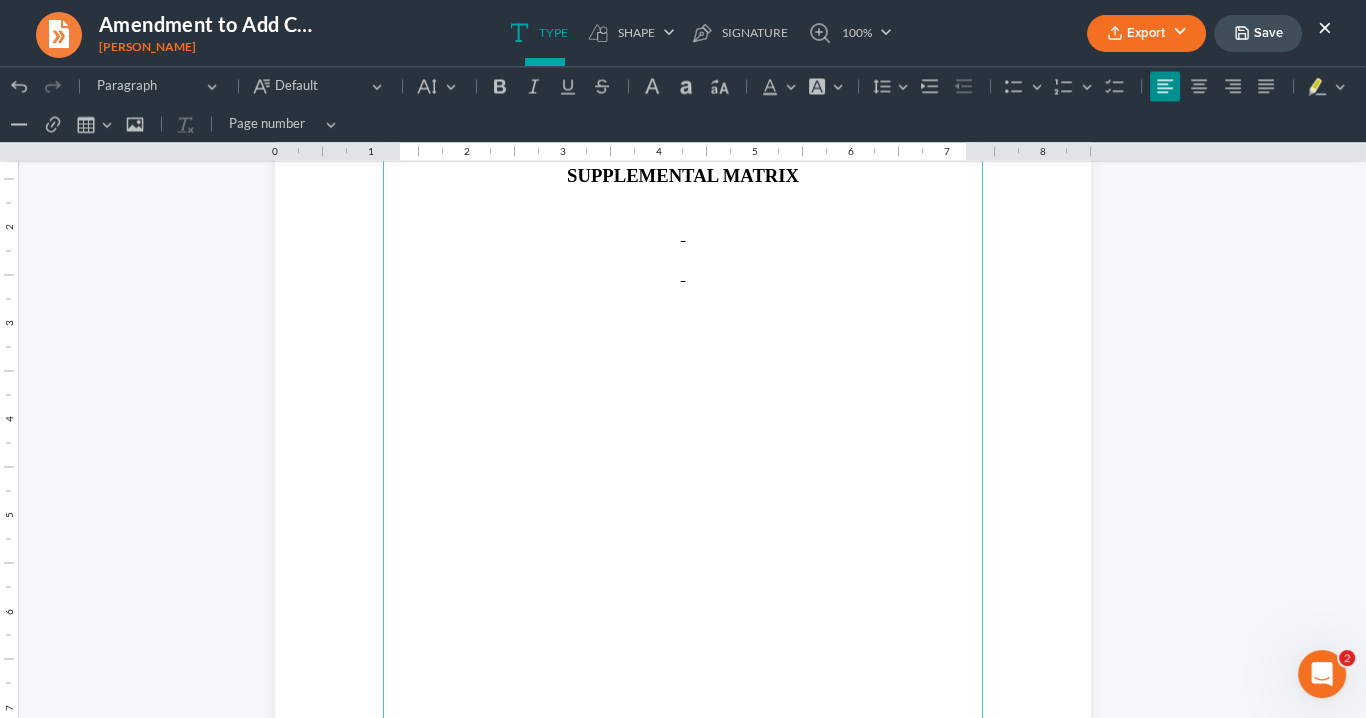 click at bounding box center (683, 253) 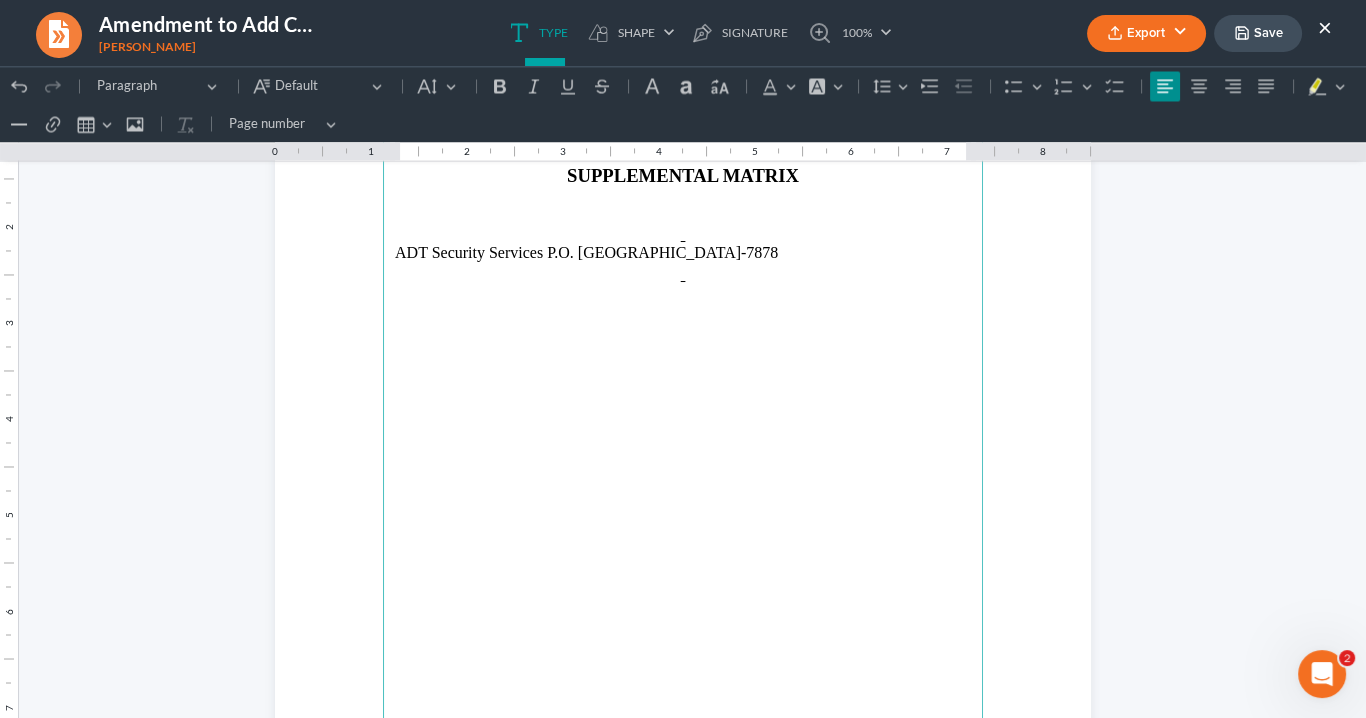 click on "ADT Security Services P.O. [GEOGRAPHIC_DATA]-7878" at bounding box center [683, 253] 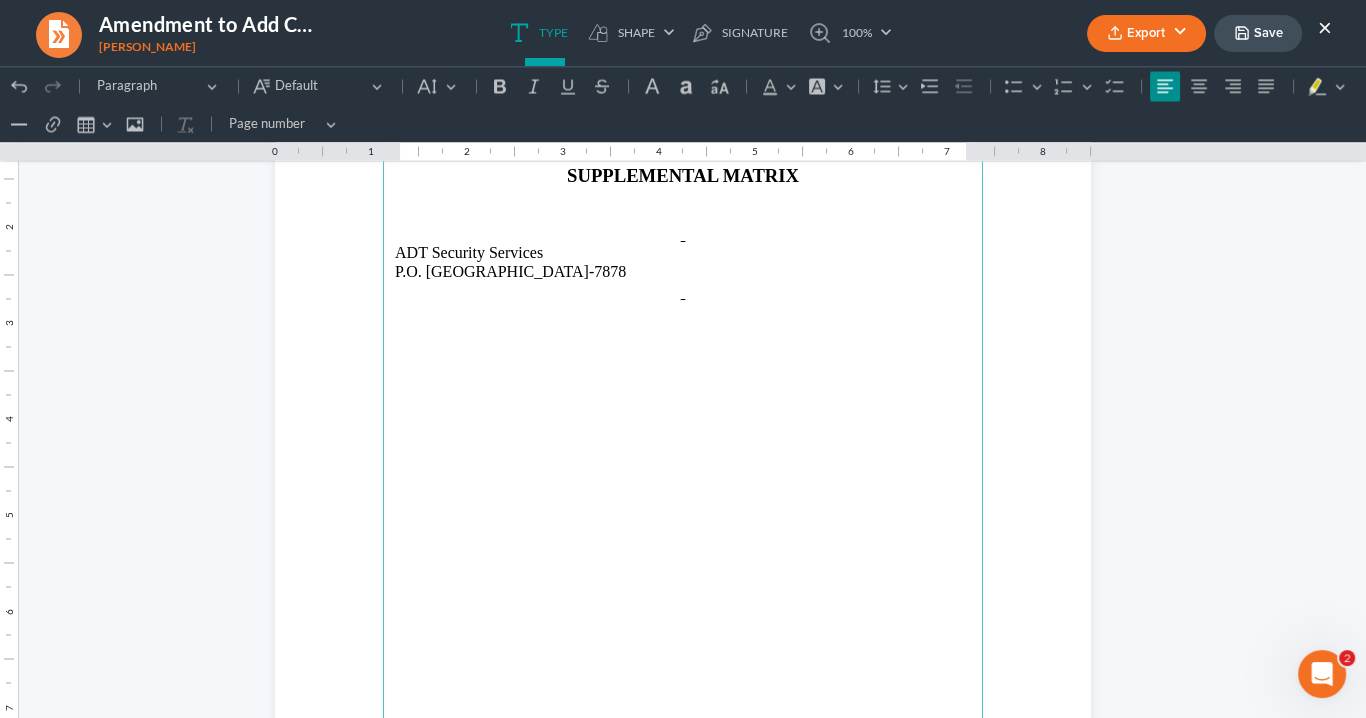drag, startPoint x: 506, startPoint y: 269, endPoint x: 523, endPoint y: 265, distance: 17.464249 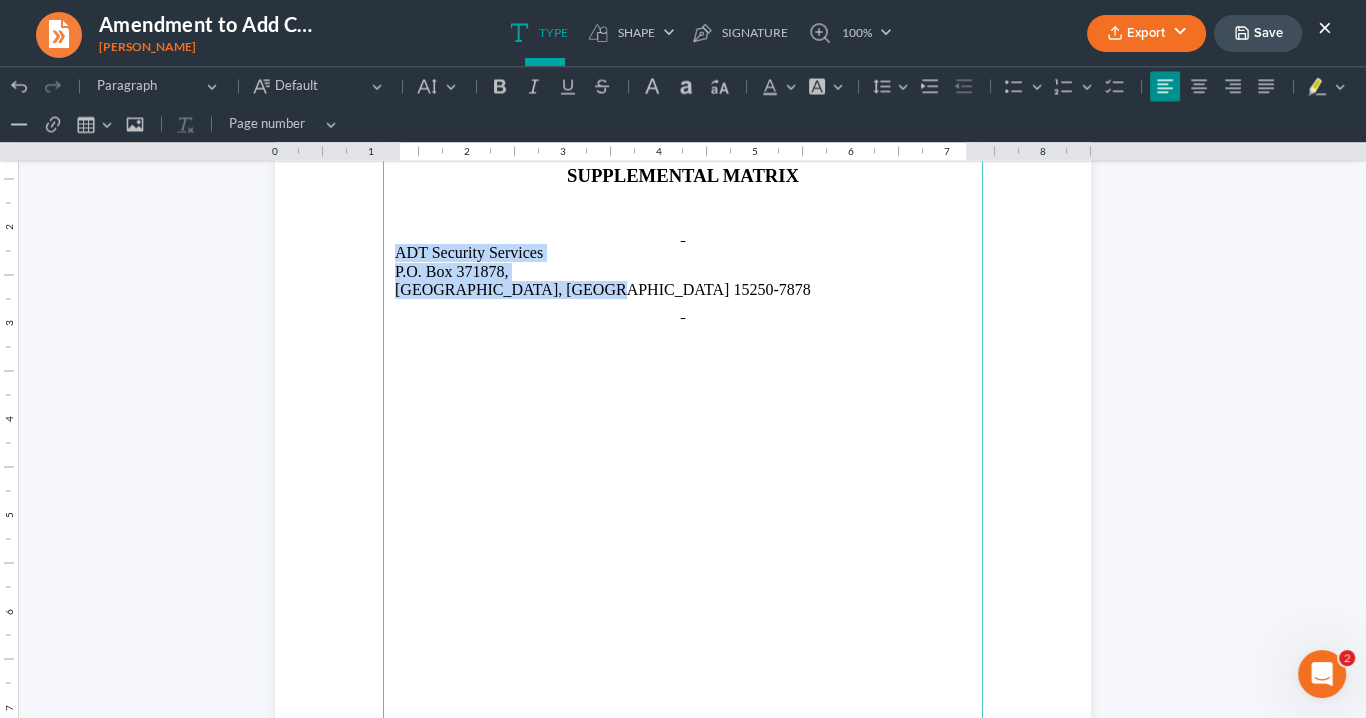 drag, startPoint x: 562, startPoint y: 288, endPoint x: 416, endPoint y: 253, distance: 150.13661 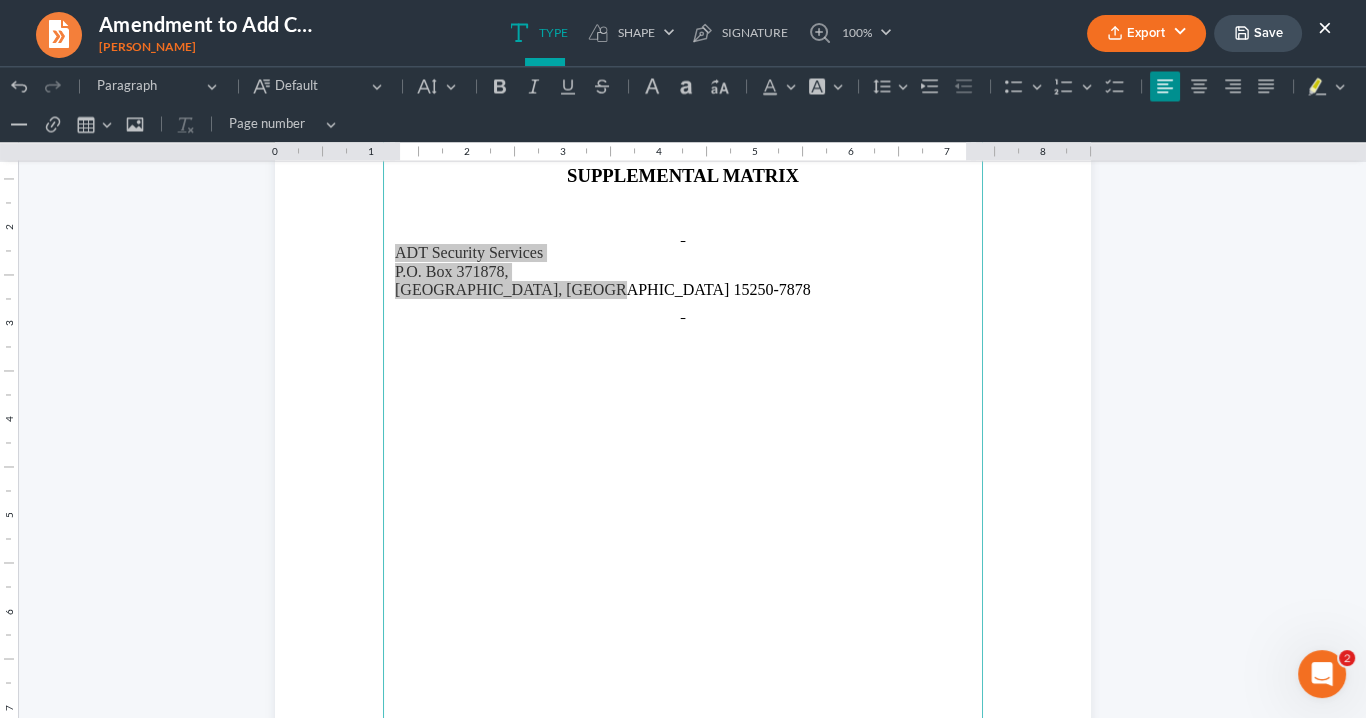 click on "Export" at bounding box center (1146, 33) 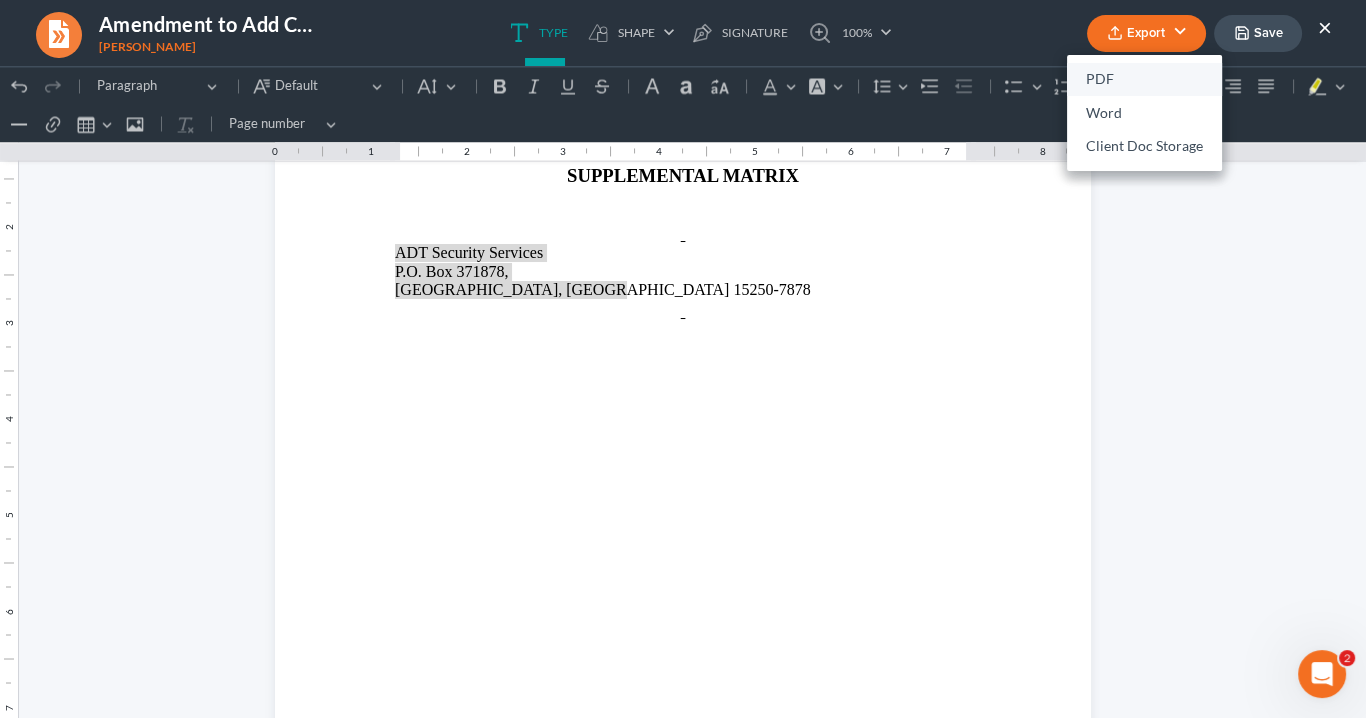 click on "PDF" at bounding box center (1144, 80) 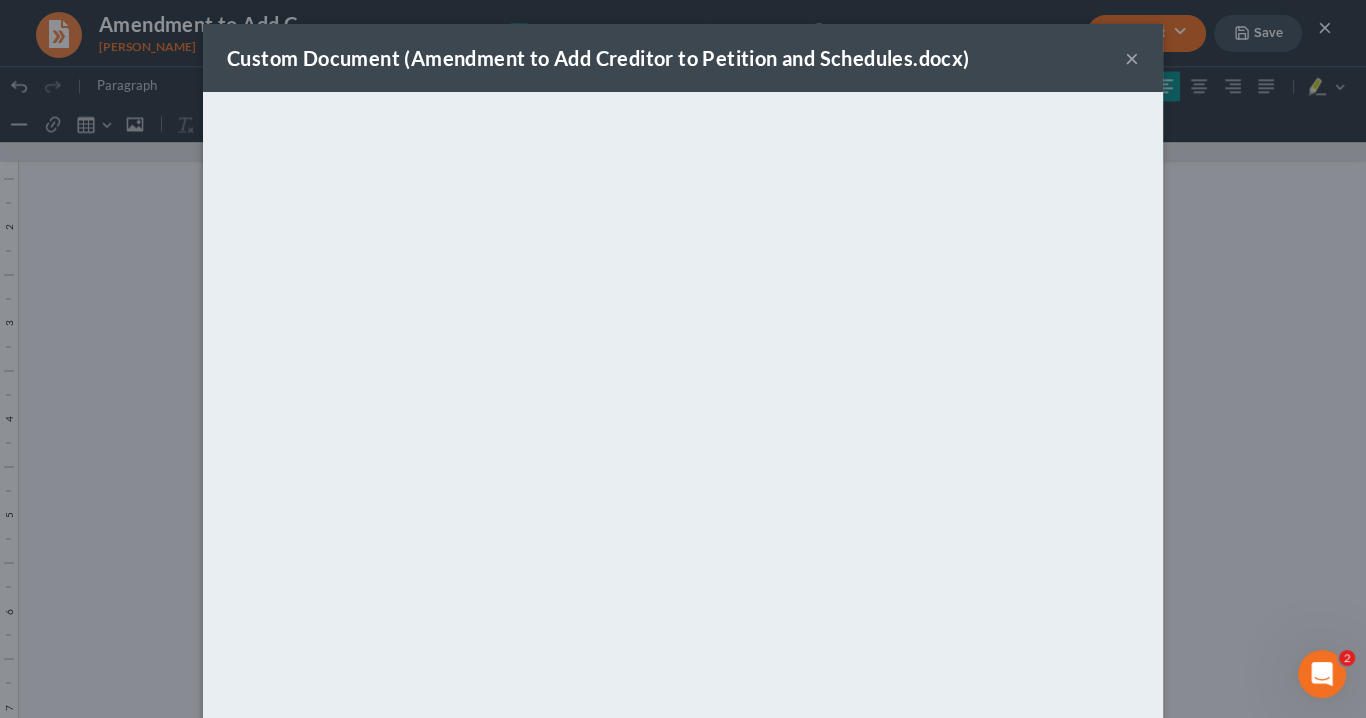 drag, startPoint x: 1122, startPoint y: 57, endPoint x: 1131, endPoint y: 1, distance: 56.718605 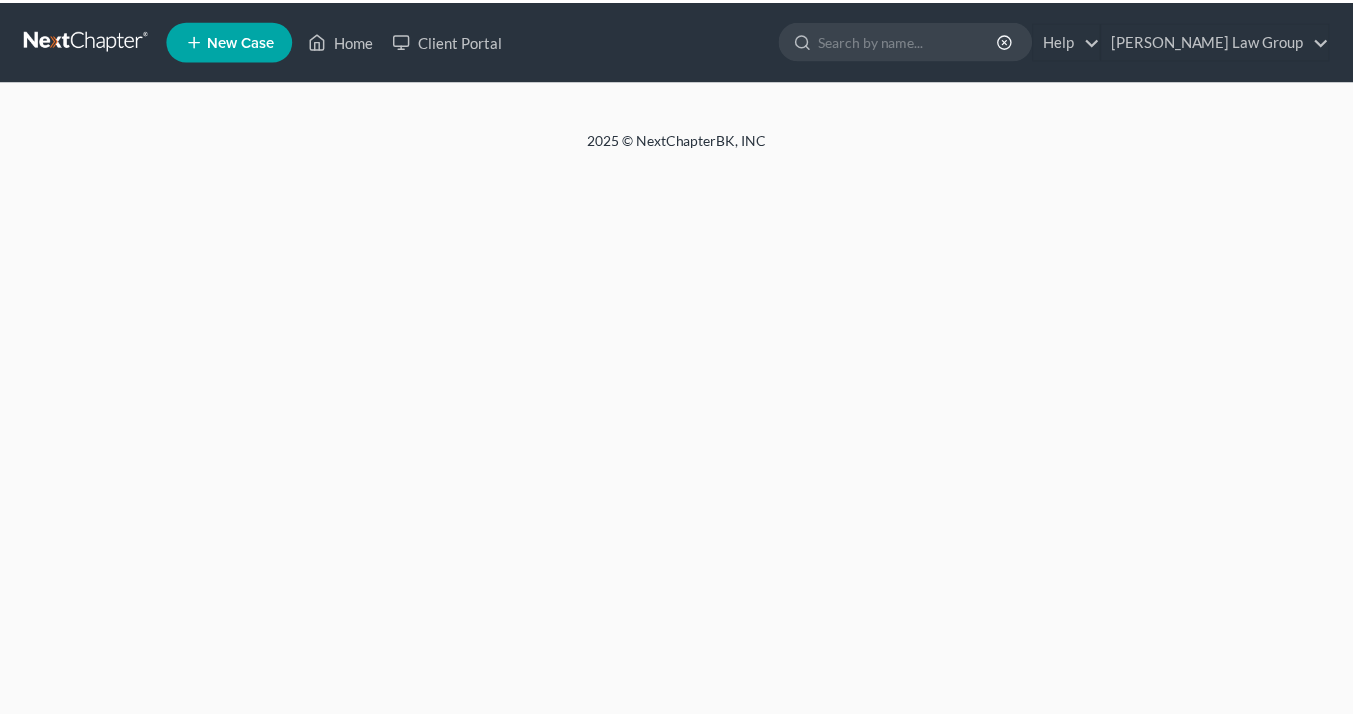 scroll, scrollTop: 0, scrollLeft: 0, axis: both 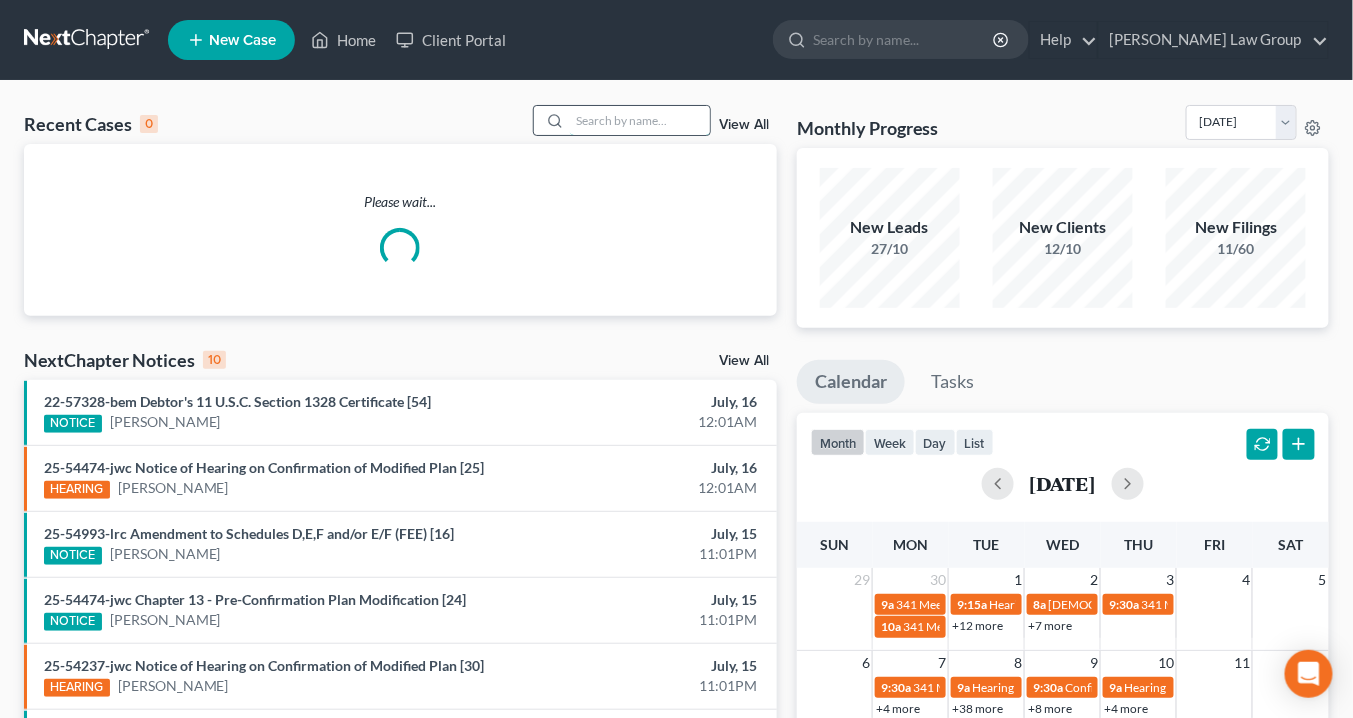 drag, startPoint x: 598, startPoint y: 126, endPoint x: 608, endPoint y: 130, distance: 10.770329 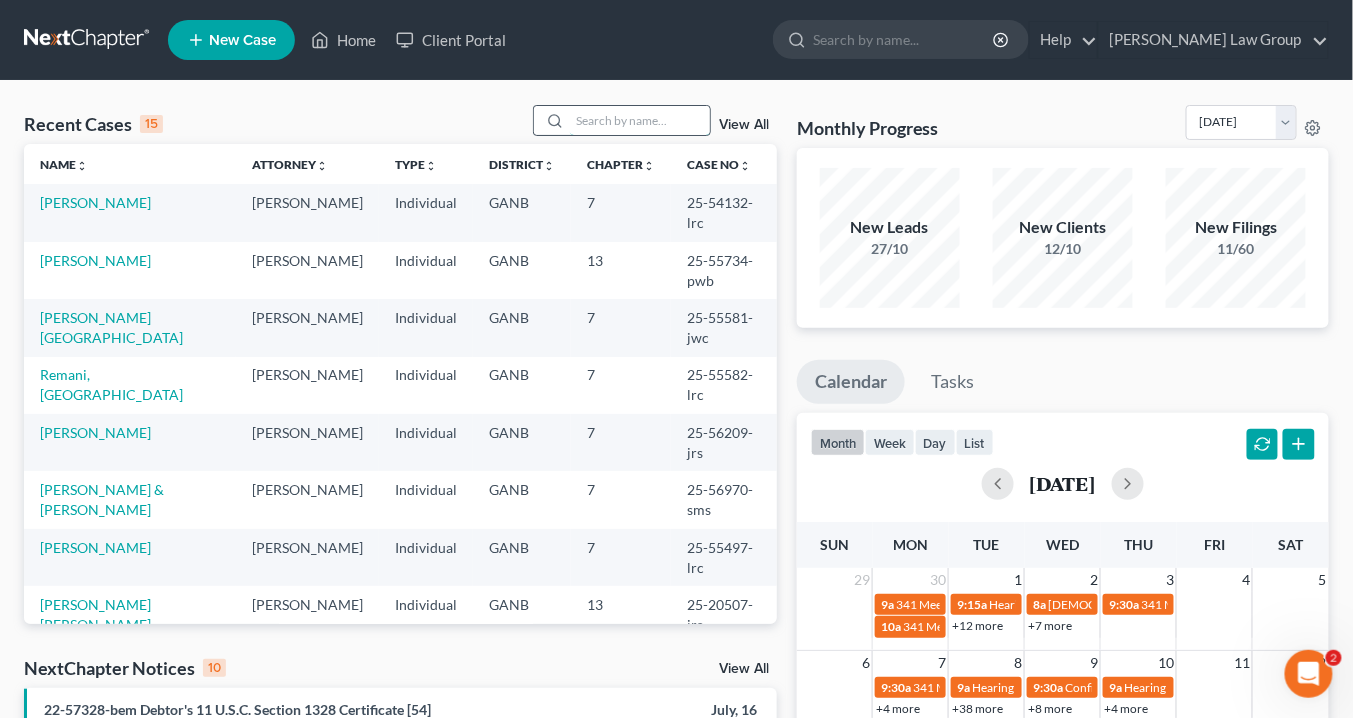 scroll, scrollTop: 0, scrollLeft: 0, axis: both 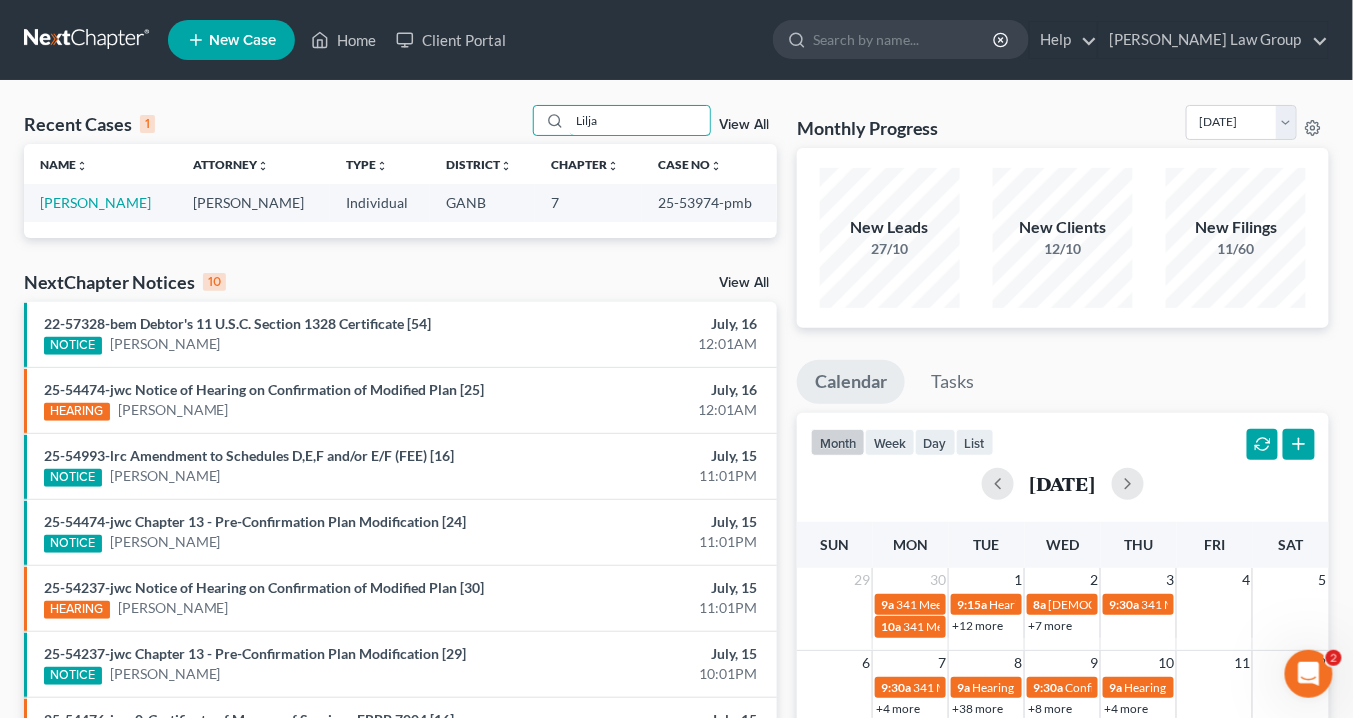 type on "Lilja" 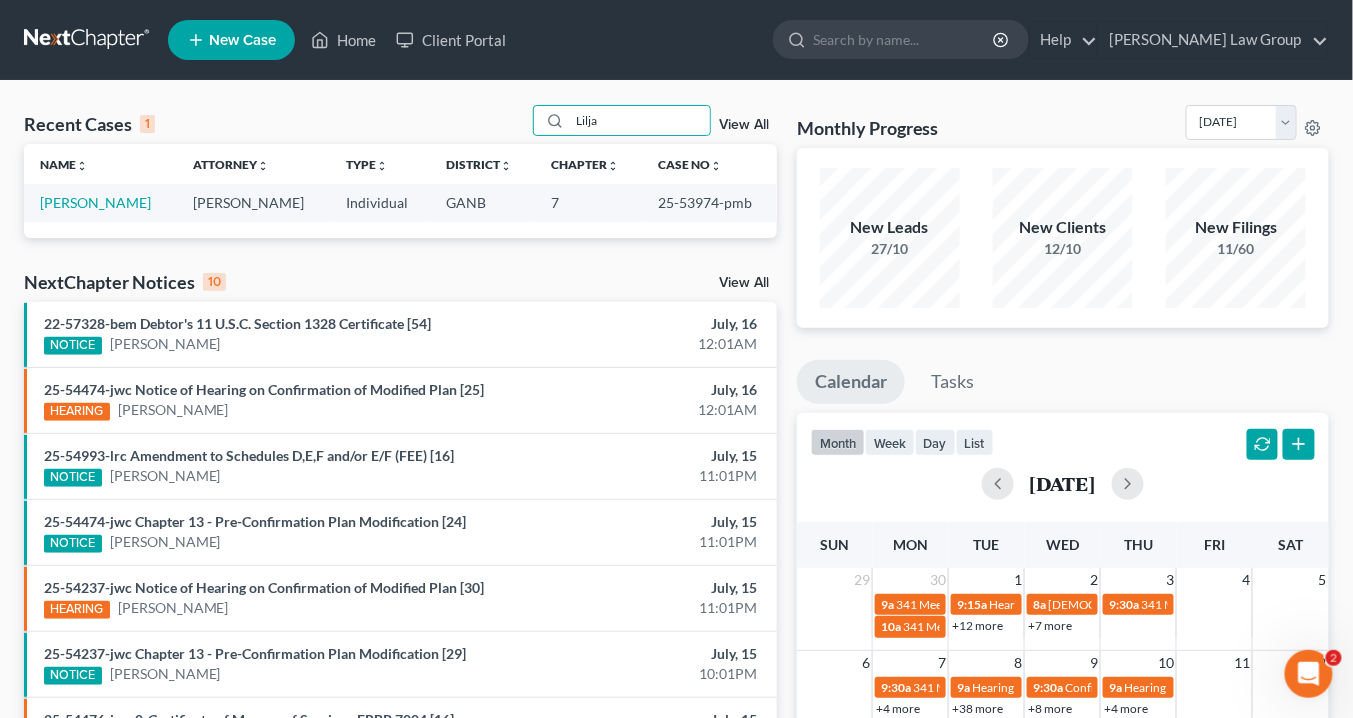 click on "Lilja, Kenneth" at bounding box center [100, 202] 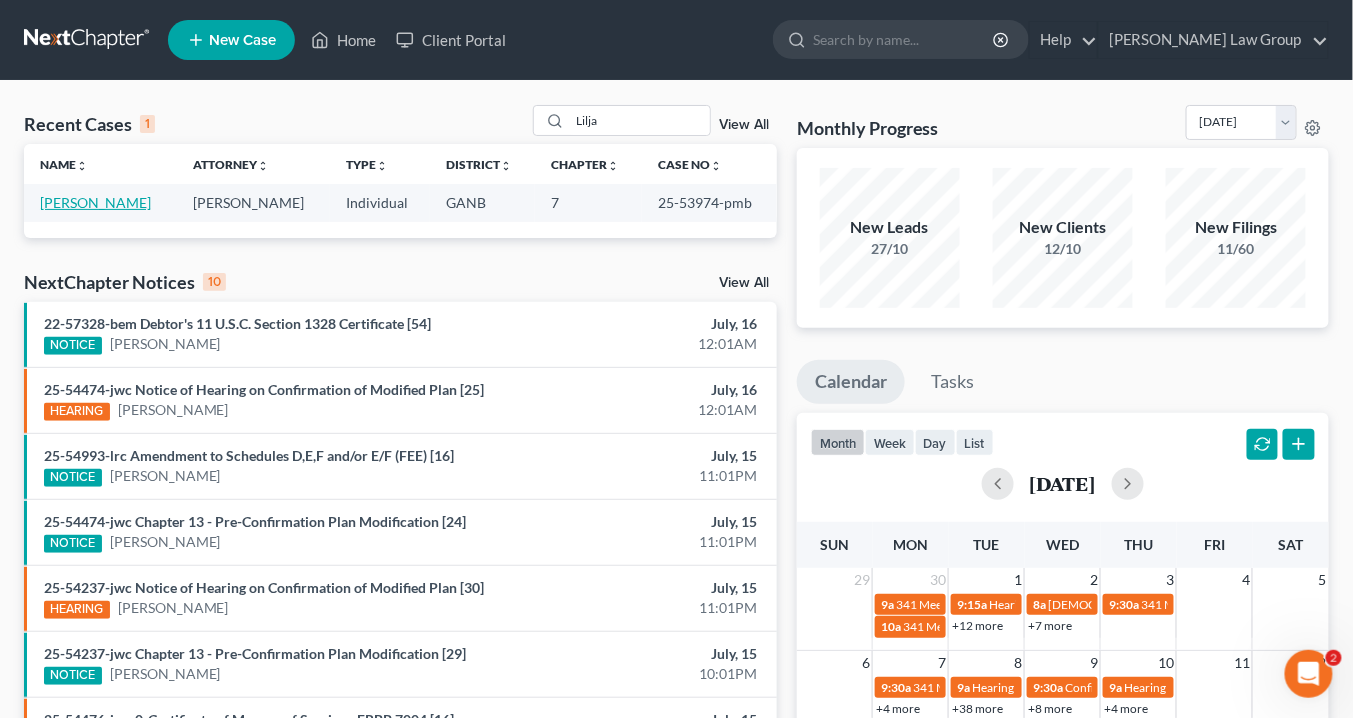 click on "Lilja, Kenneth" at bounding box center (95, 202) 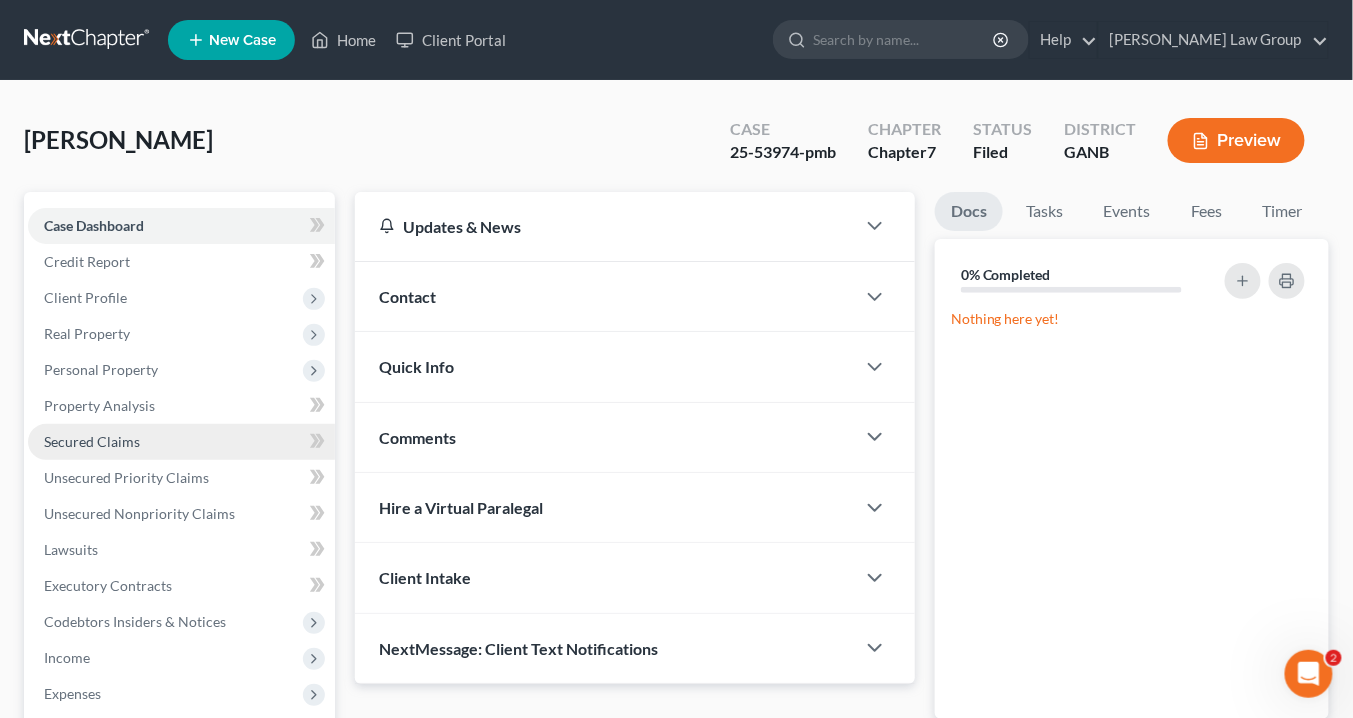 click on "Secured Claims" at bounding box center [92, 441] 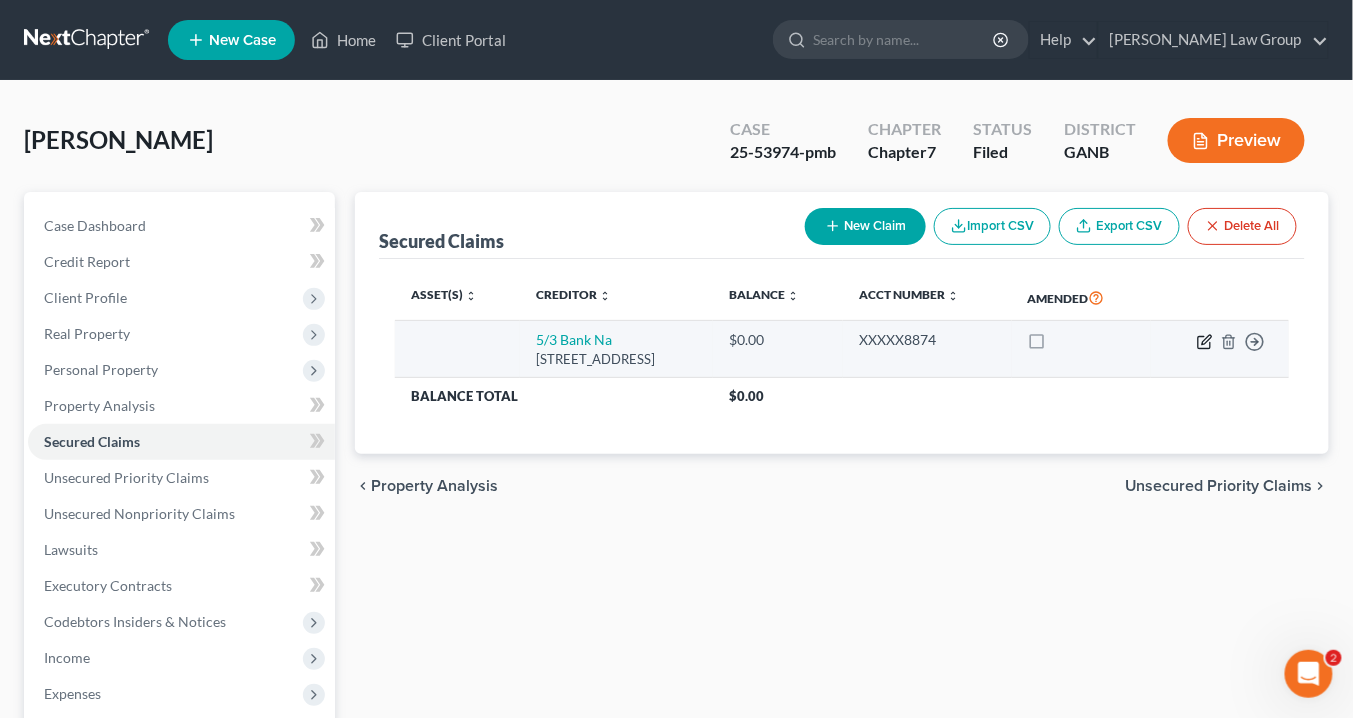 click 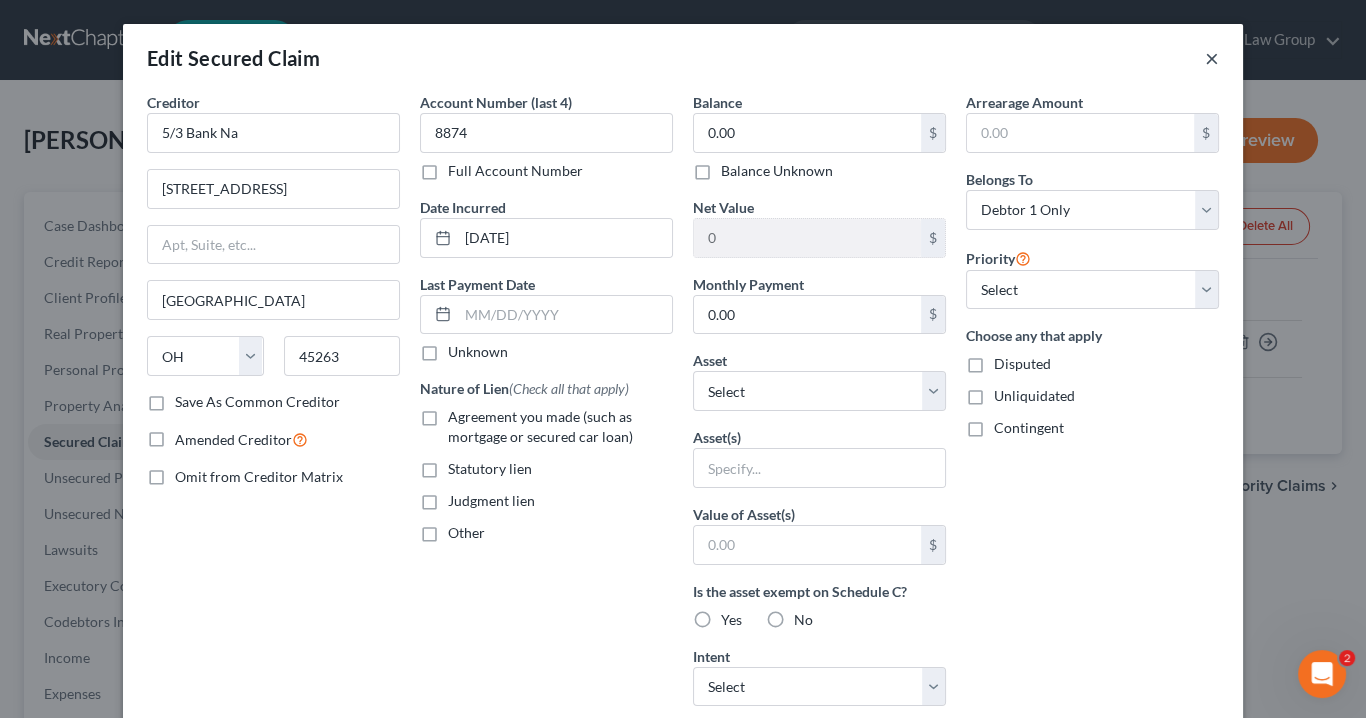 click on "×" at bounding box center [1212, 58] 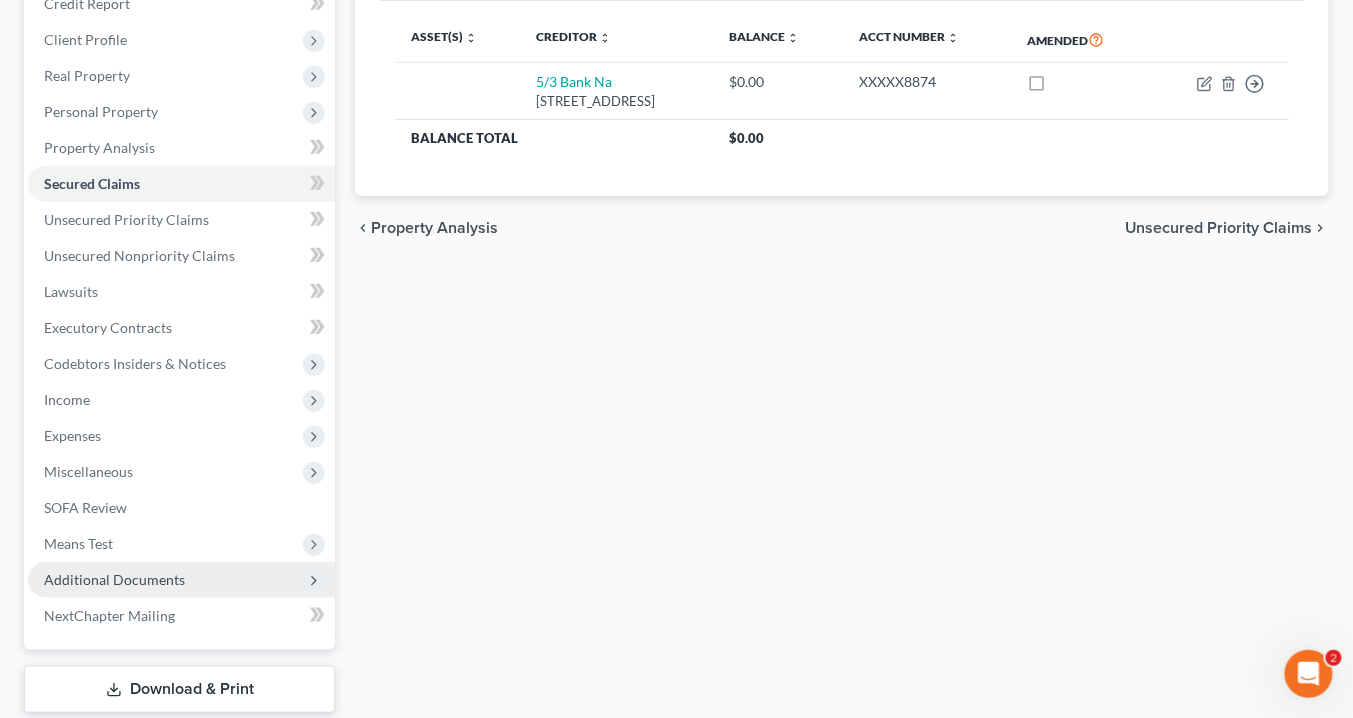scroll, scrollTop: 320, scrollLeft: 0, axis: vertical 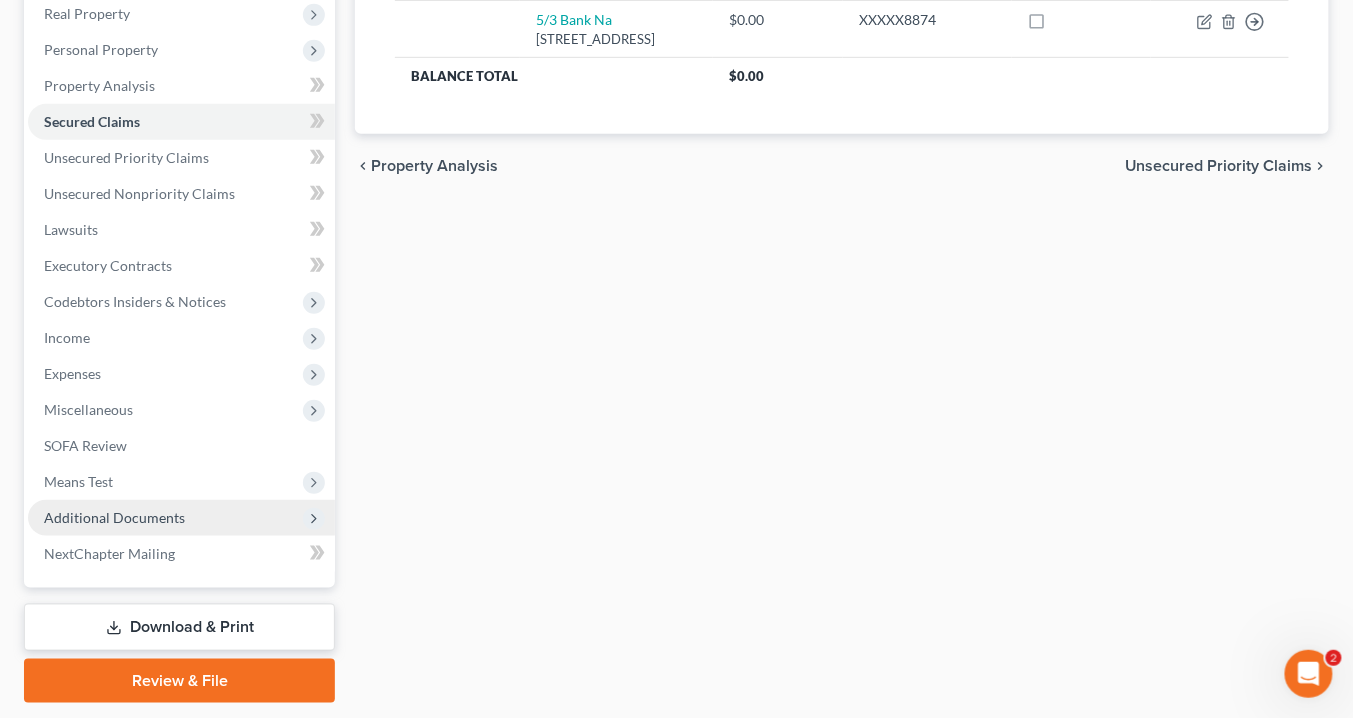 click on "Additional Documents" at bounding box center (114, 517) 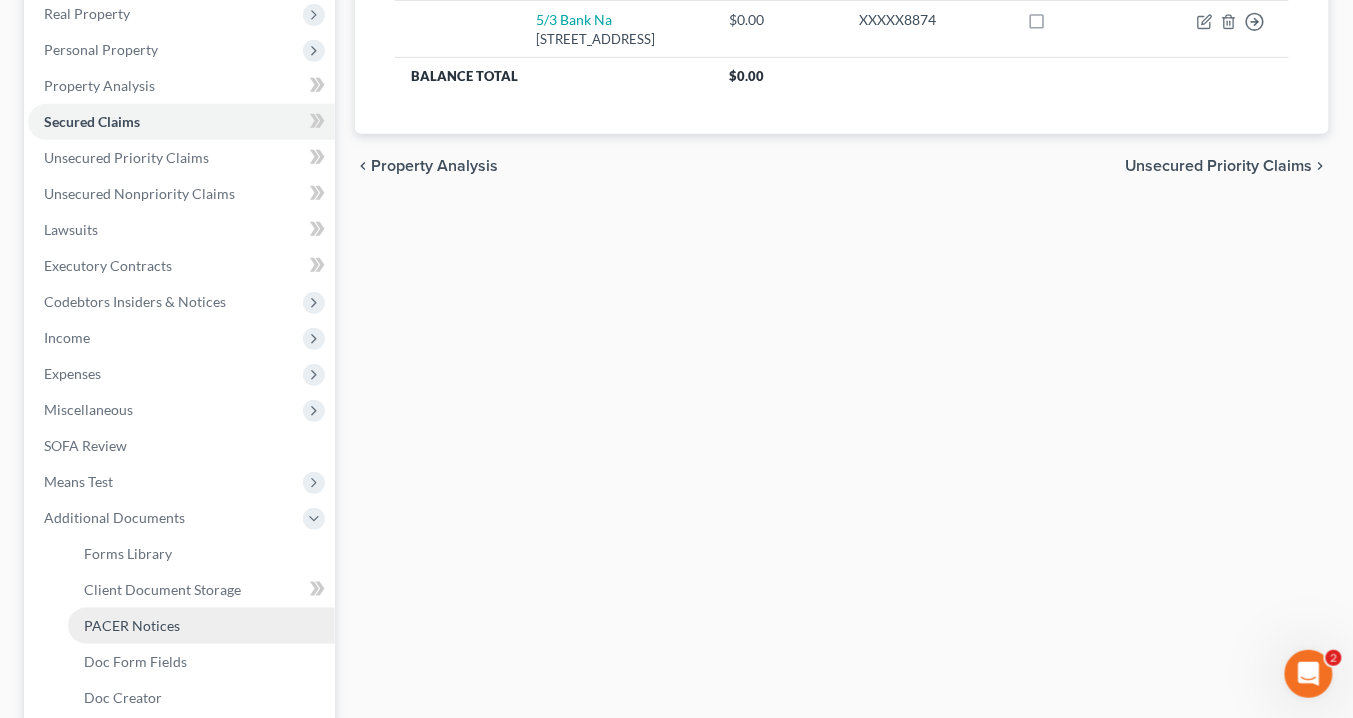 click on "PACER Notices" at bounding box center (201, 626) 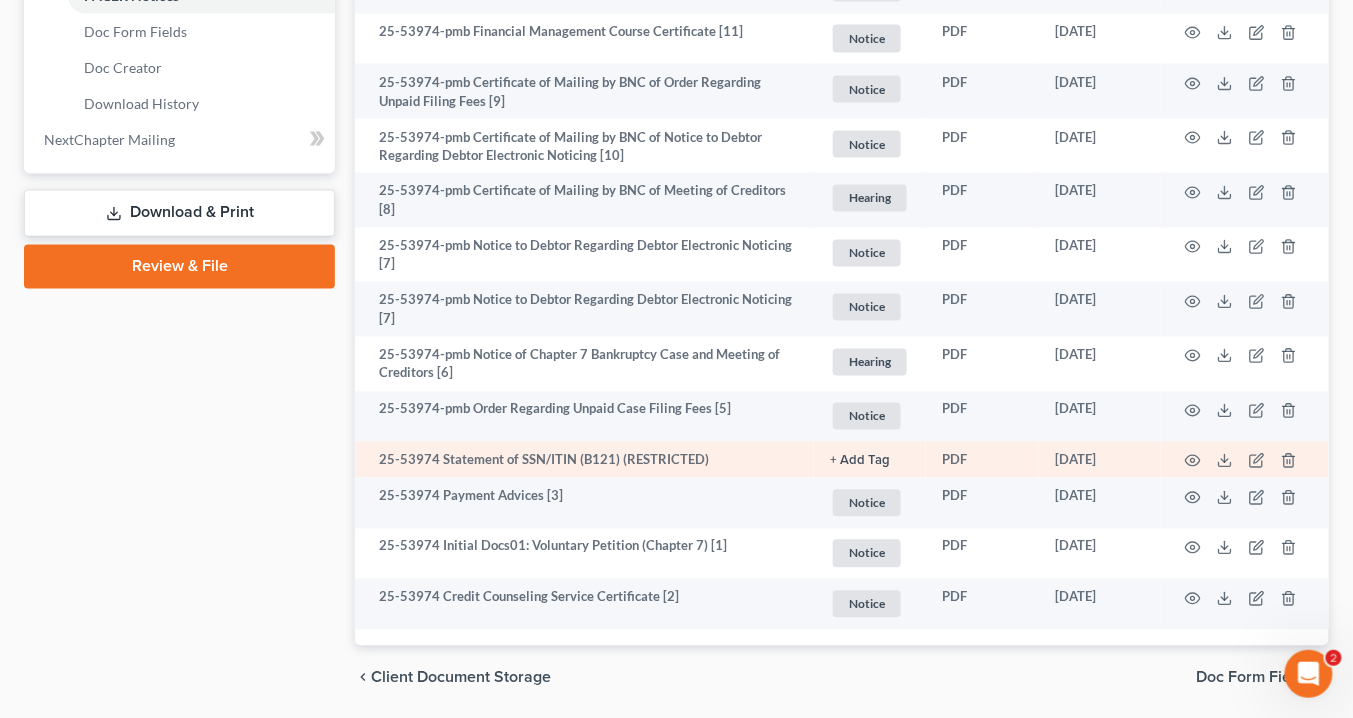 scroll, scrollTop: 992, scrollLeft: 0, axis: vertical 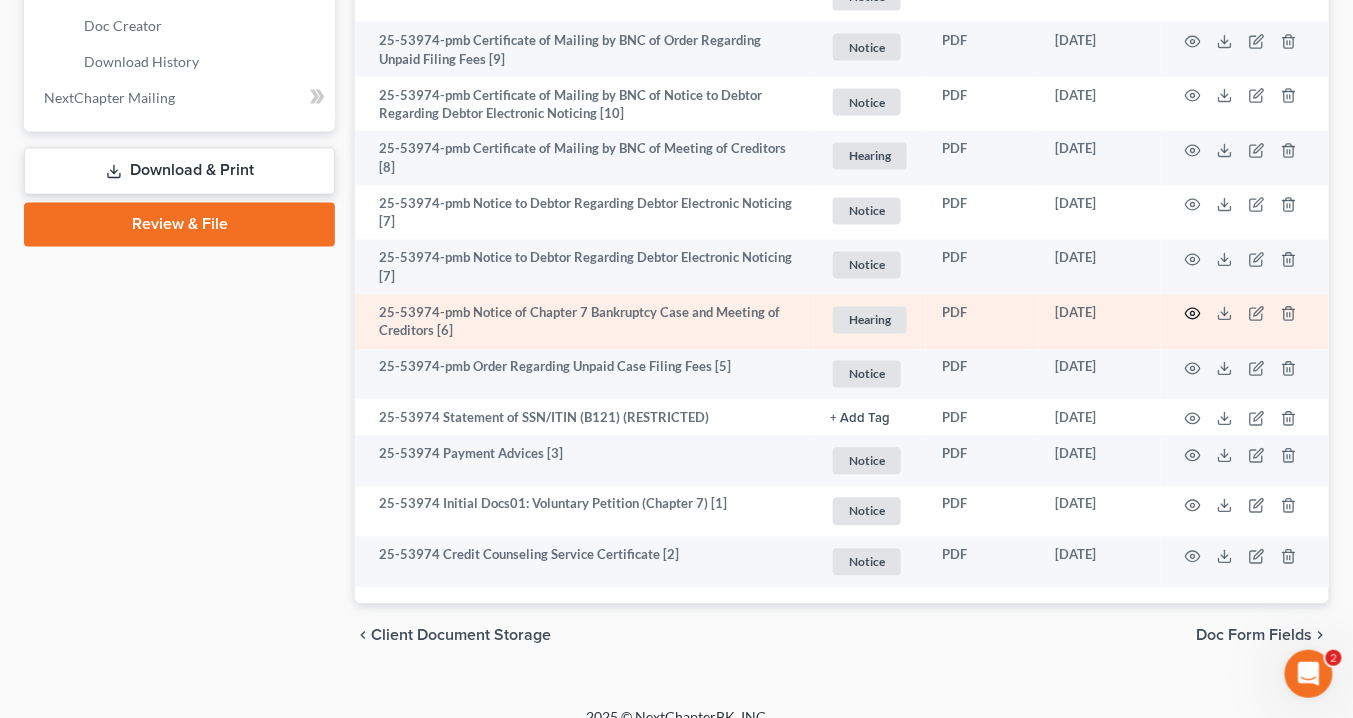 click 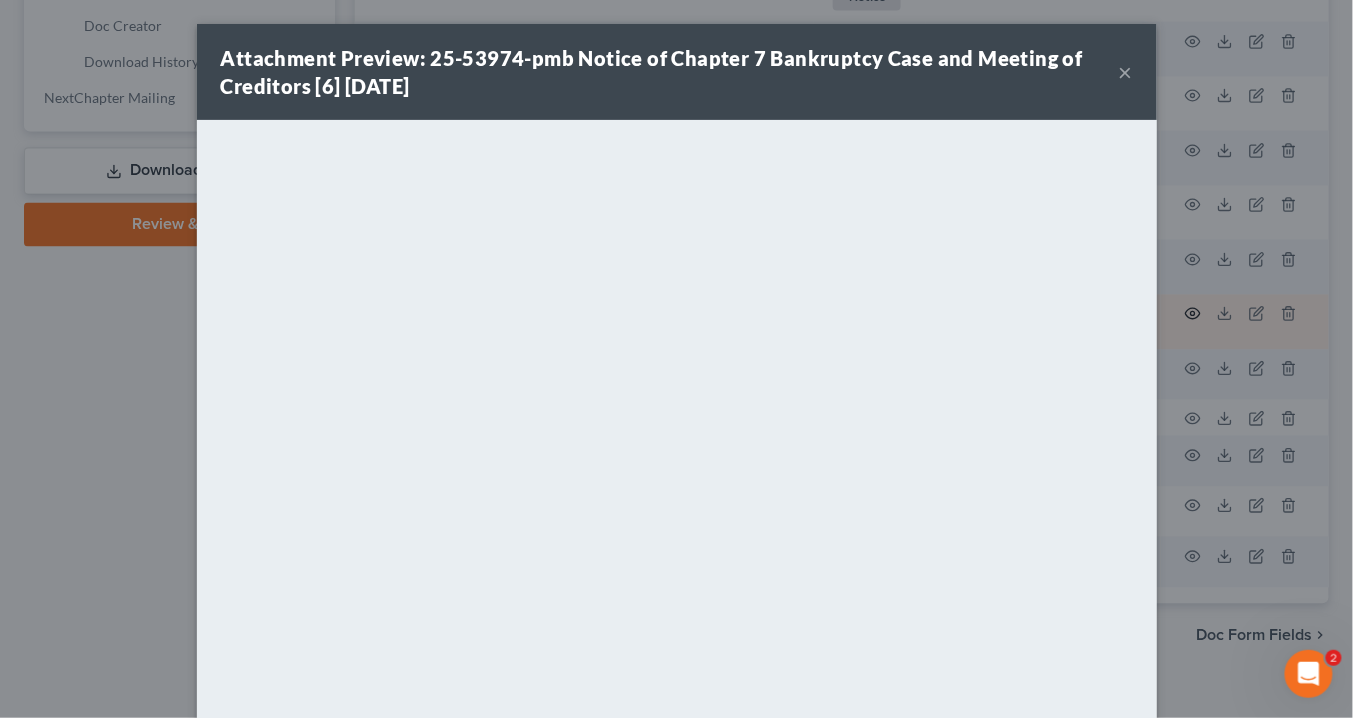 scroll, scrollTop: 984, scrollLeft: 0, axis: vertical 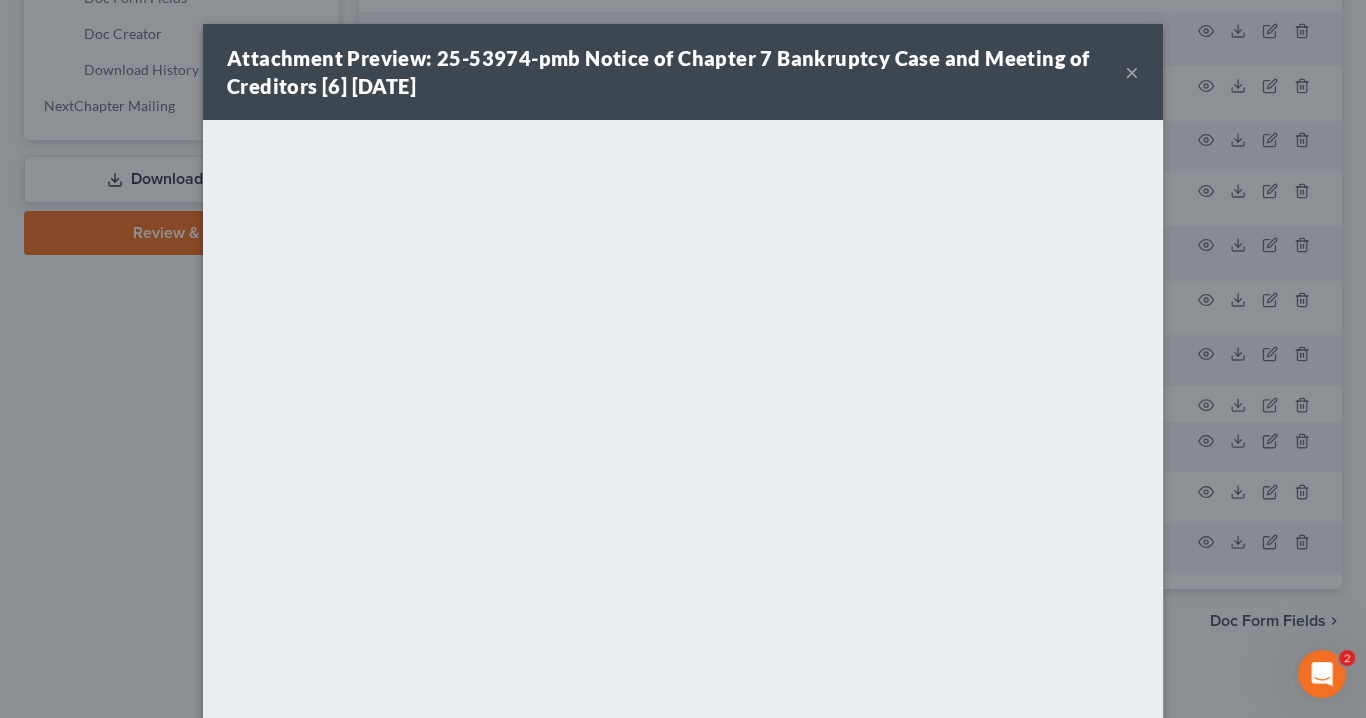 click on "×" at bounding box center [1132, 72] 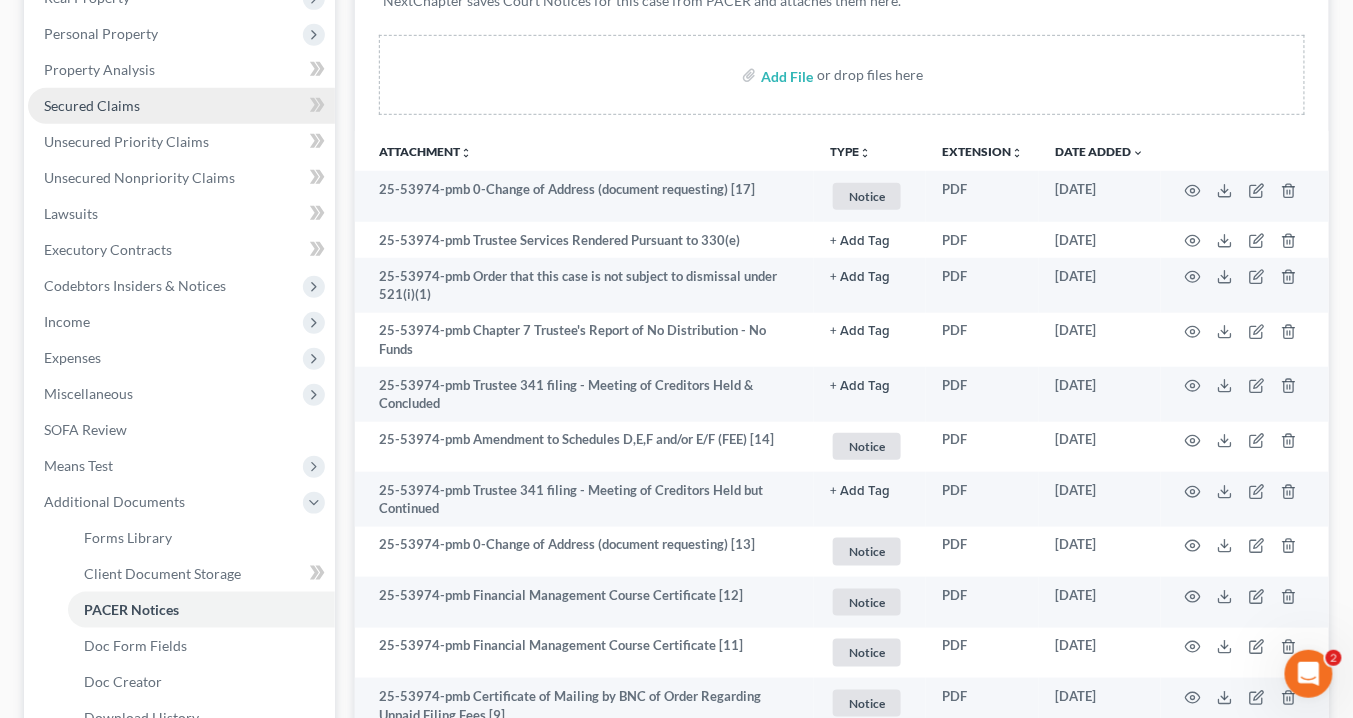 scroll, scrollTop: 264, scrollLeft: 0, axis: vertical 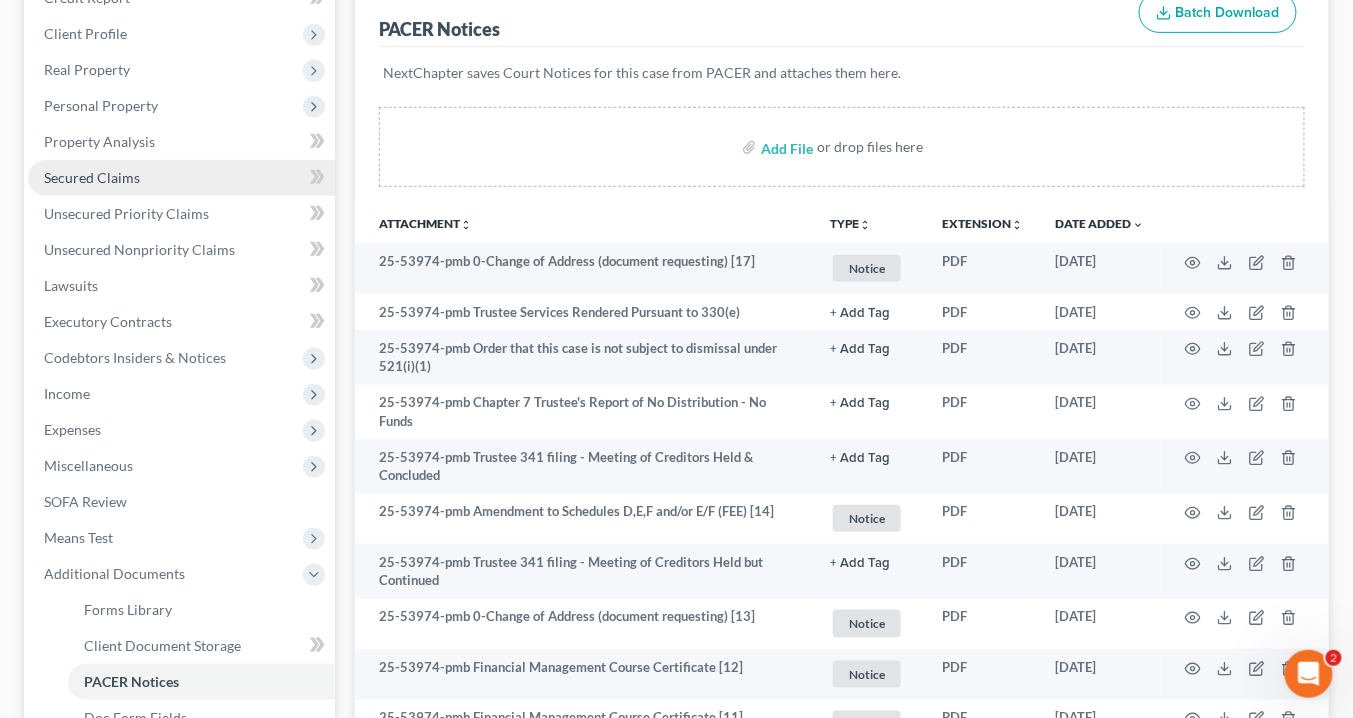 click on "Secured Claims" at bounding box center [92, 177] 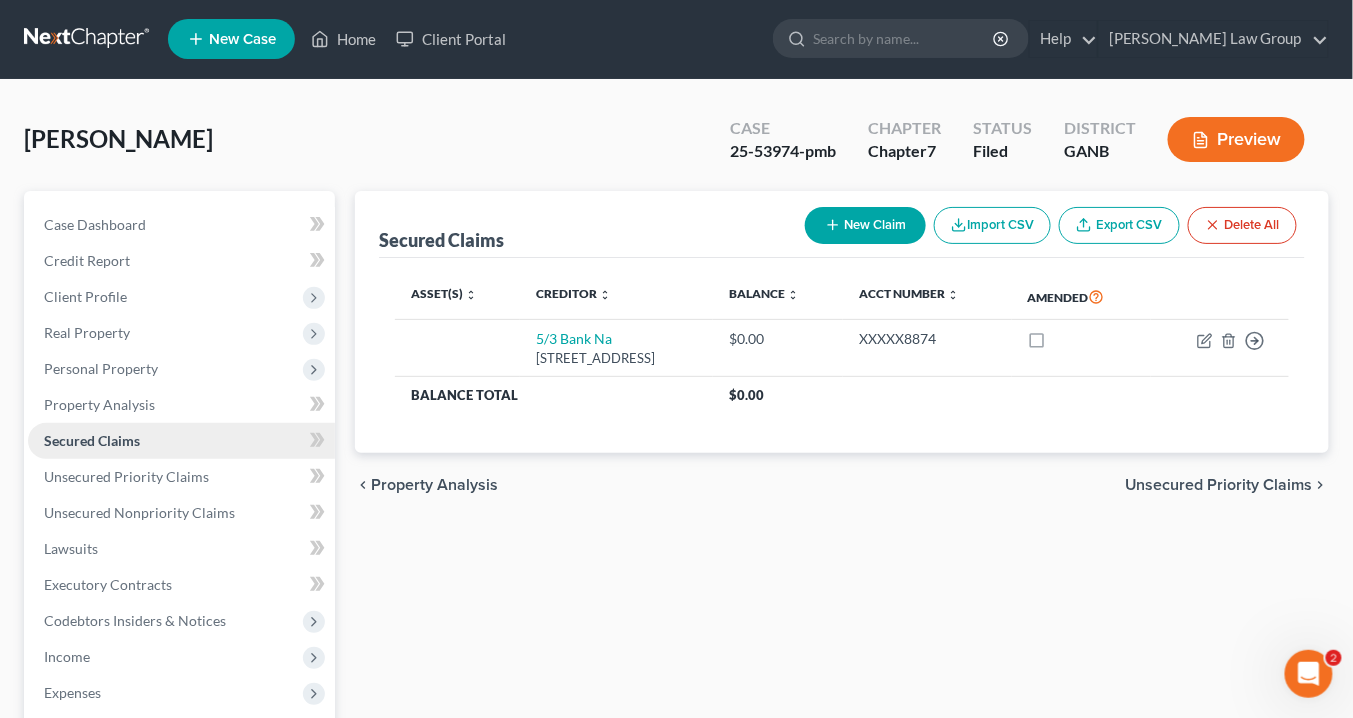 scroll, scrollTop: 0, scrollLeft: 0, axis: both 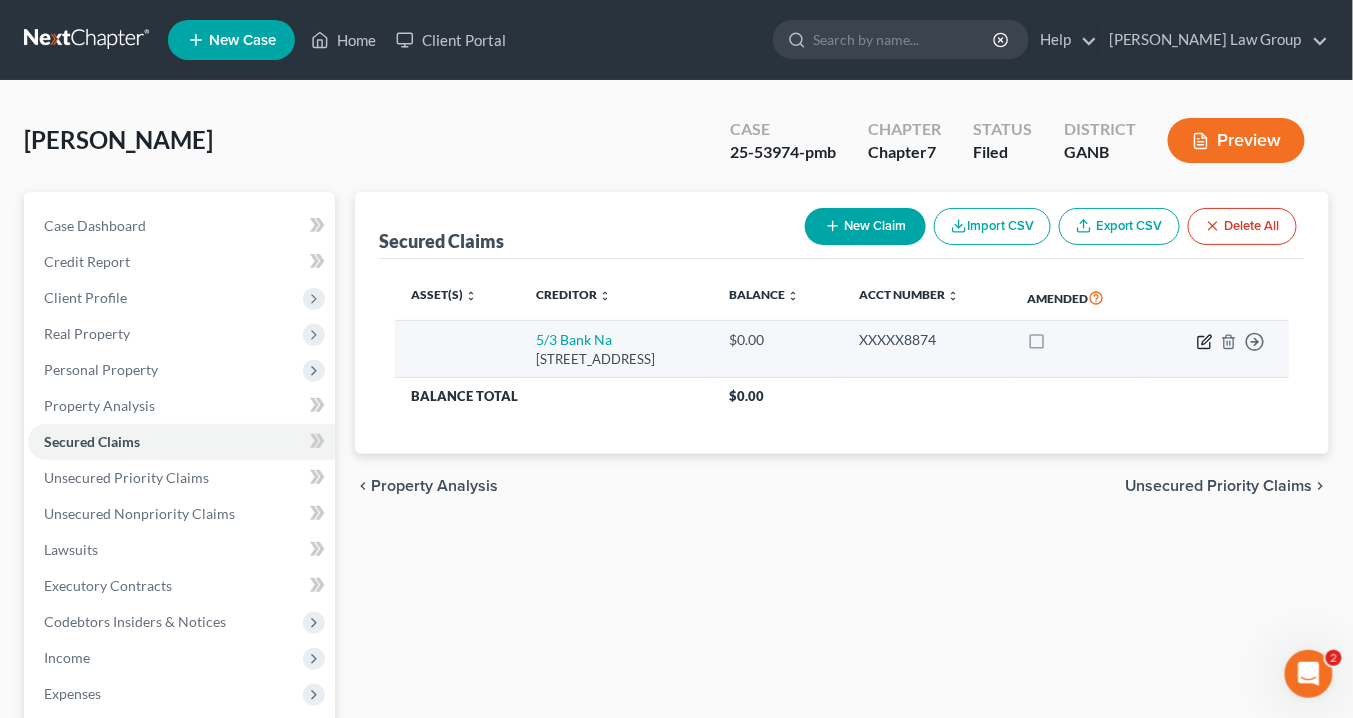 click 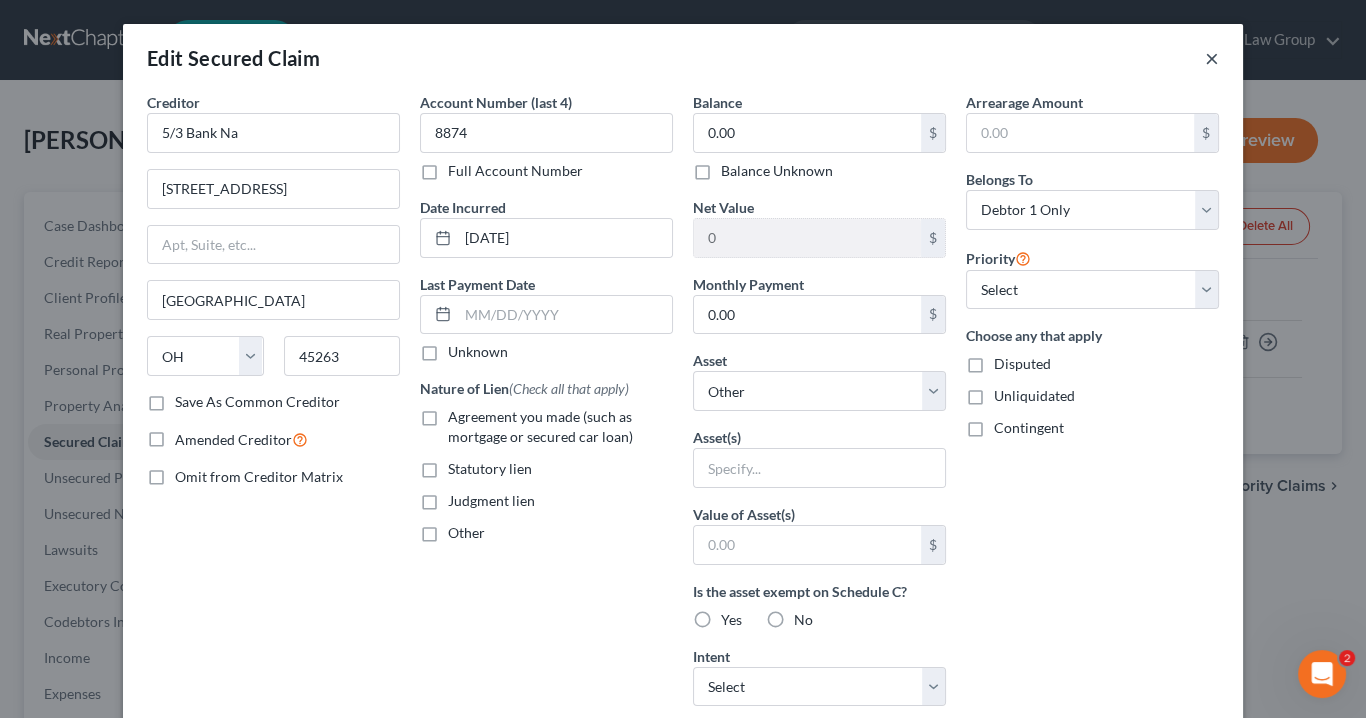 click on "×" at bounding box center [1212, 58] 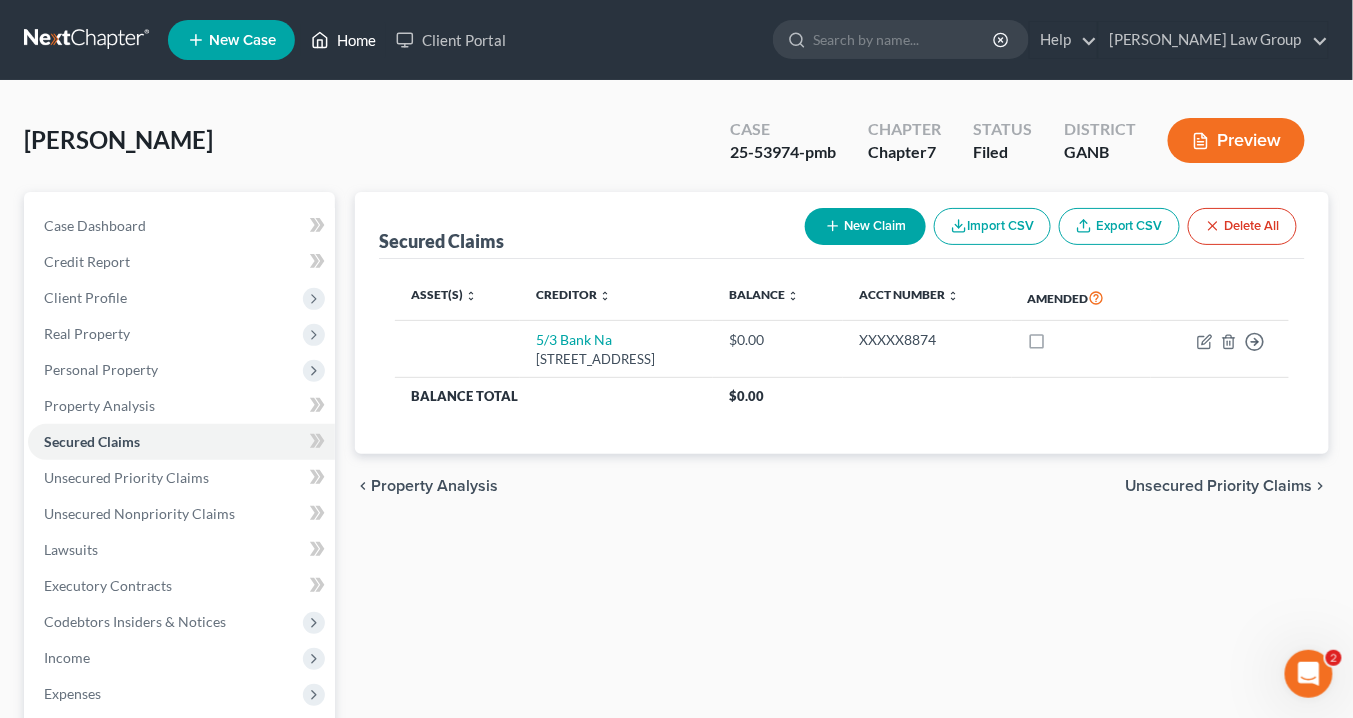 click on "Home" at bounding box center (343, 40) 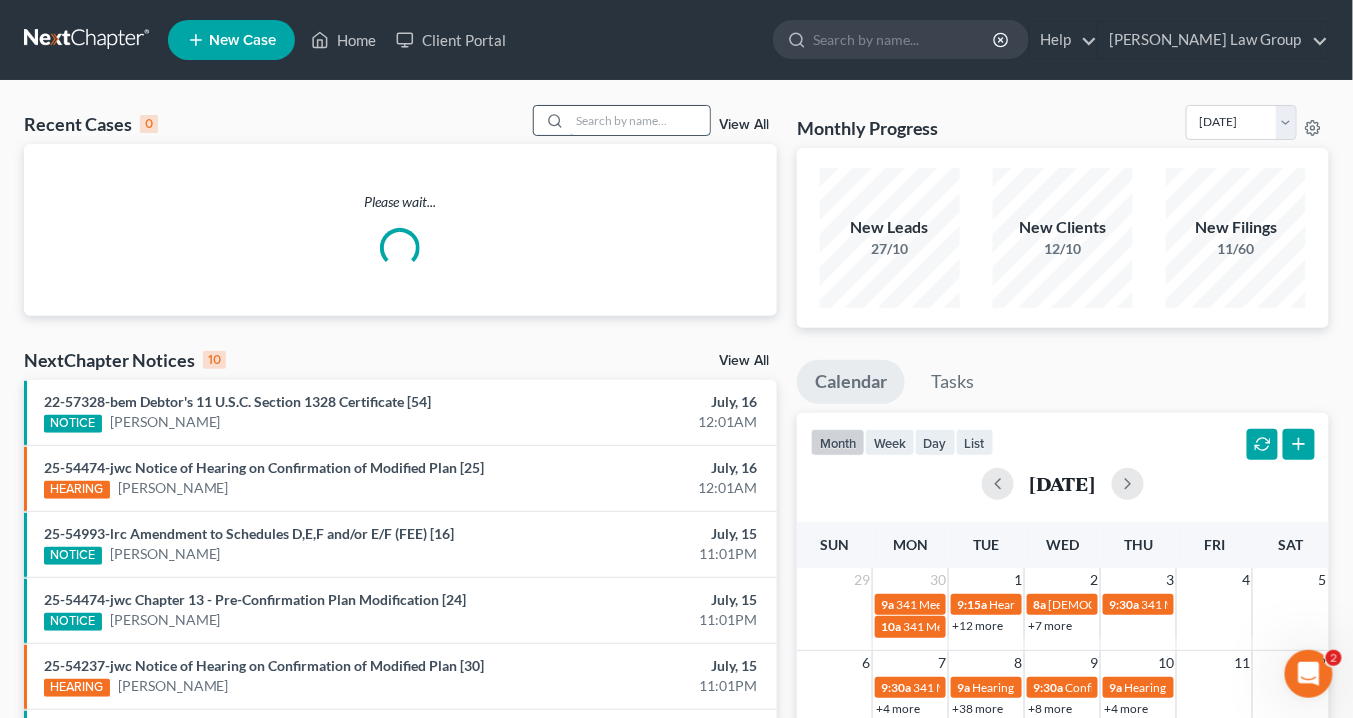 click at bounding box center [640, 120] 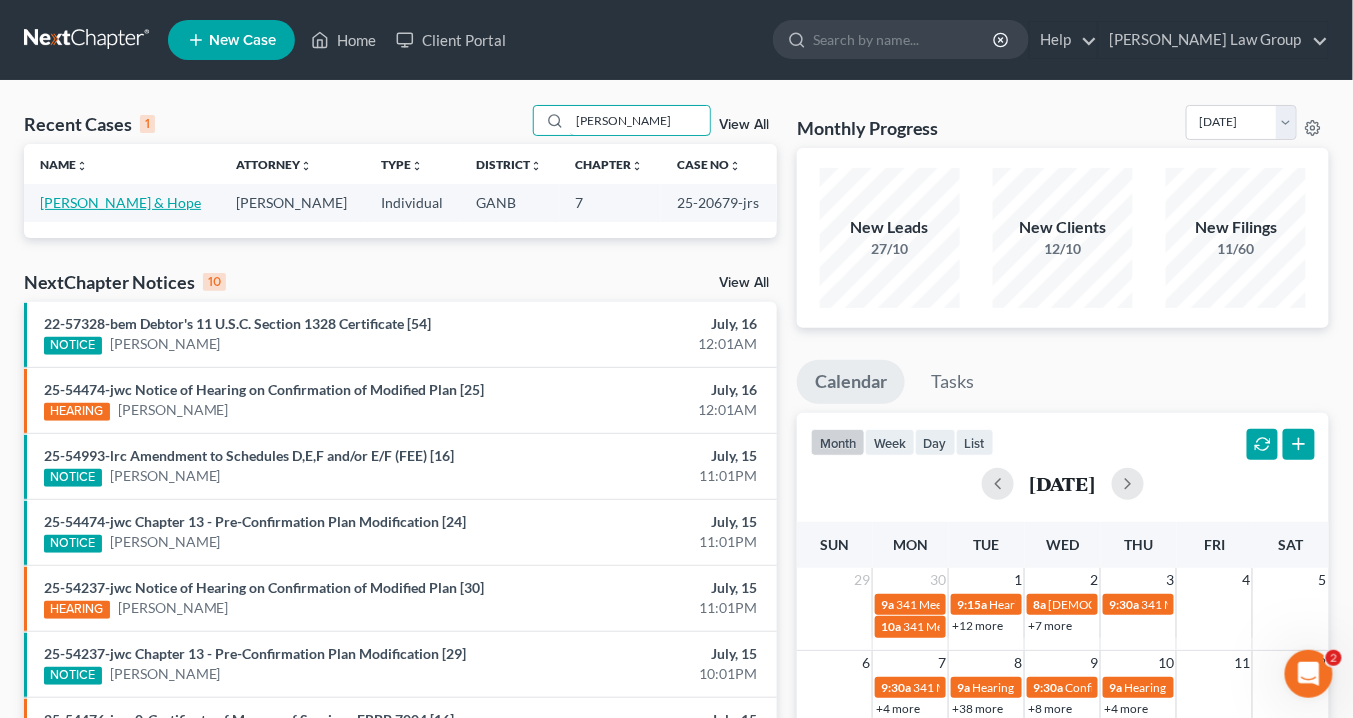 type on "raibon" 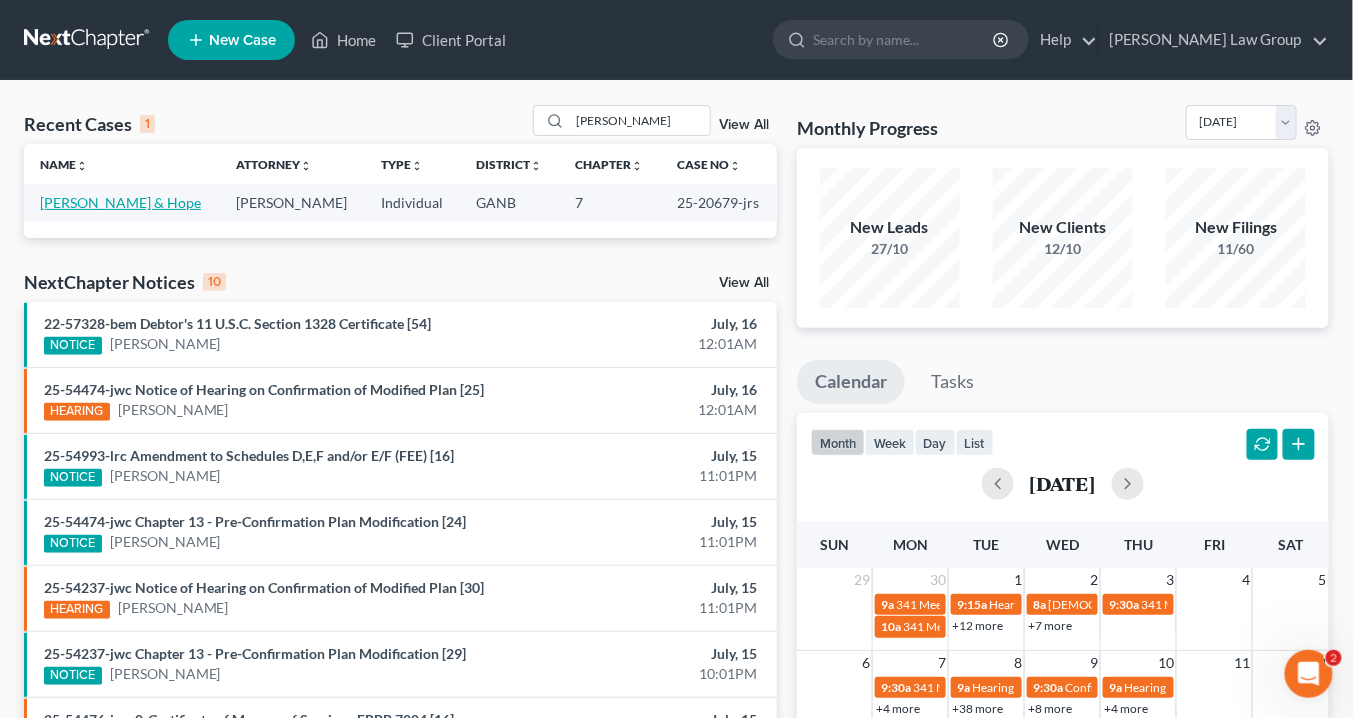 click on "[PERSON_NAME] & Hope" at bounding box center (120, 202) 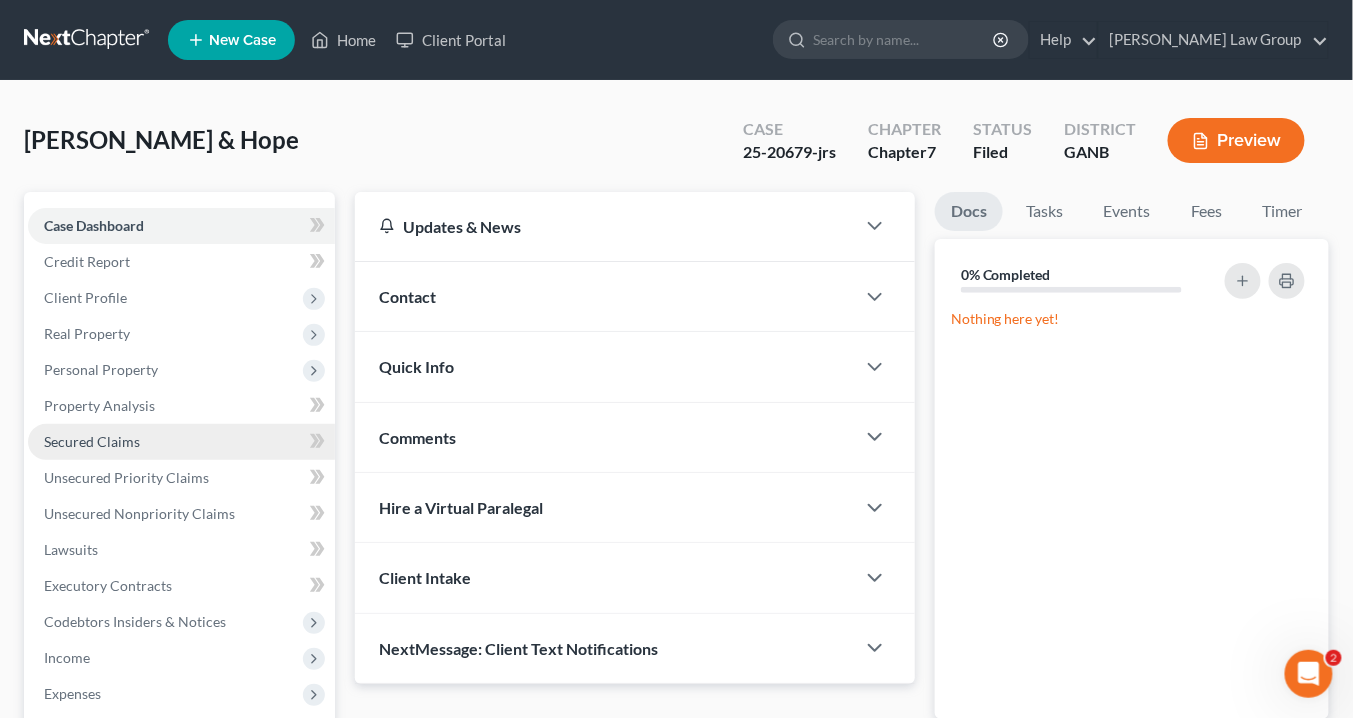 click on "Secured Claims" at bounding box center [92, 441] 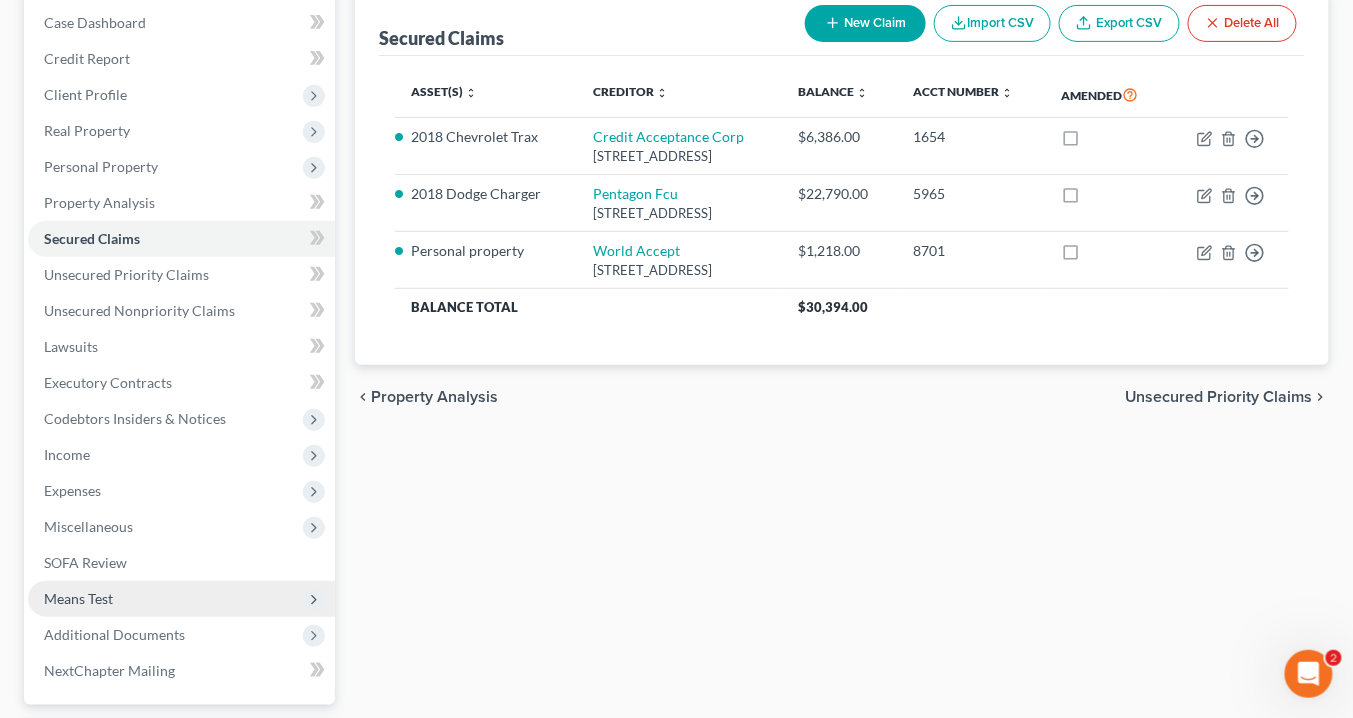 scroll, scrollTop: 378, scrollLeft: 0, axis: vertical 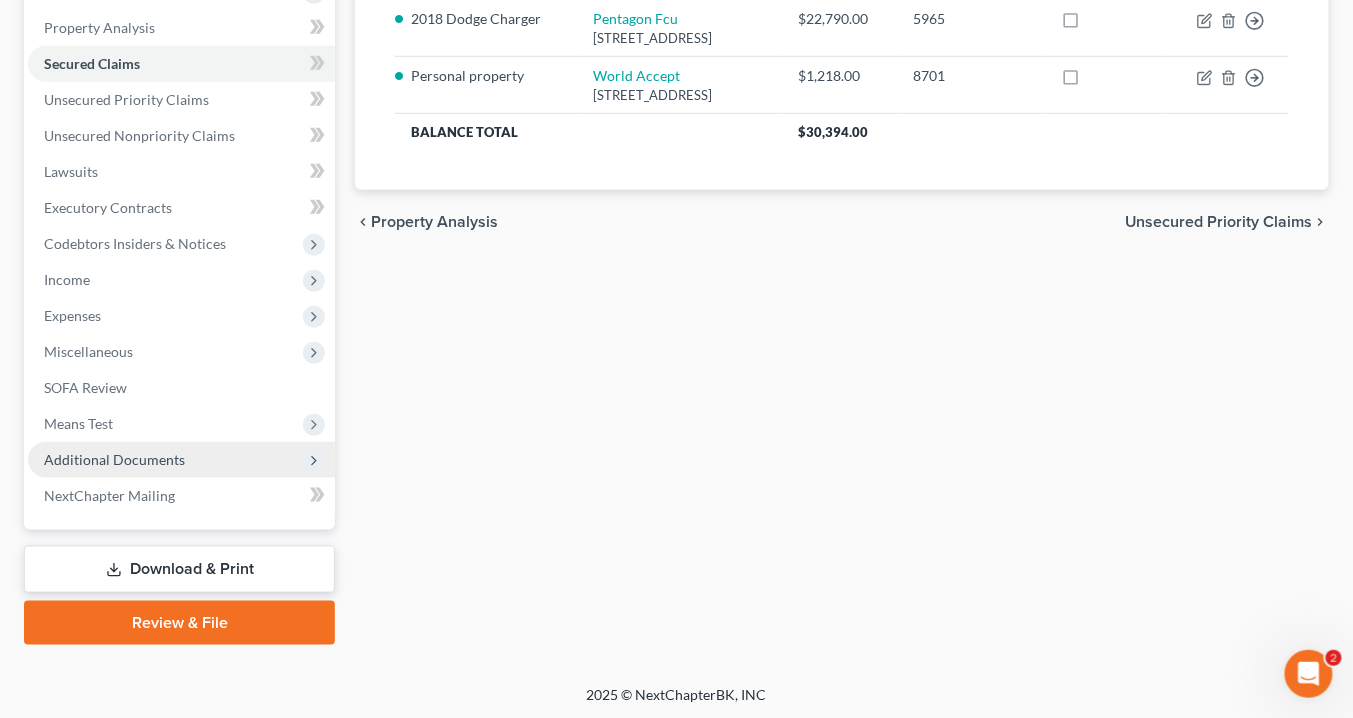 click on "Additional Documents" at bounding box center [114, 459] 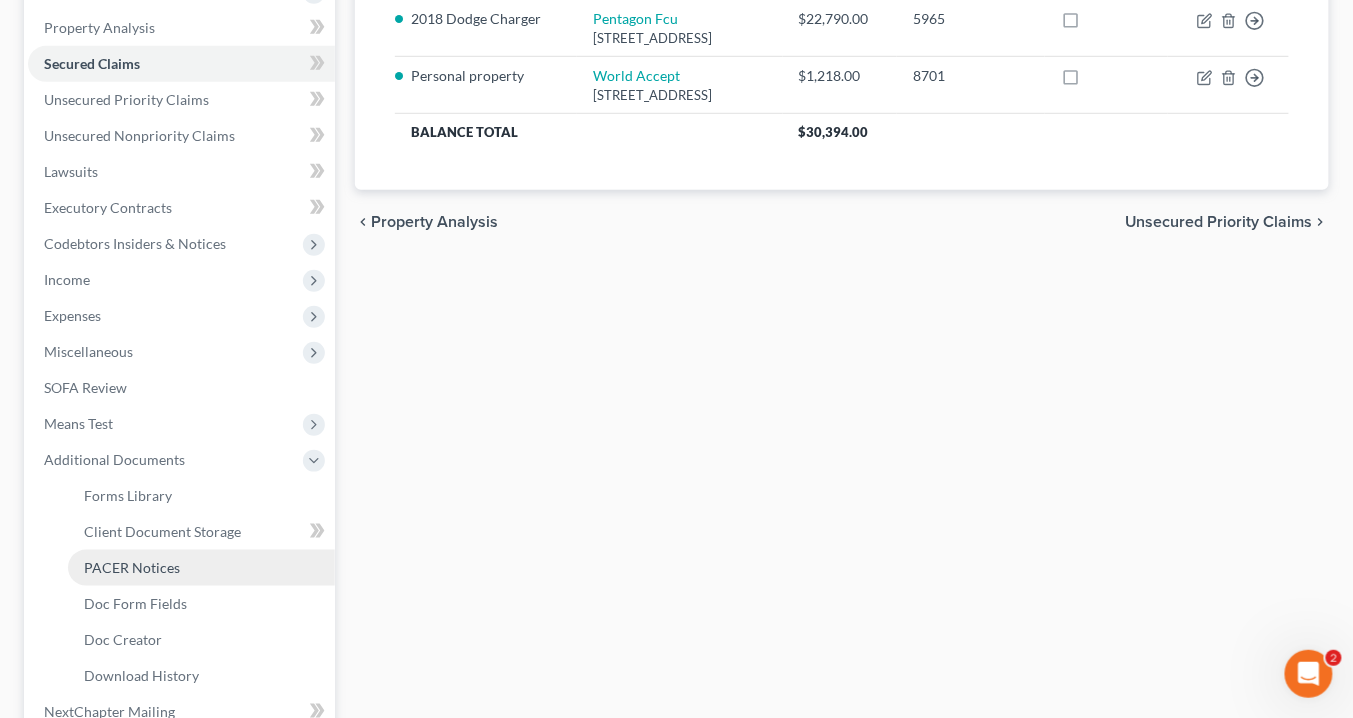 click on "PACER Notices" at bounding box center (132, 567) 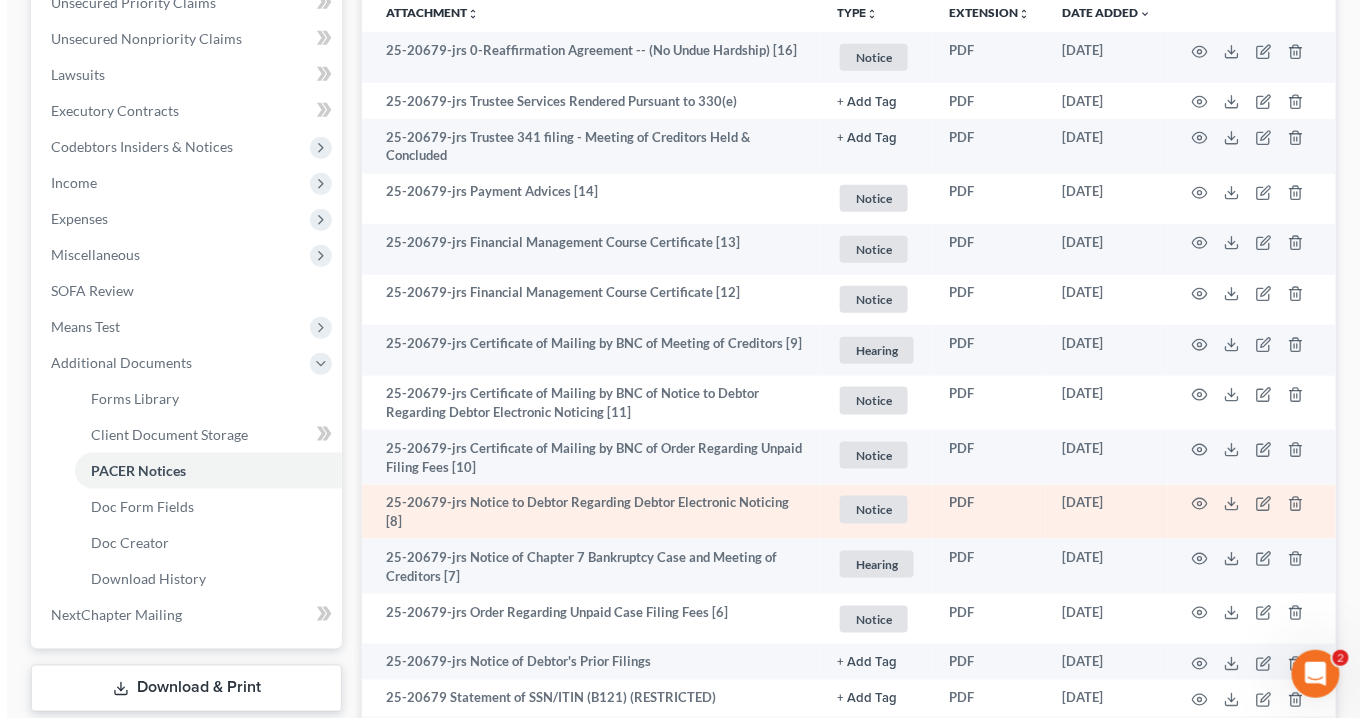 scroll, scrollTop: 646, scrollLeft: 0, axis: vertical 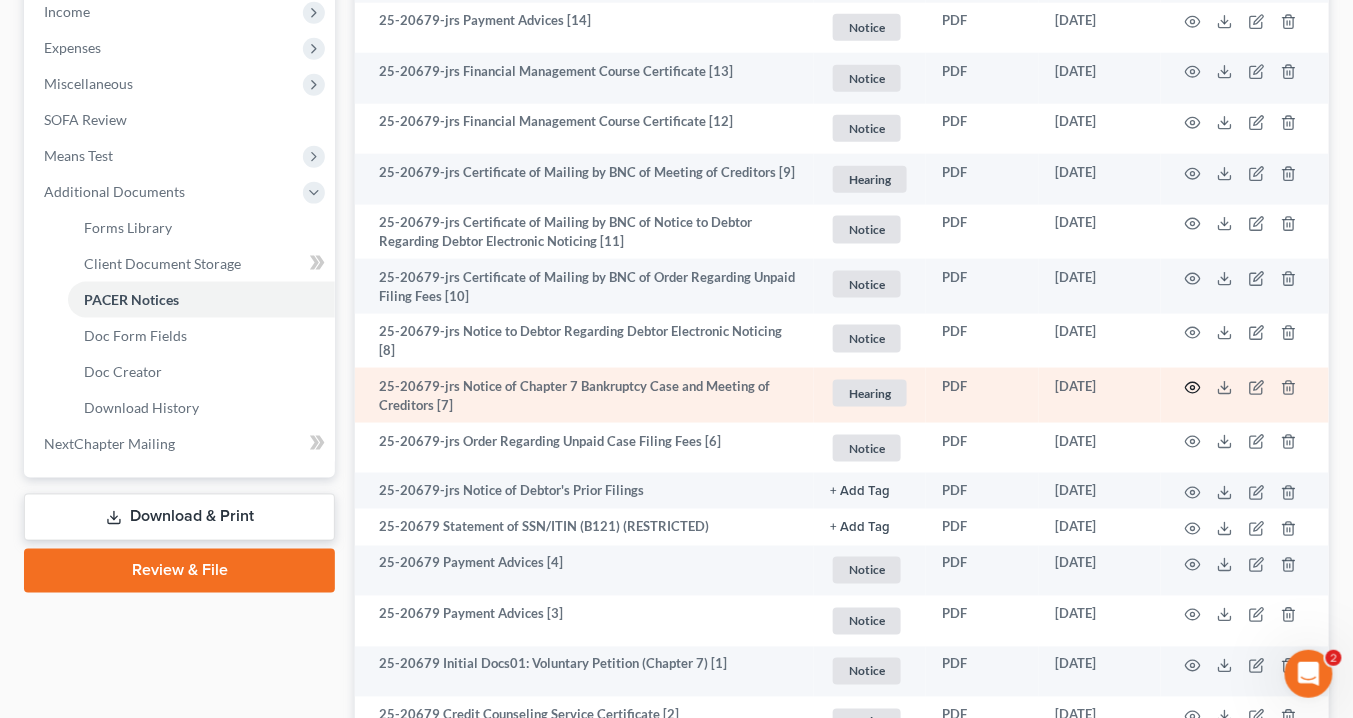 click 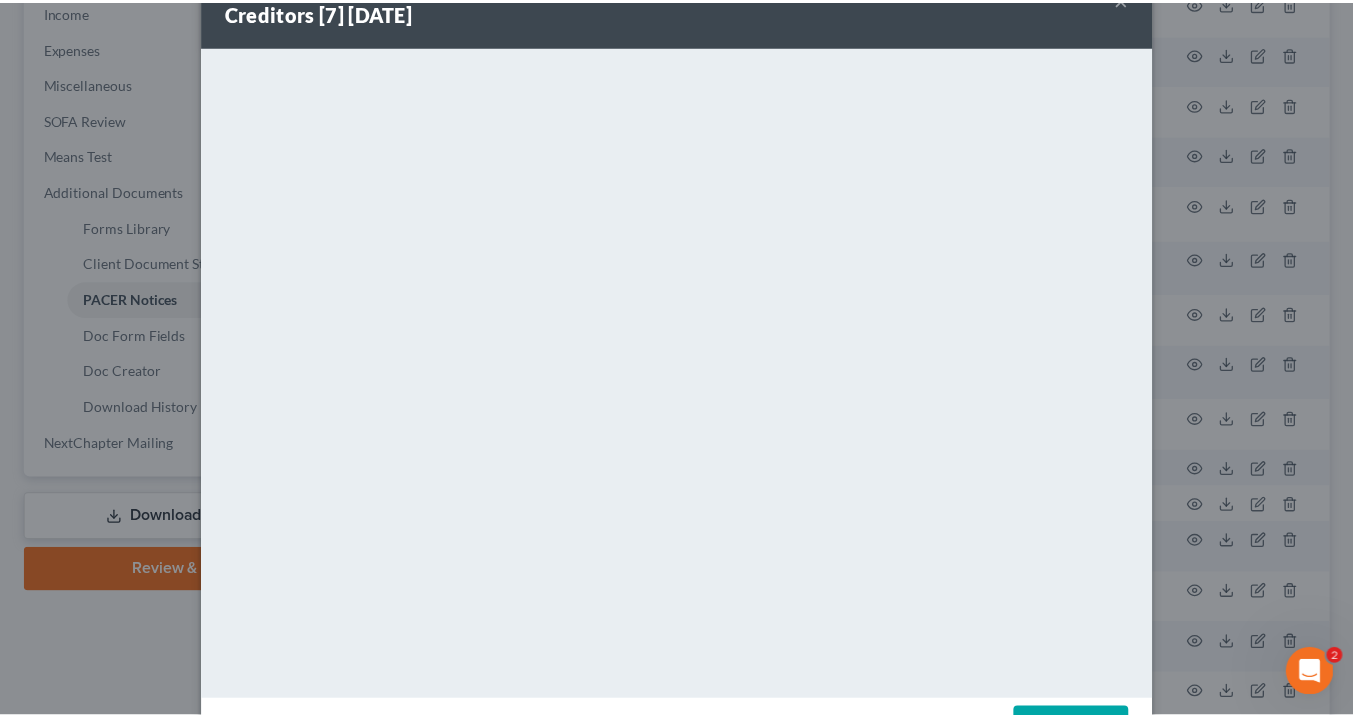 scroll, scrollTop: 0, scrollLeft: 0, axis: both 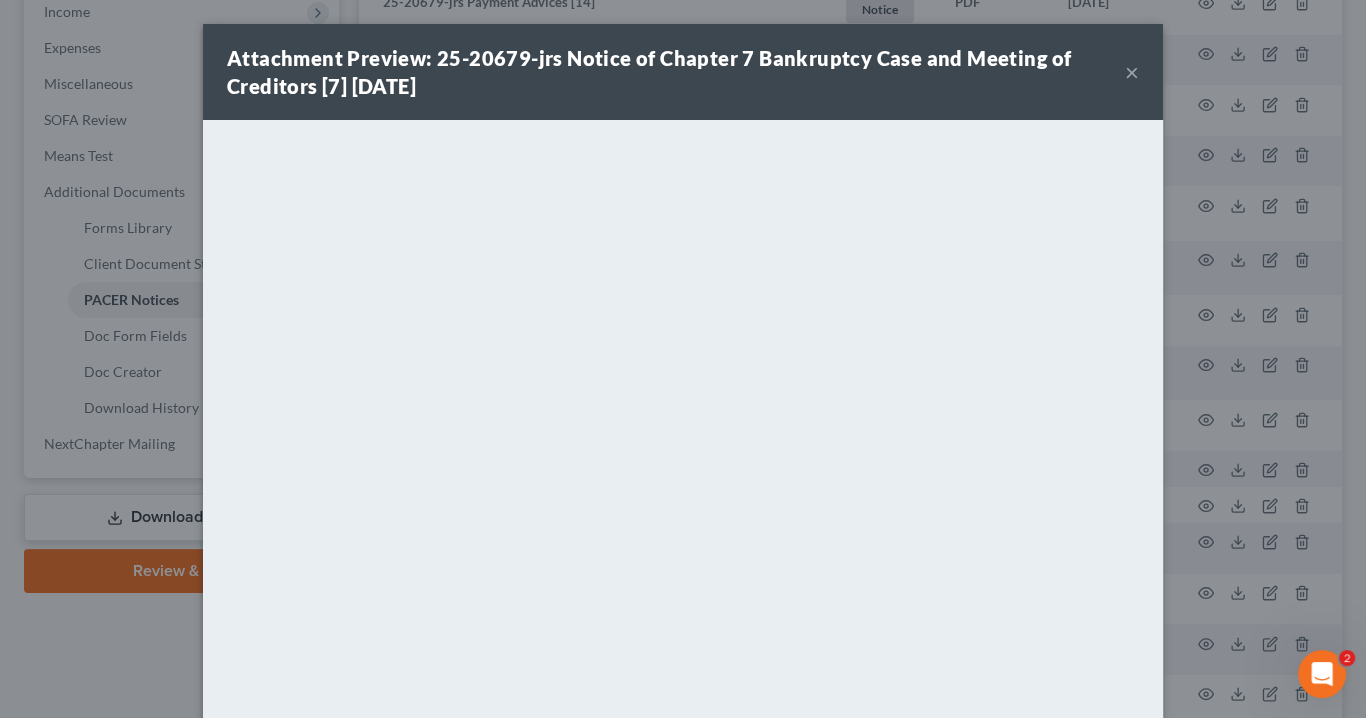 click on "×" at bounding box center [1132, 72] 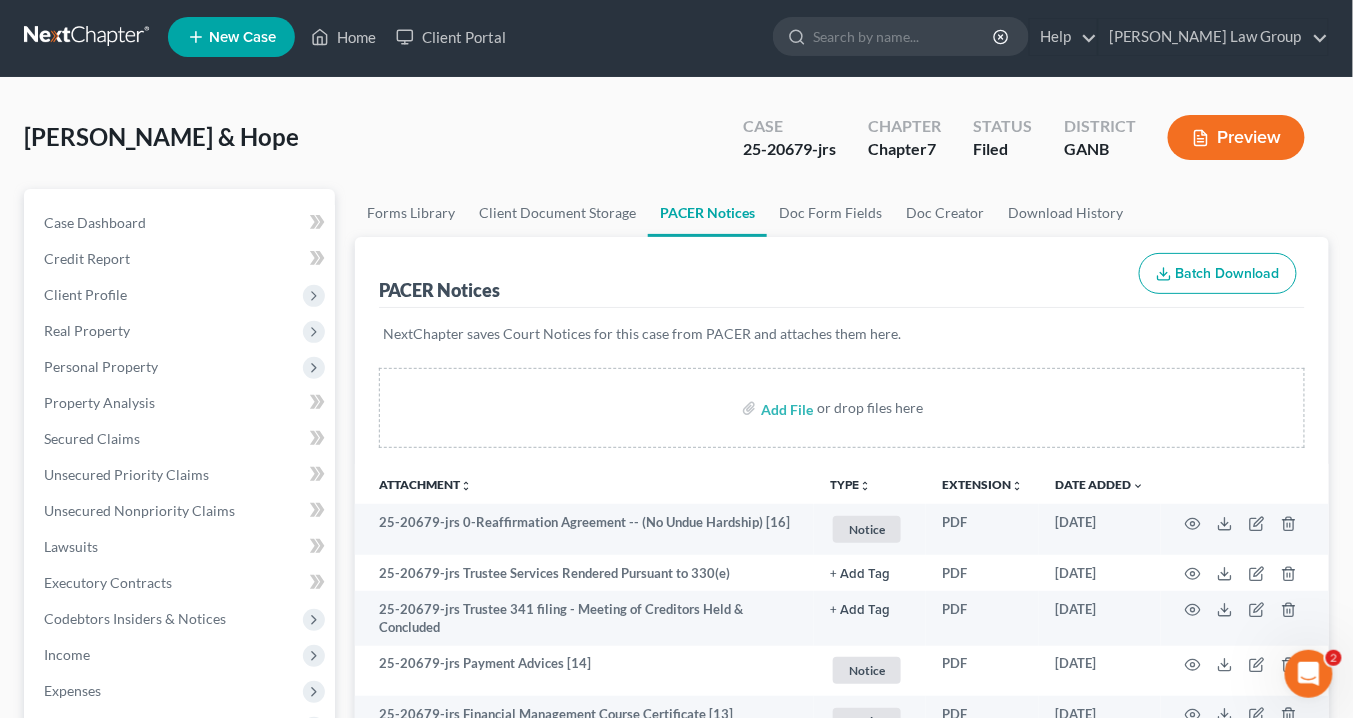 scroll, scrollTop: 0, scrollLeft: 0, axis: both 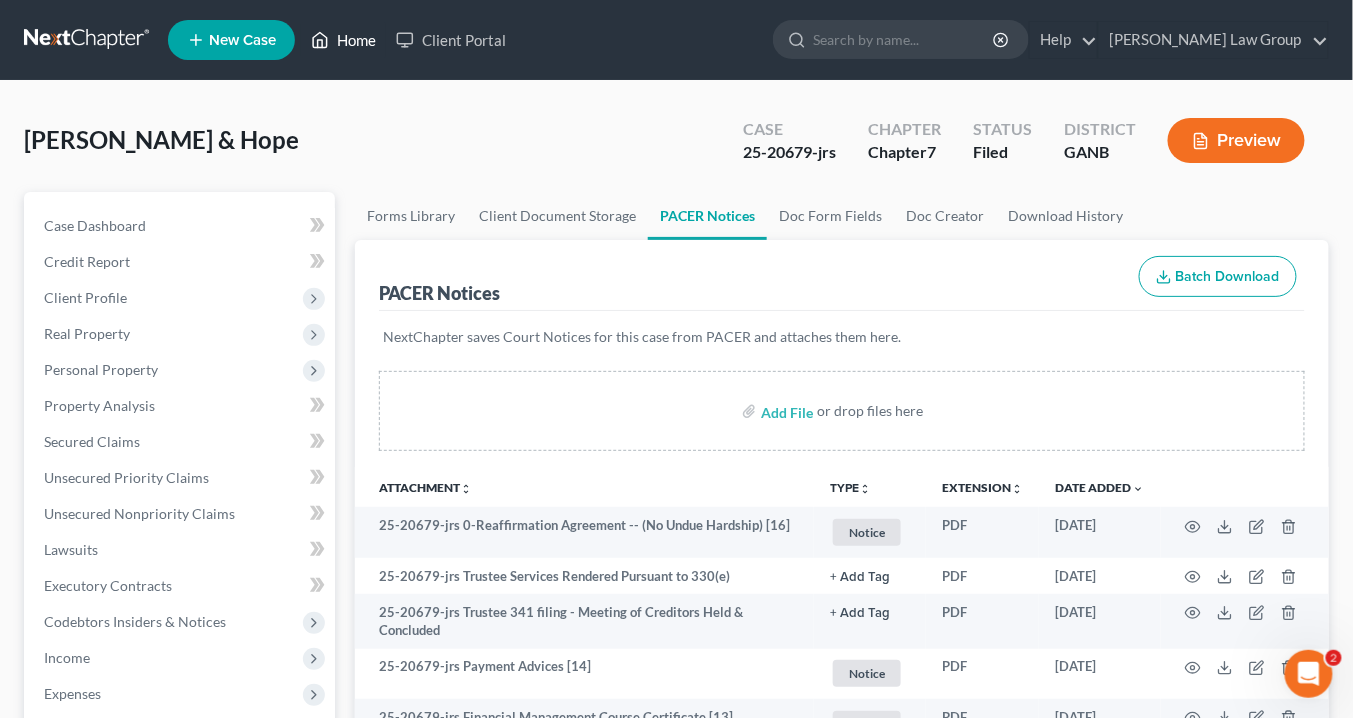drag, startPoint x: 362, startPoint y: 46, endPoint x: 370, endPoint y: 37, distance: 12.0415945 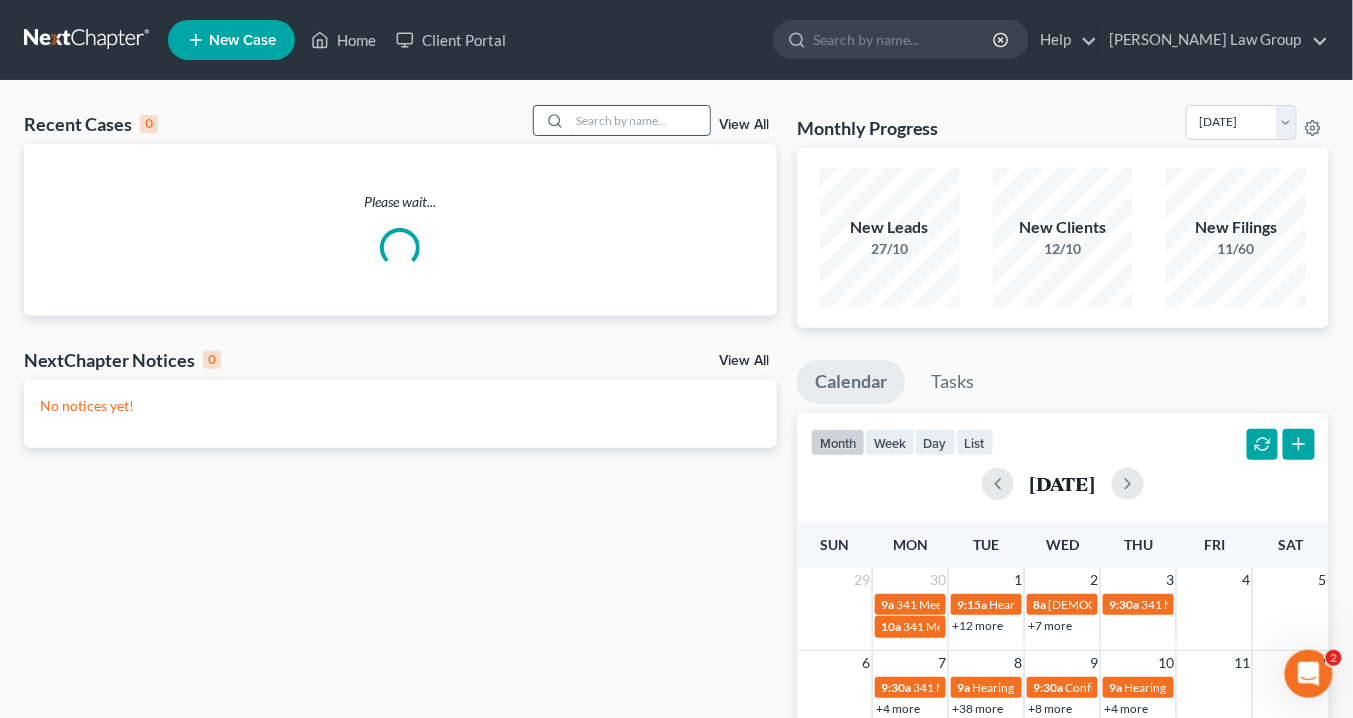 click at bounding box center [640, 120] 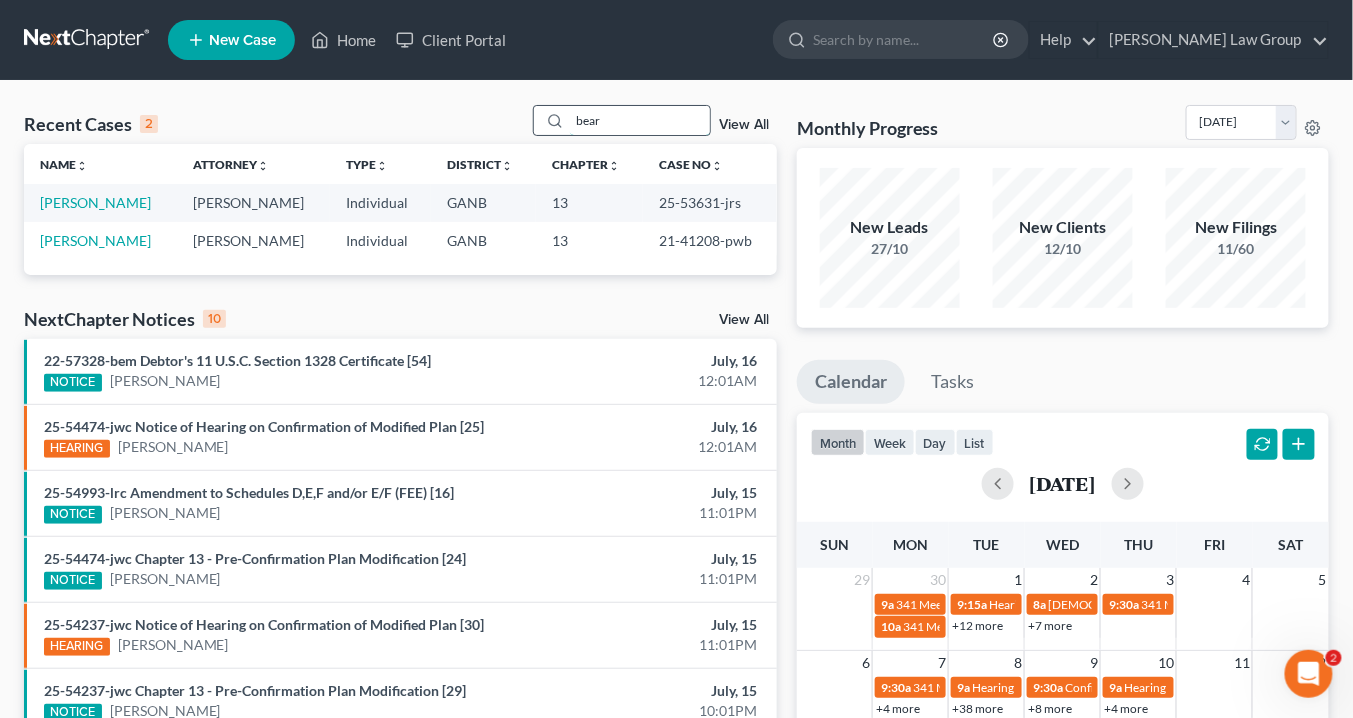 click on "bear" at bounding box center [640, 120] 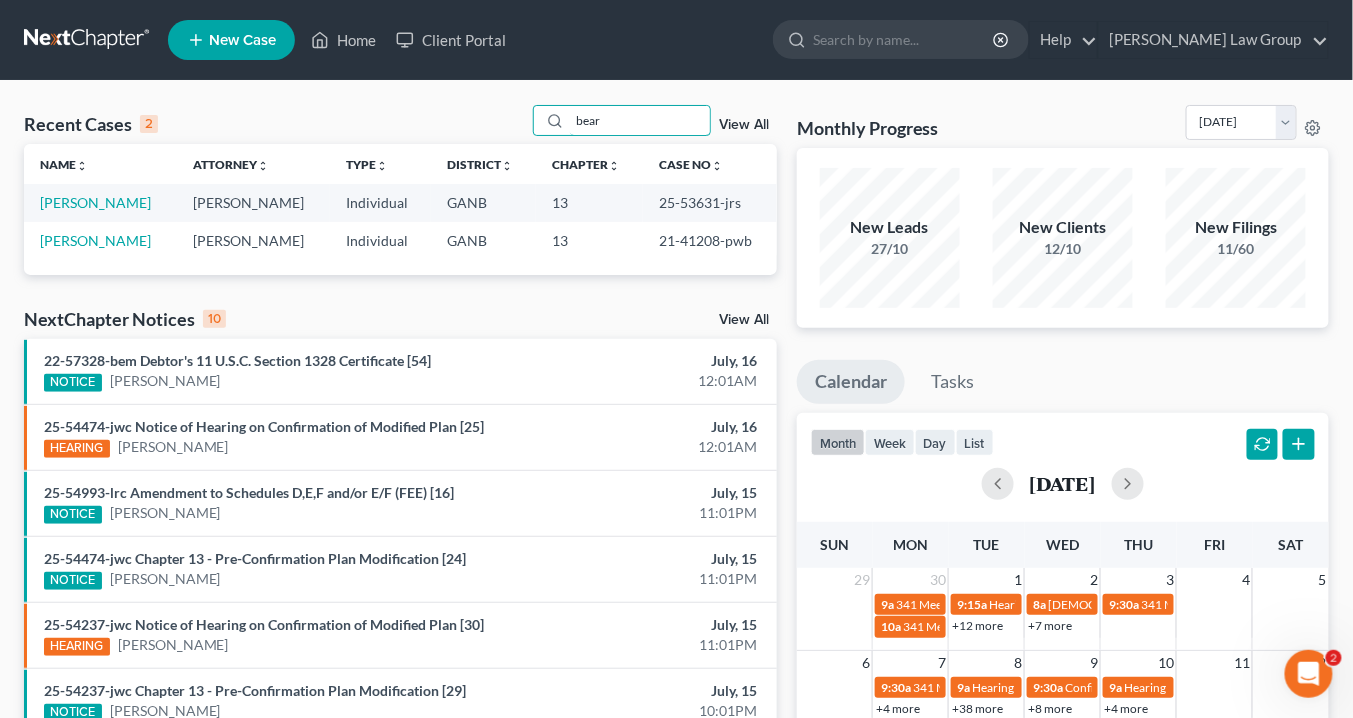 drag, startPoint x: 638, startPoint y: 118, endPoint x: 515, endPoint y: 104, distance: 123.79418 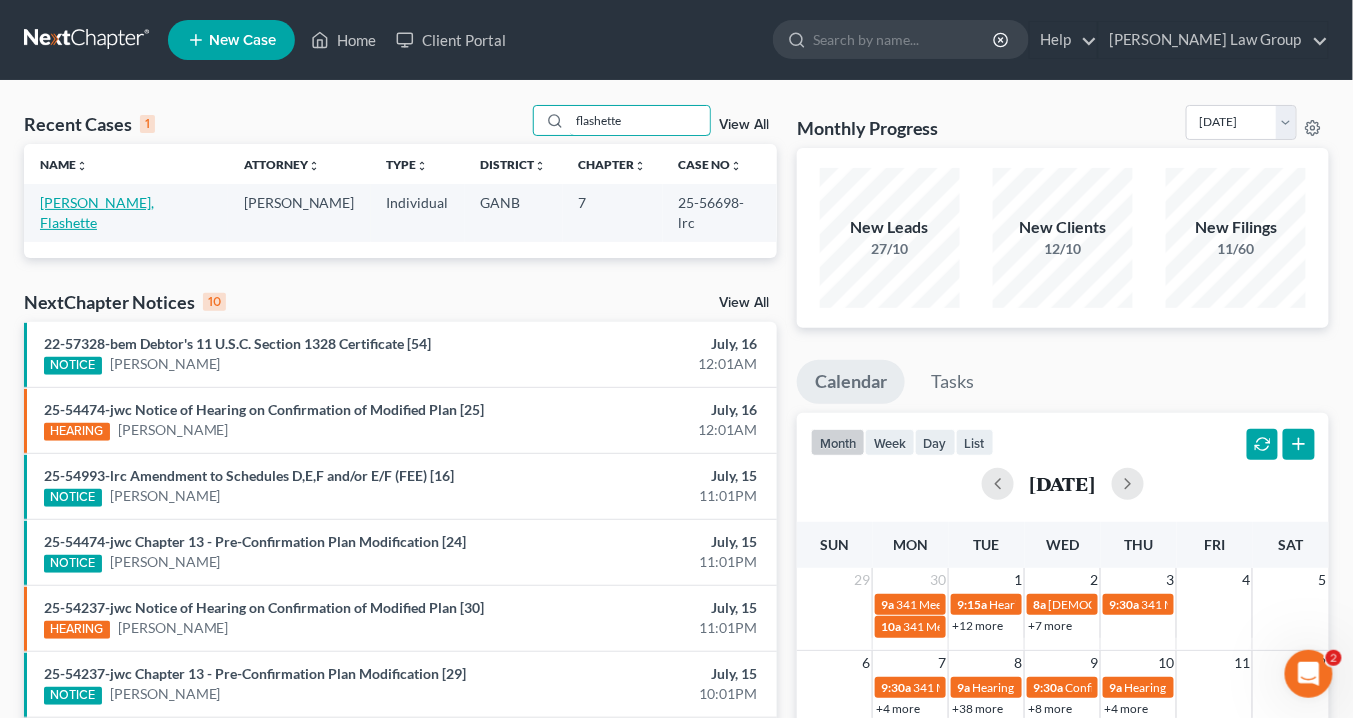 type on "flashette" 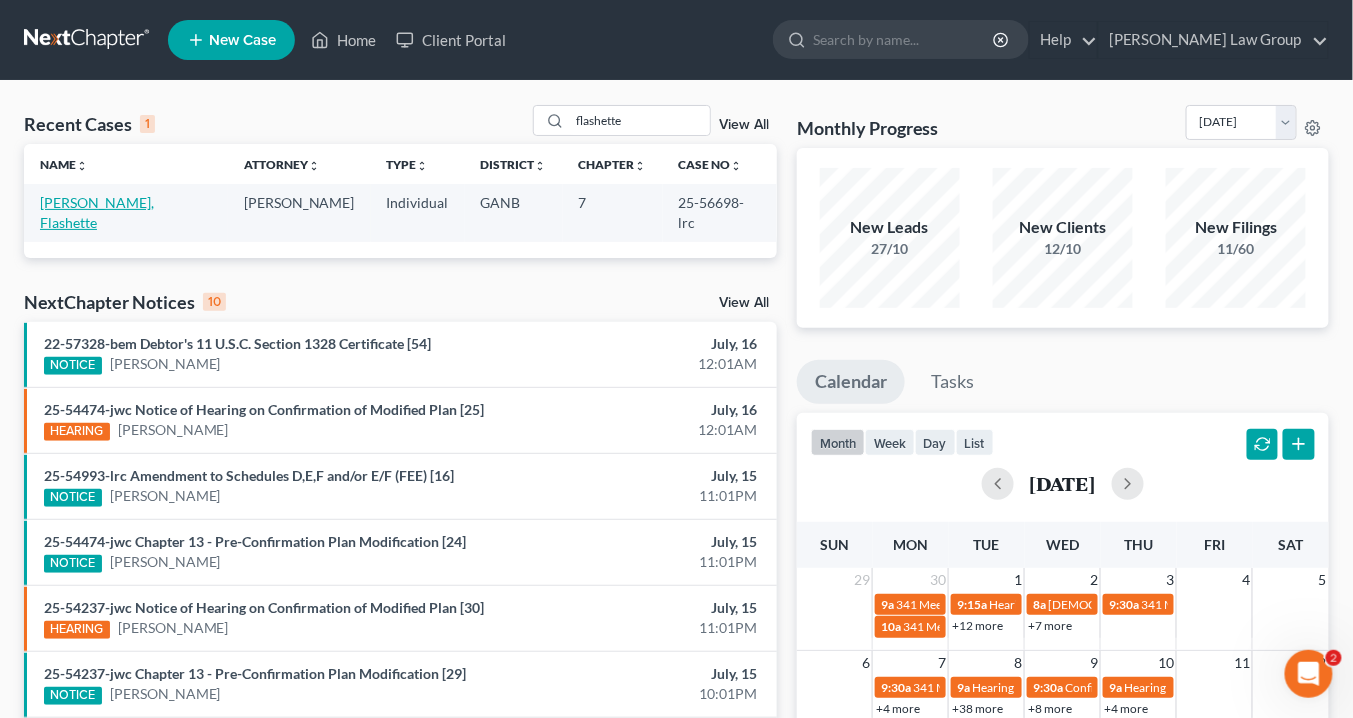 click on "Harrell-Irving, Flashette" at bounding box center (97, 212) 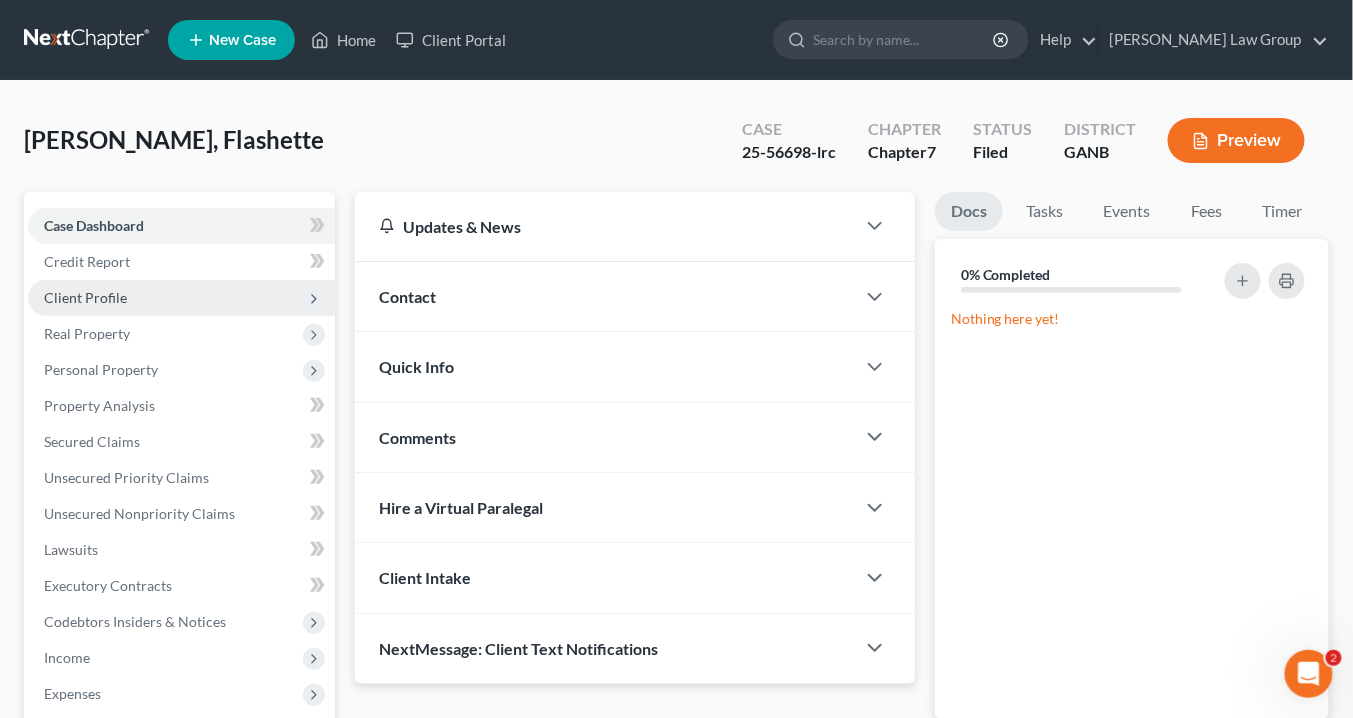 click on "Client Profile" at bounding box center [85, 297] 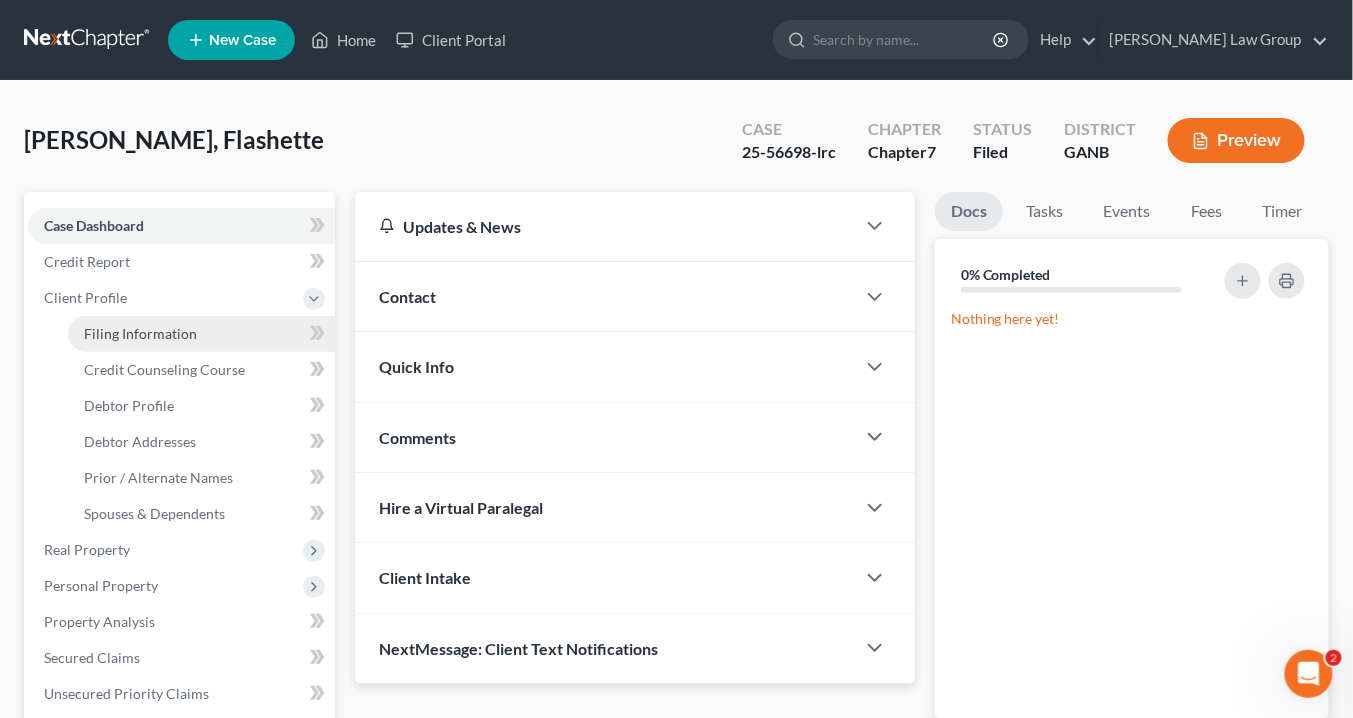 click on "Filing Information" at bounding box center [140, 333] 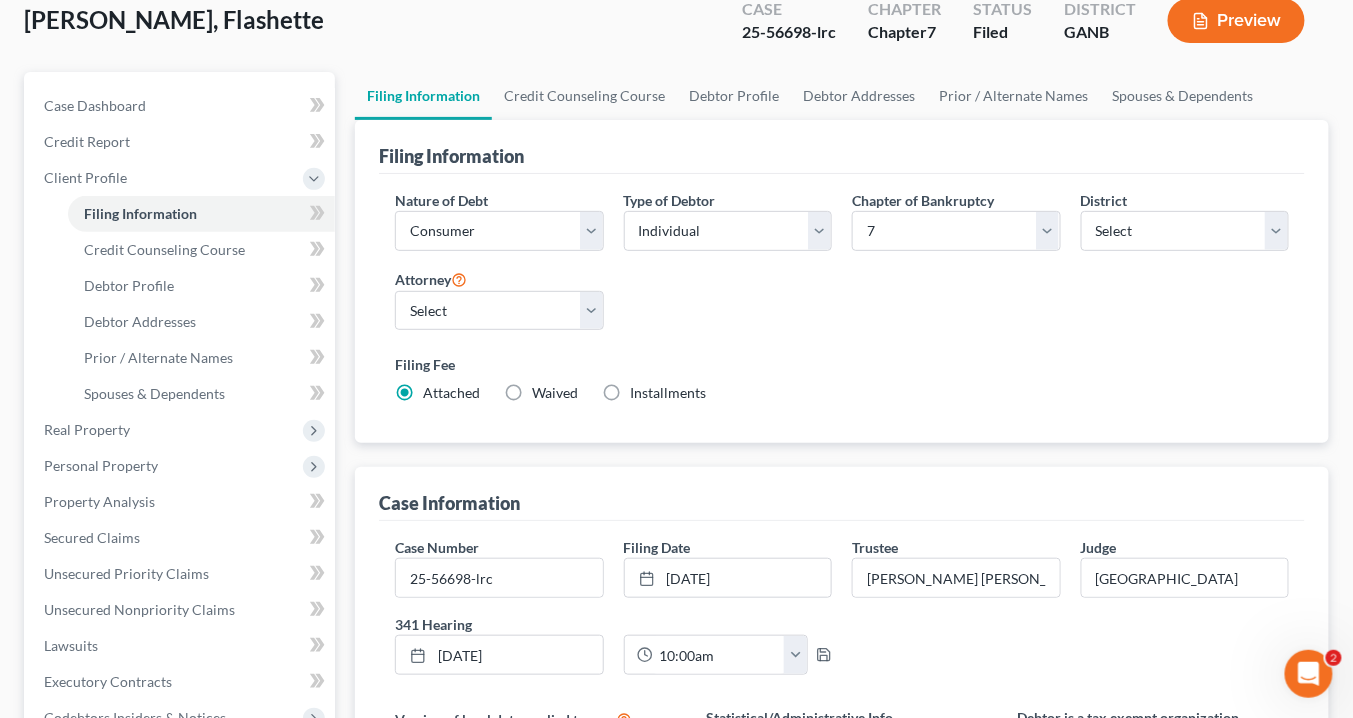 scroll, scrollTop: 240, scrollLeft: 0, axis: vertical 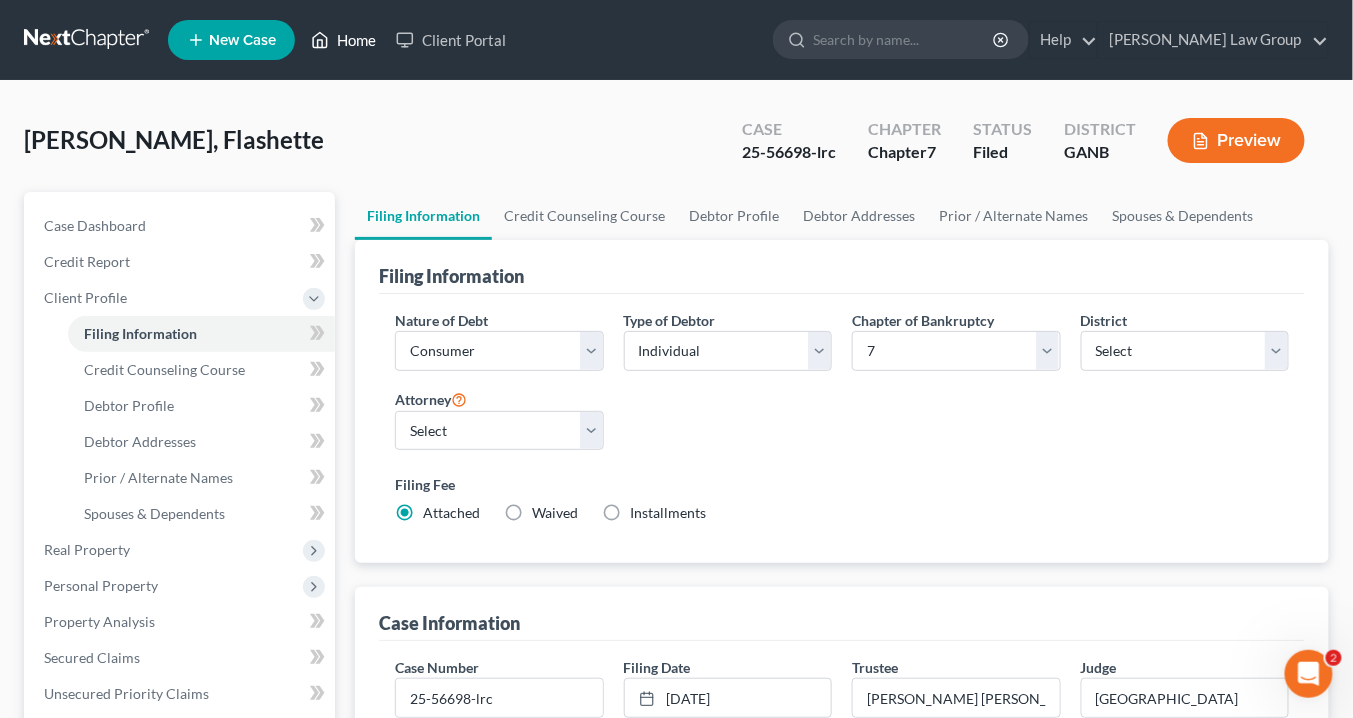 drag, startPoint x: 360, startPoint y: 39, endPoint x: 380, endPoint y: 42, distance: 20.22375 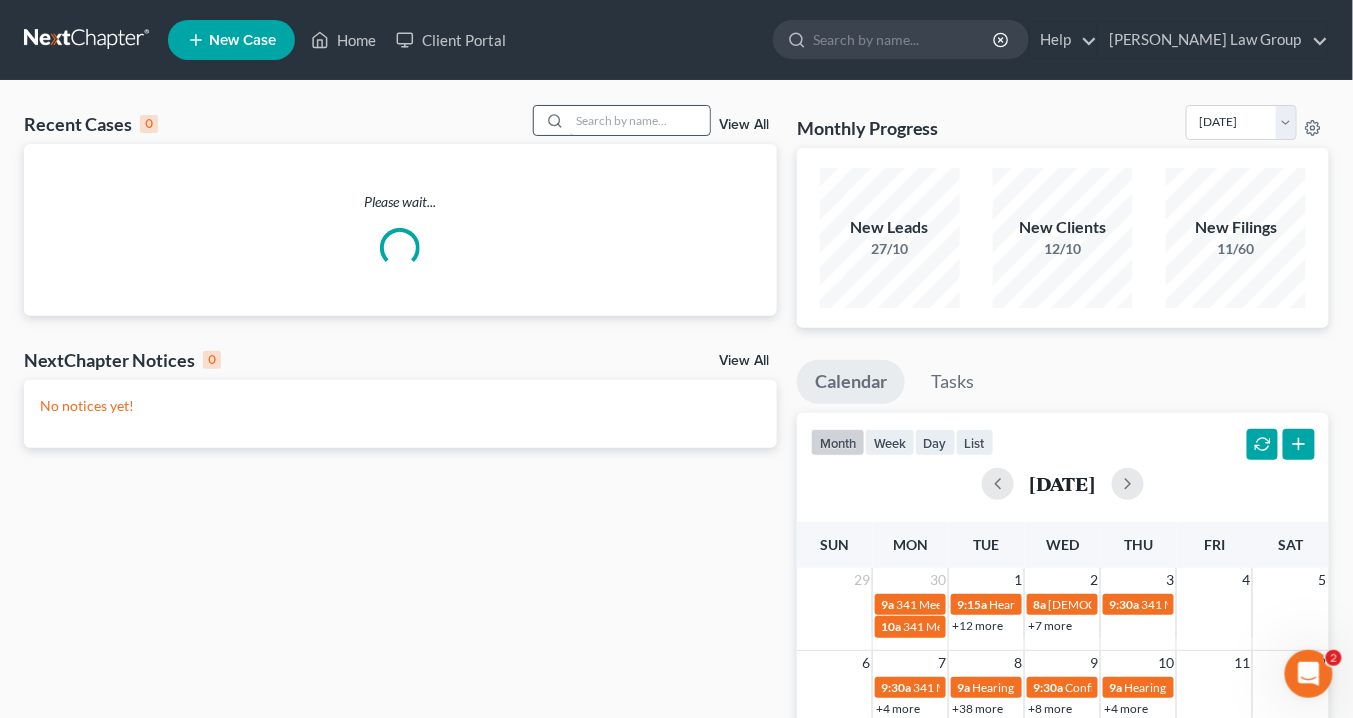 click at bounding box center (640, 120) 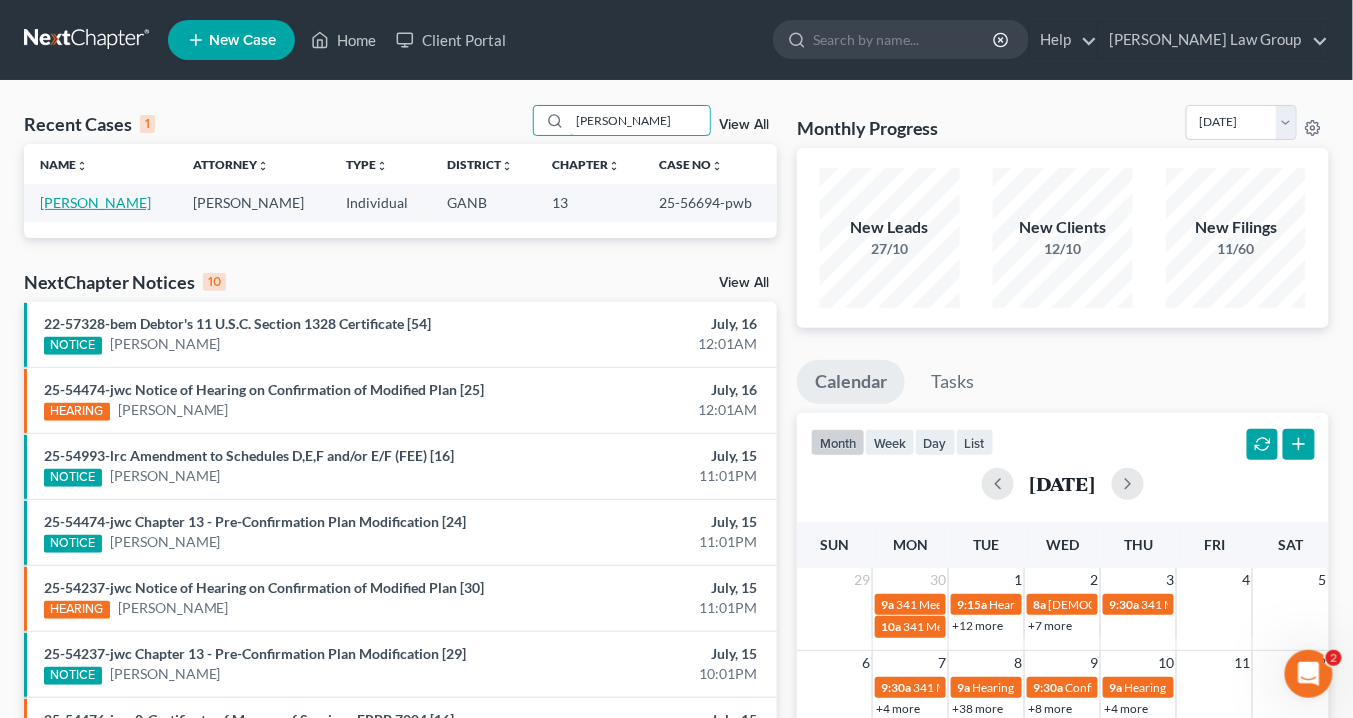 type on "Mccoy" 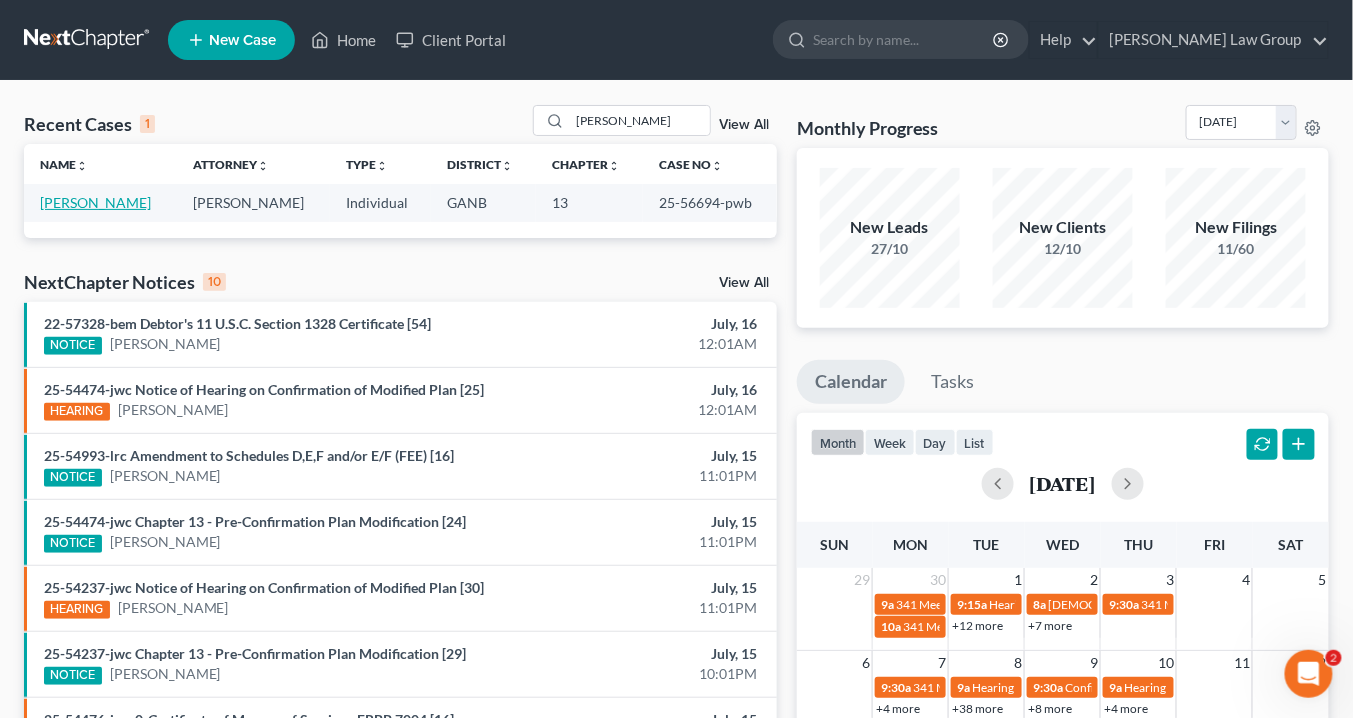 click on "McCoy, Nasir" at bounding box center (95, 202) 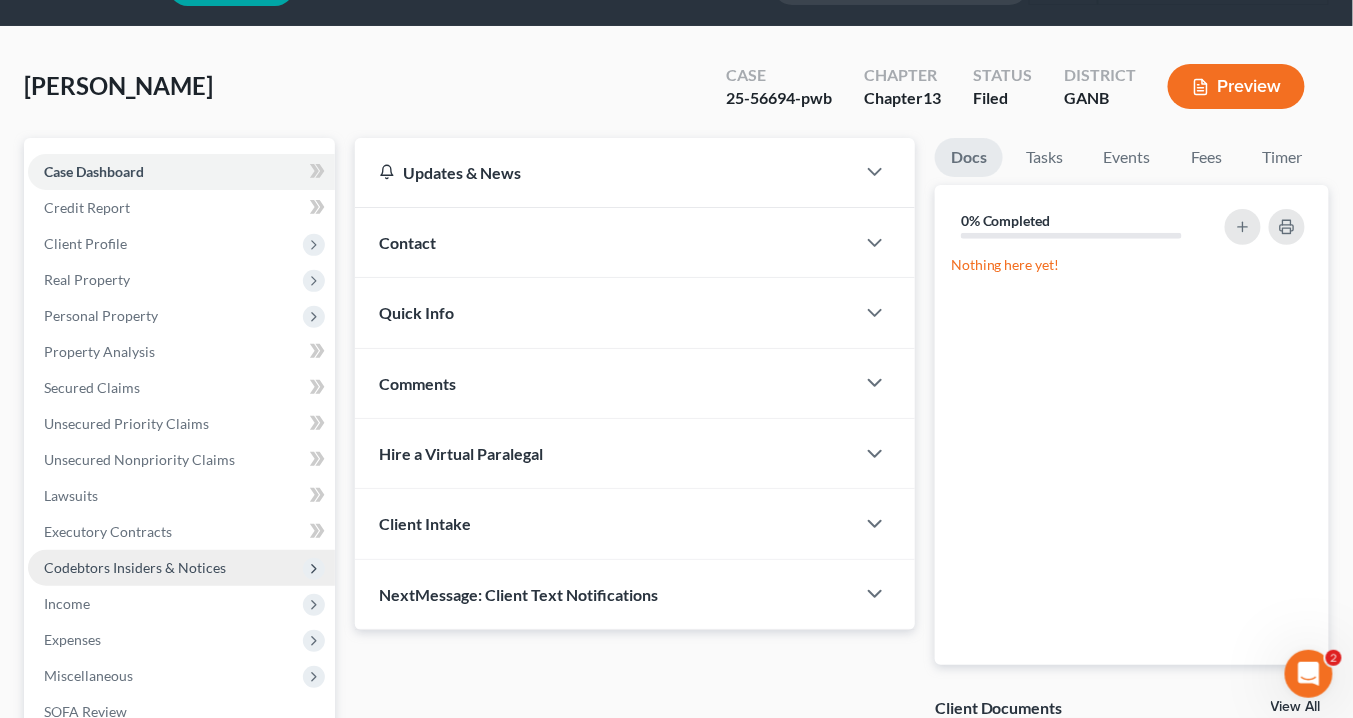 scroll, scrollTop: 80, scrollLeft: 0, axis: vertical 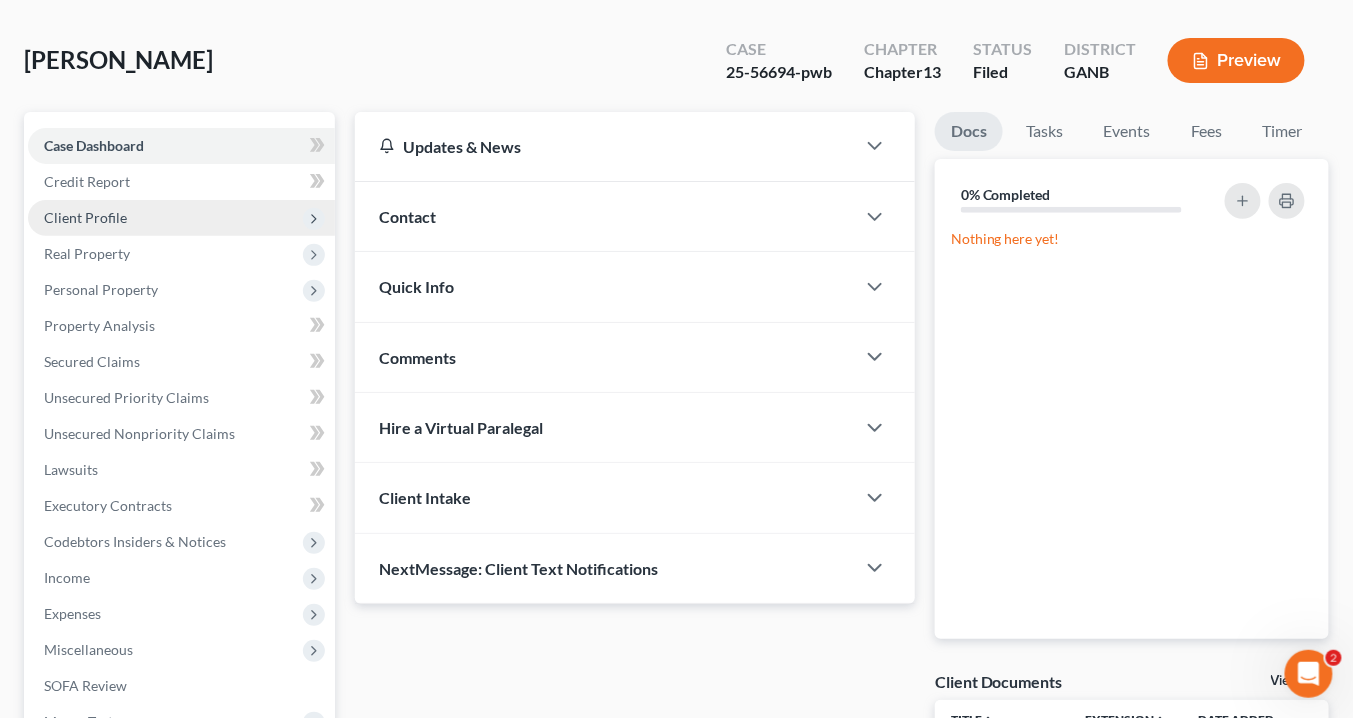 click on "Client Profile" at bounding box center (85, 217) 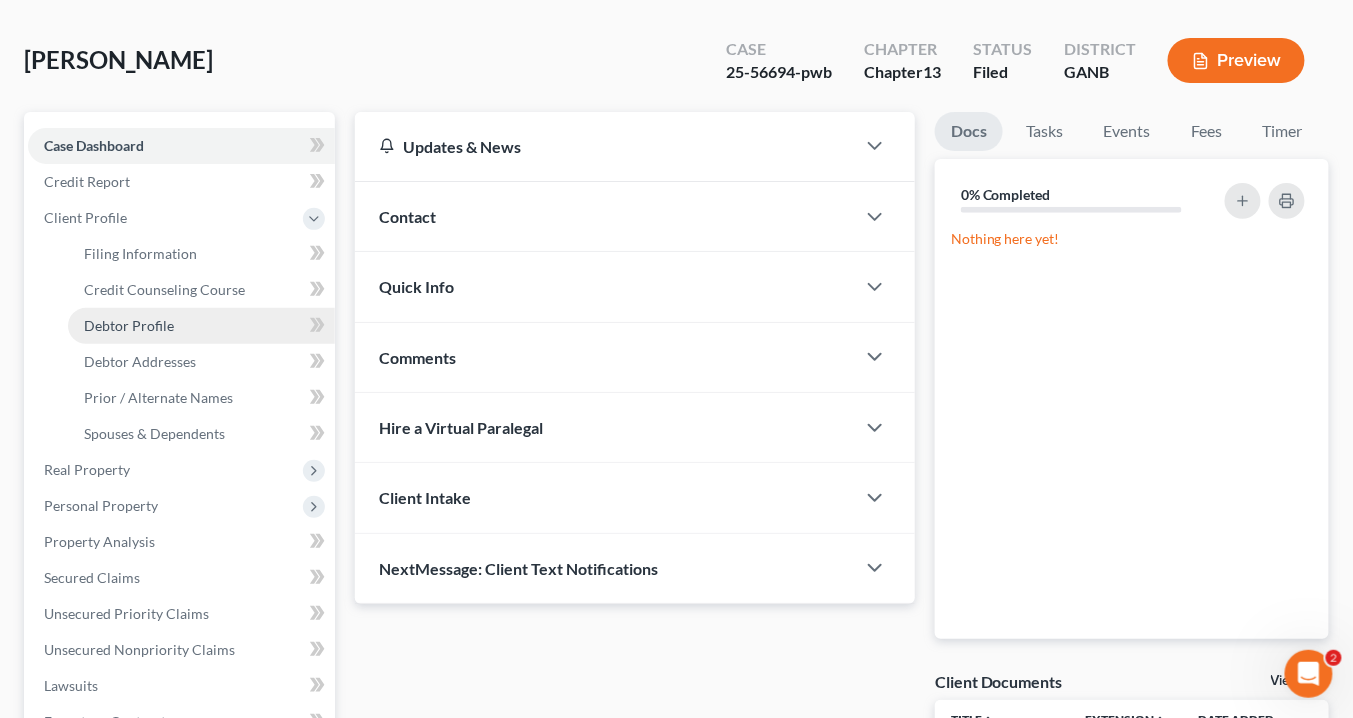 click on "Debtor Profile" at bounding box center [129, 325] 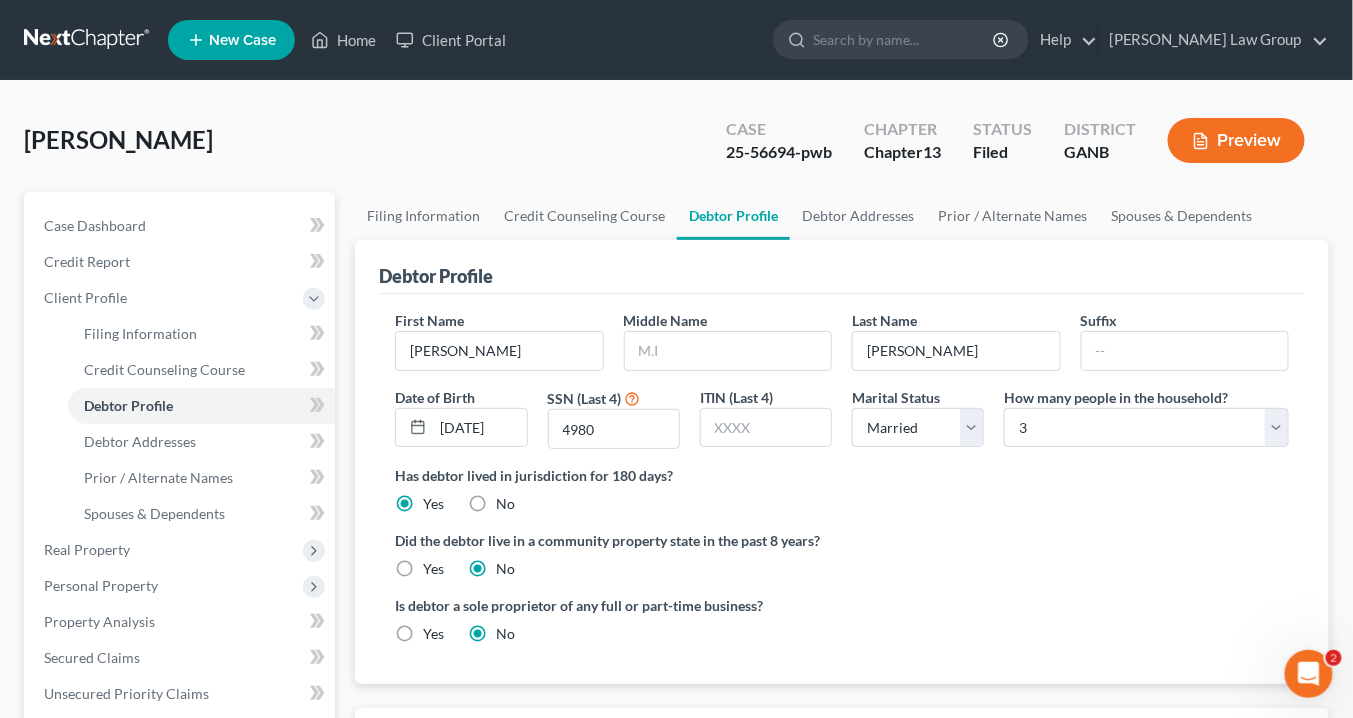 scroll, scrollTop: 0, scrollLeft: 0, axis: both 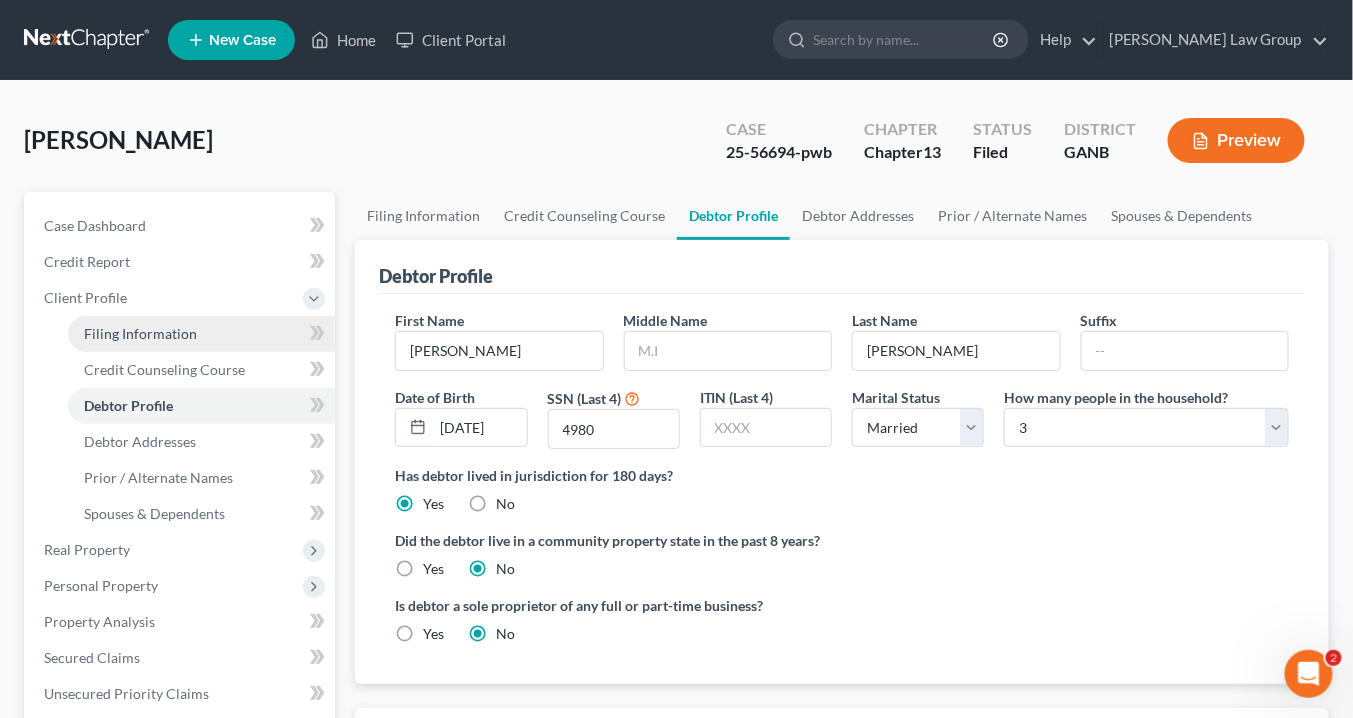 click on "Filing Information" at bounding box center [140, 333] 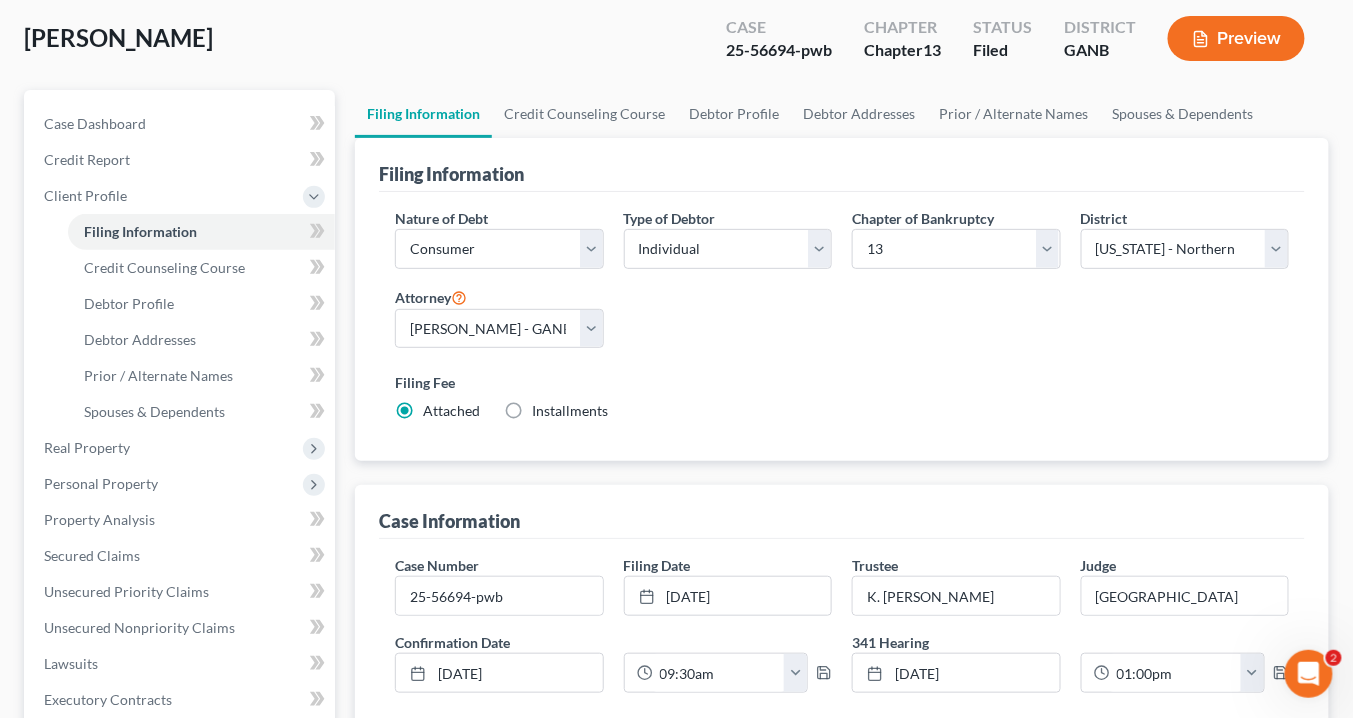 scroll, scrollTop: 240, scrollLeft: 0, axis: vertical 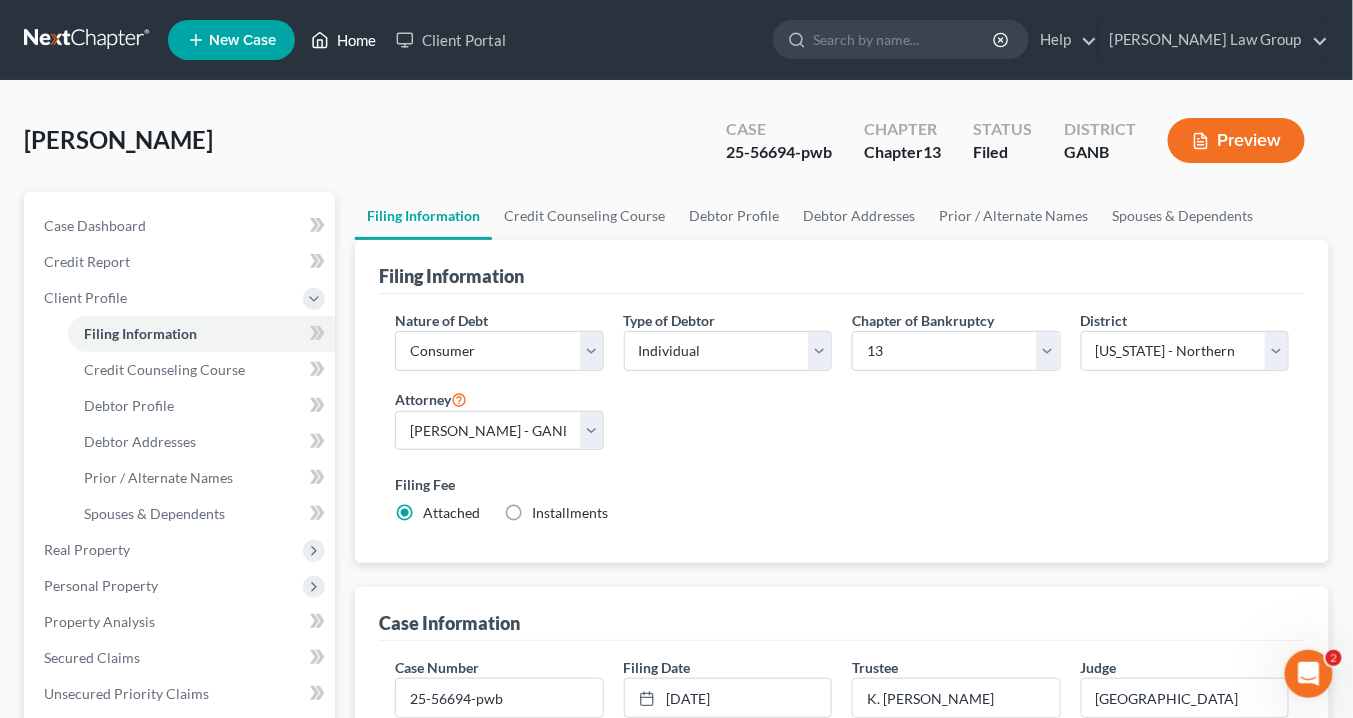 click on "Home" at bounding box center (343, 40) 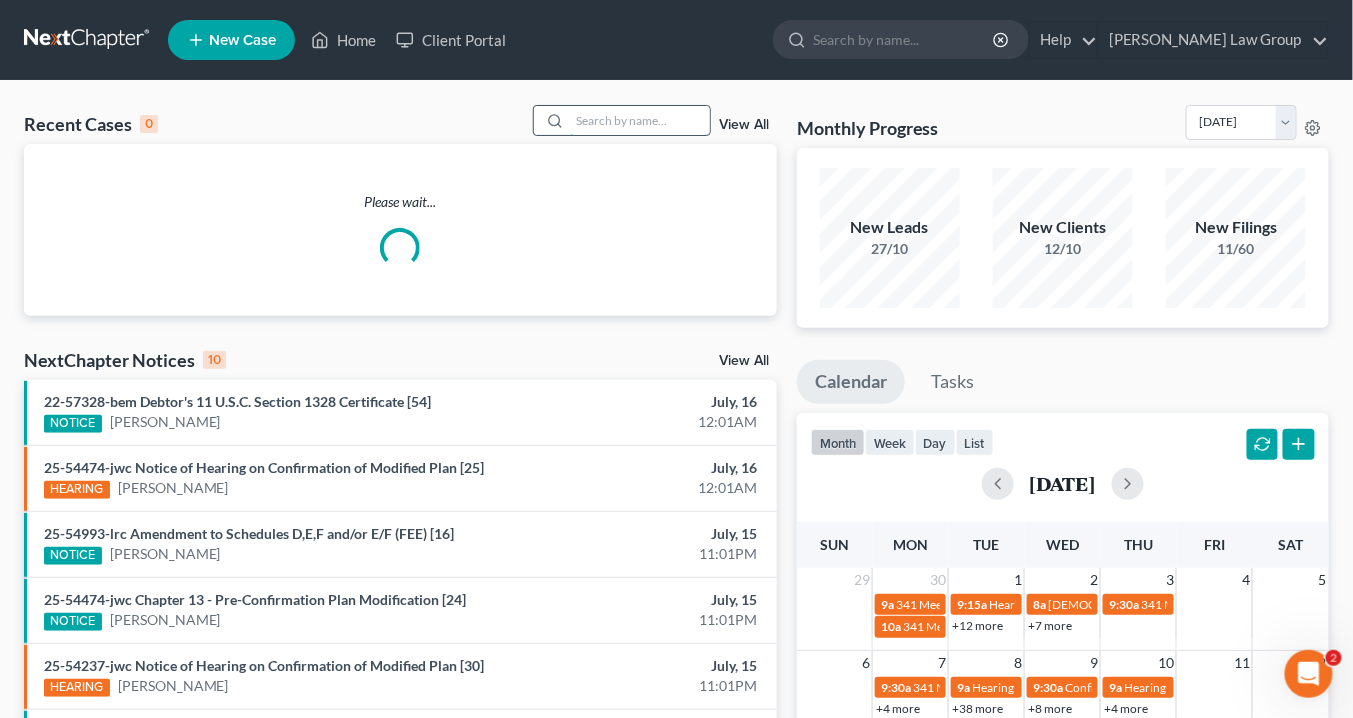 click at bounding box center (640, 120) 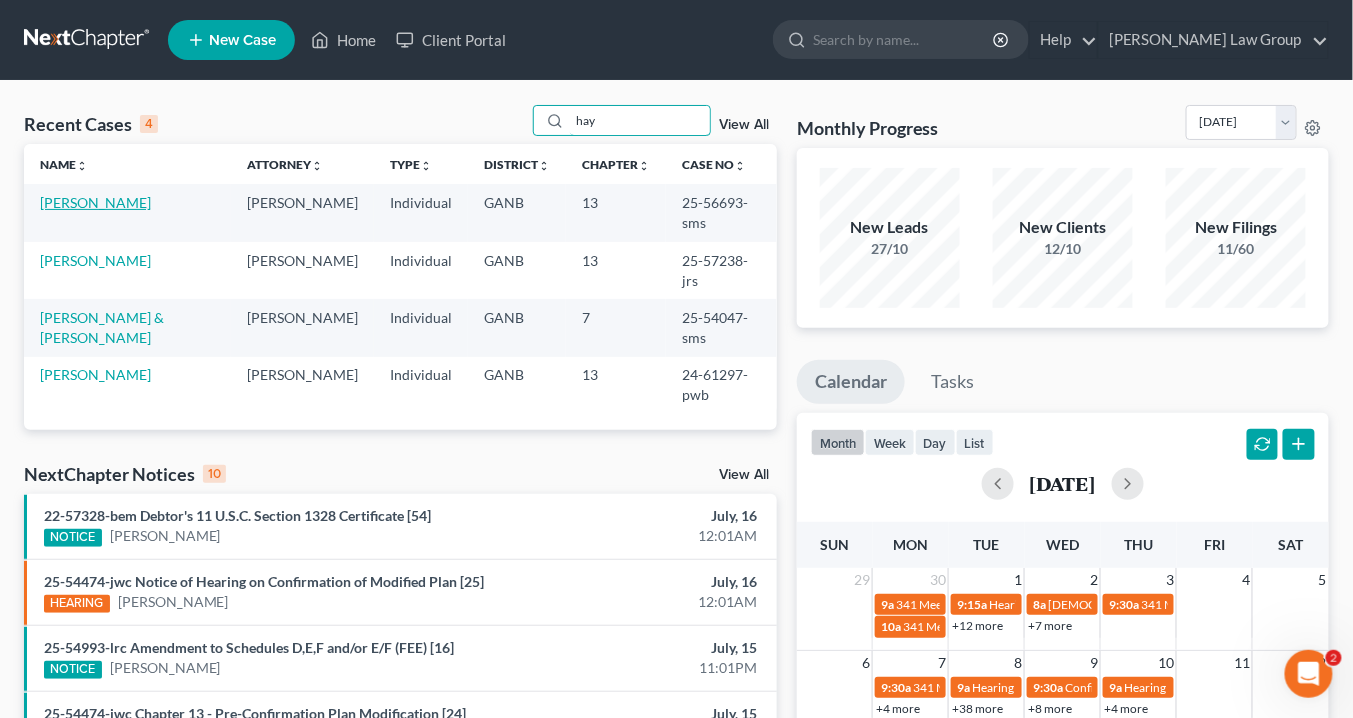 type on "hay" 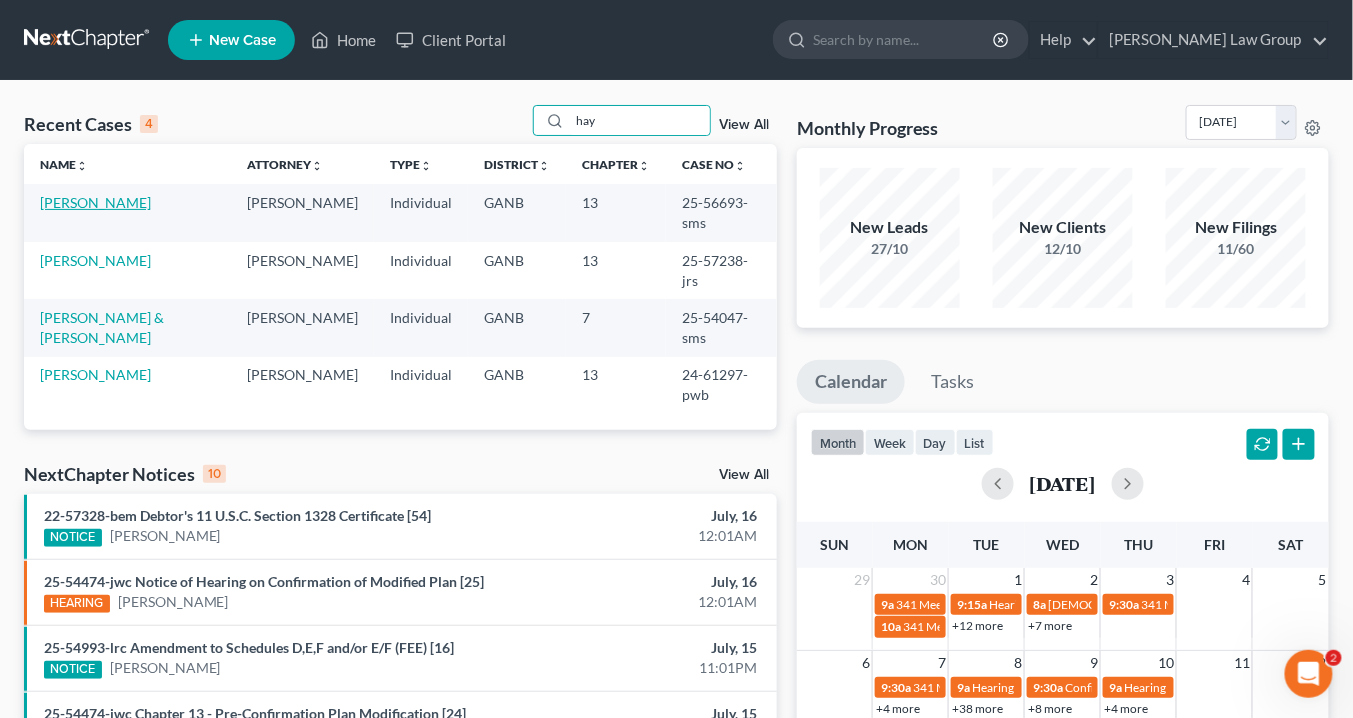 click on "Haywood, Renee" at bounding box center (95, 202) 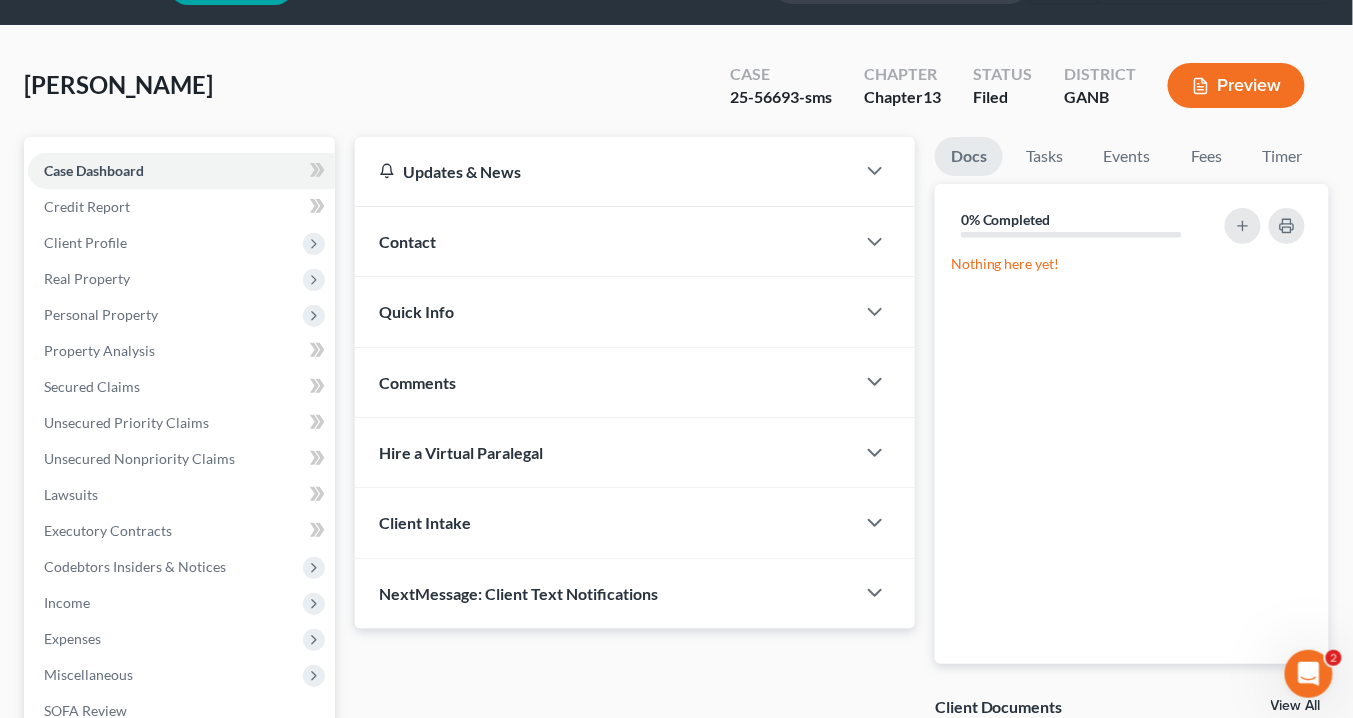 scroll, scrollTop: 80, scrollLeft: 0, axis: vertical 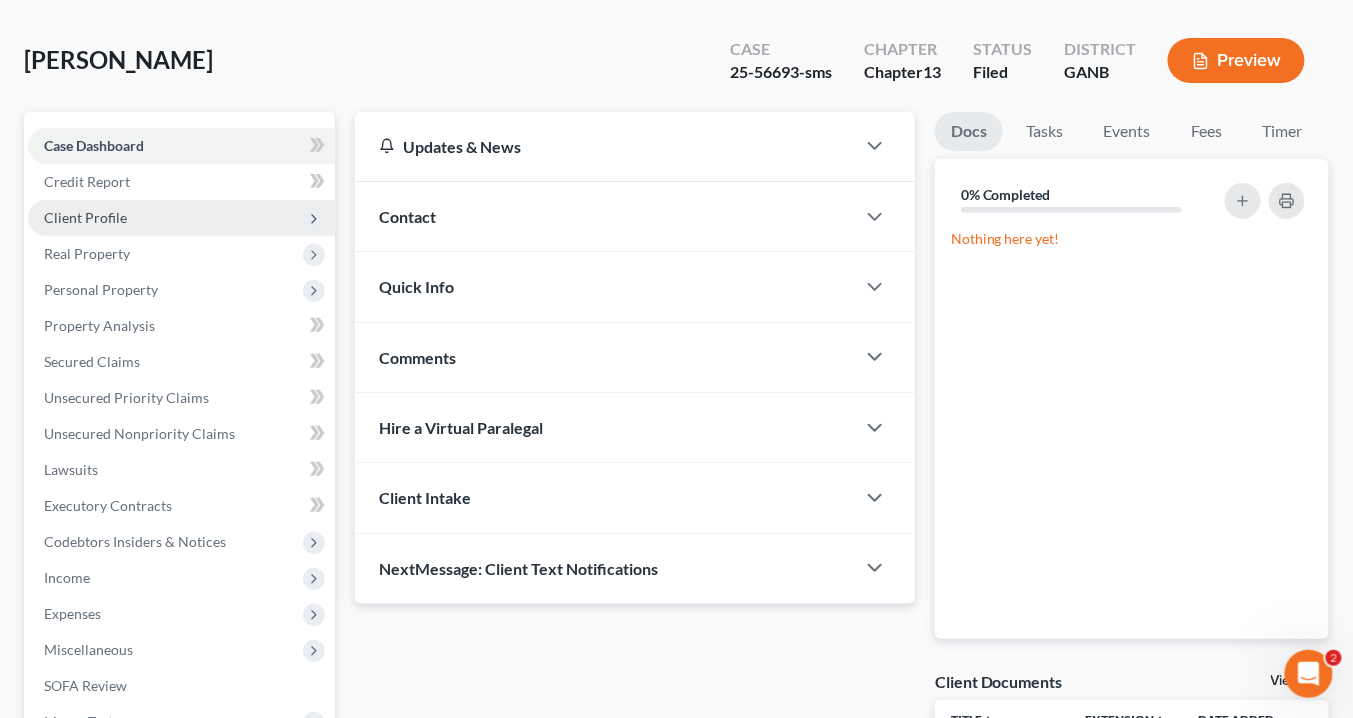 click on "Client Profile" at bounding box center (85, 217) 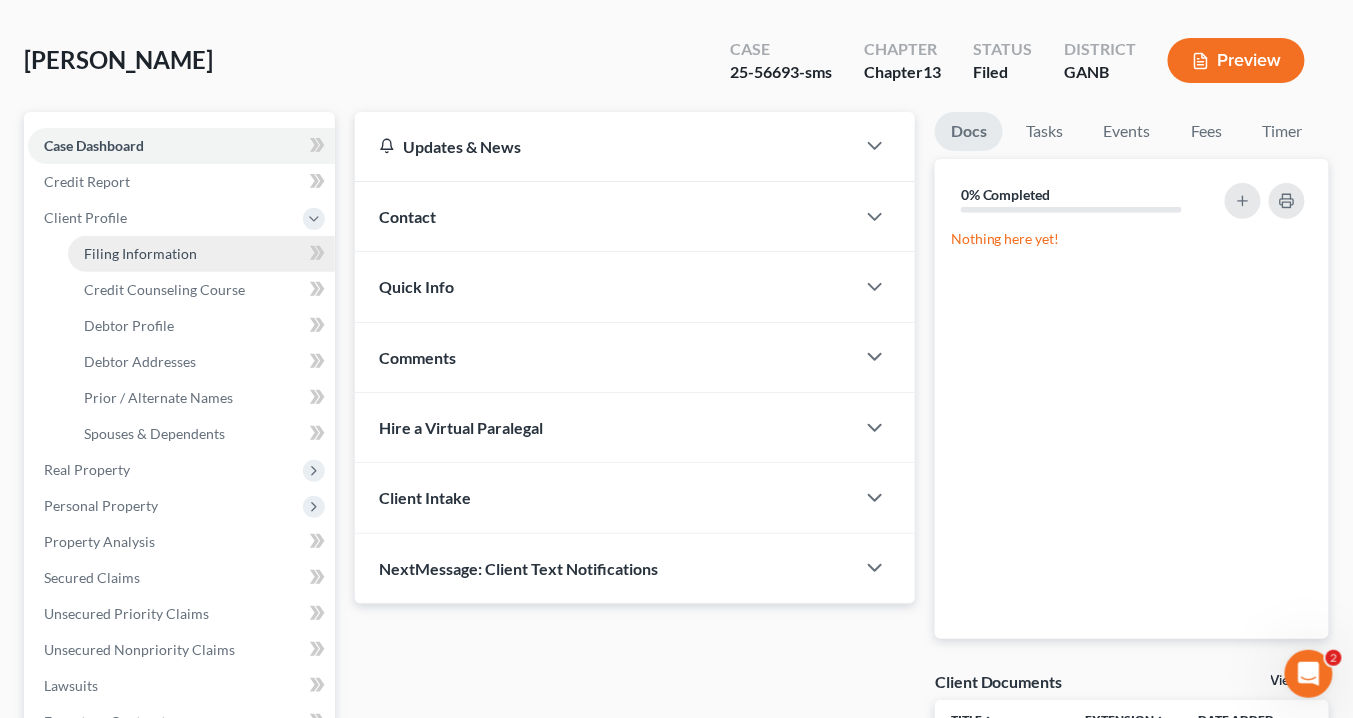 click on "Filing Information" at bounding box center [140, 253] 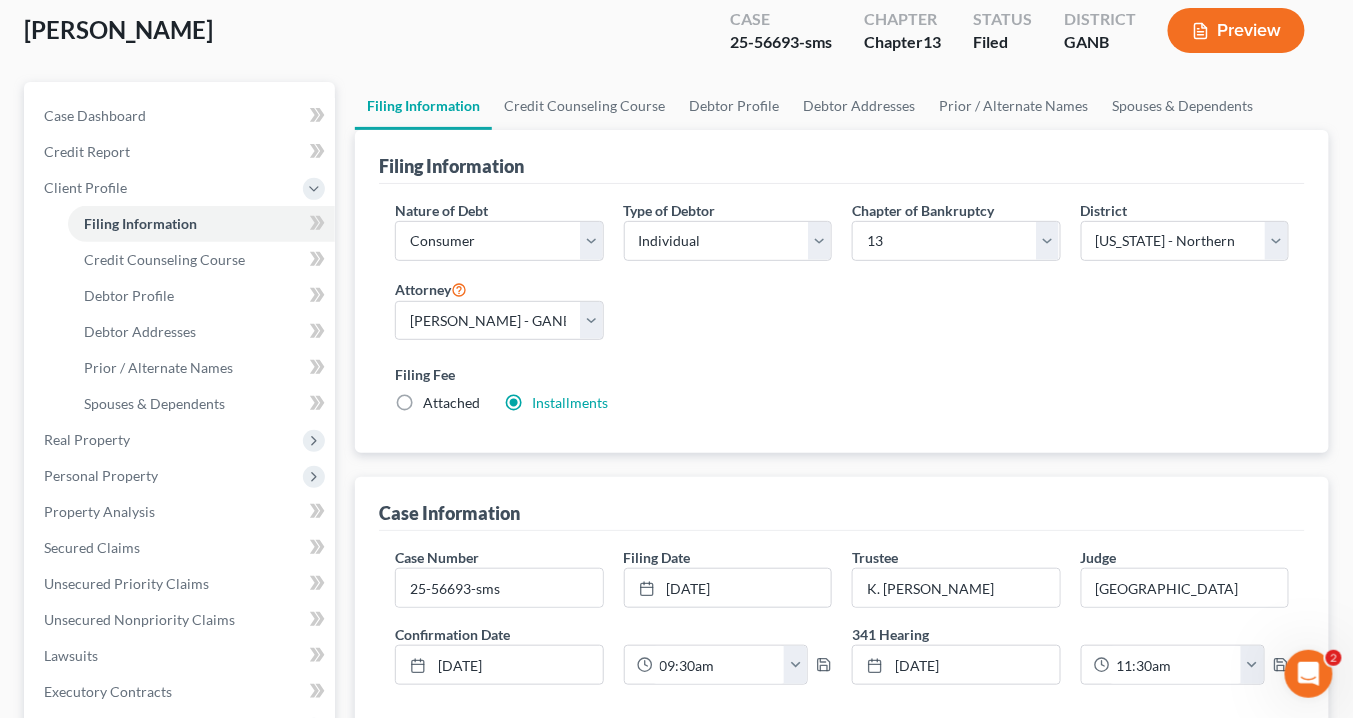 scroll, scrollTop: 160, scrollLeft: 0, axis: vertical 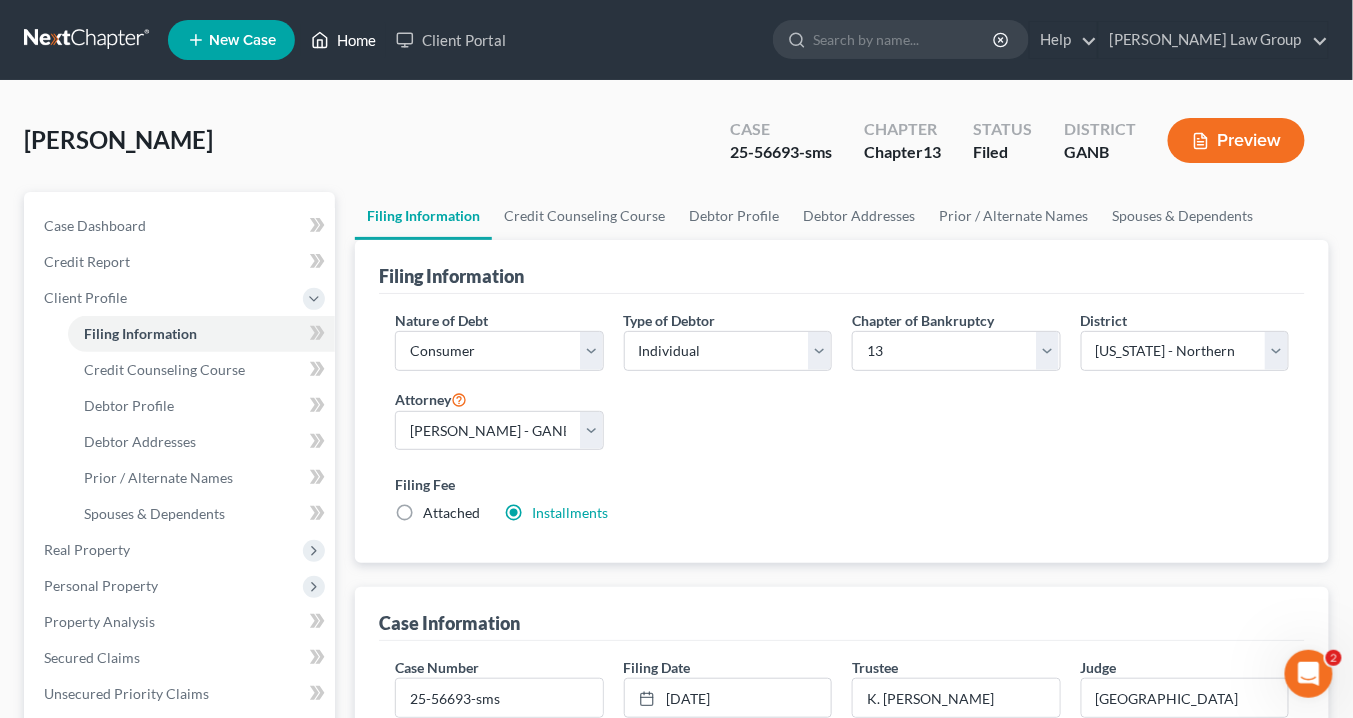 click on "Home" at bounding box center [343, 40] 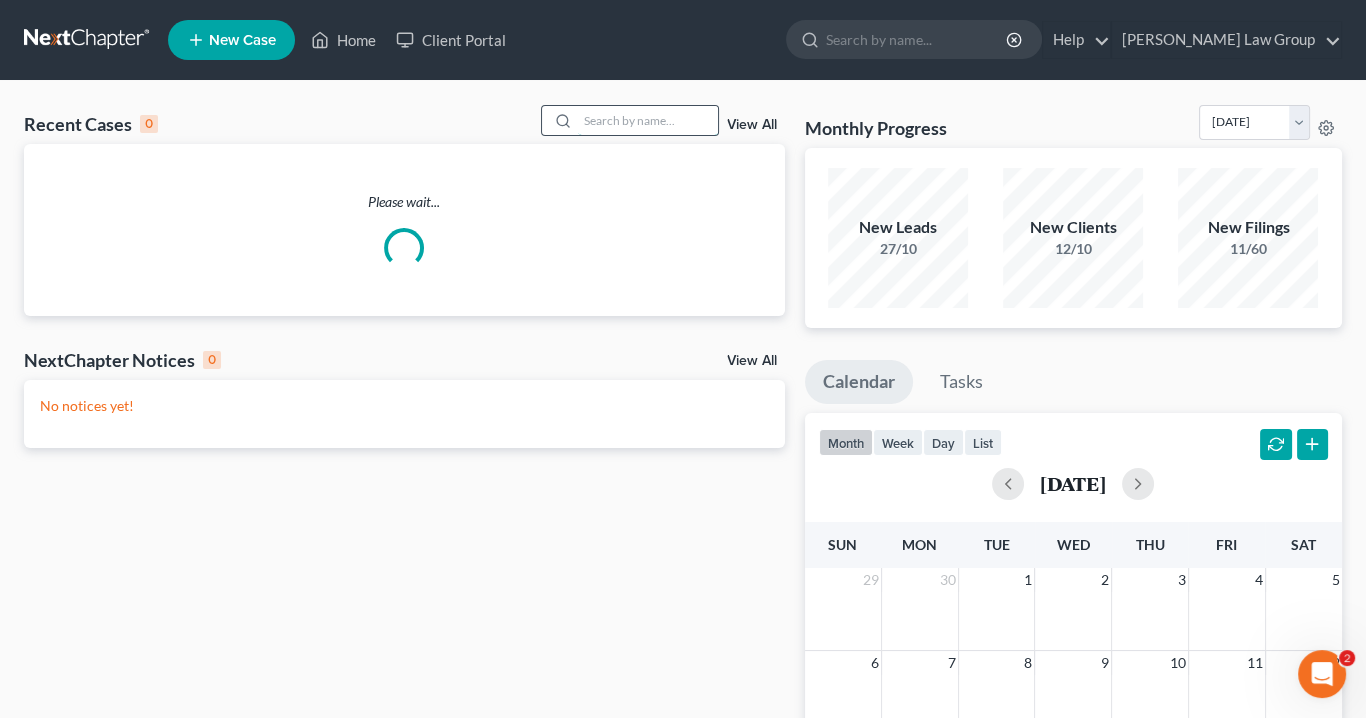 click at bounding box center [648, 120] 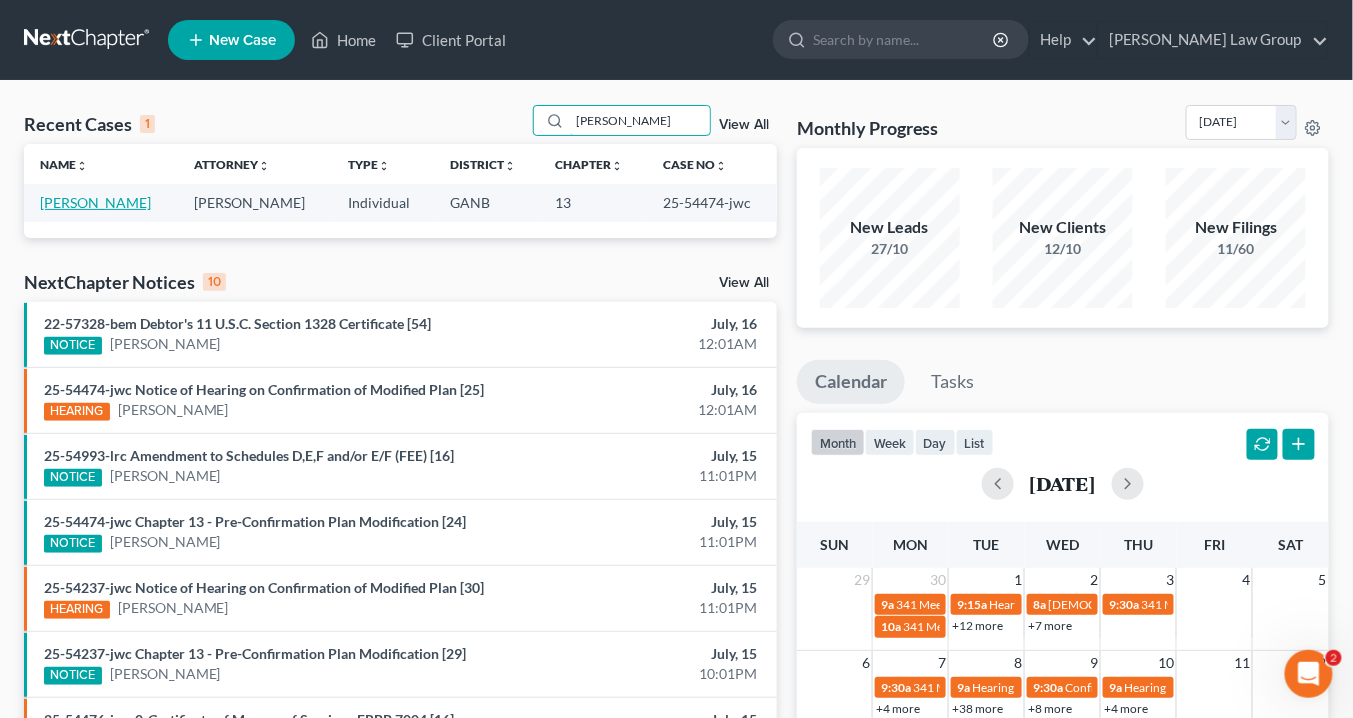 type on "perkins" 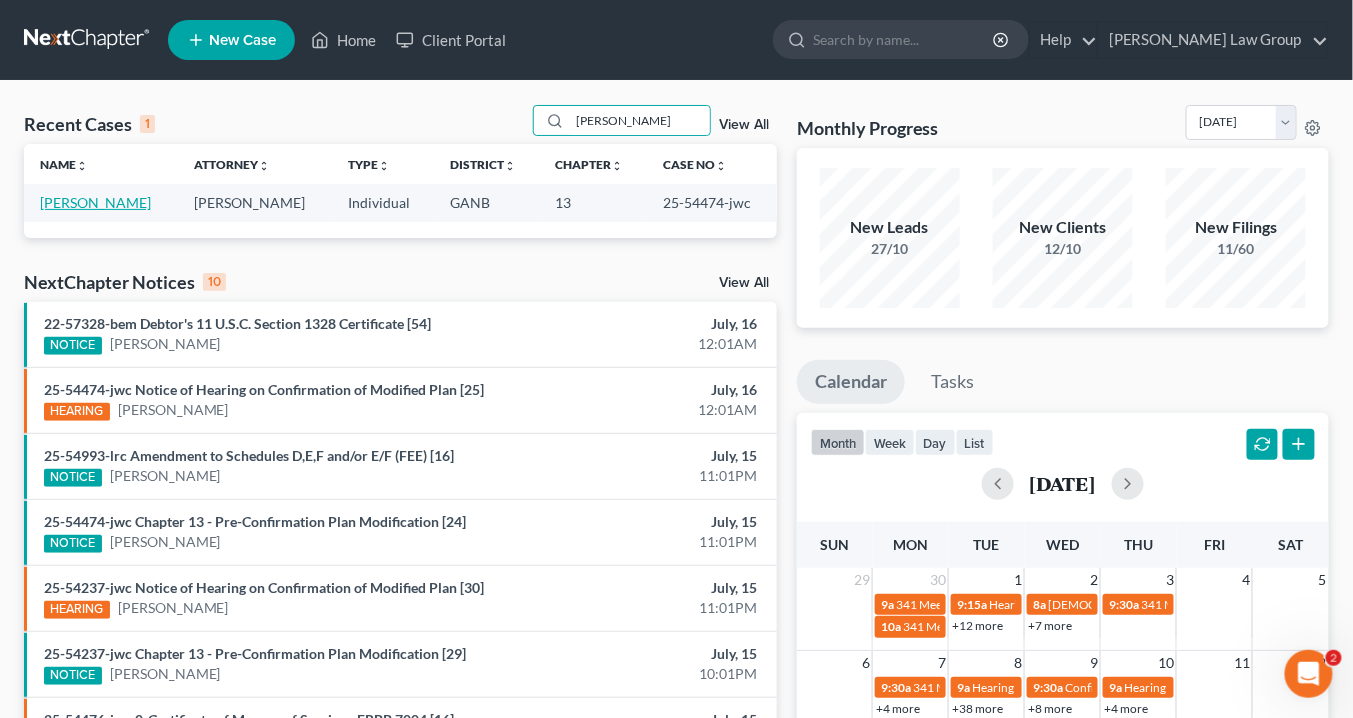 click on "[PERSON_NAME]" at bounding box center [95, 202] 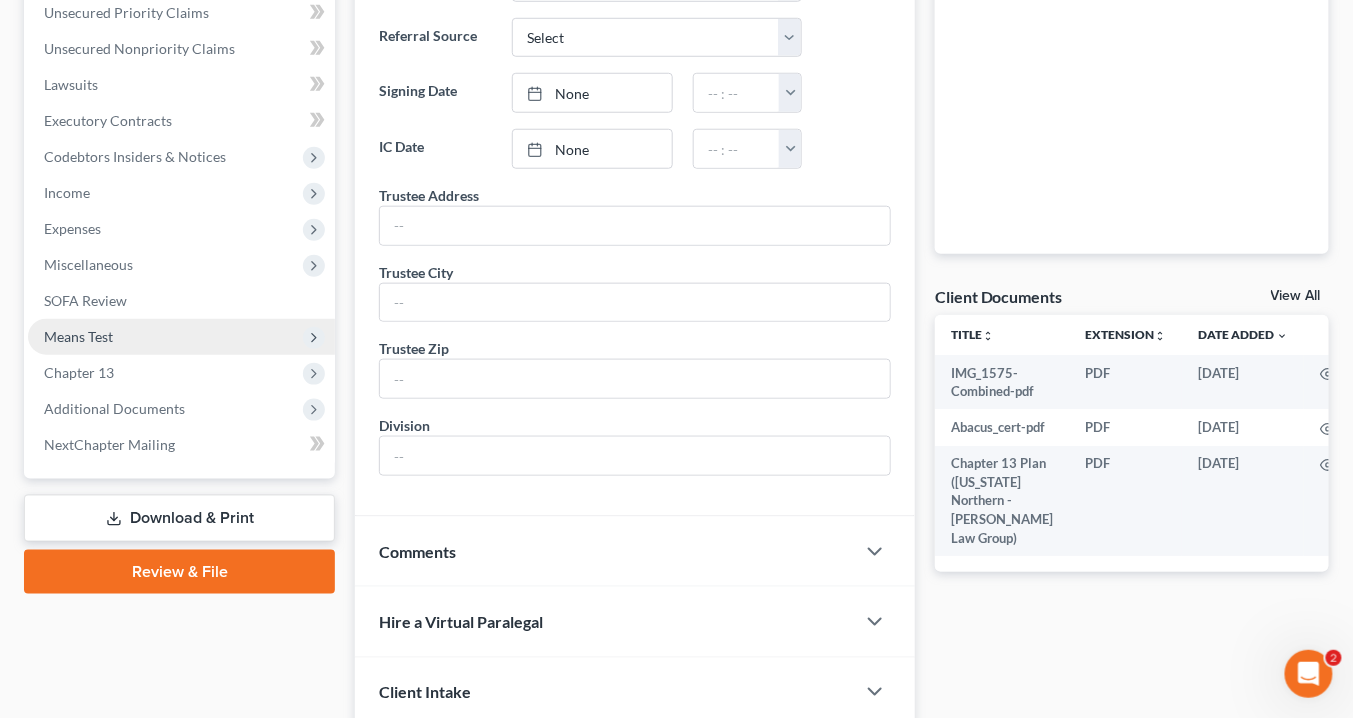 scroll, scrollTop: 609, scrollLeft: 0, axis: vertical 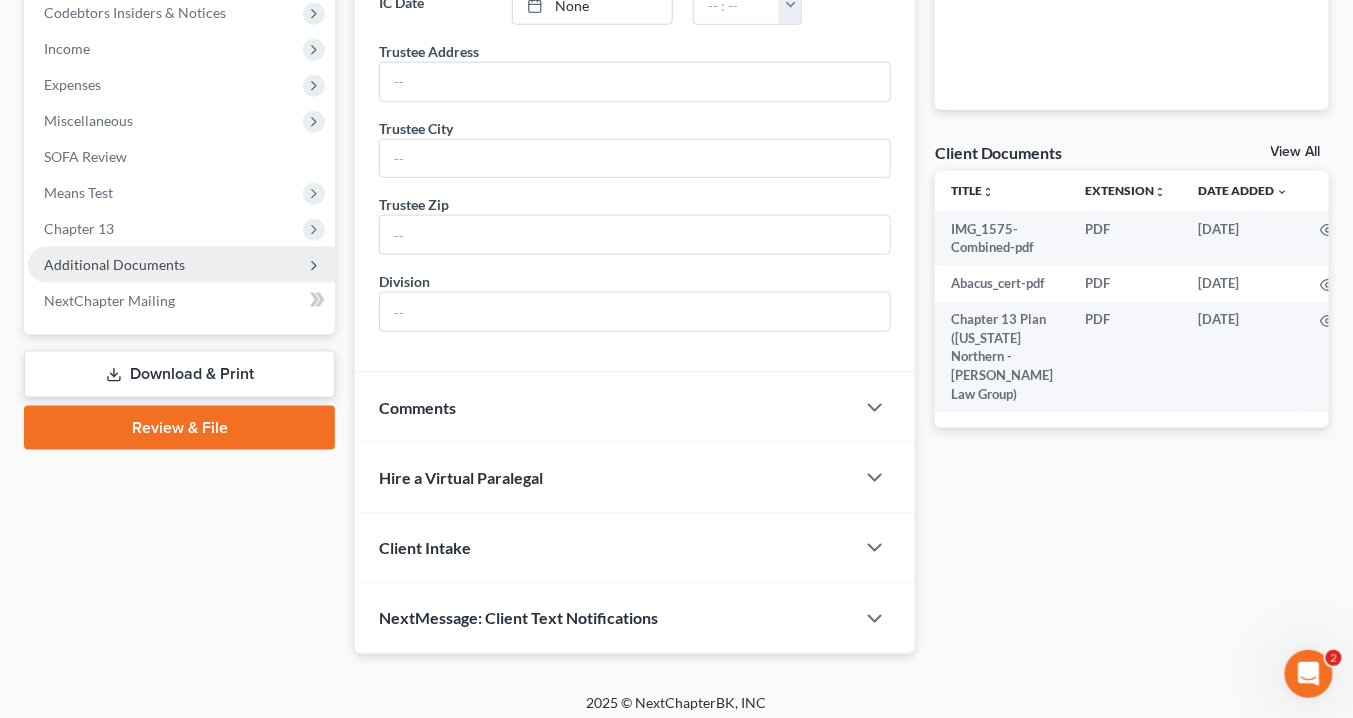 drag, startPoint x: 159, startPoint y: 258, endPoint x: 172, endPoint y: 266, distance: 15.264338 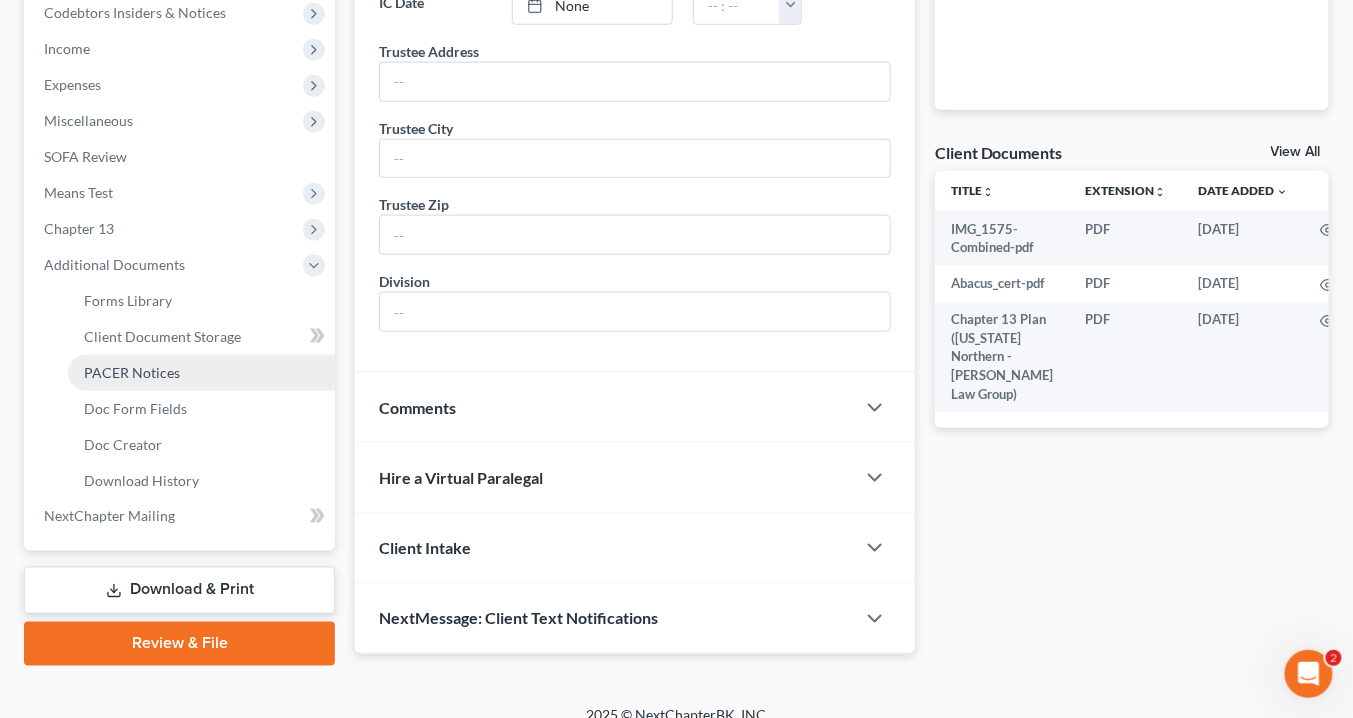 click on "PACER Notices" at bounding box center (132, 372) 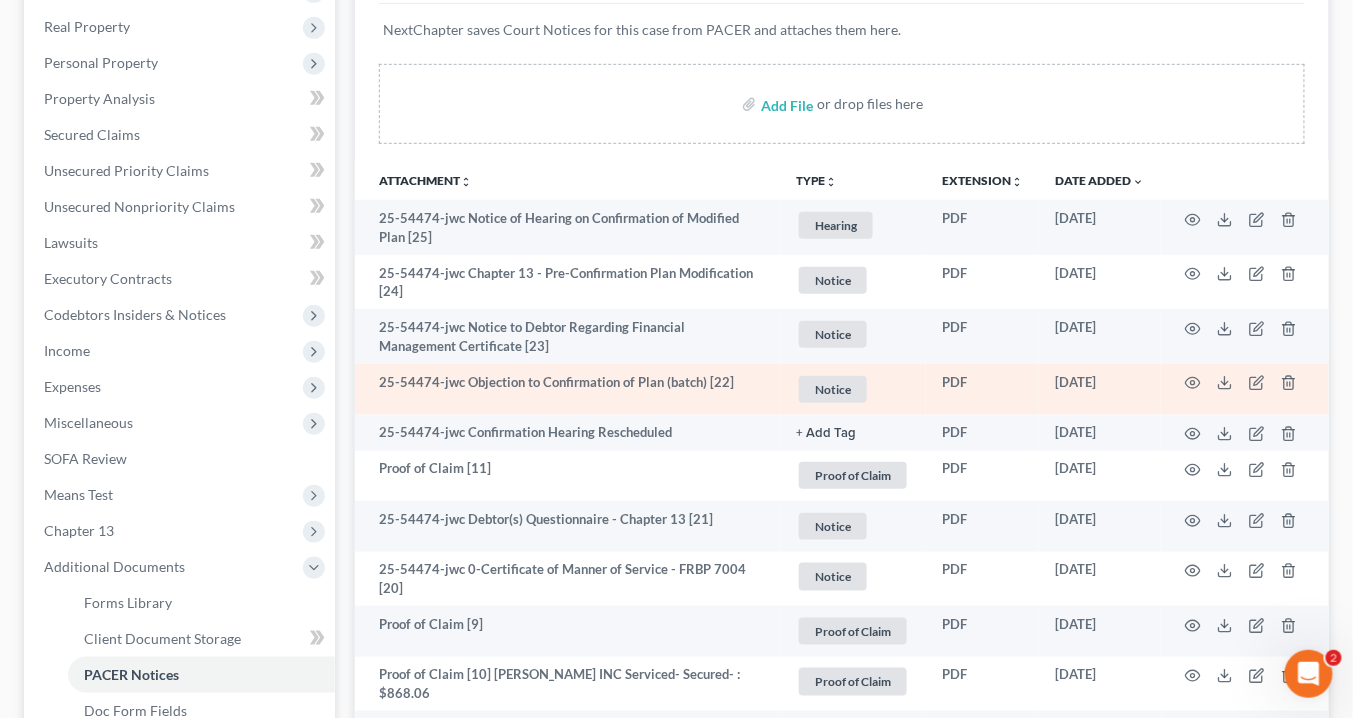 scroll, scrollTop: 400, scrollLeft: 0, axis: vertical 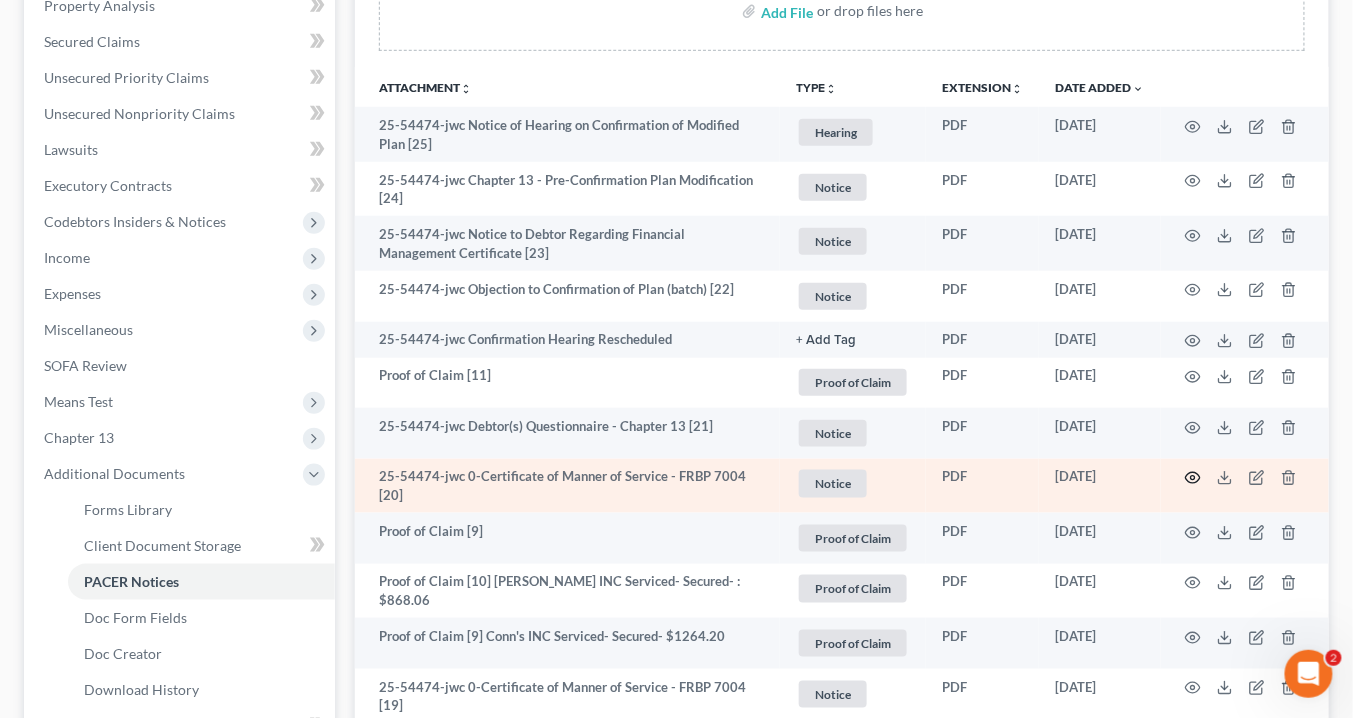 click 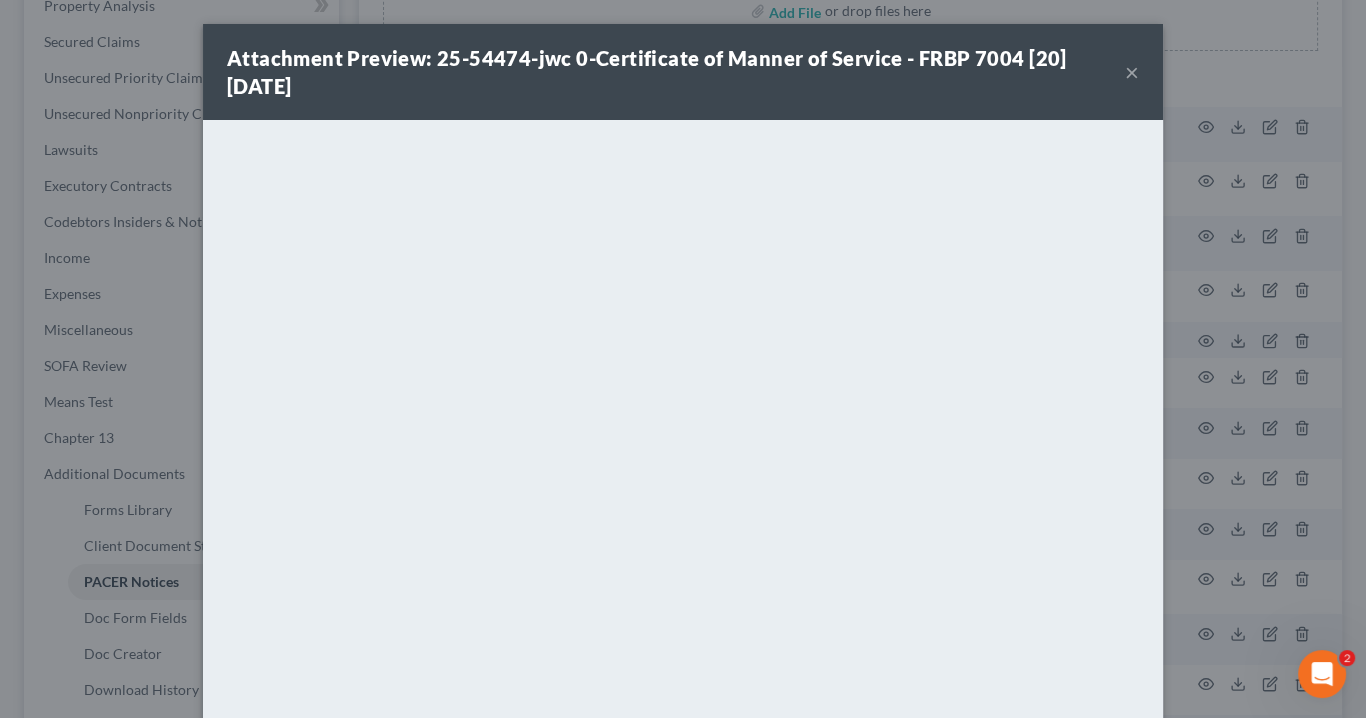 click on "×" at bounding box center (1132, 72) 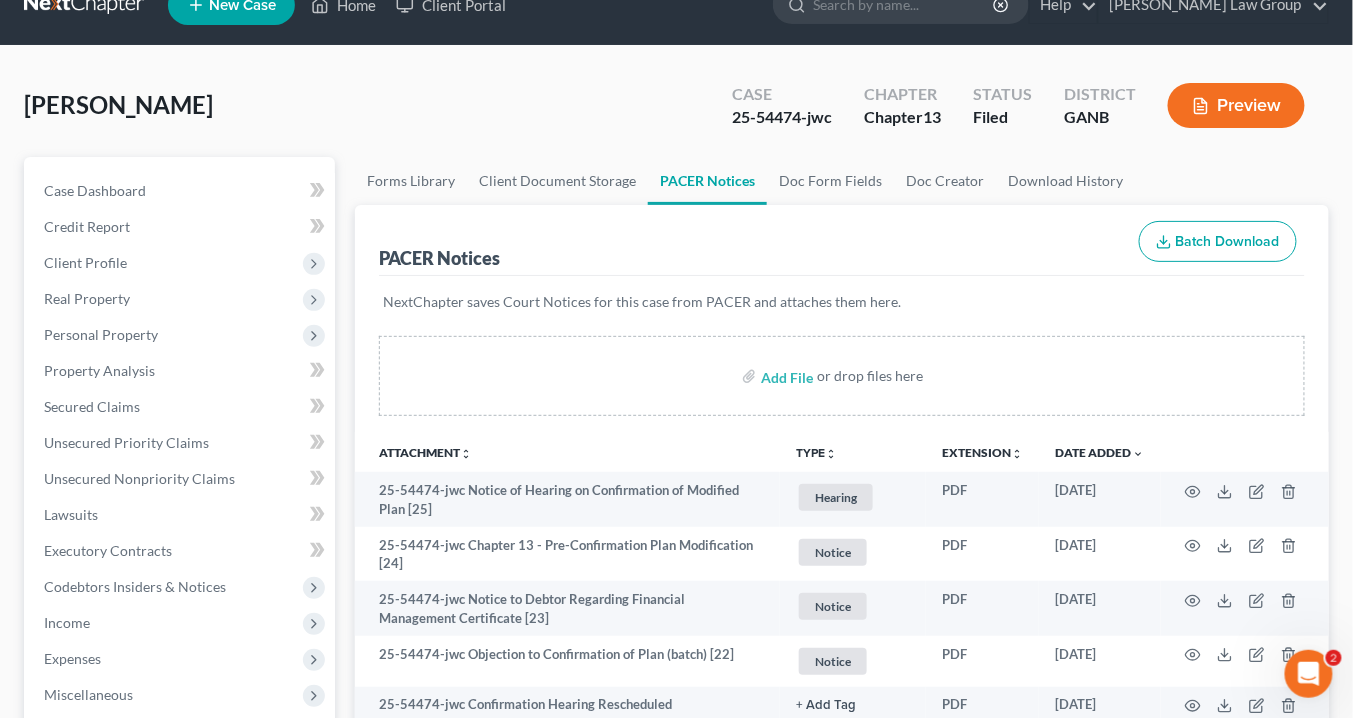 scroll, scrollTop: 0, scrollLeft: 0, axis: both 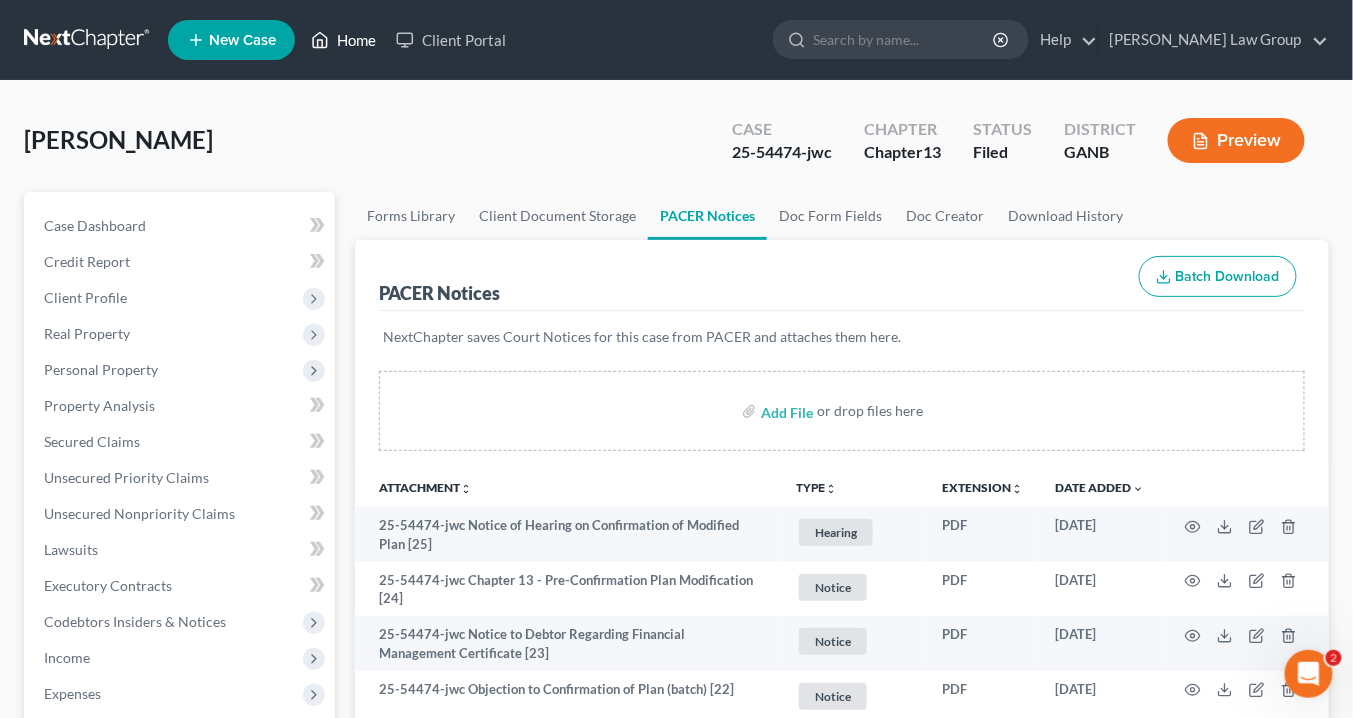 click on "Home" at bounding box center (343, 40) 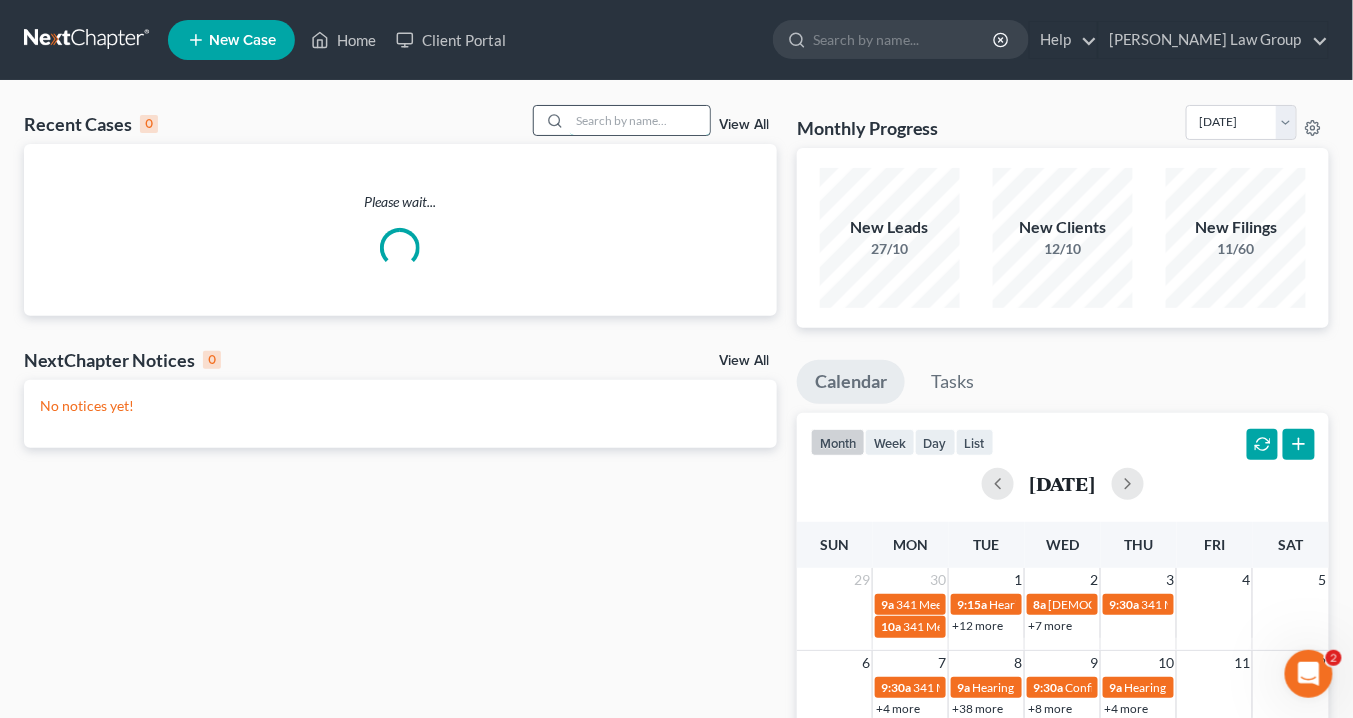 drag, startPoint x: 644, startPoint y: 125, endPoint x: 659, endPoint y: 133, distance: 17 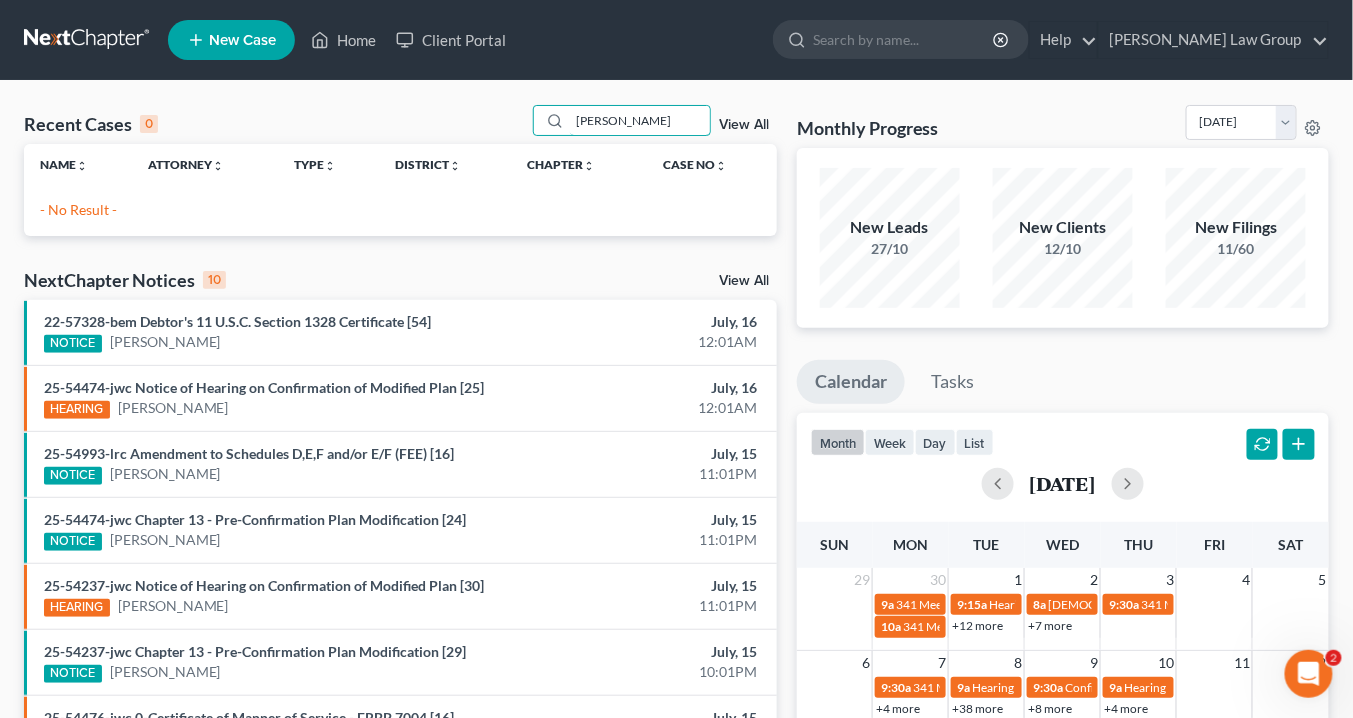 type on "marr" 